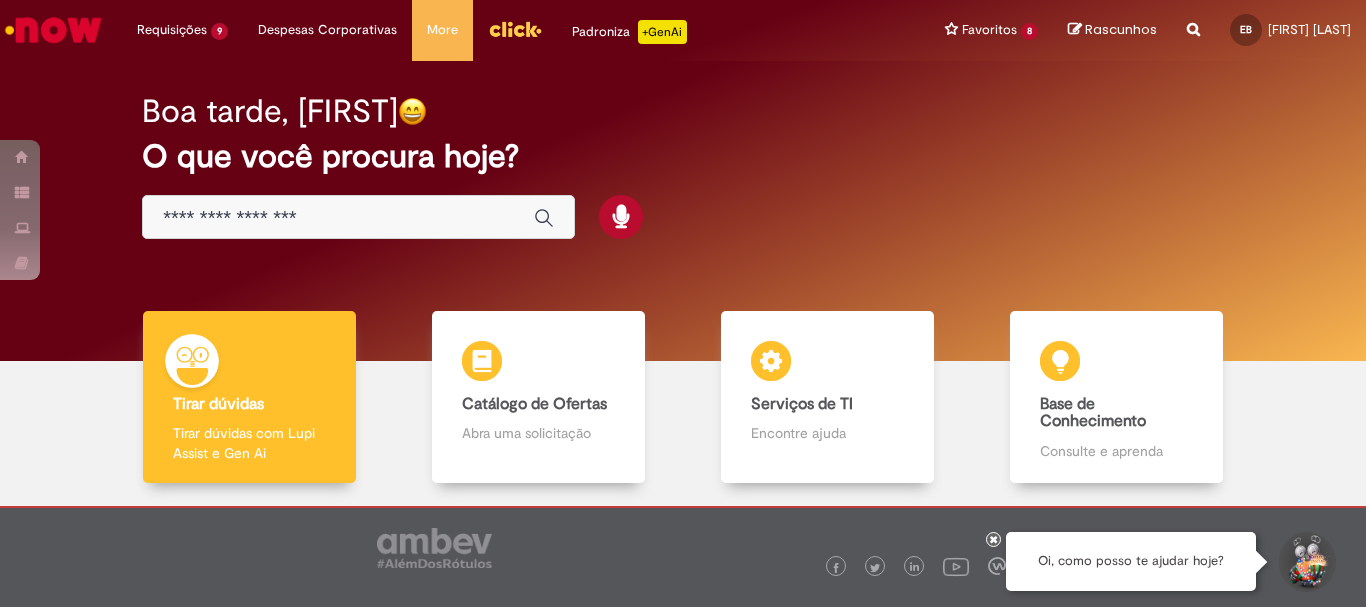 scroll, scrollTop: 0, scrollLeft: 0, axis: both 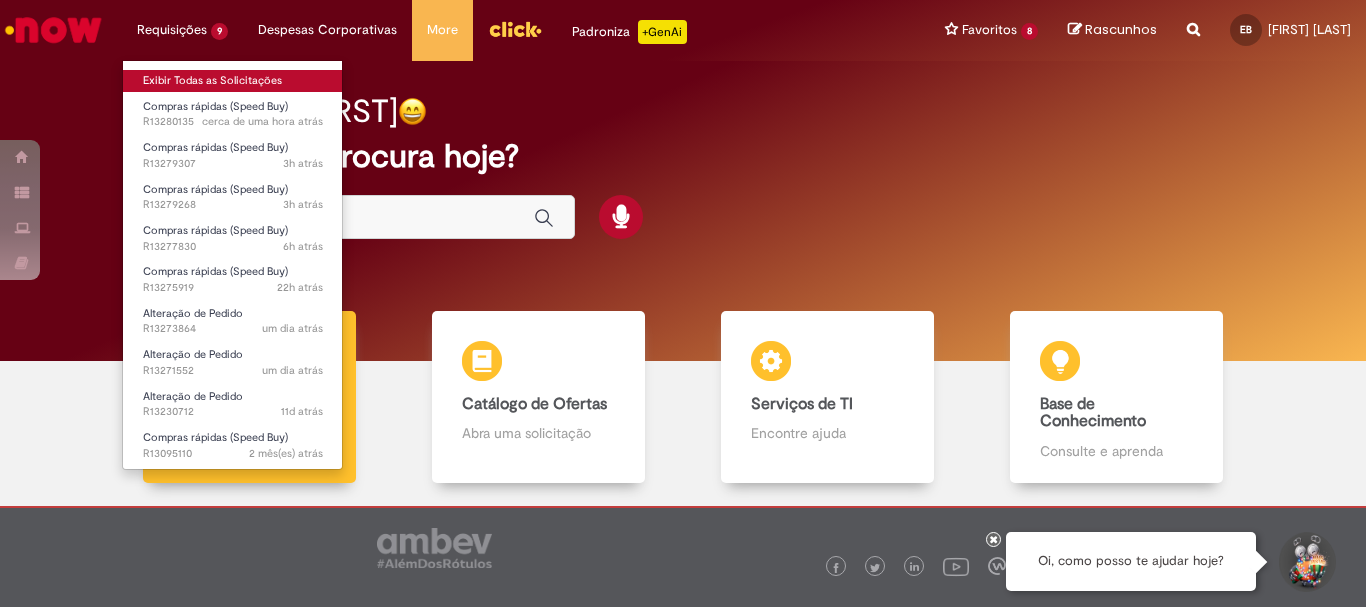 click on "Exibir Todas as Solicitações" at bounding box center (233, 81) 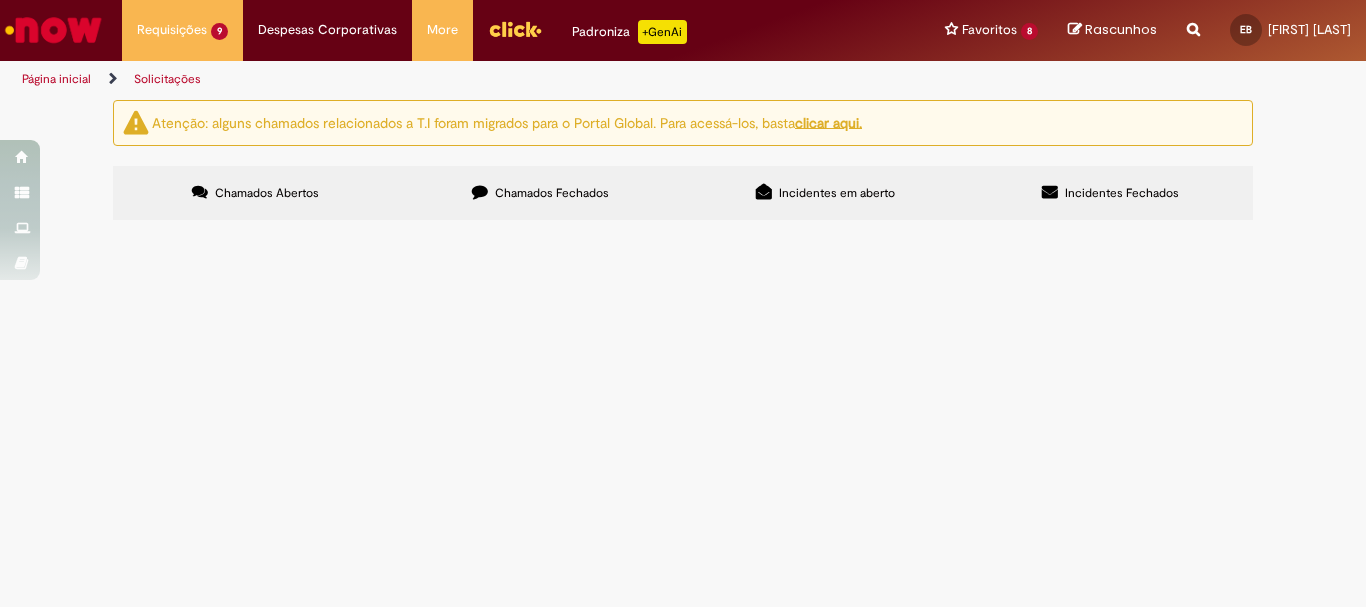click on "RC - manometro 1" at bounding box center [0, 0] 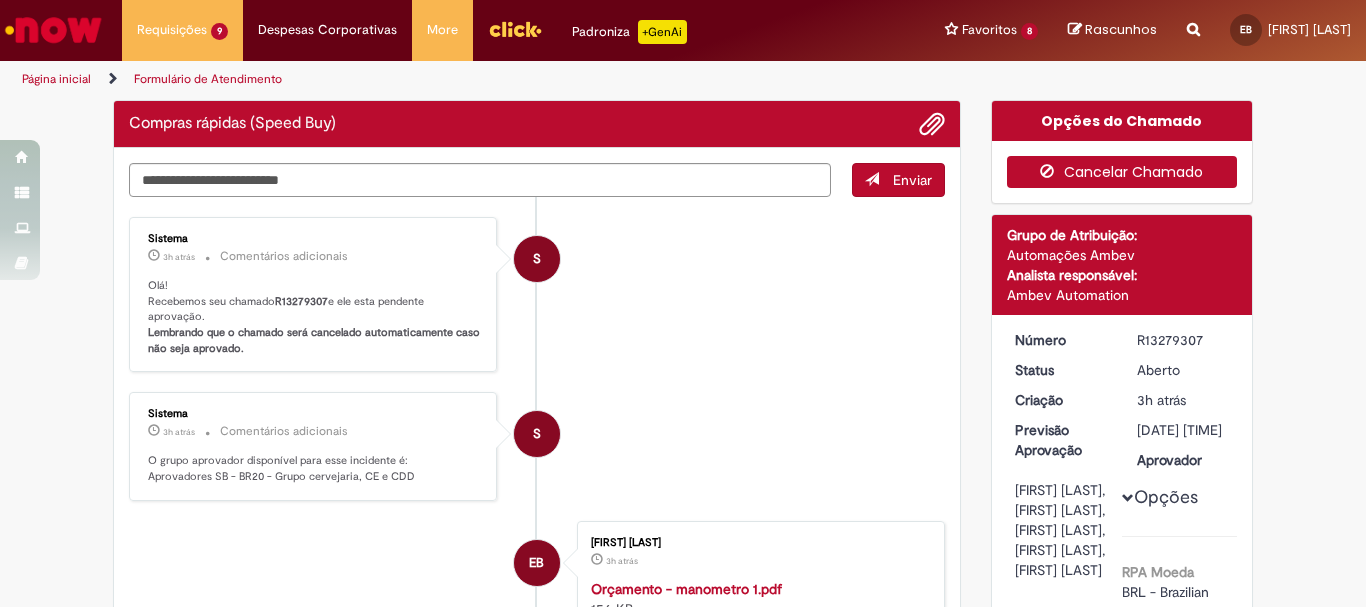 click on "Cancelar Chamado" at bounding box center (1122, 172) 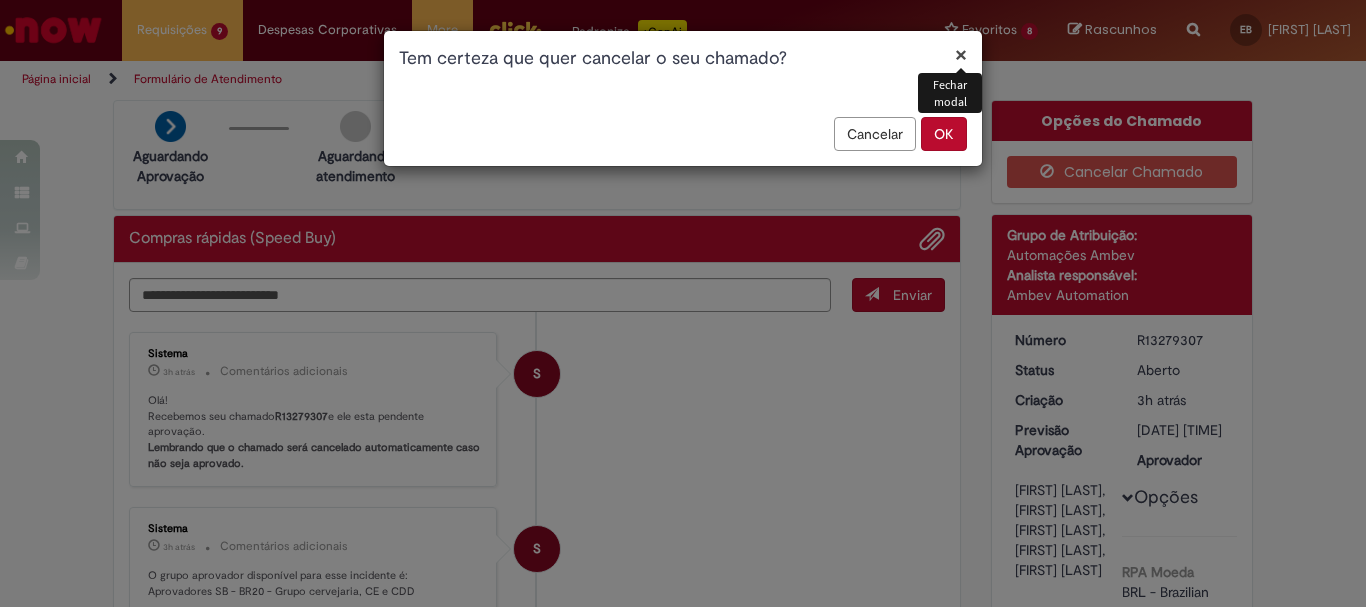 click on "OK" at bounding box center (944, 134) 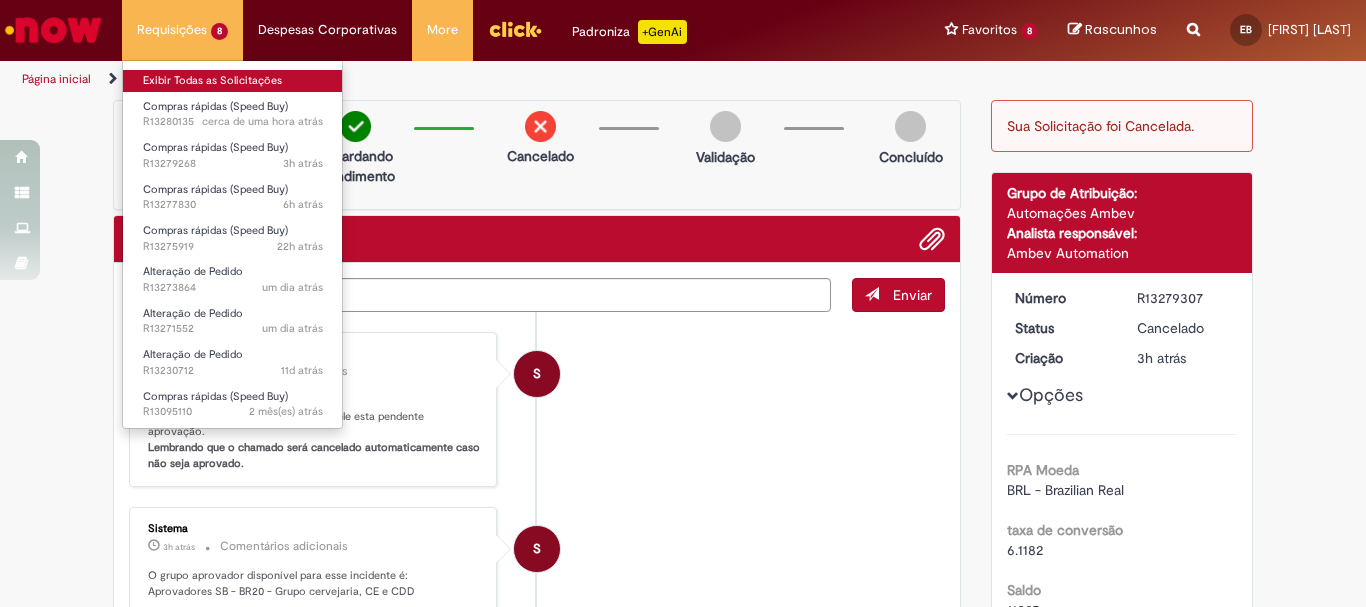click on "Exibir Todas as Solicitações" at bounding box center [233, 81] 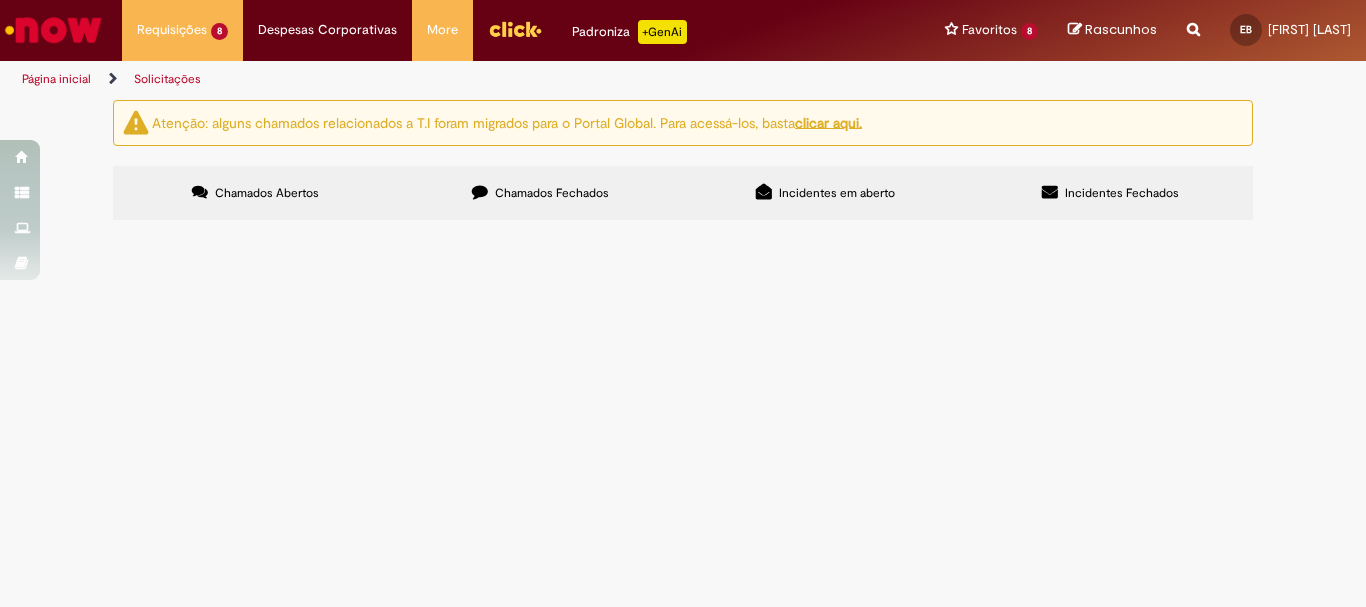 scroll, scrollTop: 100, scrollLeft: 0, axis: vertical 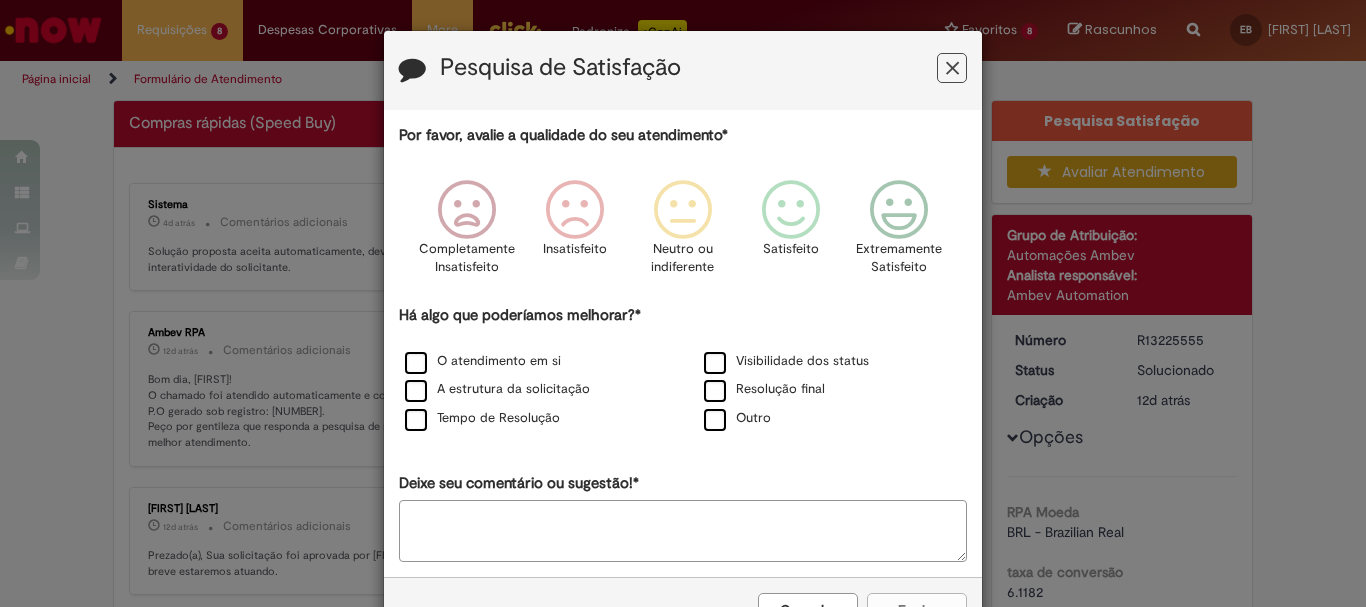click at bounding box center [952, 68] 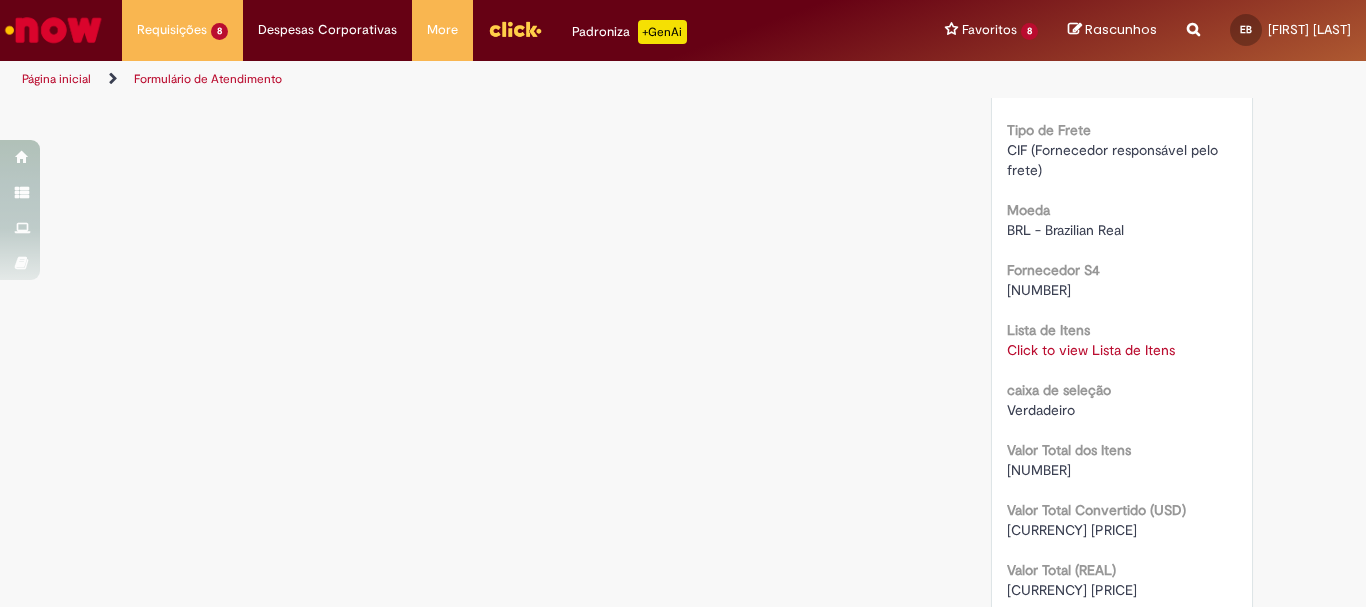 scroll, scrollTop: 1768, scrollLeft: 0, axis: vertical 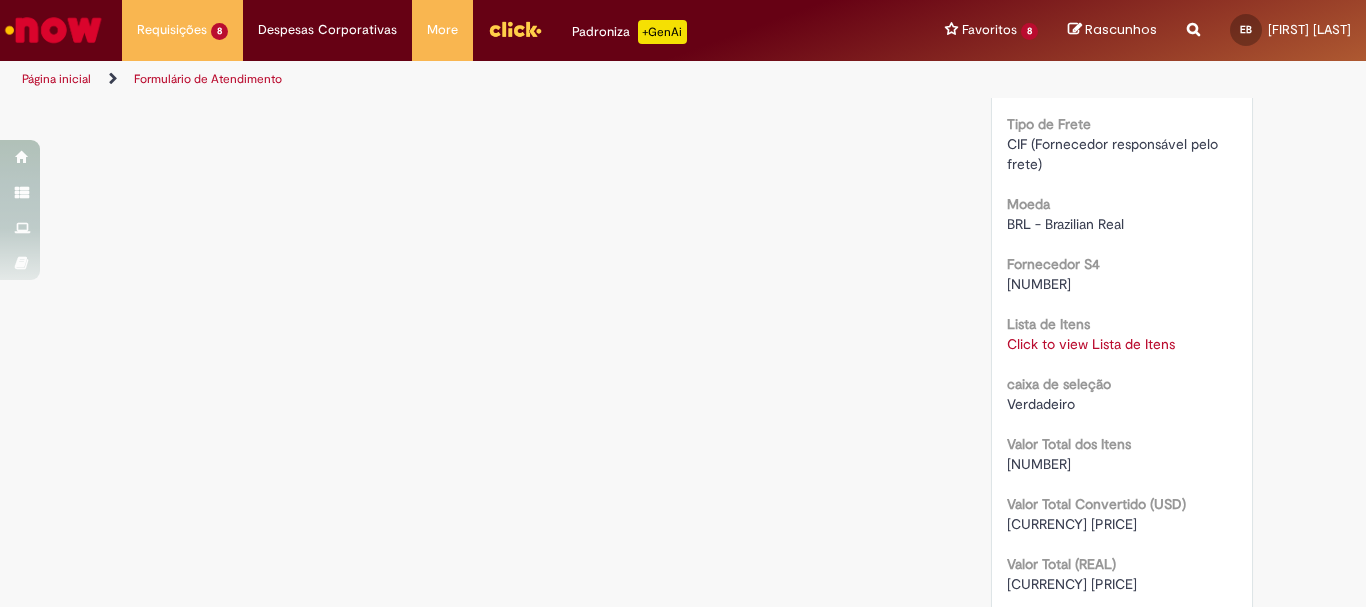 click on "Click to view Lista de Itens" at bounding box center (1091, 344) 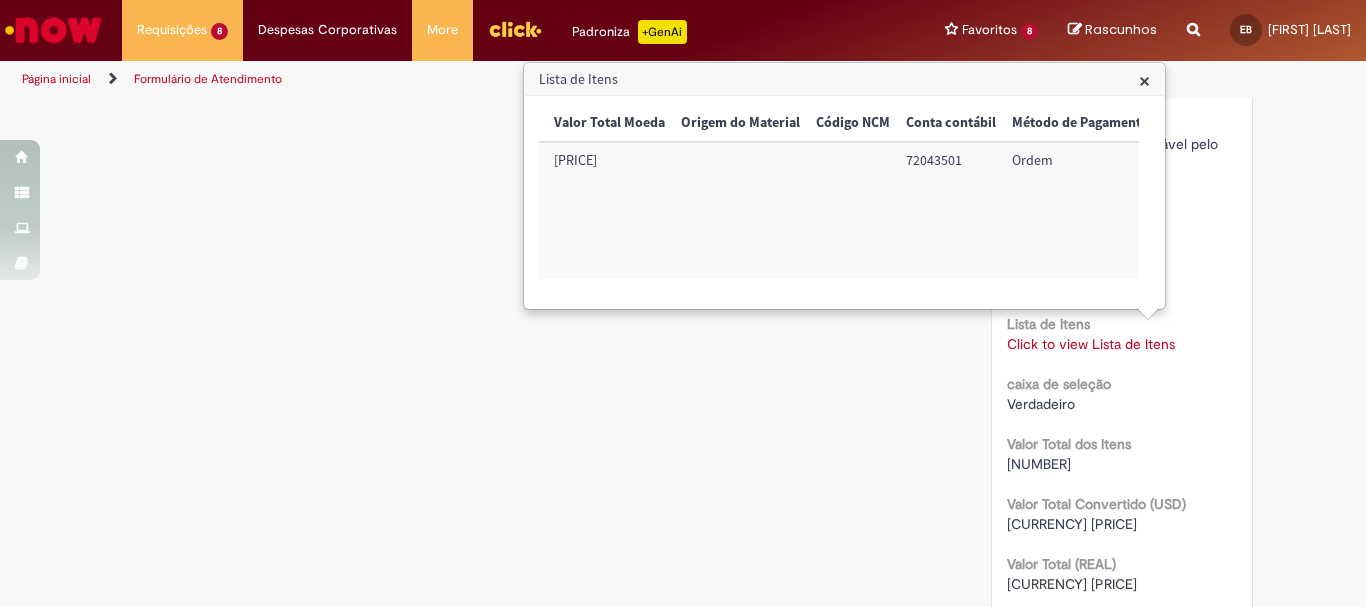scroll, scrollTop: 0, scrollLeft: 693, axis: horizontal 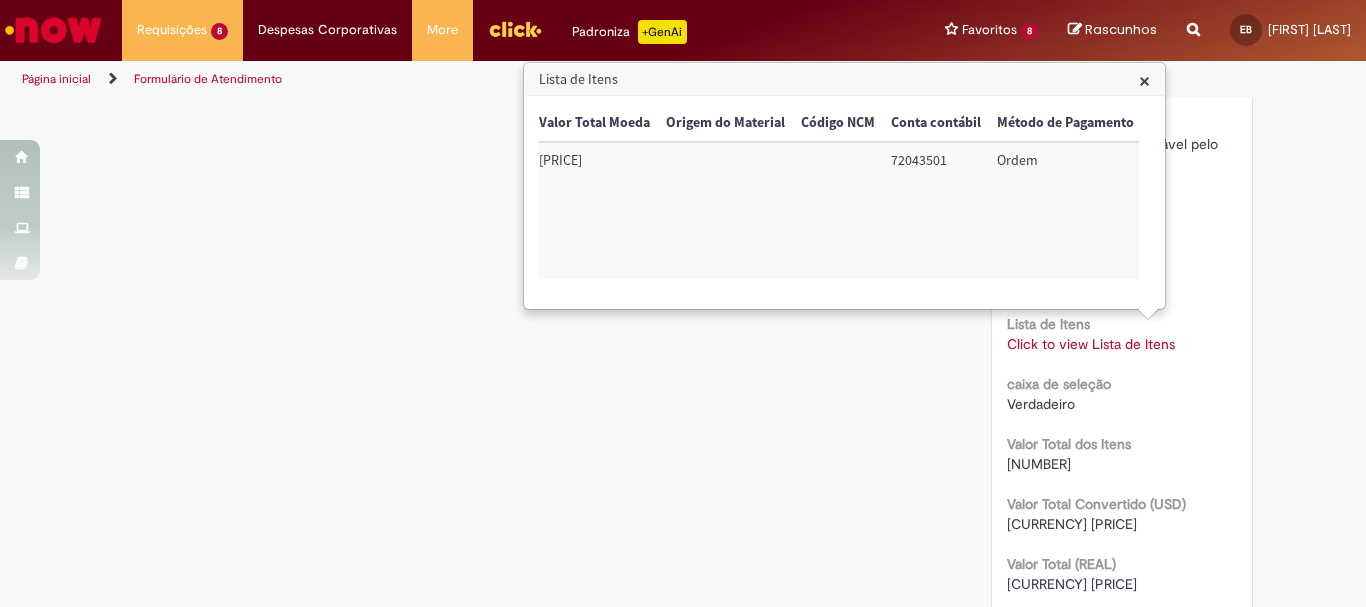 click on "Pesquisa Satisfação
Avaliar Atendimento
Detalhes do tíquete
Grupo de Atribuição:
Automações Ambev
Analista responsável:
Ambev Automation
Número
[TICKET_ID]
Status
Solucionado
Criação
[TIME_AGO] [TIME_AGO]
Opções
RPA Moeda
BRL - Brazilian Real
taxa de conversão
[NUMBER]
Saldo
[NUMBER]
Country Code
BR
SAP Interim
s4
Declaro que li e aceito as regras listadas na descrição da oferta e que poderei responder a auditoria e compliance caso alguma regra não for devidamente cumprida
Verdadeiro" at bounding box center [1122, -108] 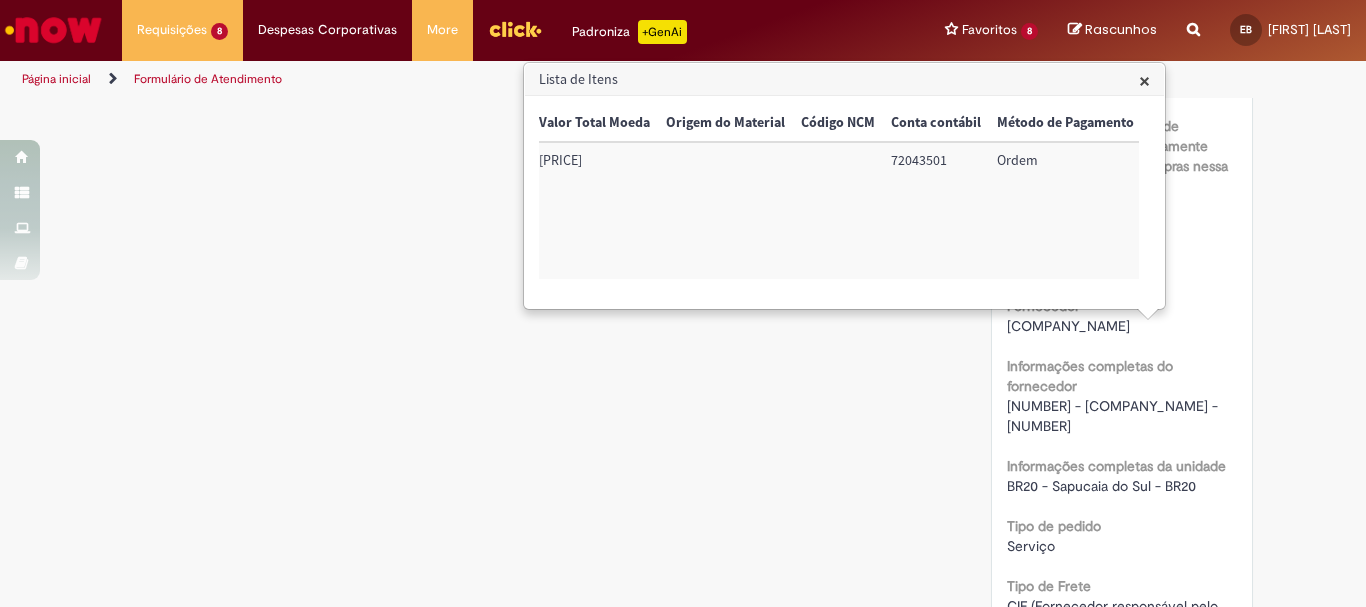 scroll, scrollTop: 0, scrollLeft: 0, axis: both 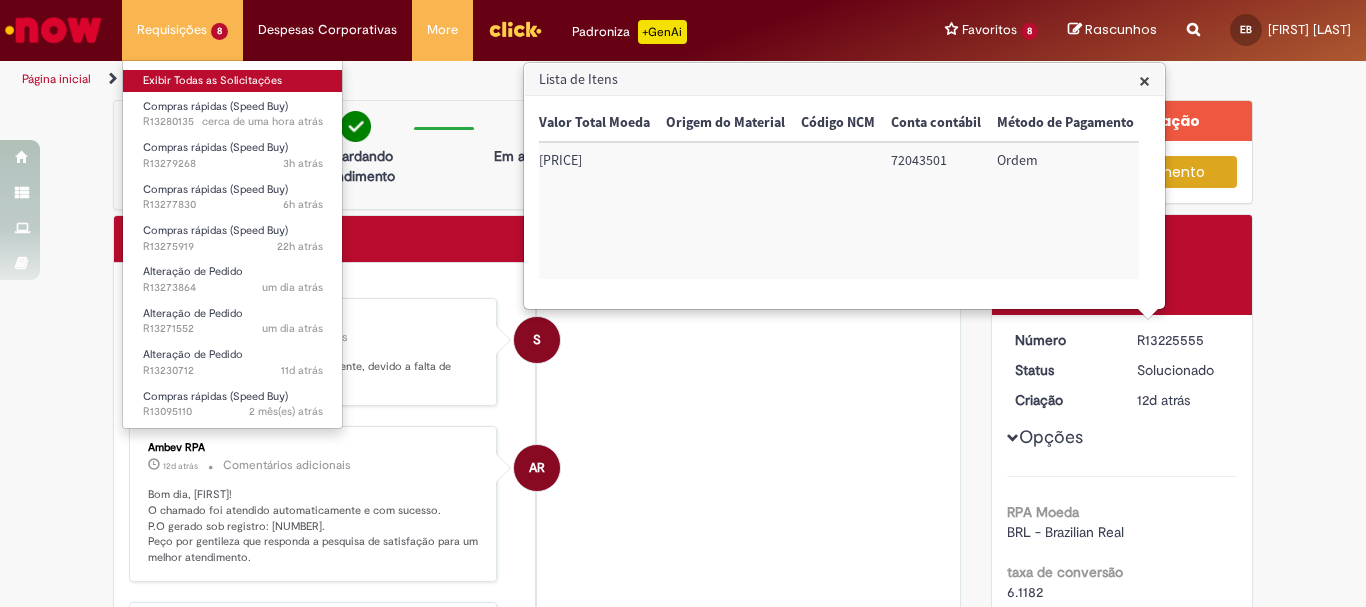 click on "Exibir Todas as Solicitações" at bounding box center (233, 81) 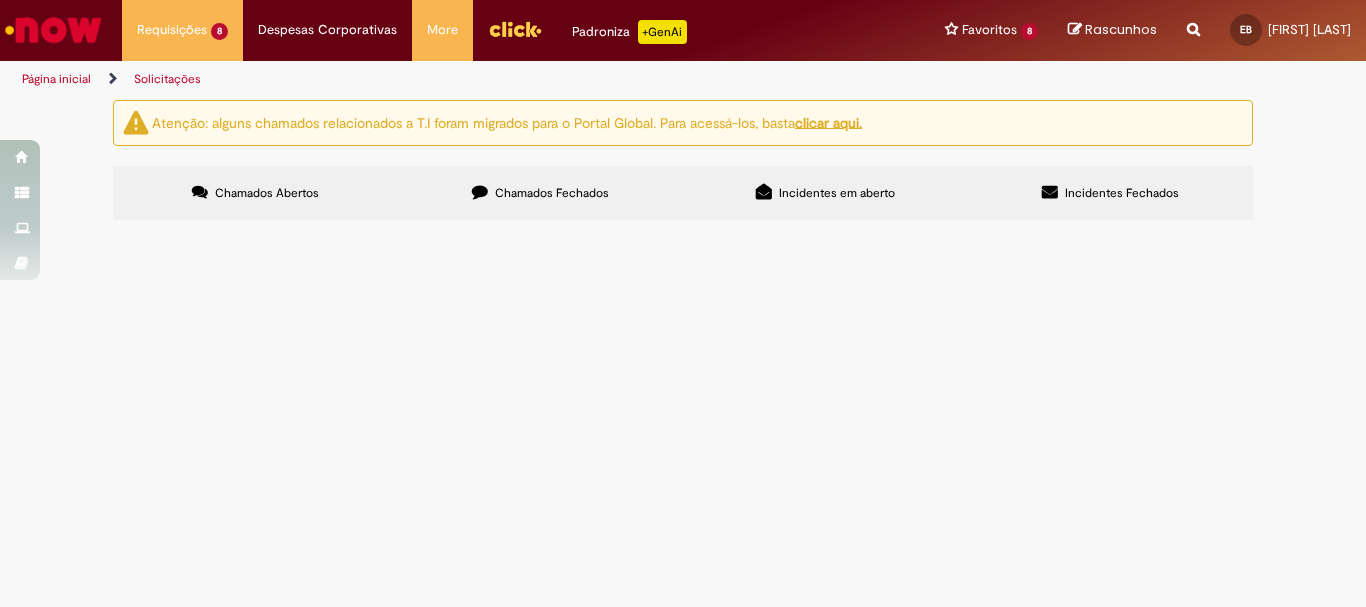 scroll, scrollTop: 0, scrollLeft: 0, axis: both 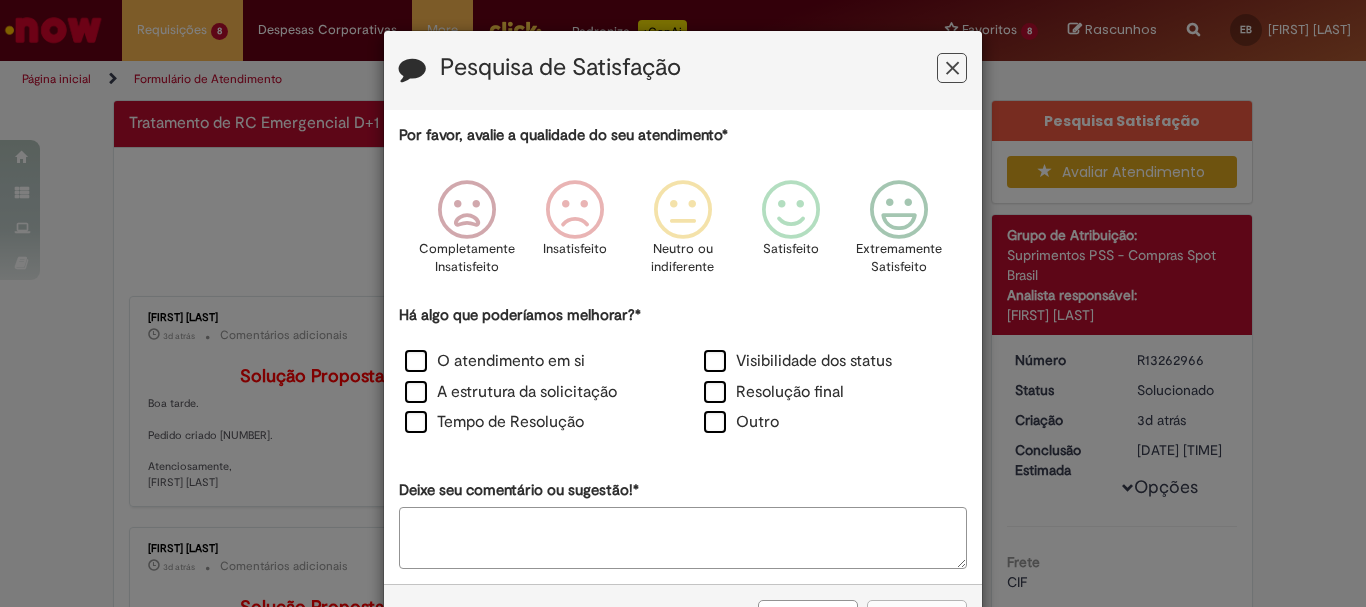 click at bounding box center (952, 68) 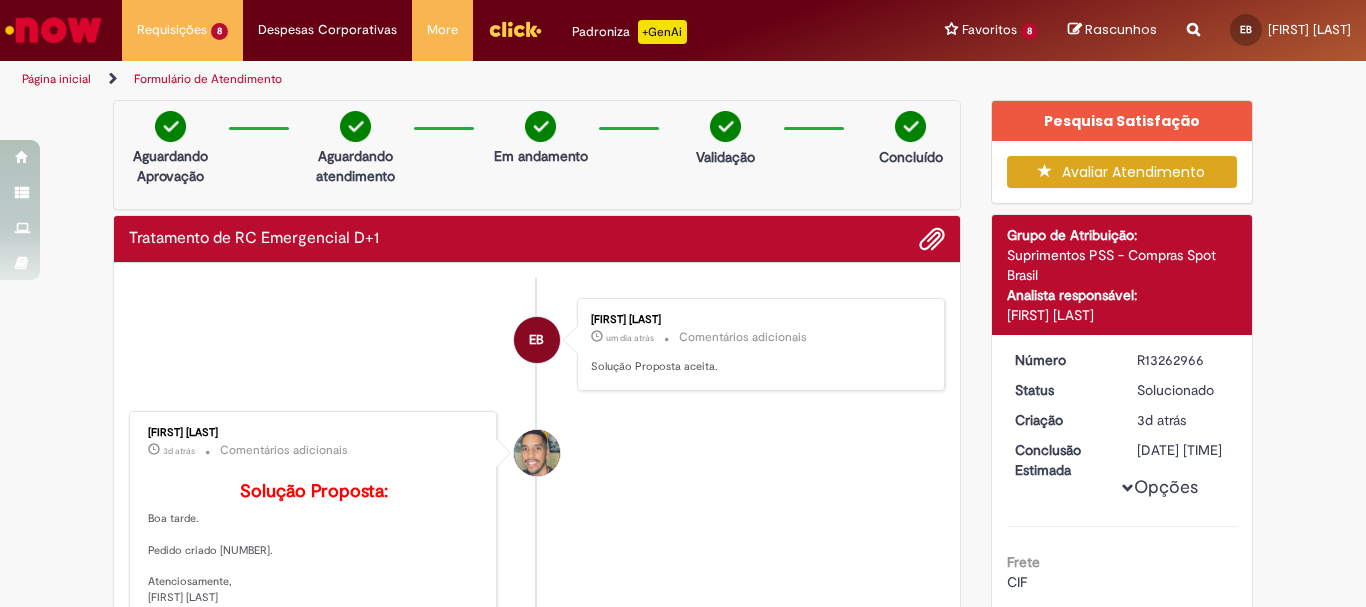 click on "Solução Proposta:
Boa tarde.
Pedido criado [NUMBER].
Atenciosamente,
[FIRST] [LAST]" at bounding box center (314, 544) 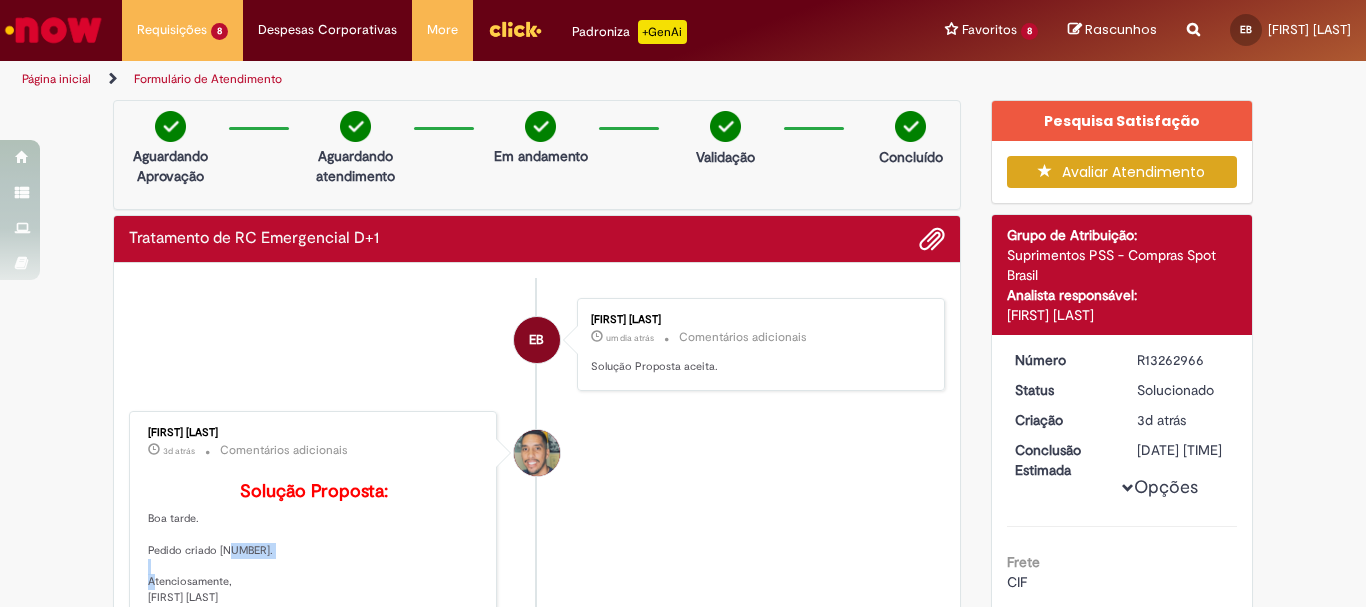 click on "Solução Proposta:
Boa tarde.
Pedido criado [NUMBER].
Atenciosamente,
[FIRST] [LAST]" at bounding box center (314, 544) 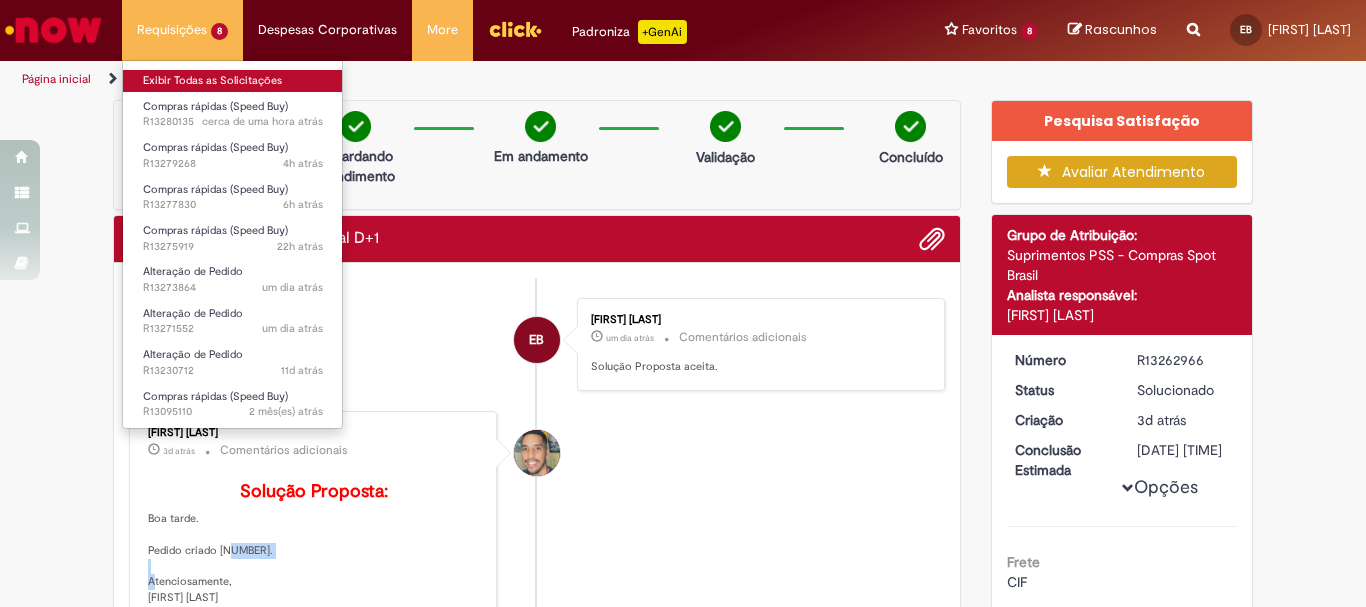 click on "Exibir Todas as Solicitações" at bounding box center [233, 81] 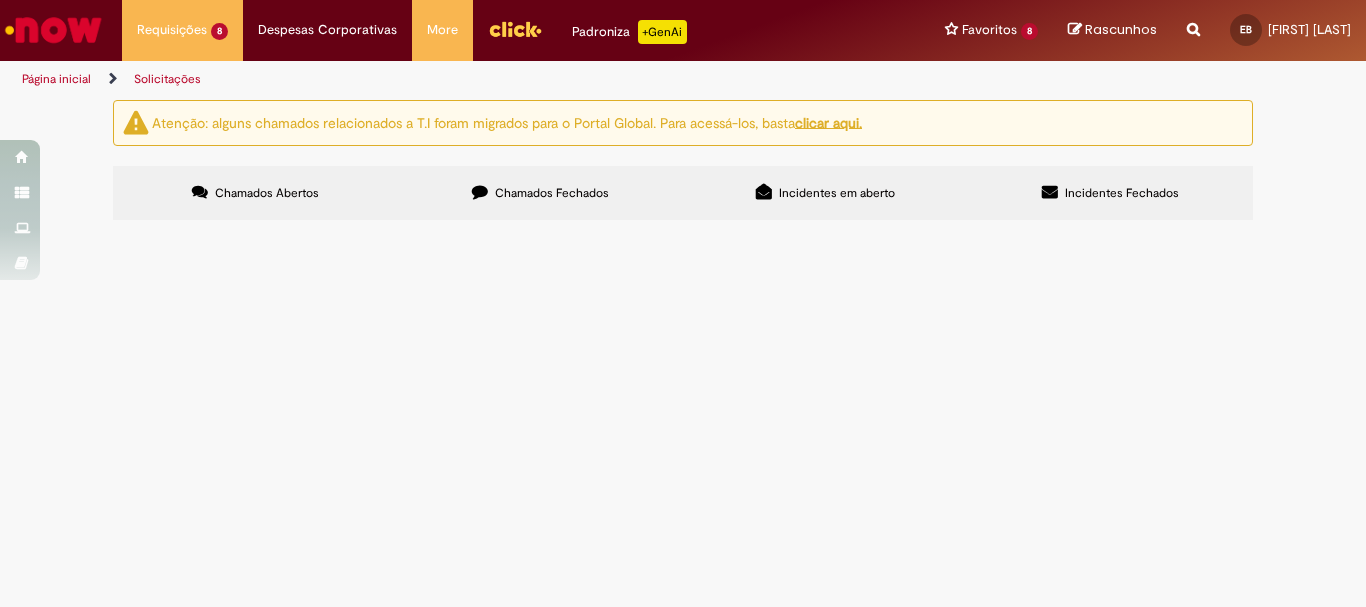 scroll, scrollTop: 0, scrollLeft: 0, axis: both 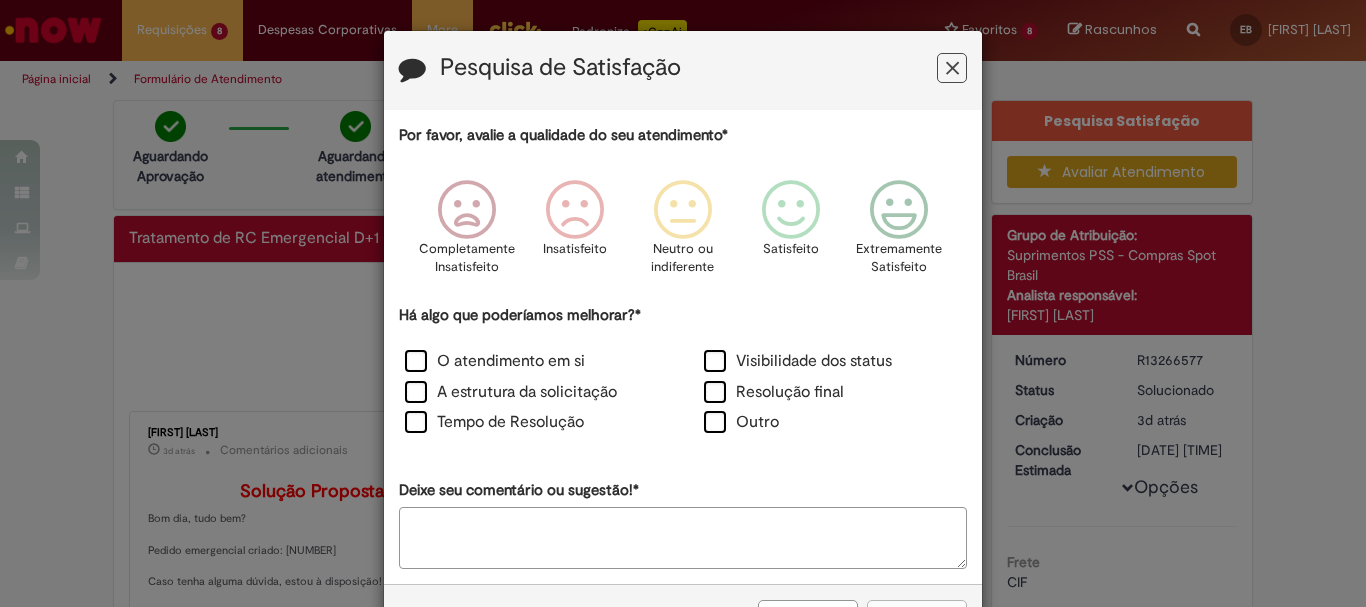 click at bounding box center (952, 68) 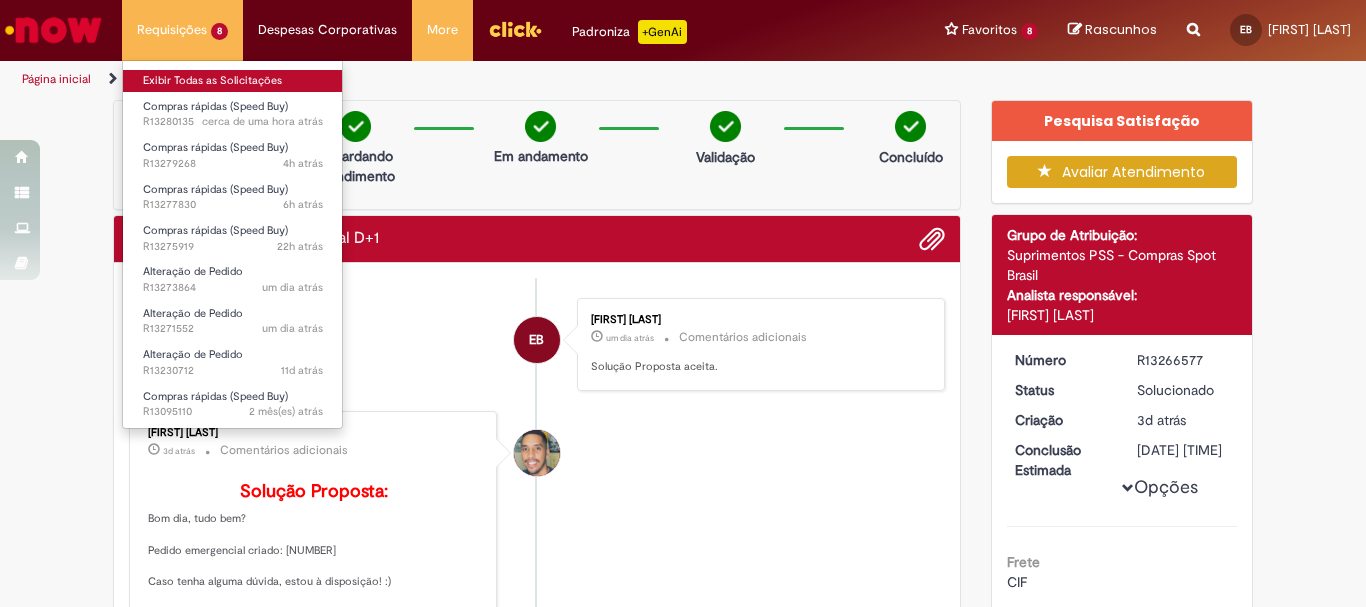 click on "Exibir Todas as Solicitações" at bounding box center [233, 81] 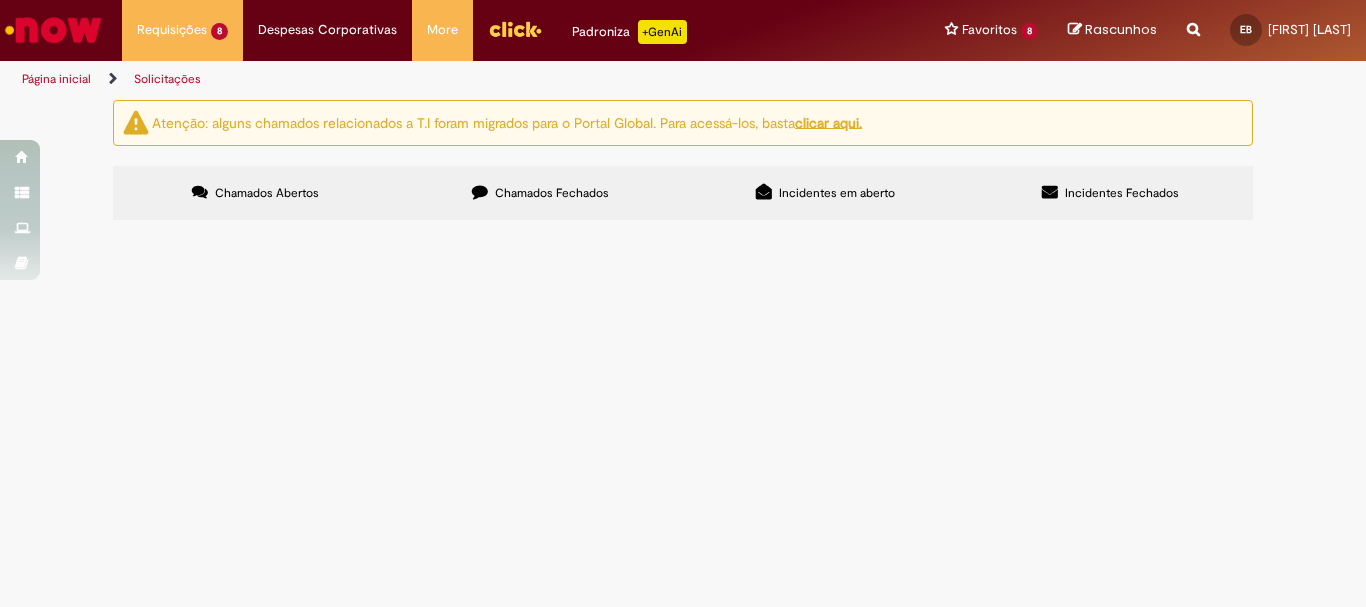 scroll, scrollTop: 0, scrollLeft: 0, axis: both 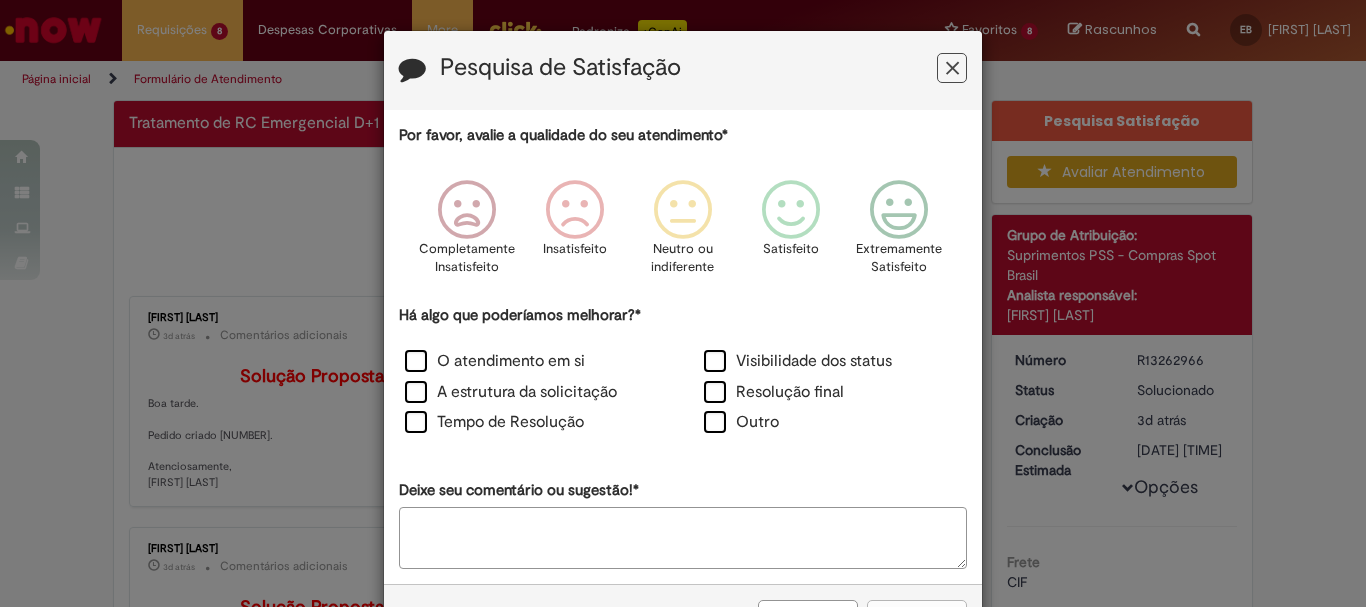click at bounding box center (952, 68) 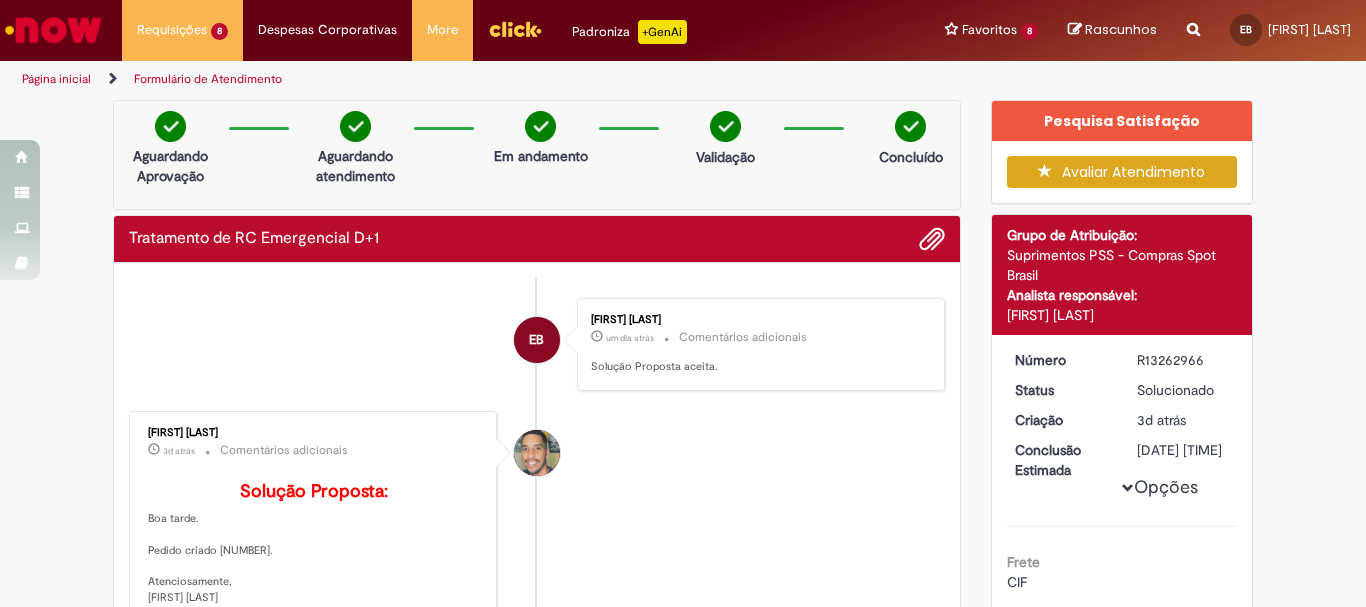 click on "Solução Proposta:
Boa tarde.
Pedido criado 4501229338.
Atenciosamente,
William Souza da SIlva" at bounding box center [314, 539] 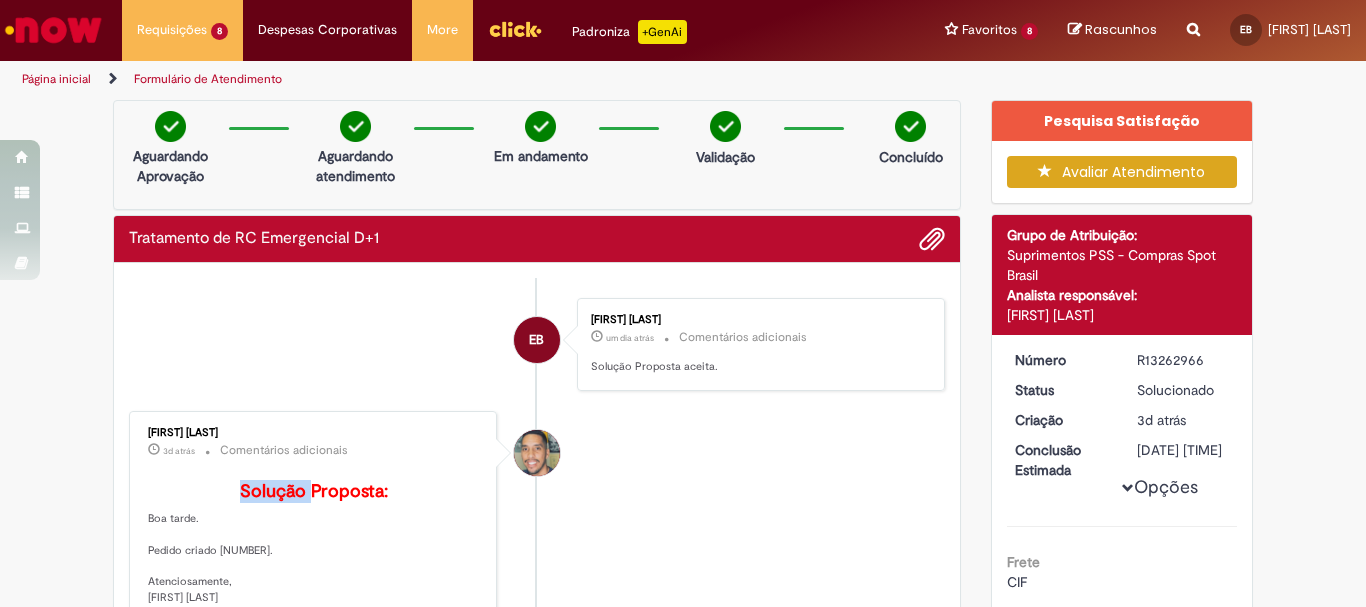 click on "Solução Proposta:
Boa tarde.
Pedido criado 4501229338.
Atenciosamente,
William Souza da SIlva" at bounding box center (314, 539) 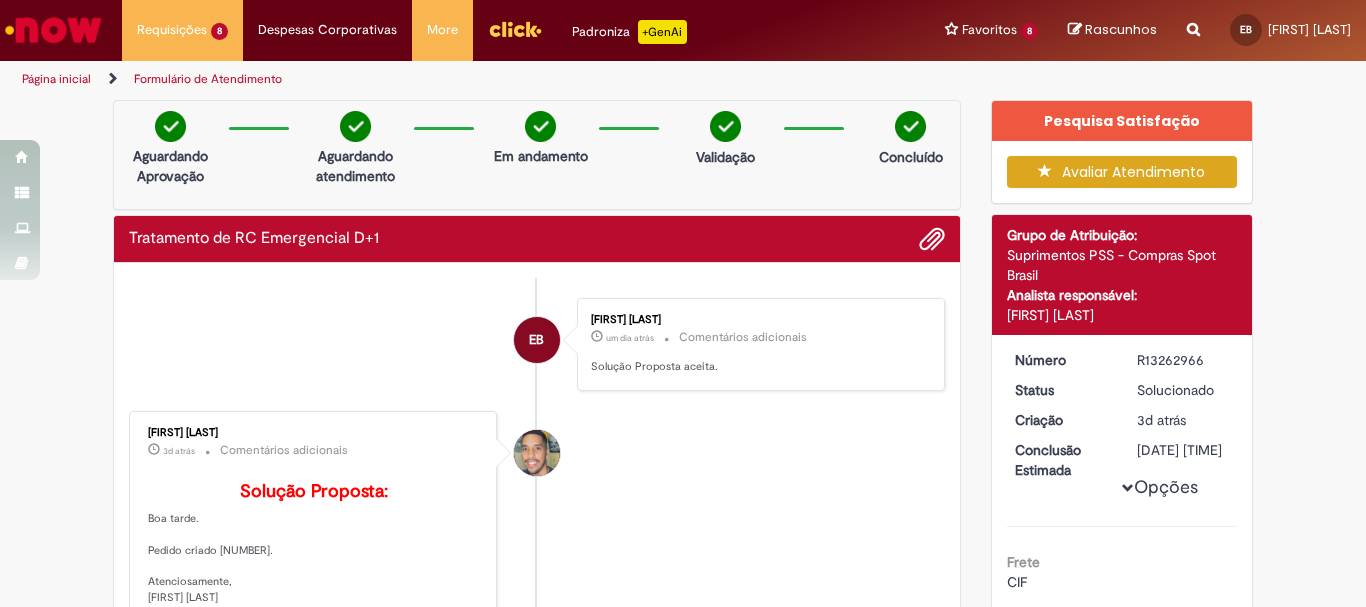 click on "Solução Proposta:
Boa tarde.
Pedido criado 4501229338.
Atenciosamente,
William Souza da SIlva" at bounding box center [314, 544] 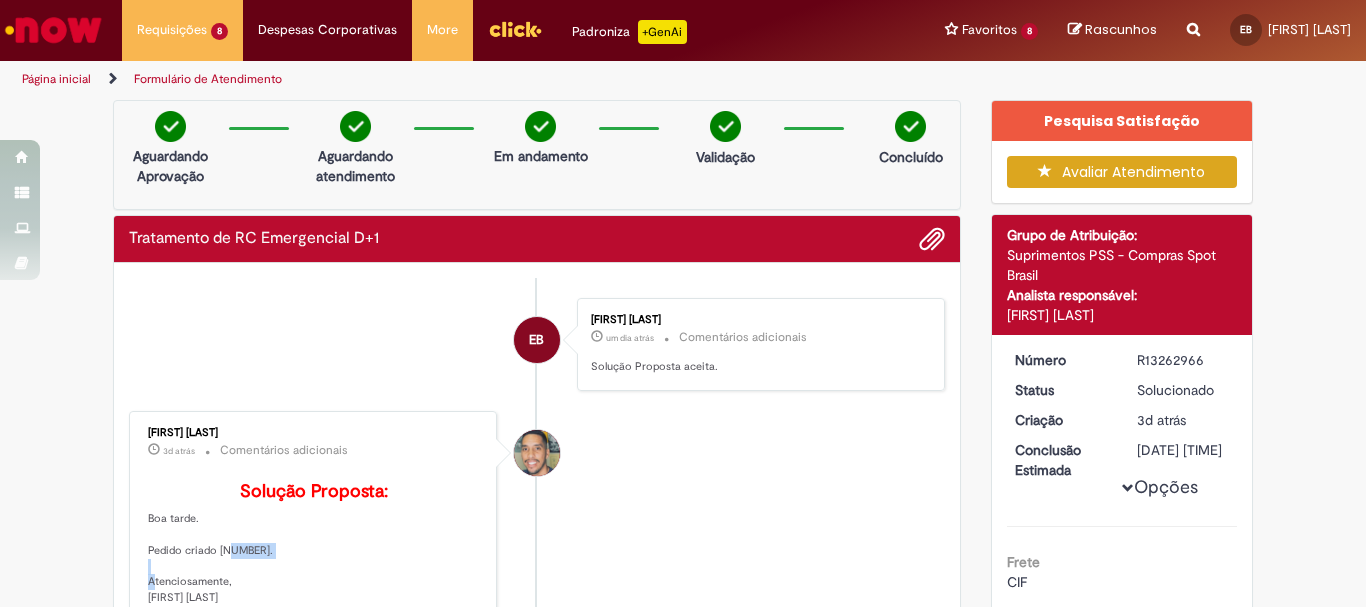 click on "Solução Proposta:
Boa tarde.
Pedido criado 4501229338.
Atenciosamente,
William Souza da SIlva" at bounding box center (314, 544) 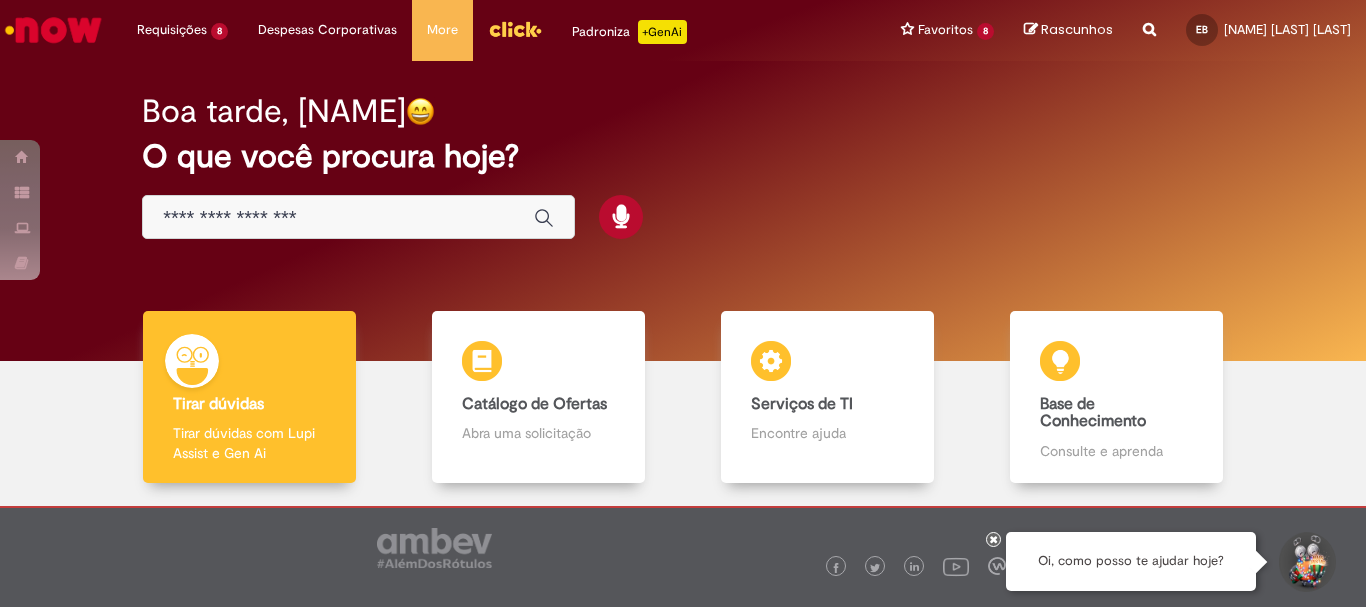 scroll, scrollTop: 0, scrollLeft: 0, axis: both 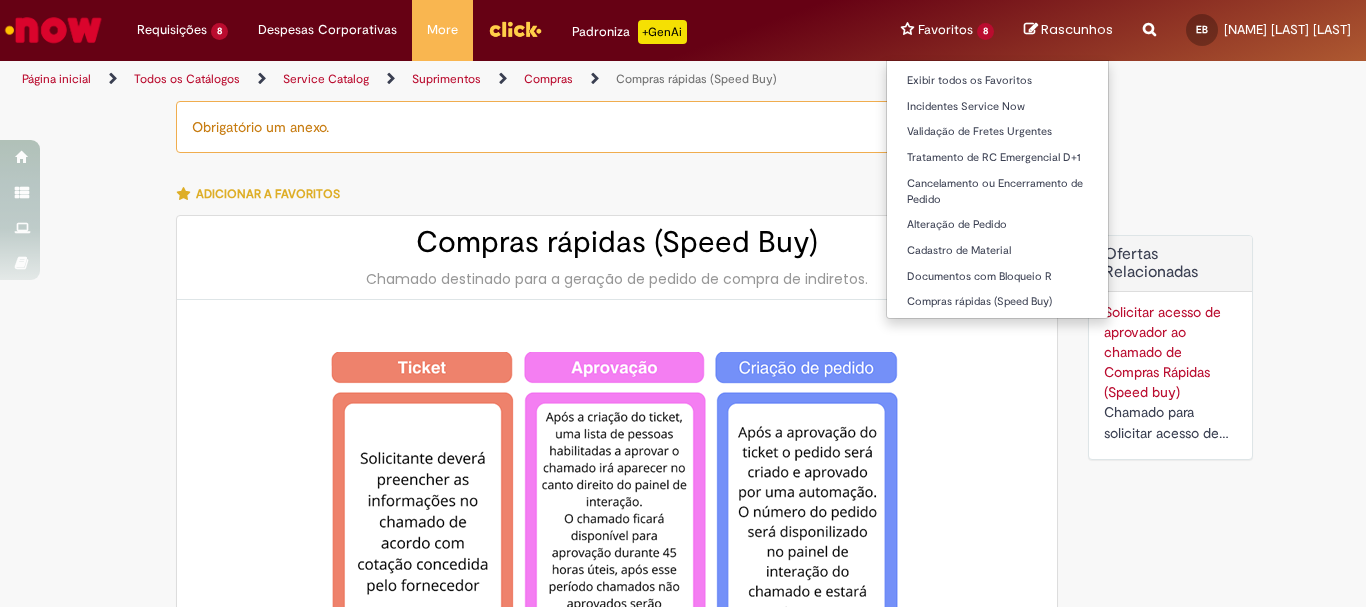 type on "********" 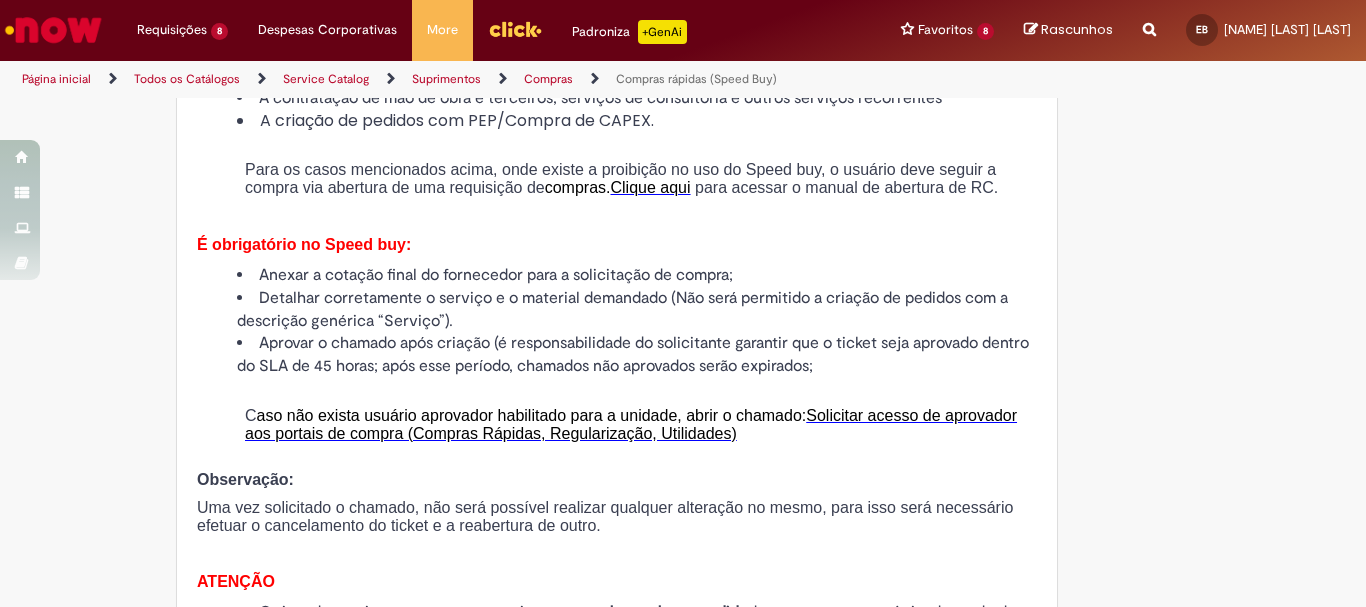 scroll, scrollTop: 2200, scrollLeft: 0, axis: vertical 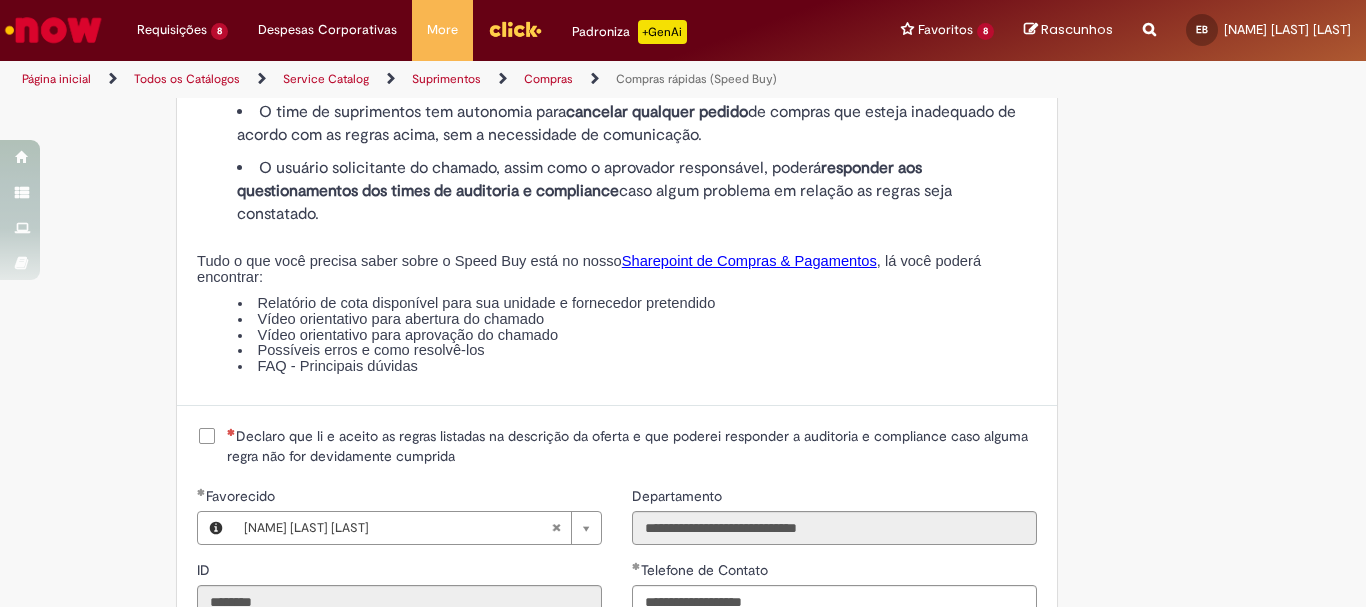 click on "**********" at bounding box center (617, 456) 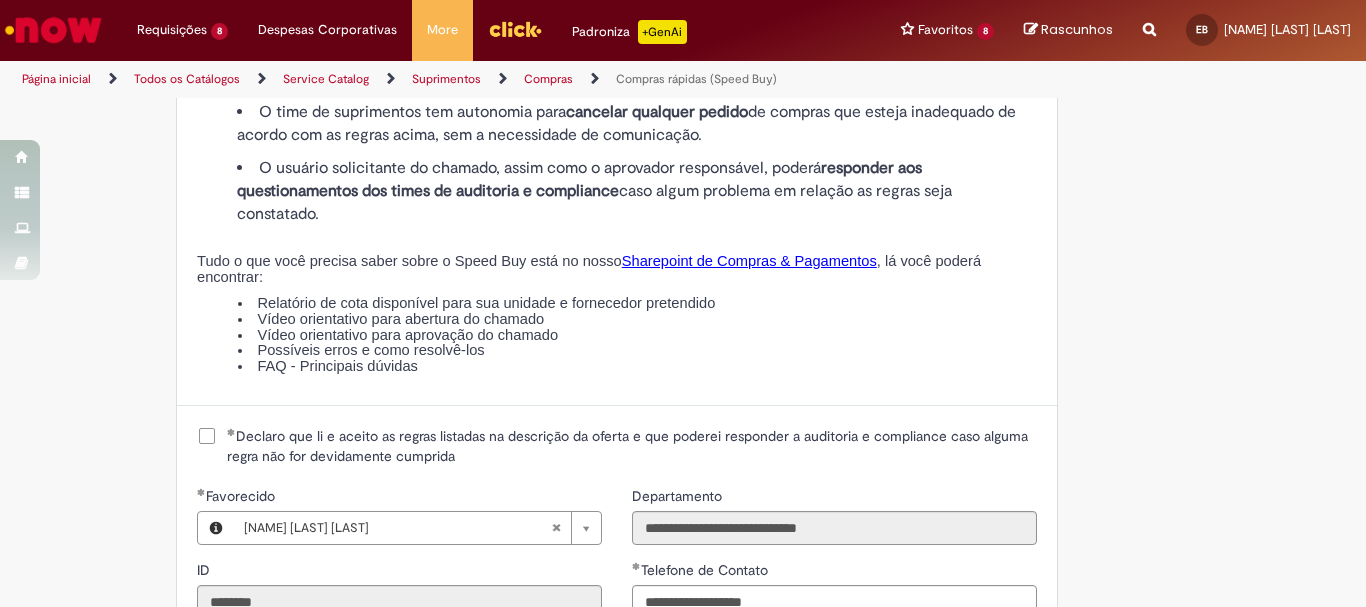 scroll, scrollTop: 2600, scrollLeft: 0, axis: vertical 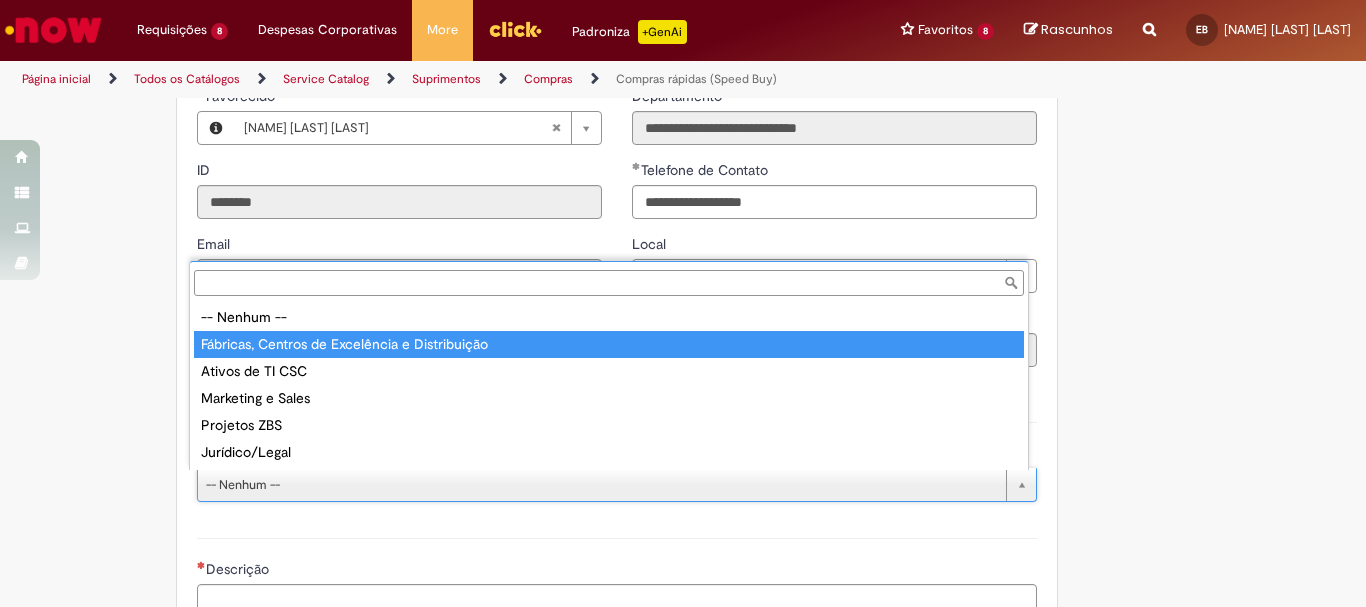 type on "**********" 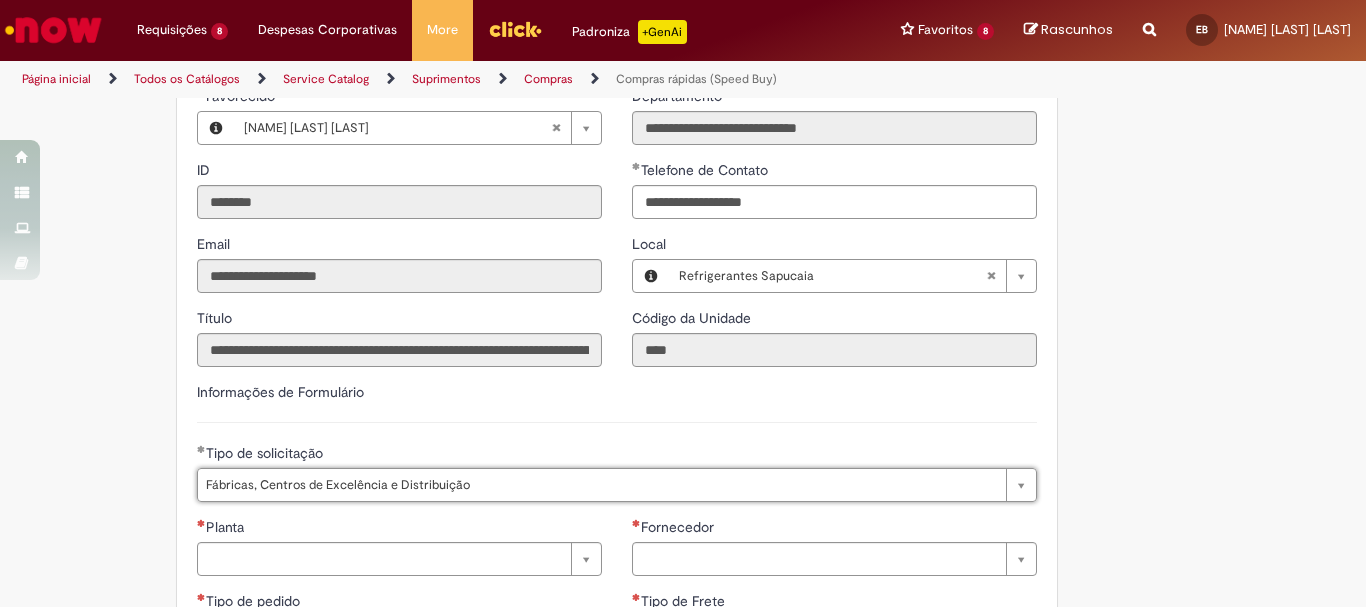scroll, scrollTop: 2900, scrollLeft: 0, axis: vertical 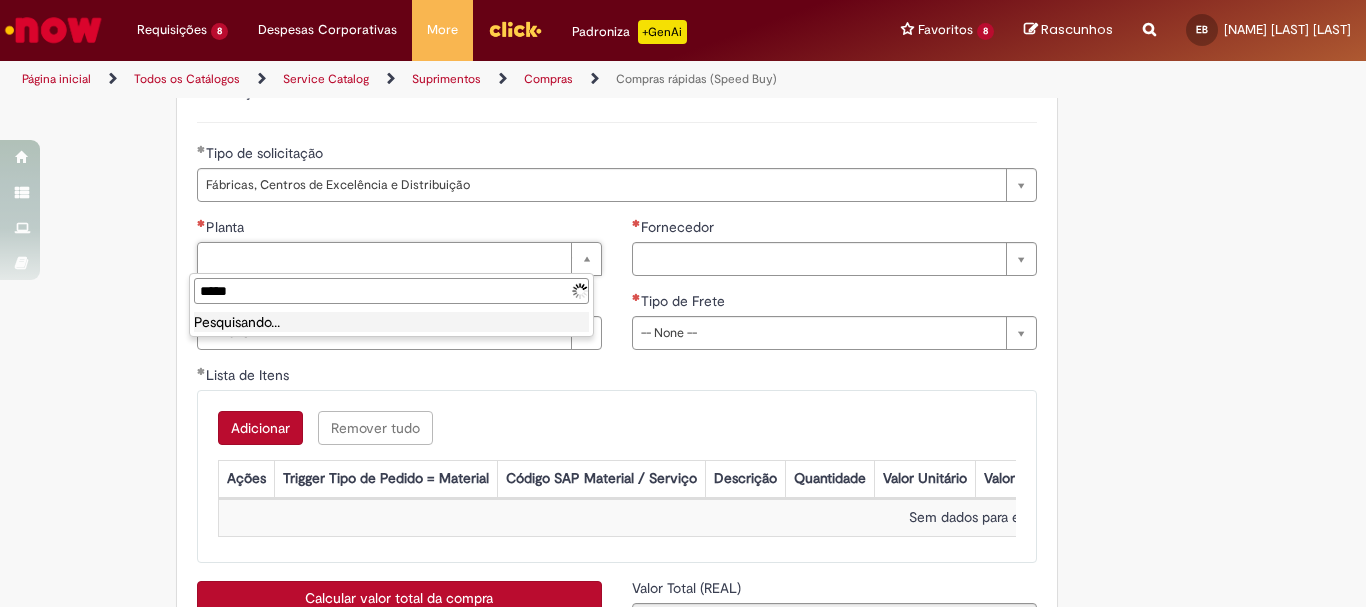 type on "******" 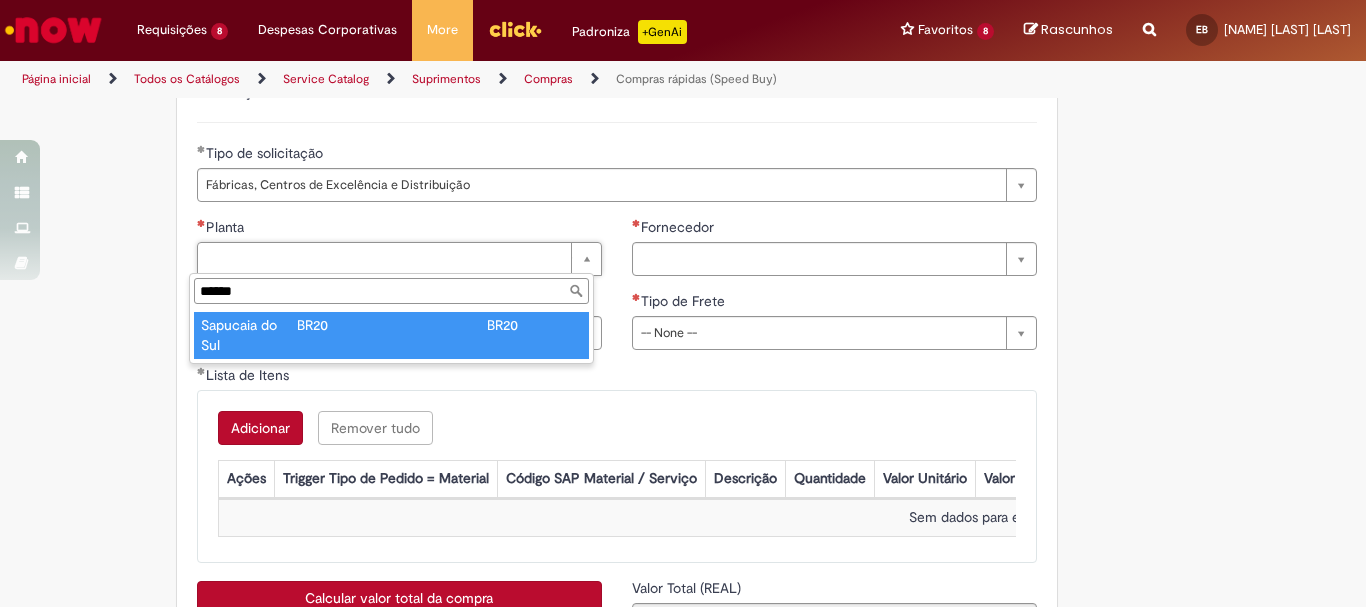 type on "**********" 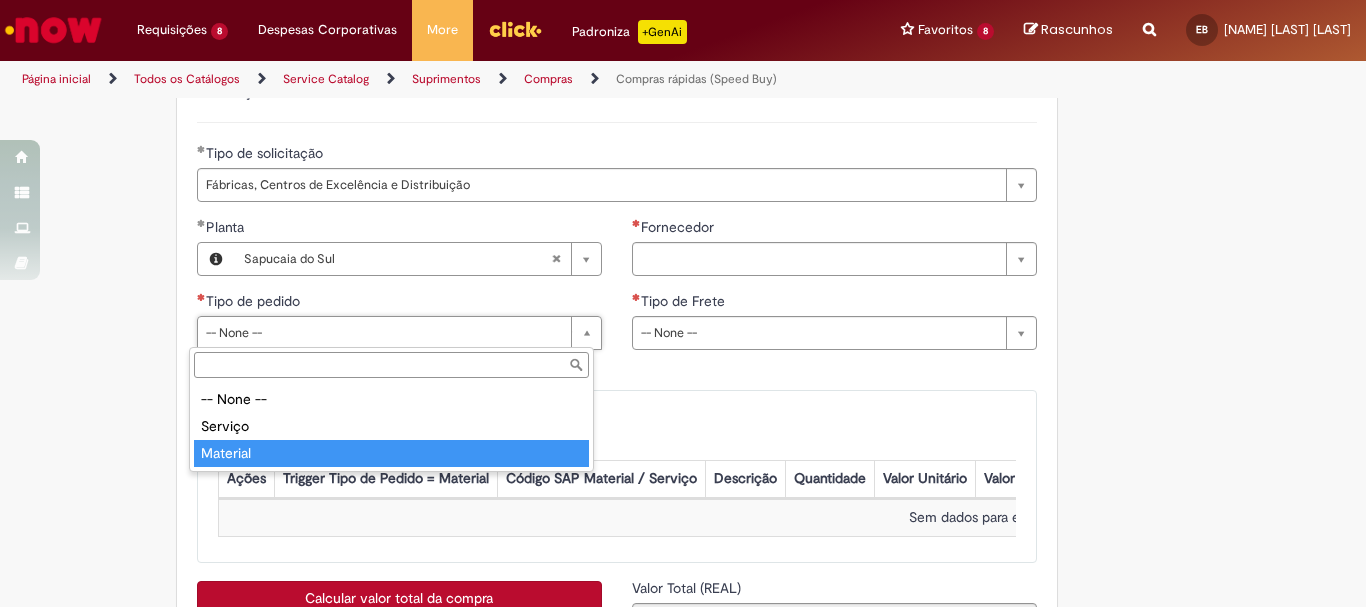 type on "********" 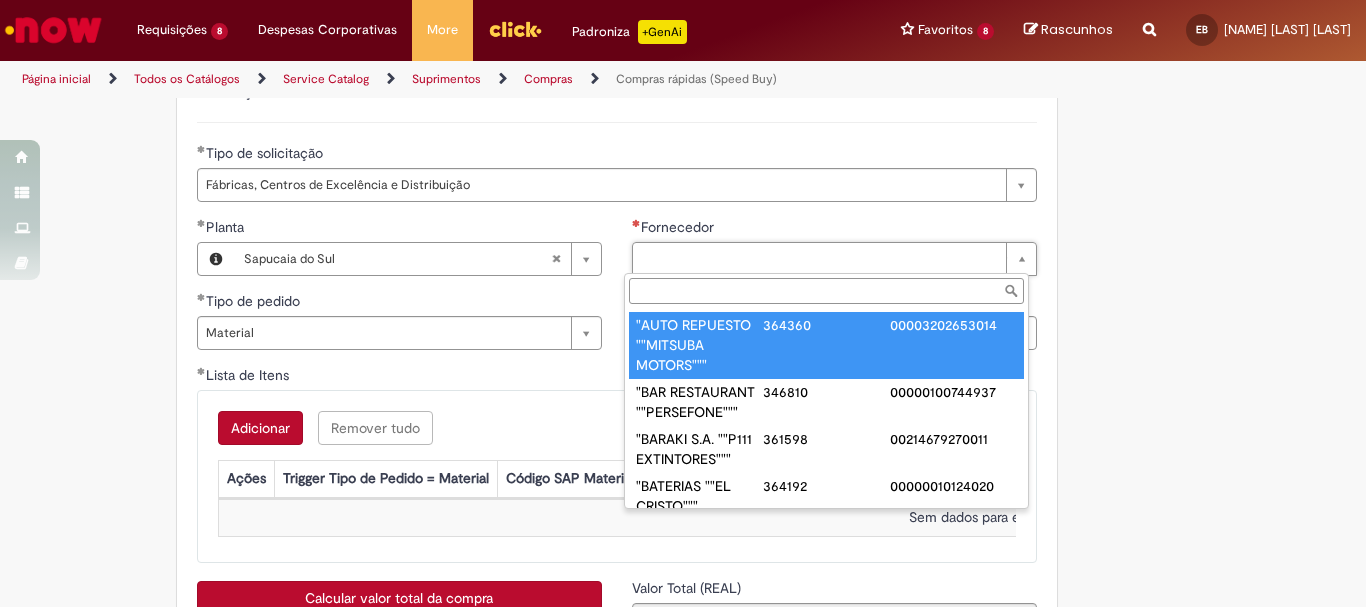 paste on "**********" 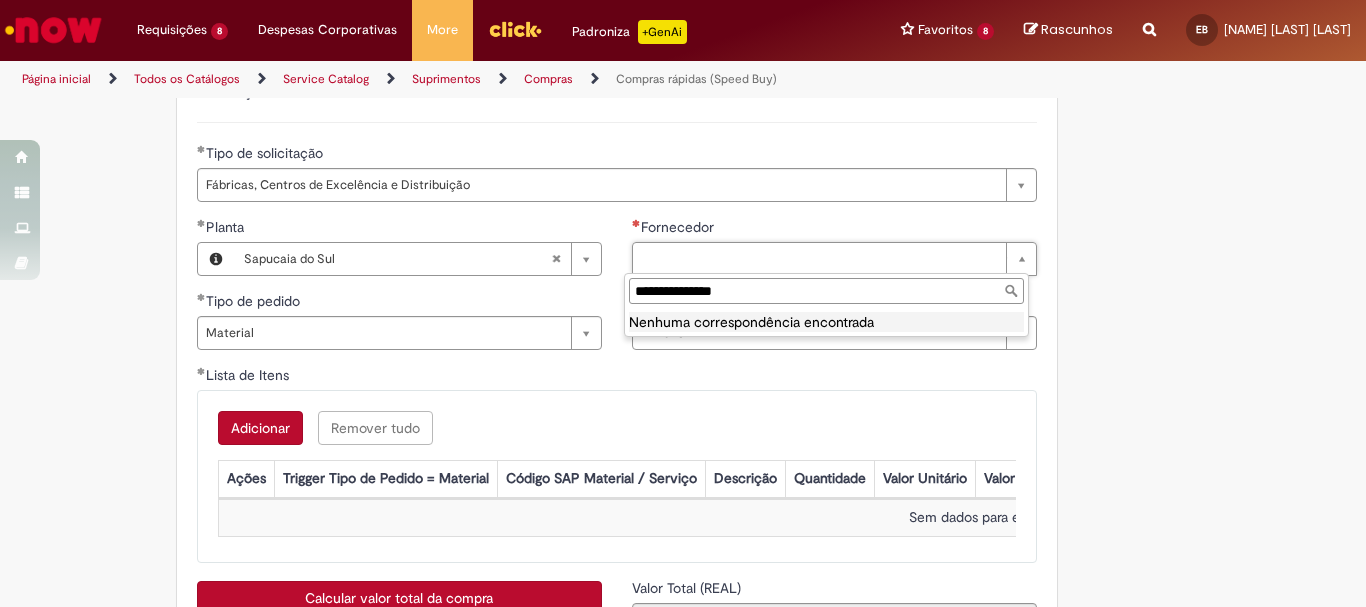 type on "**********" 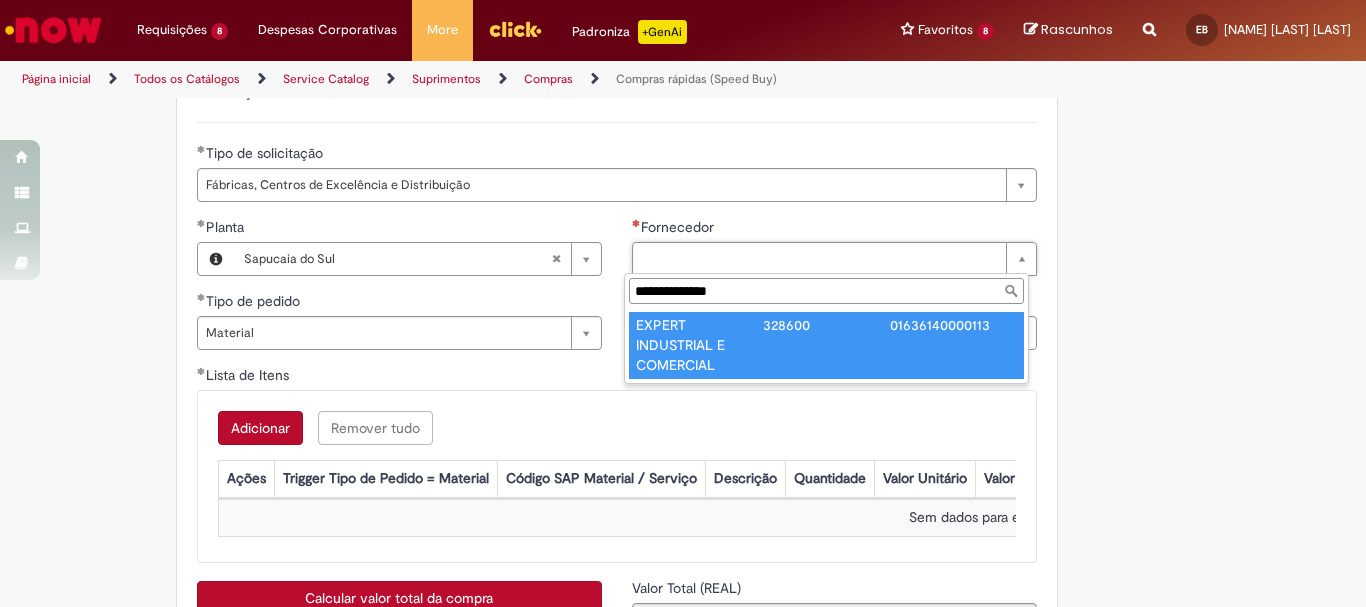 type on "**********" 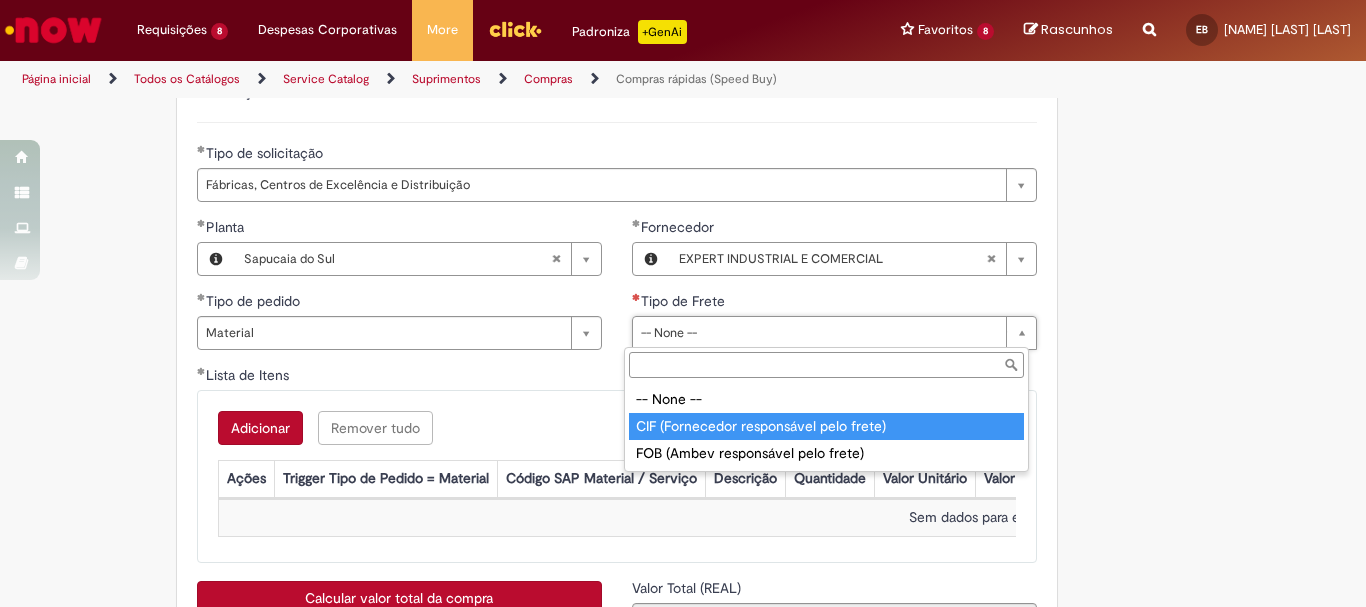 type on "**********" 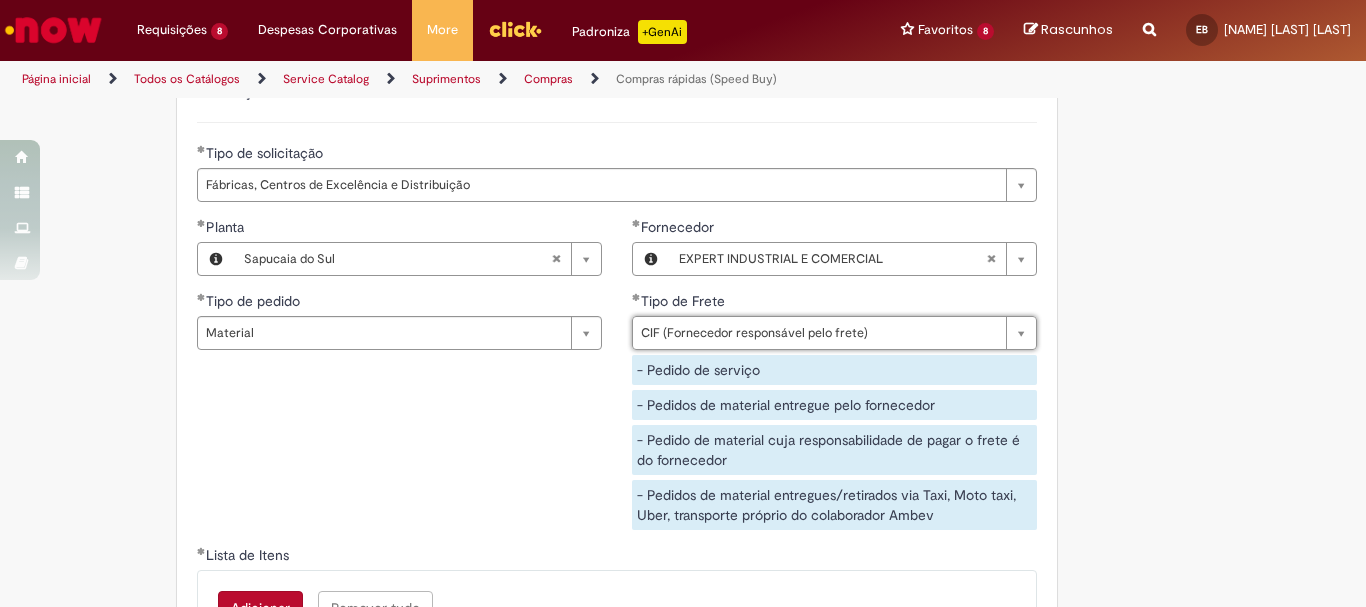 scroll, scrollTop: 3200, scrollLeft: 0, axis: vertical 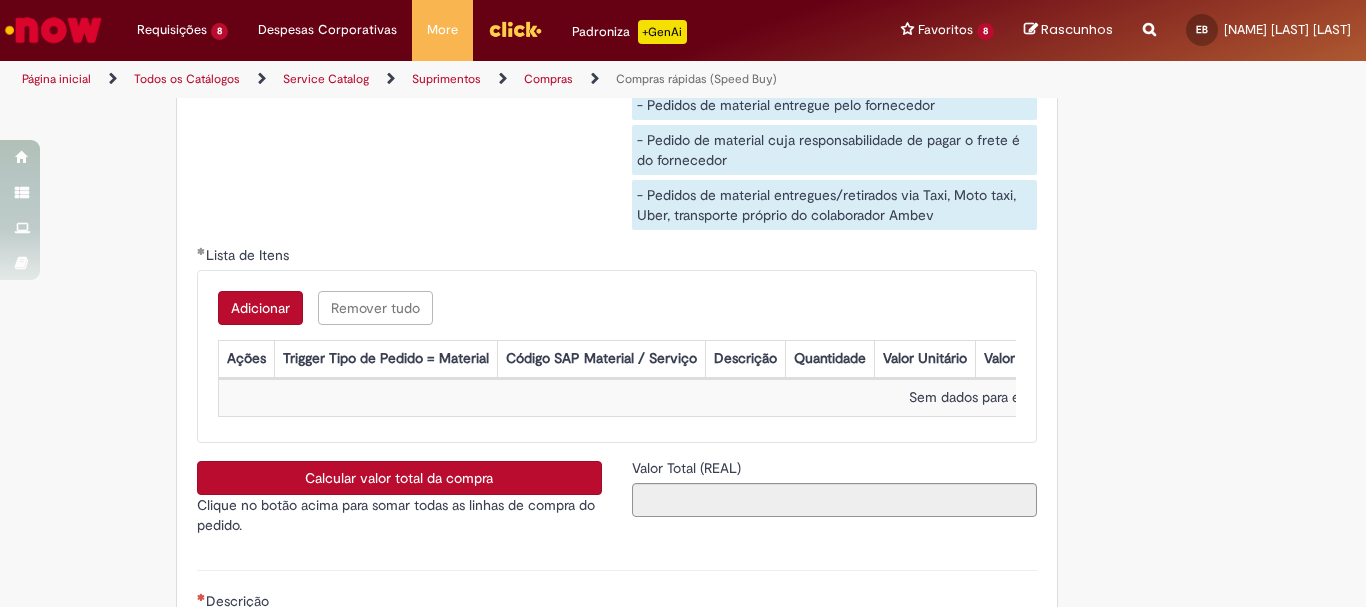 click on "Adicionar" at bounding box center [260, 308] 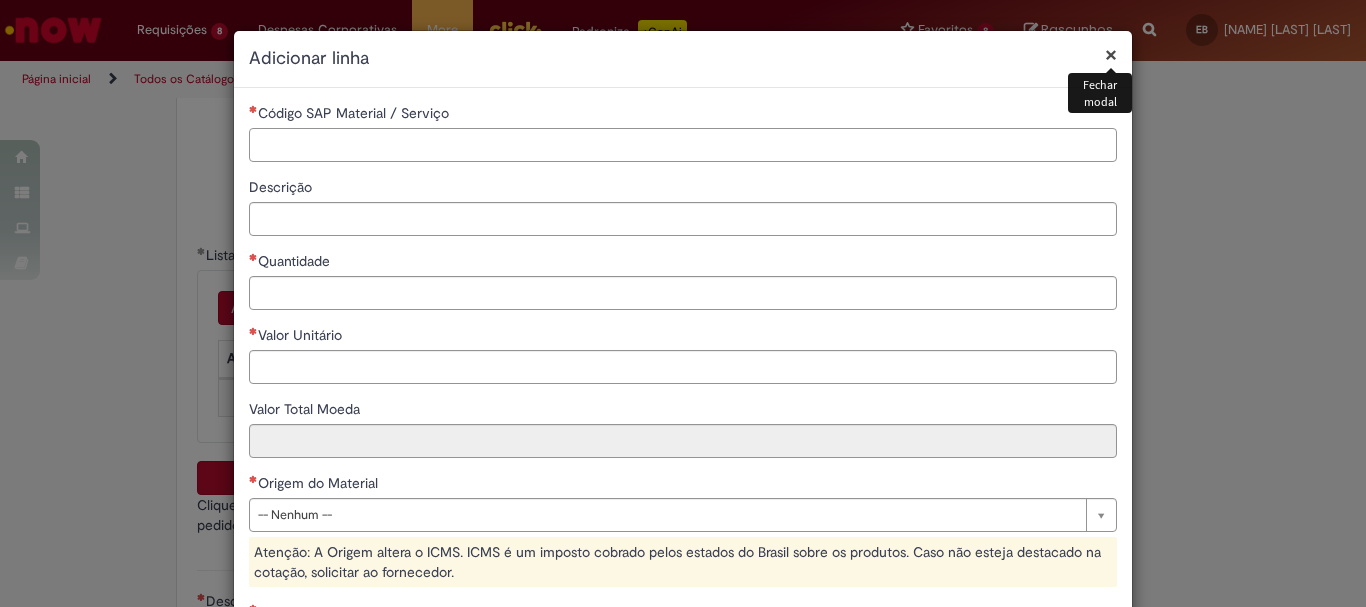 click on "Código SAP Material / Serviço" at bounding box center (683, 145) 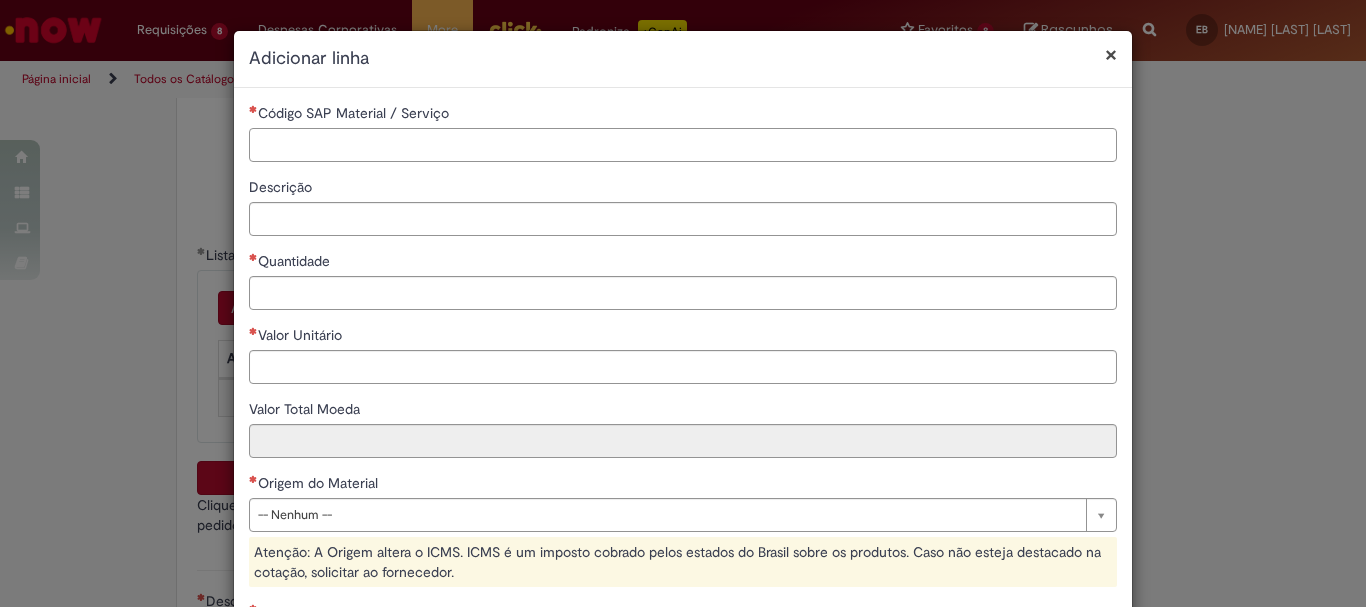 paste on "********" 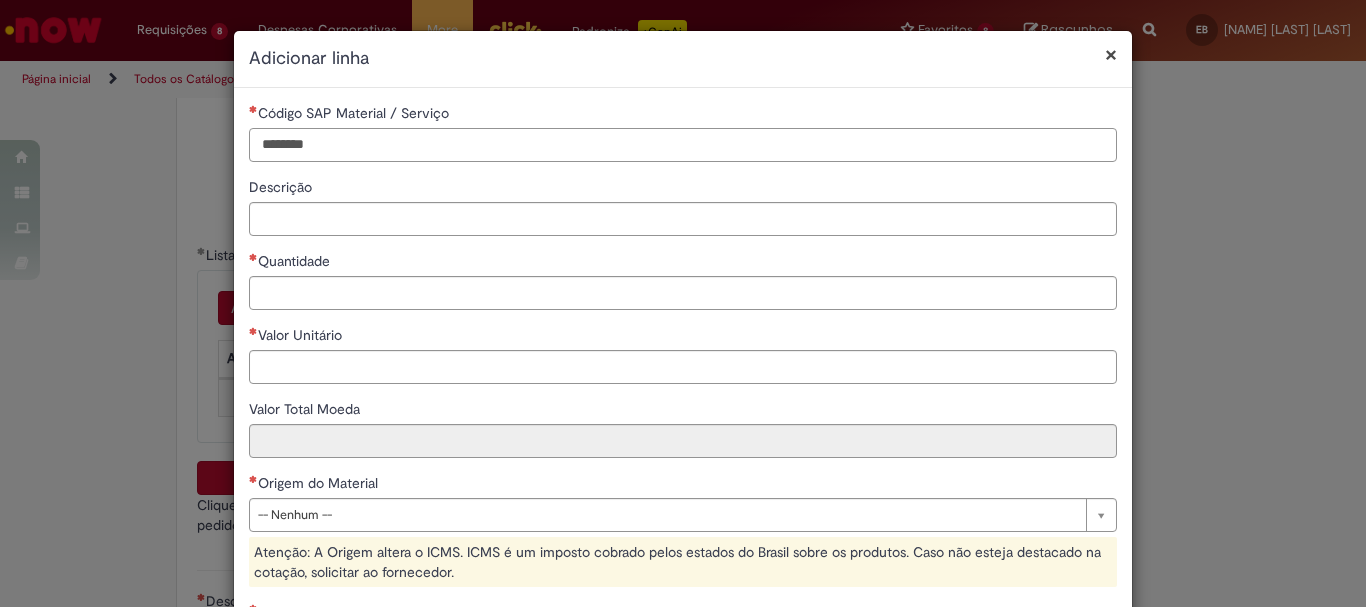 type on "********" 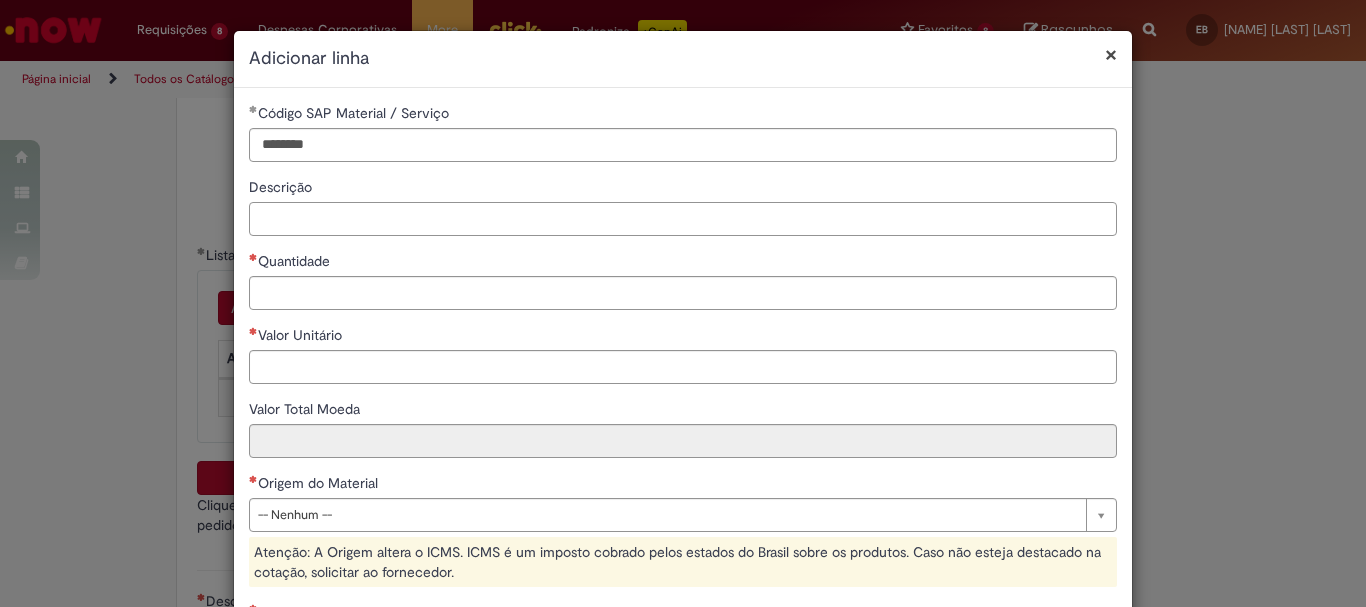 click on "Descrição" at bounding box center [683, 219] 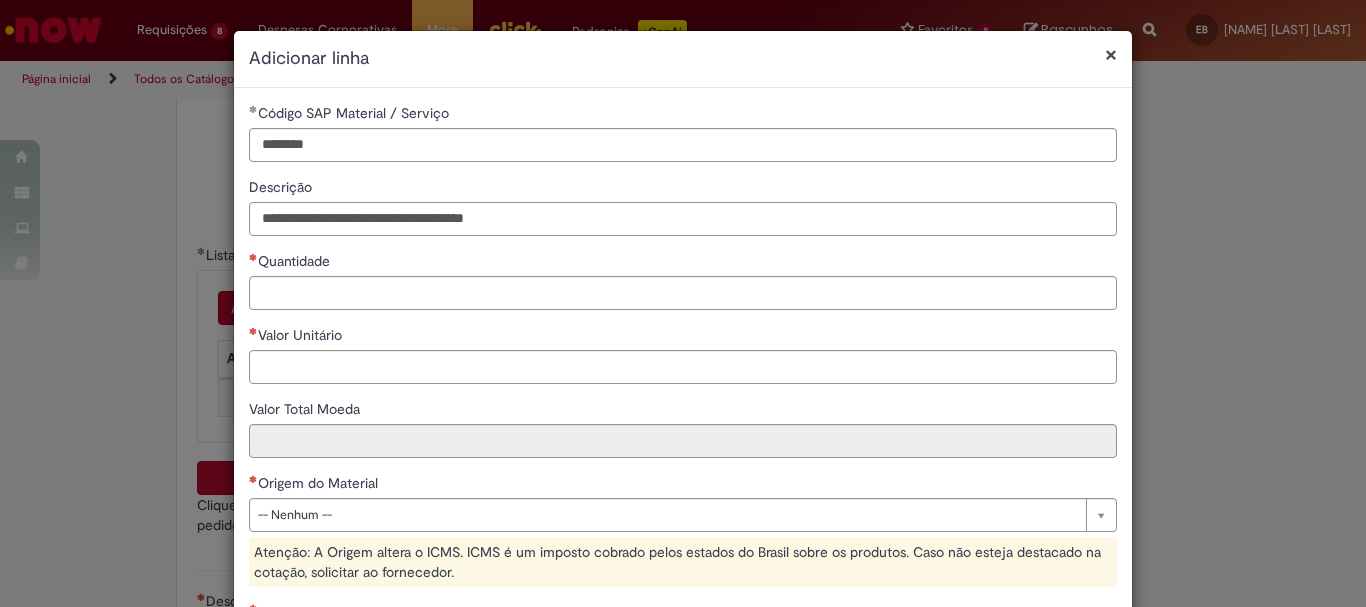 type on "**********" 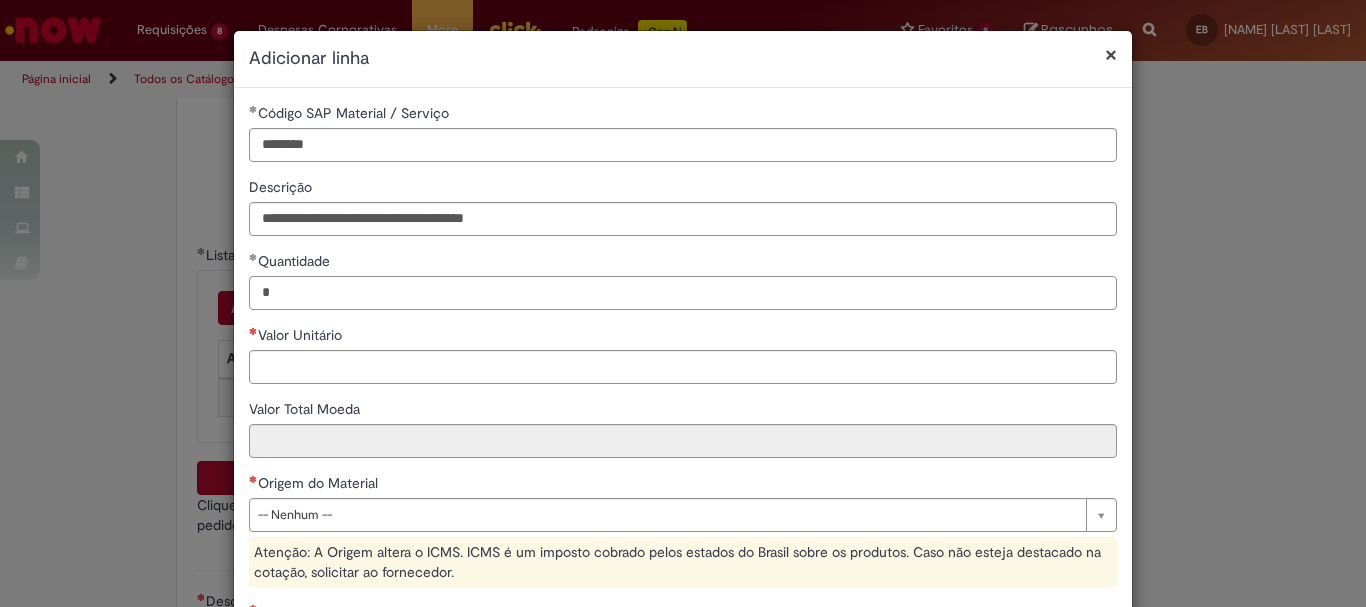 type on "*" 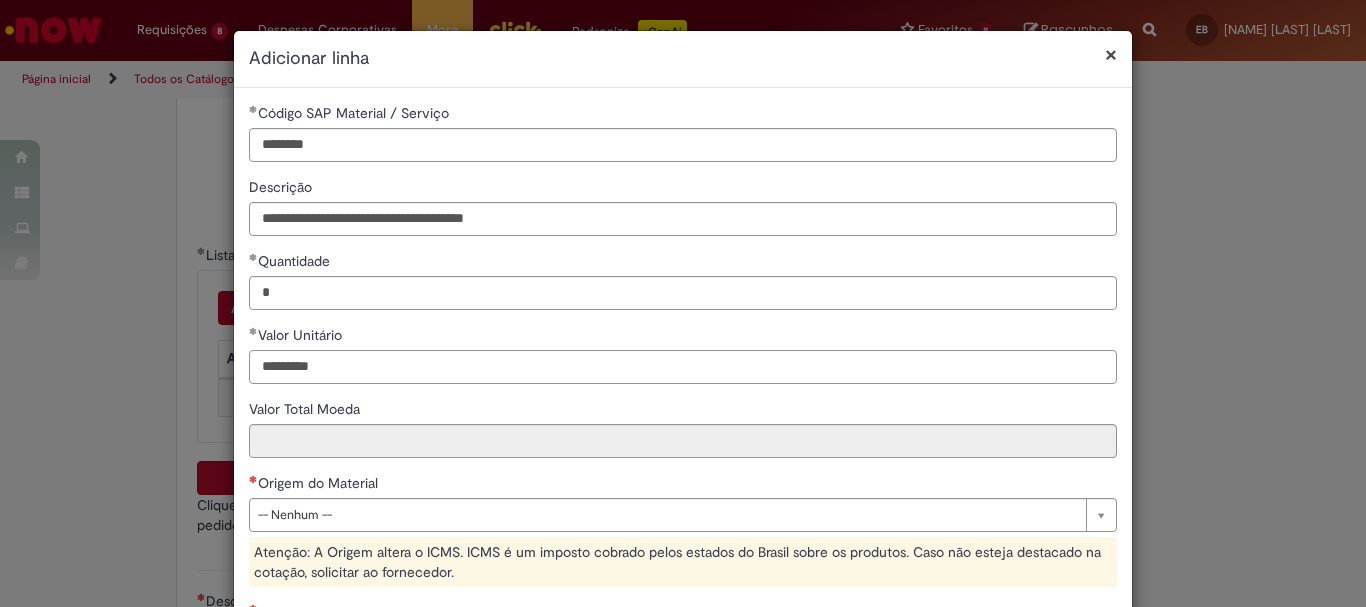 click on "*********" at bounding box center (683, 367) 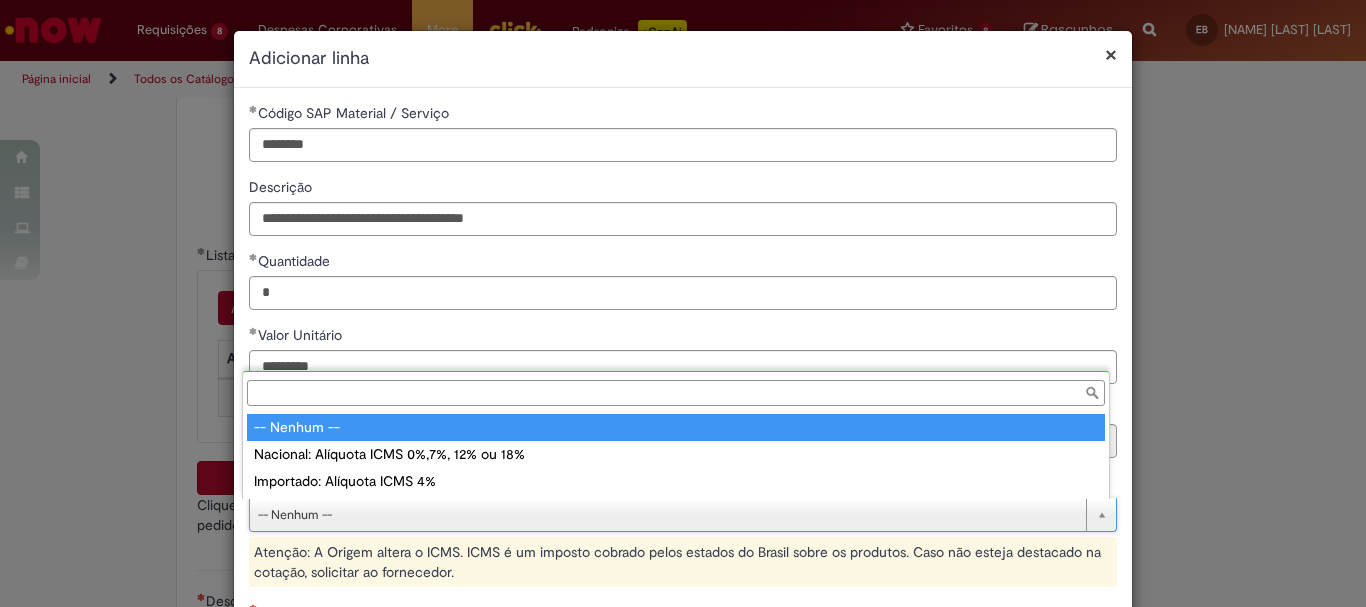 type on "*********" 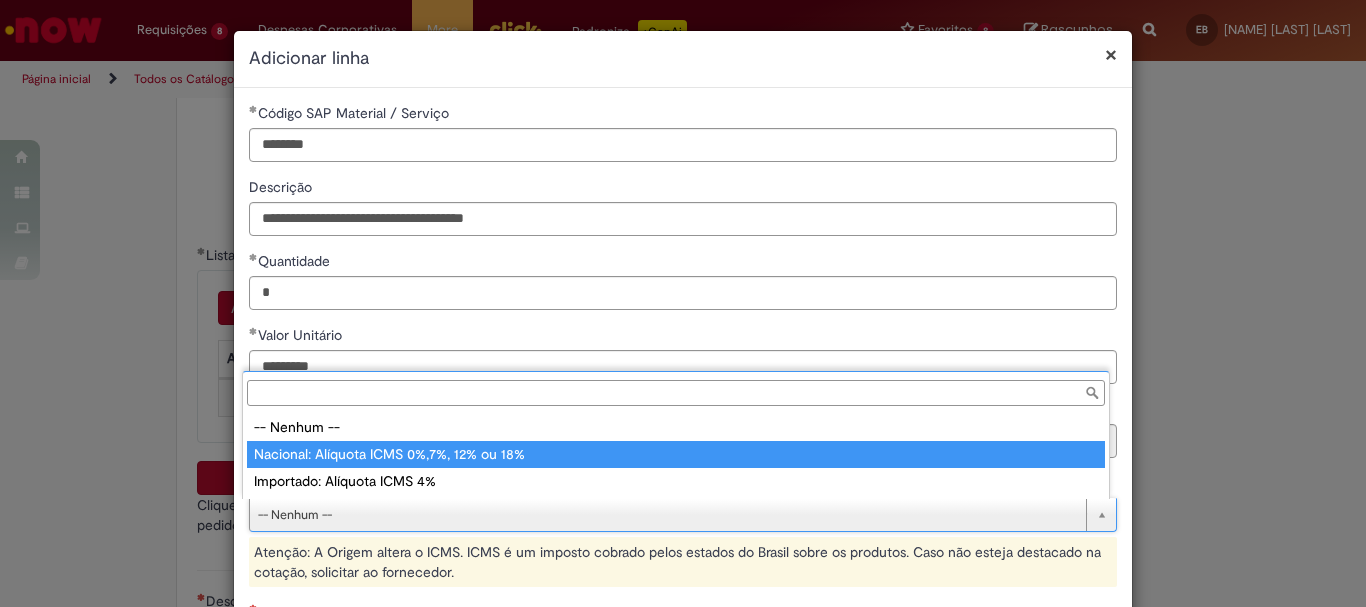 type on "**********" 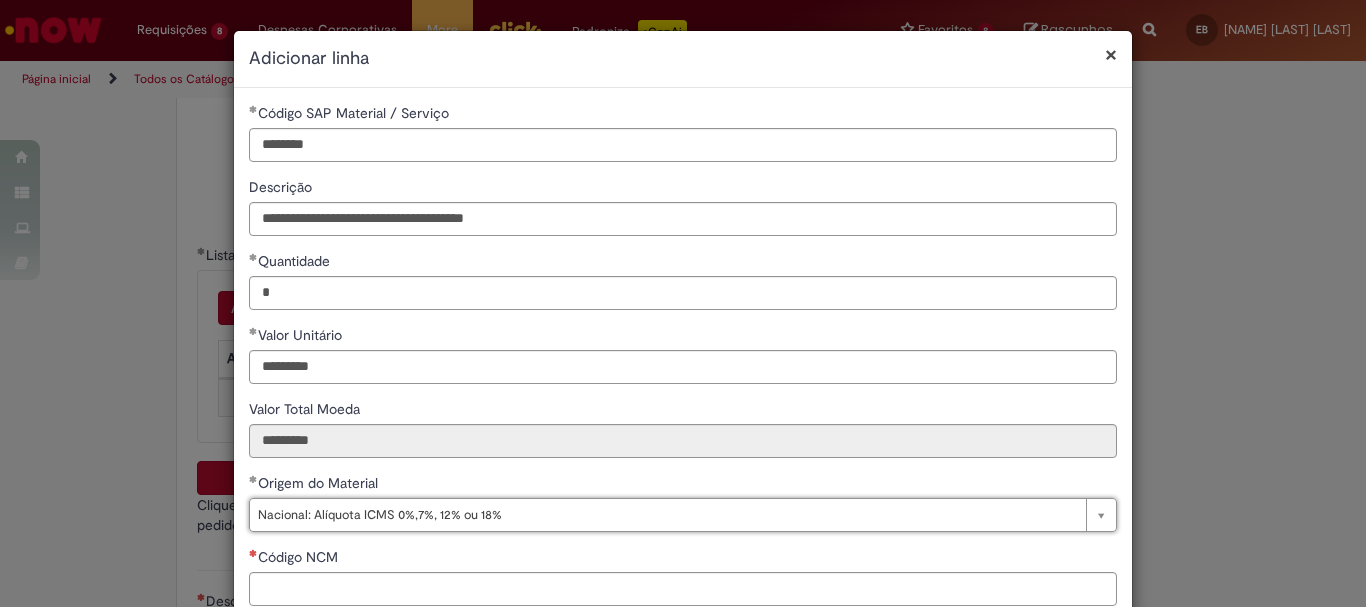 scroll, scrollTop: 300, scrollLeft: 0, axis: vertical 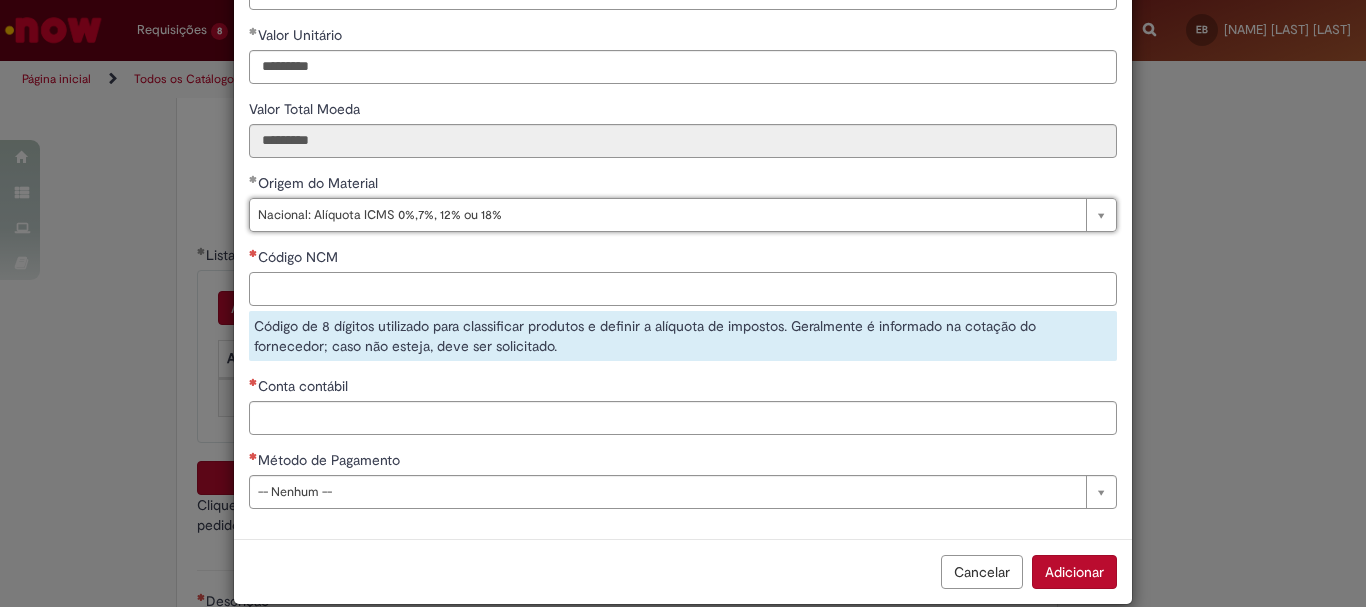 click on "Código NCM" at bounding box center [683, 289] 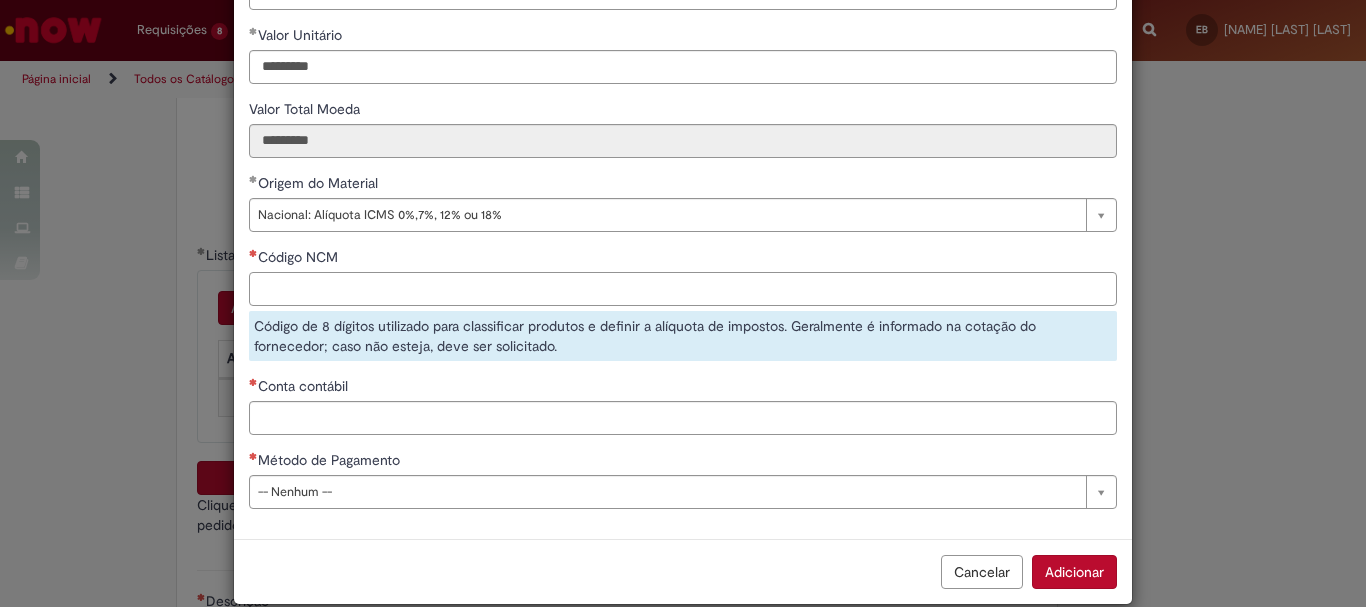 paste on "********" 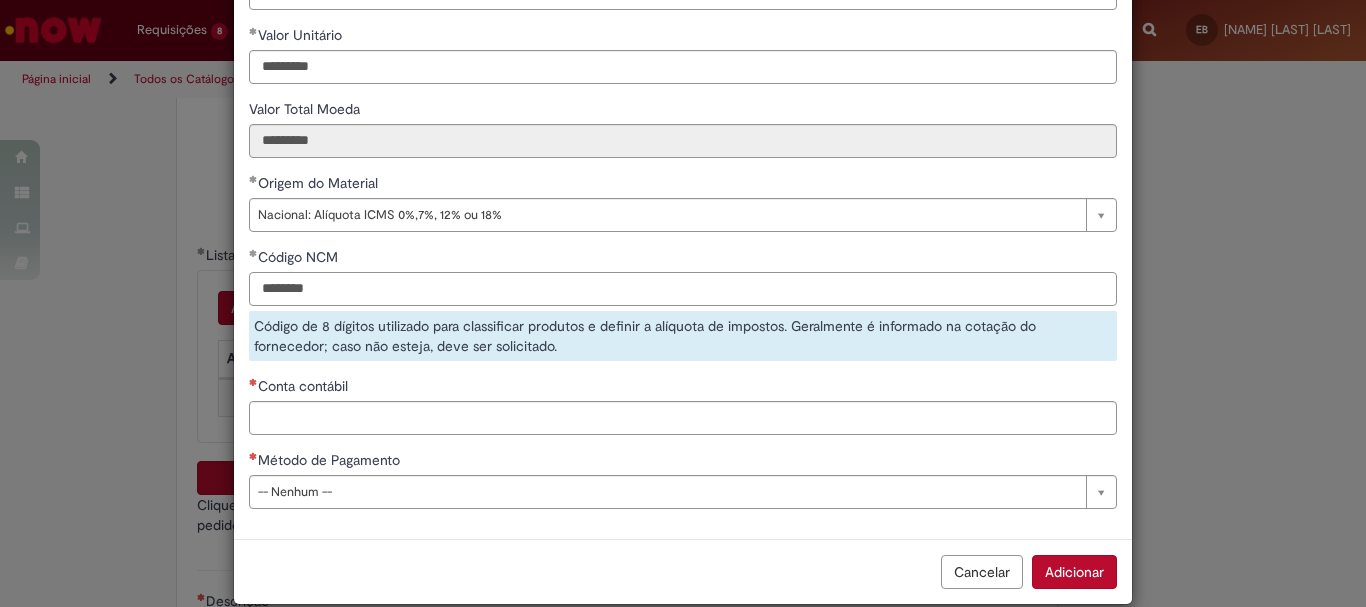type on "********" 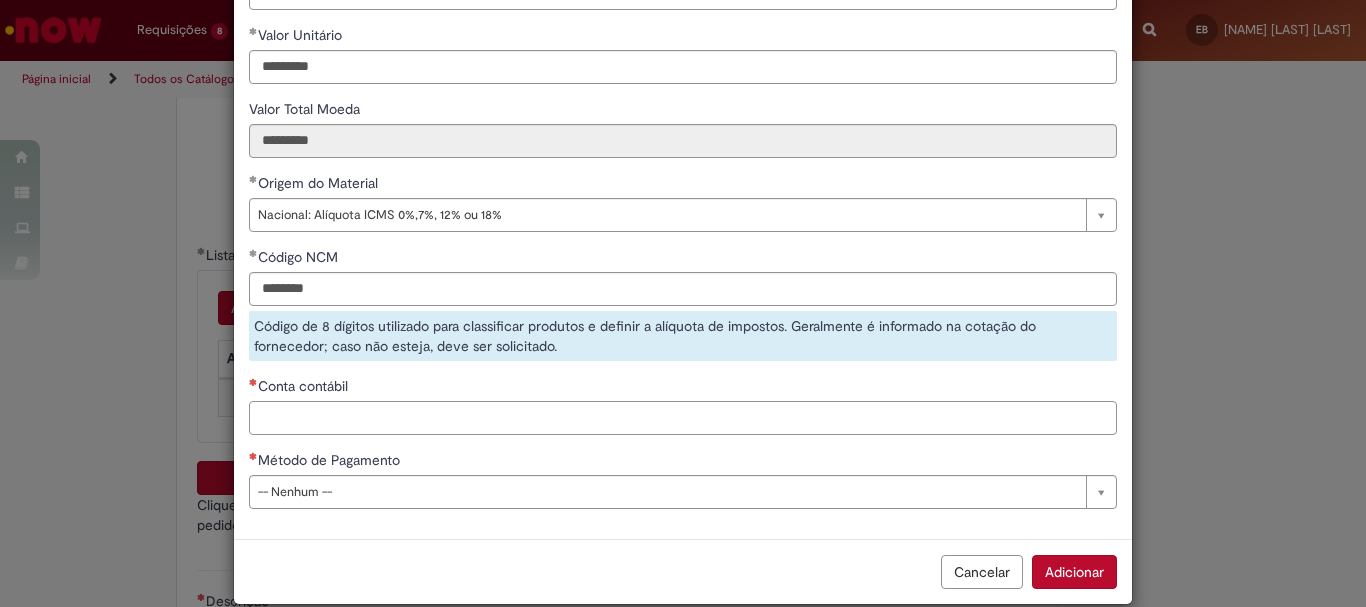 click on "**********" at bounding box center [683, 163] 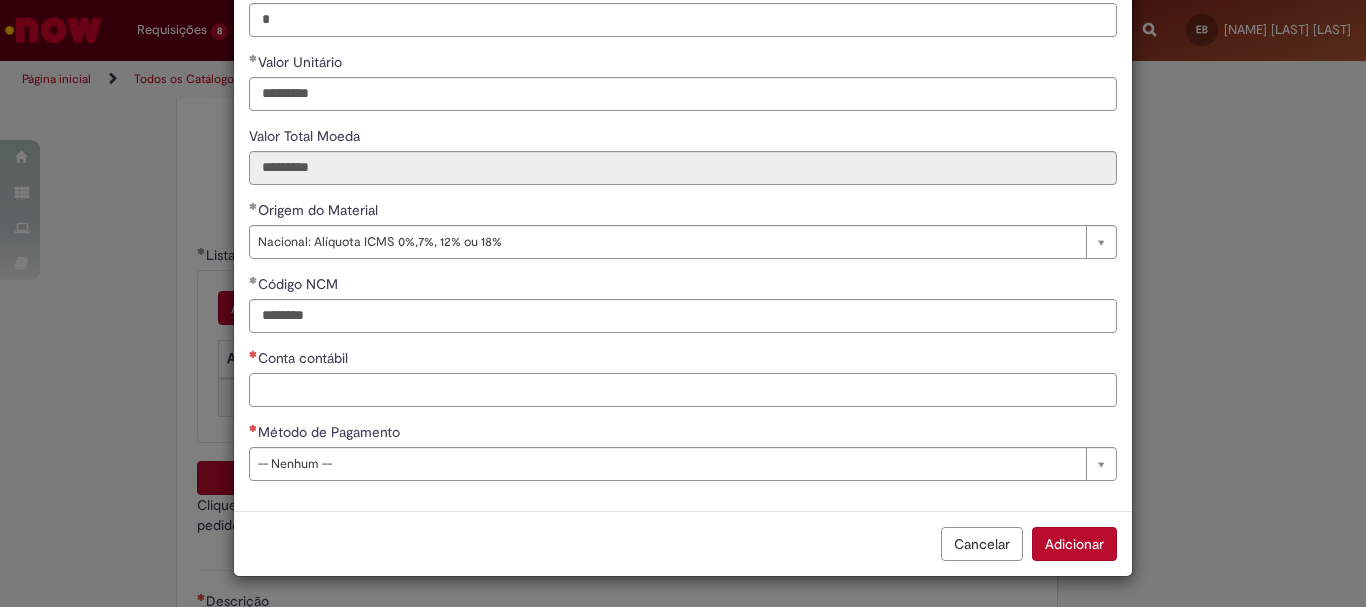 scroll, scrollTop: 273, scrollLeft: 0, axis: vertical 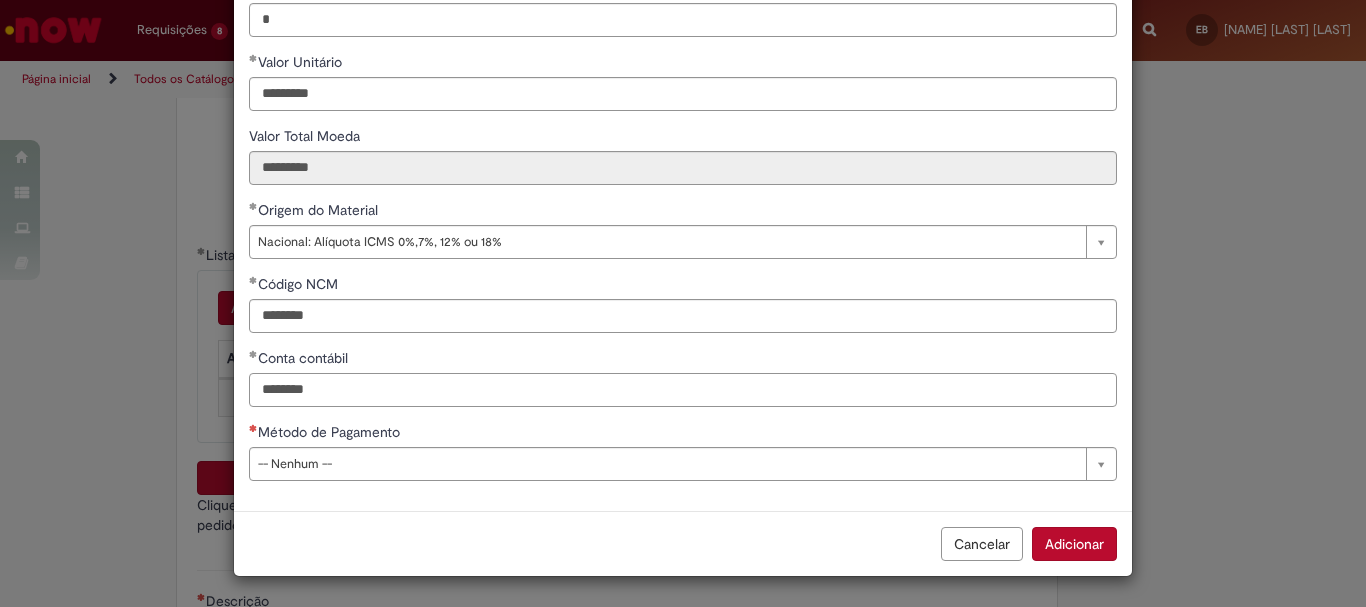 type on "********" 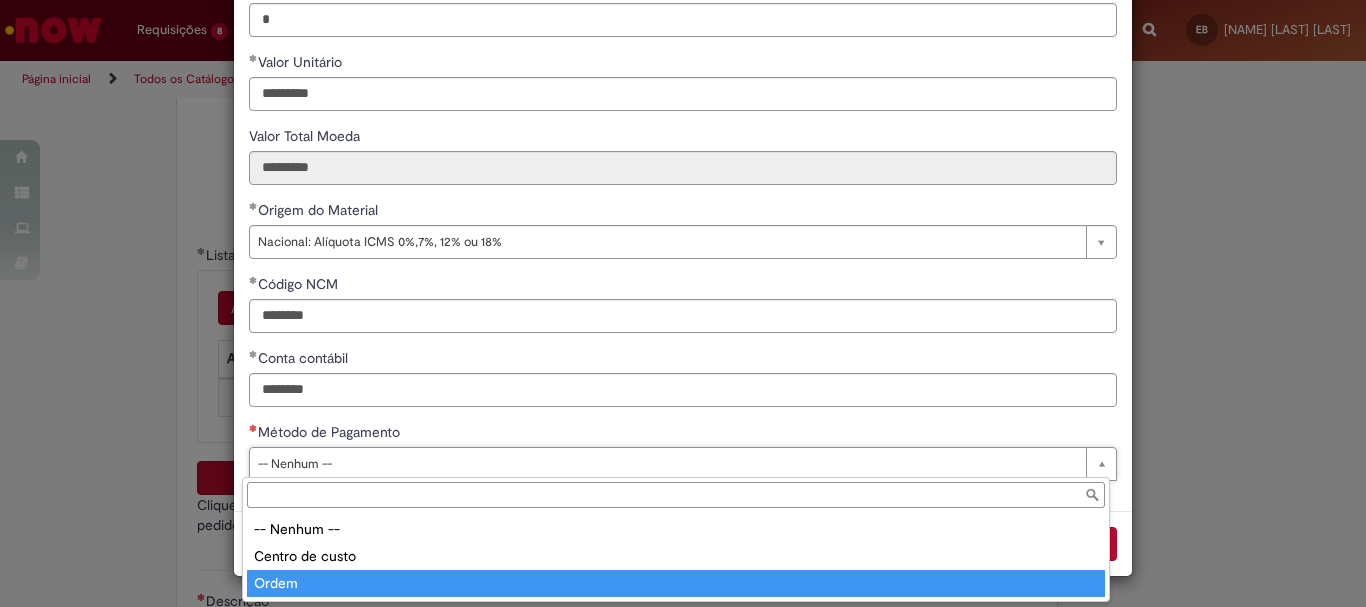type on "*****" 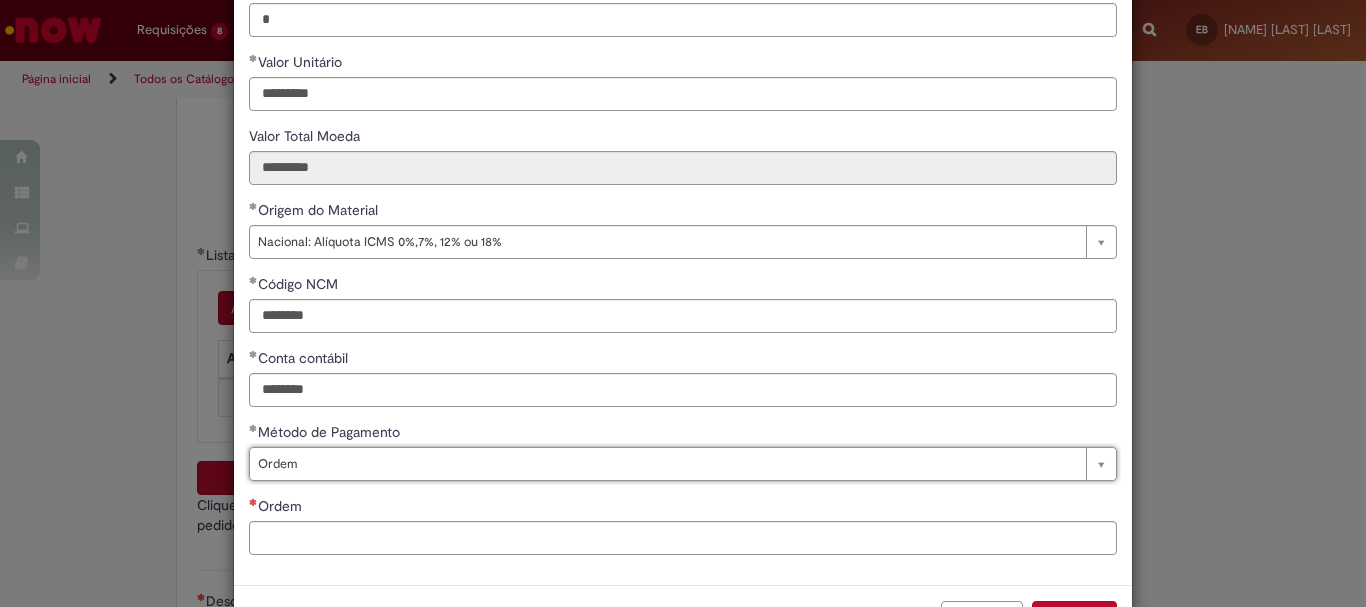 click on "**********" at bounding box center (683, 303) 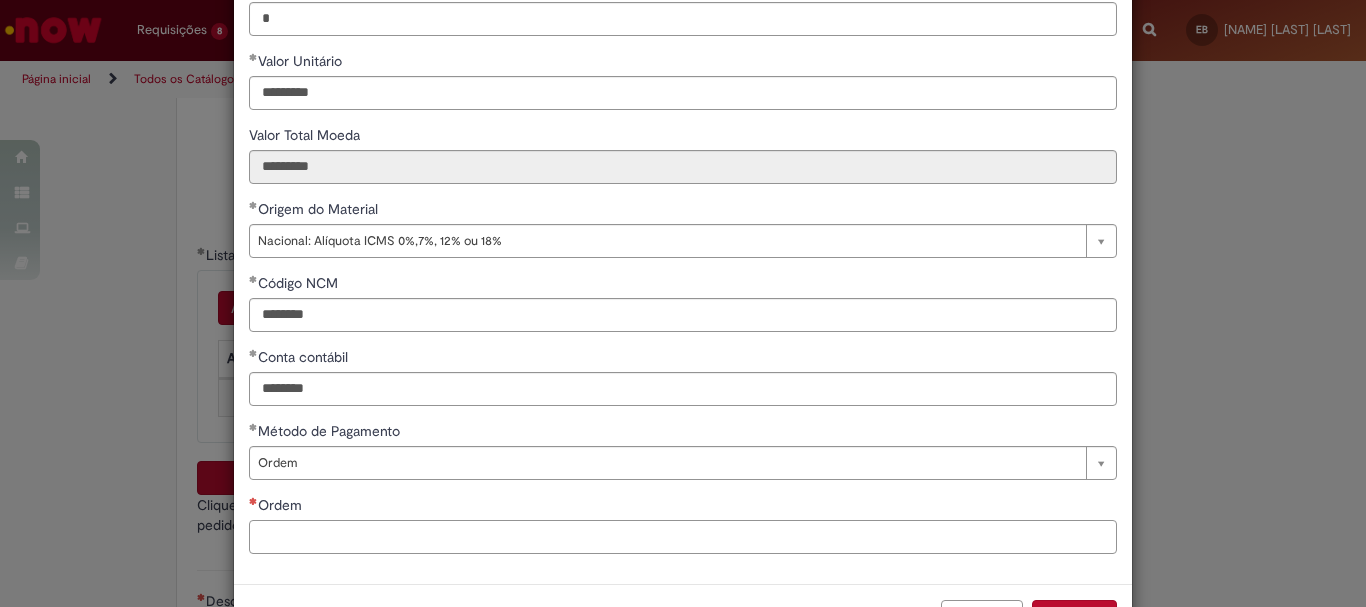click on "Ordem" at bounding box center (683, 537) 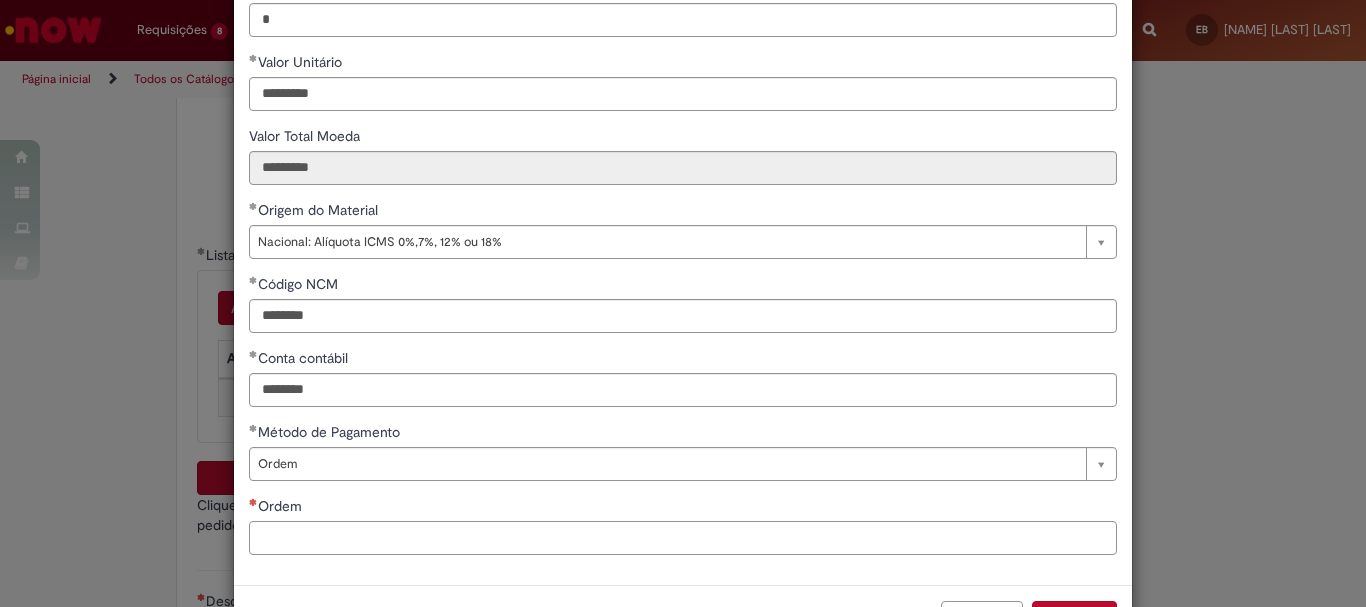 paste on "**********" 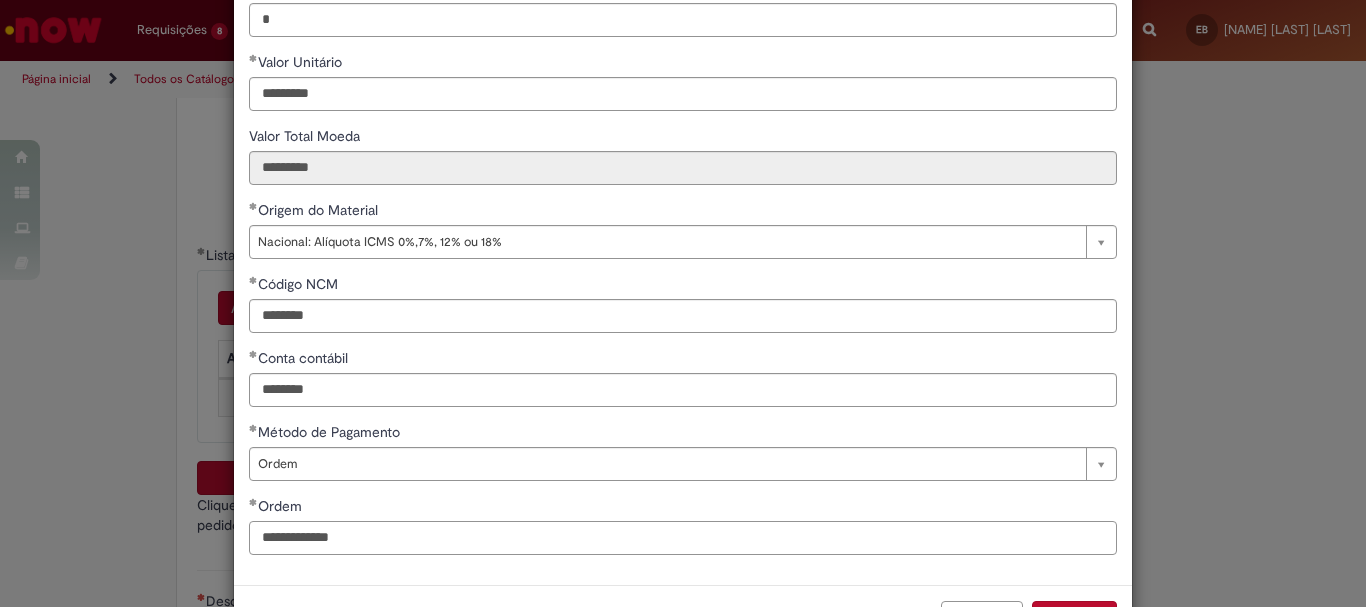 scroll, scrollTop: 347, scrollLeft: 0, axis: vertical 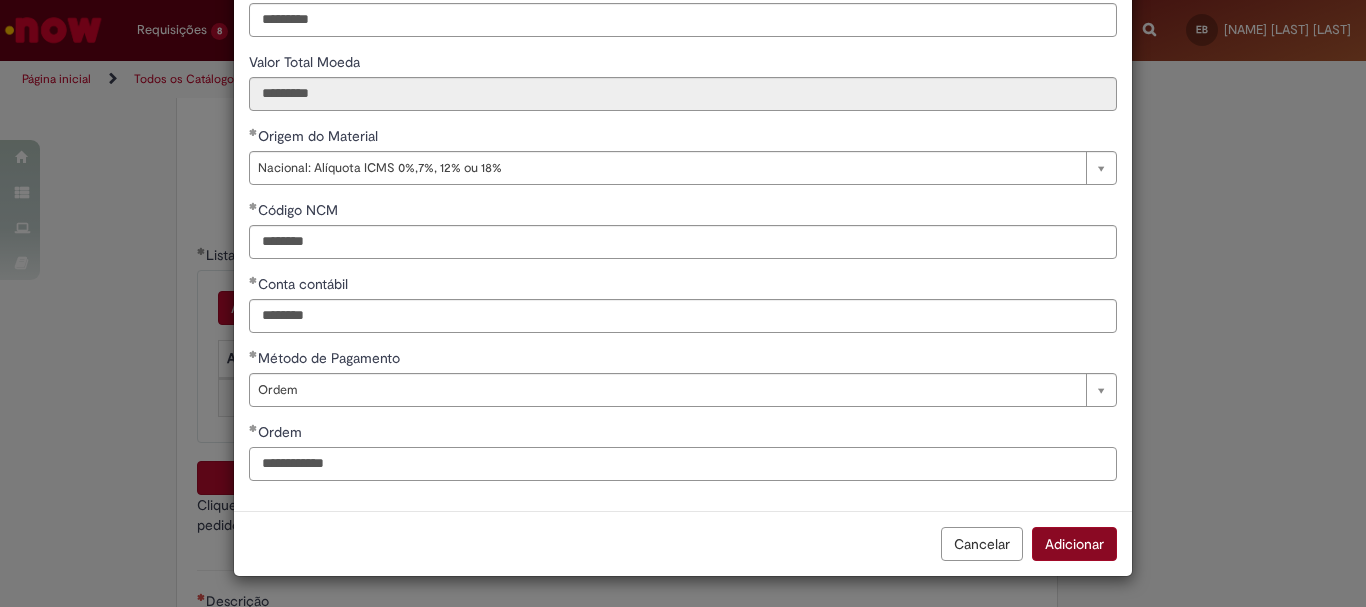 type on "**********" 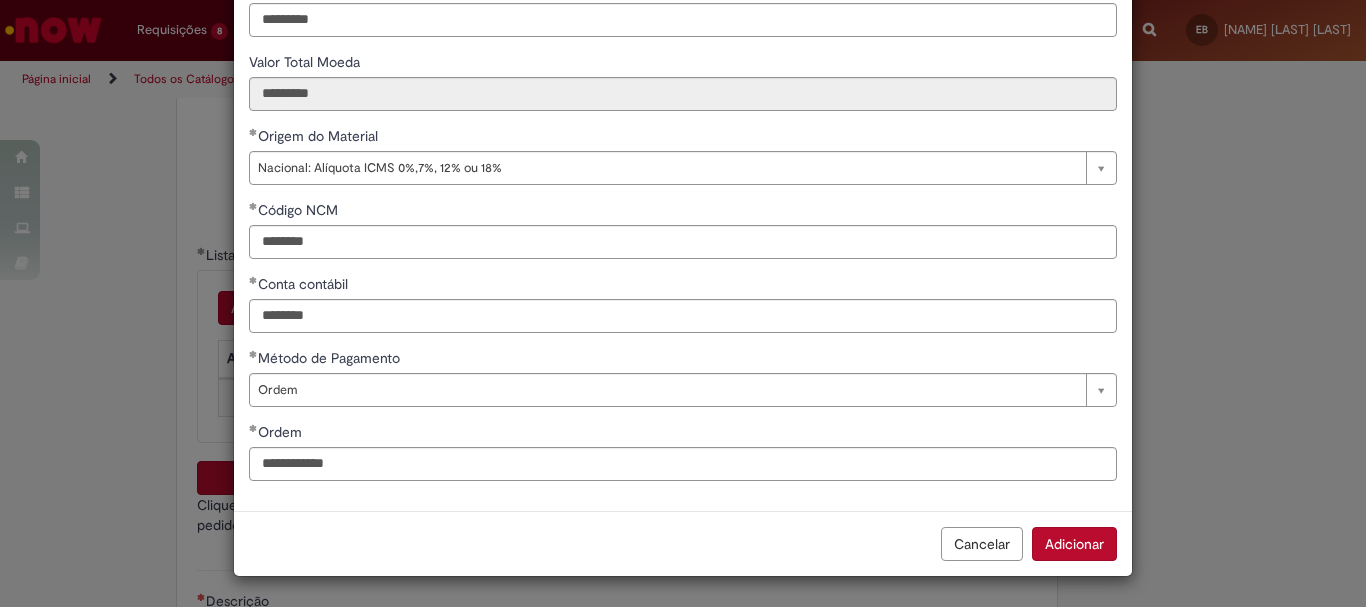 drag, startPoint x: 1091, startPoint y: 544, endPoint x: 1049, endPoint y: 547, distance: 42.107006 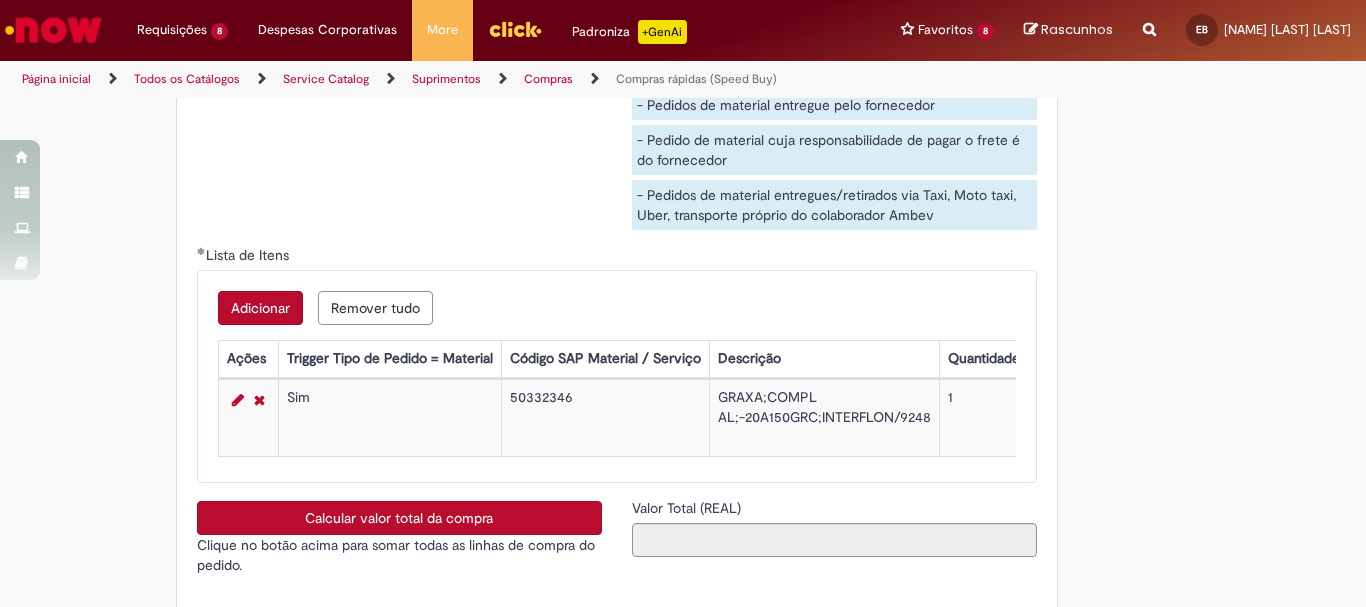 scroll, scrollTop: 3500, scrollLeft: 0, axis: vertical 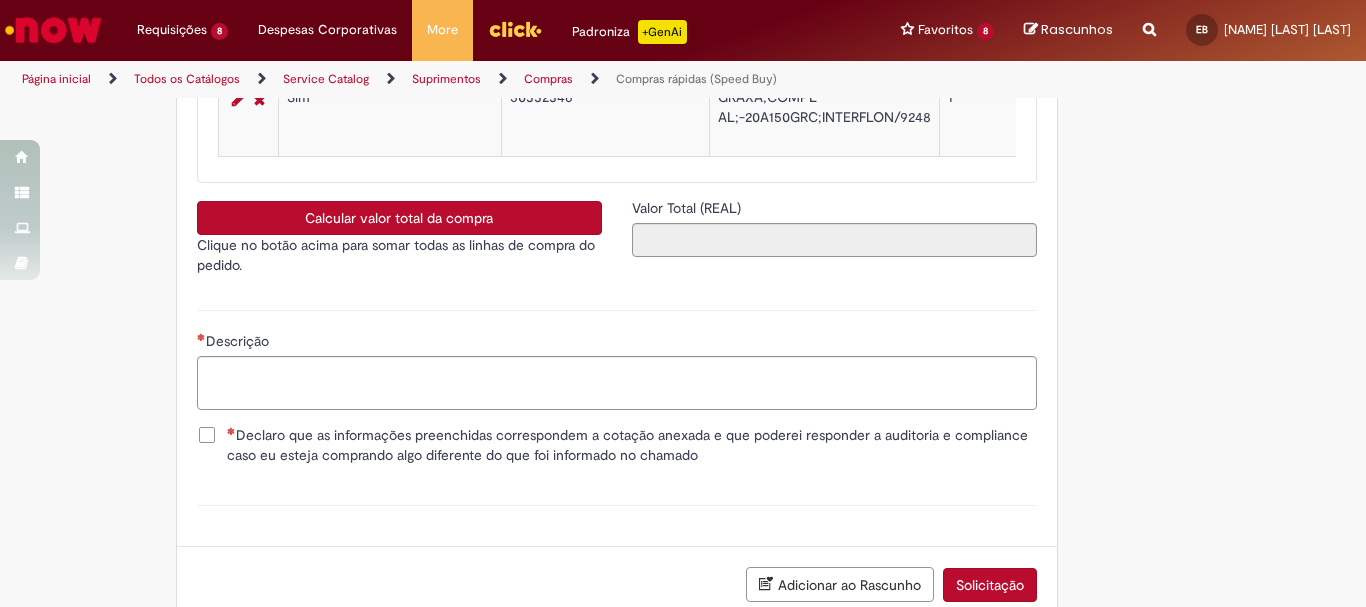 click on "Calcular valor total da compra" at bounding box center [399, 218] 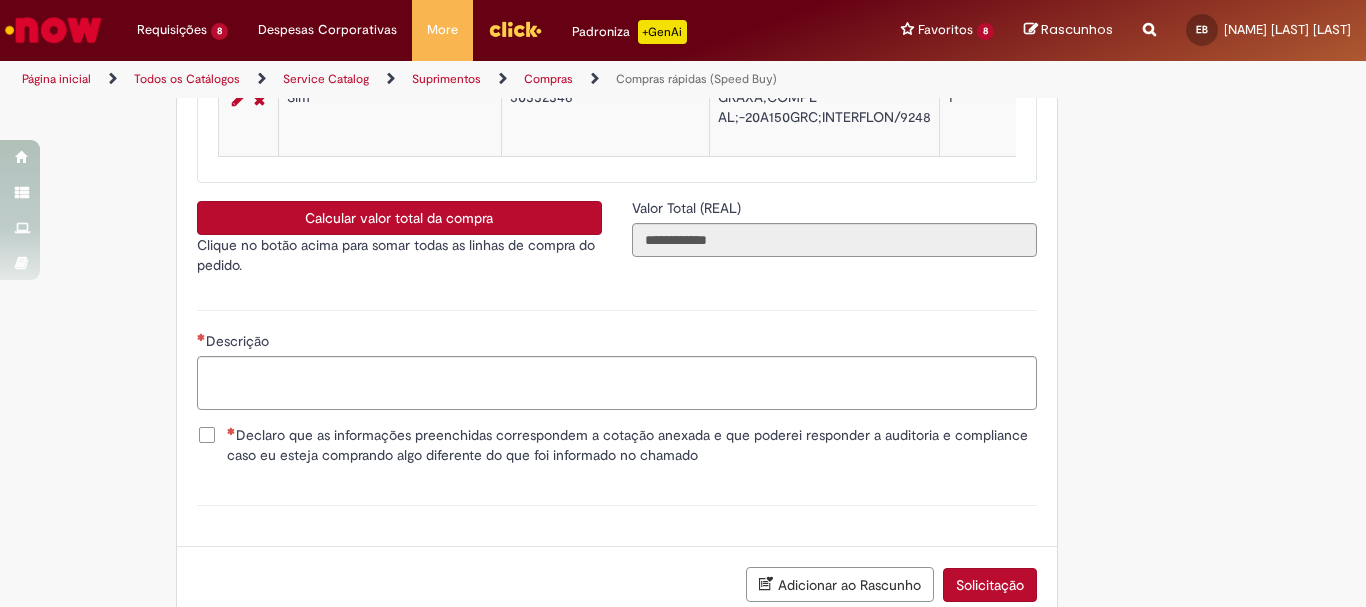 type 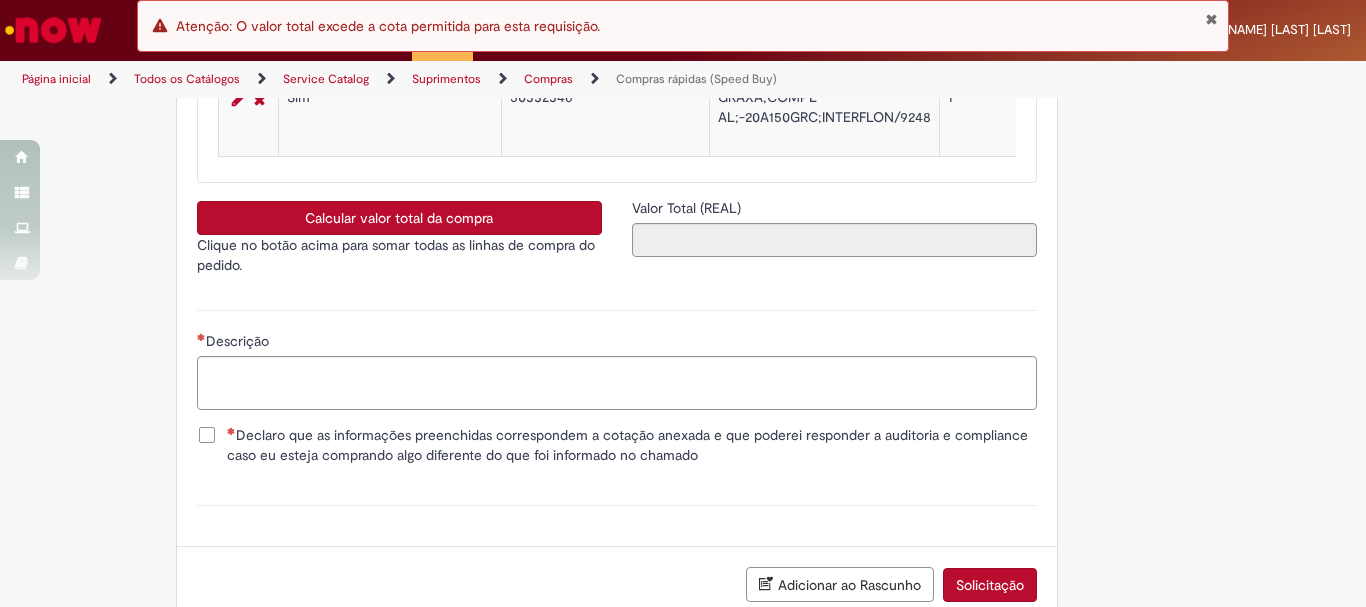 click at bounding box center (1211, 19) 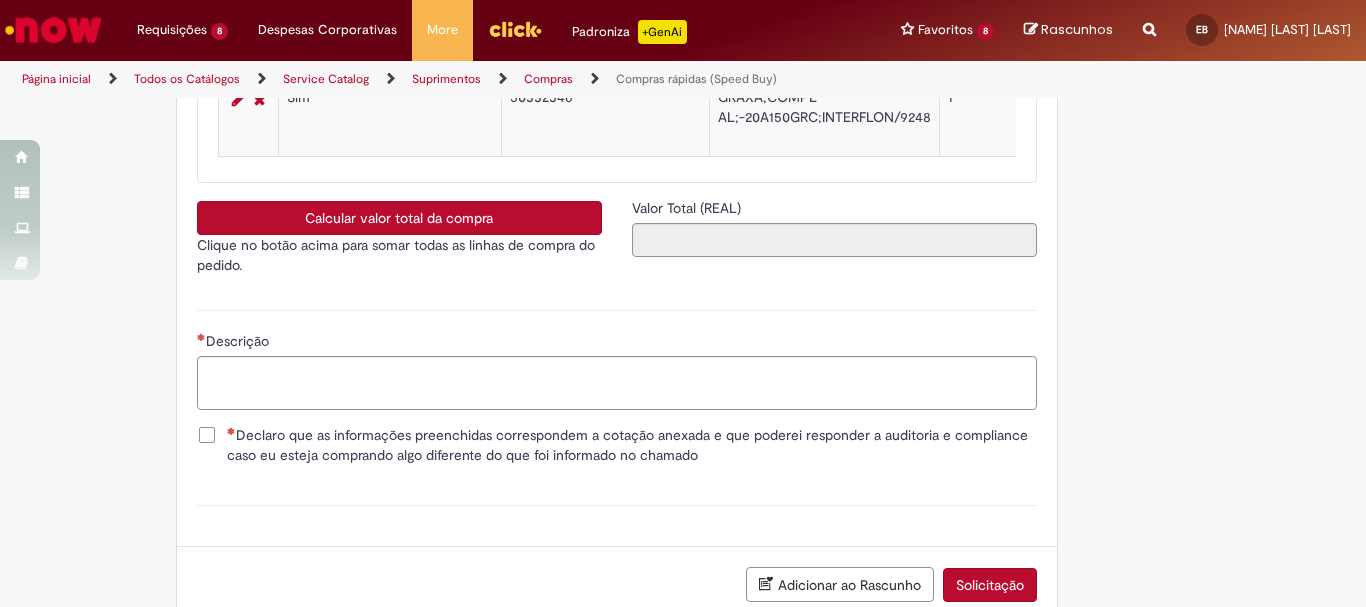 click on "Favoritos   8
Exibir todos os Favoritos
Incidentes Service Now
Validação de Fretes Urgentes
Tratamento de RC Emergencial D+1
Cancelamento ou Encerramento de Pedido
Alteração de Pedido
Cadastro de Material
Documentos com Bloqueio R
Compras rápidas (Speed Buy)" at bounding box center (947, 30) 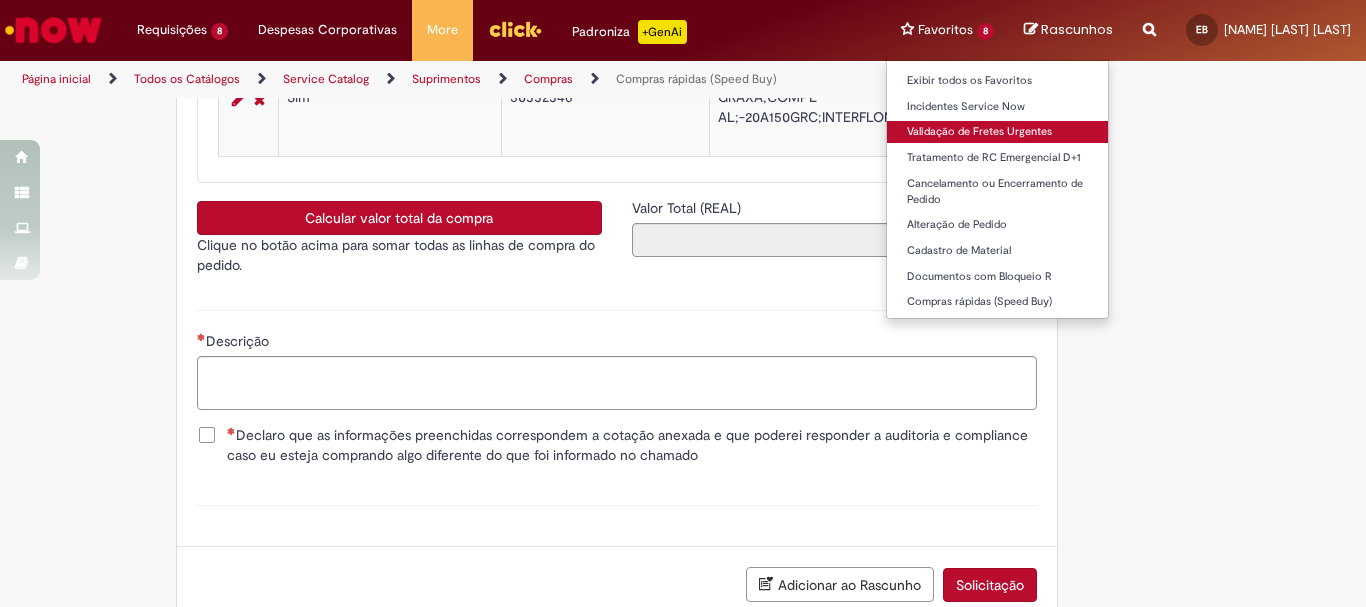 click on "Validação de Fretes Urgentes" at bounding box center [997, 132] 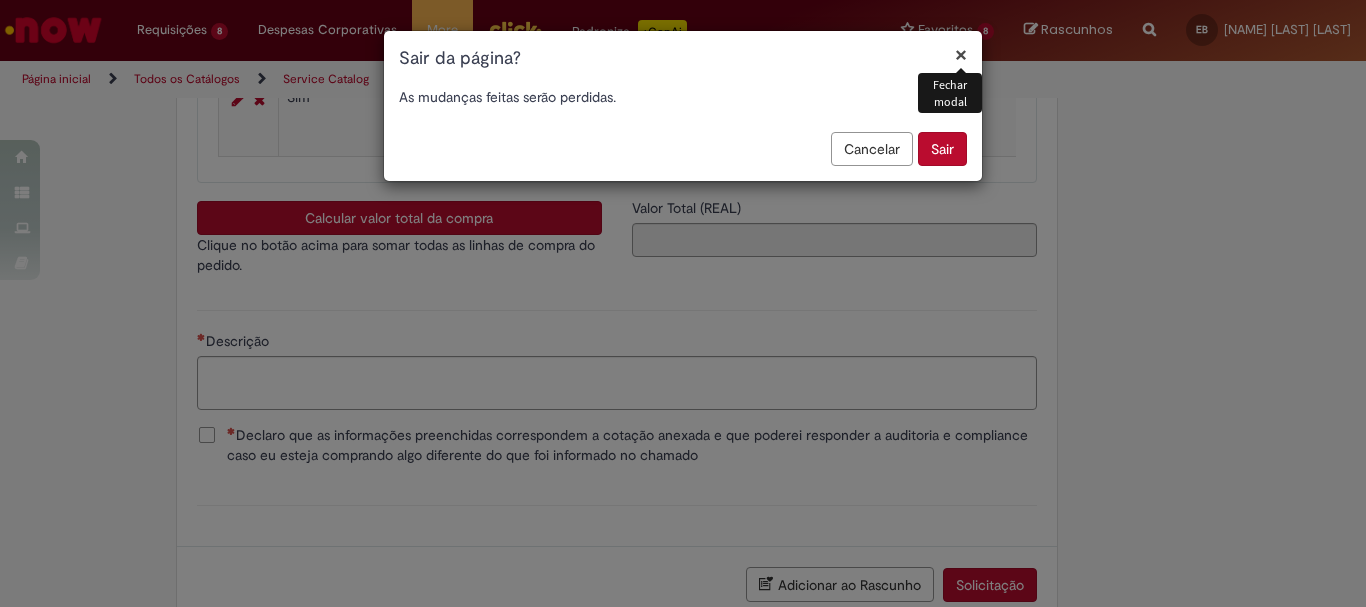 click on "Sair" at bounding box center (942, 149) 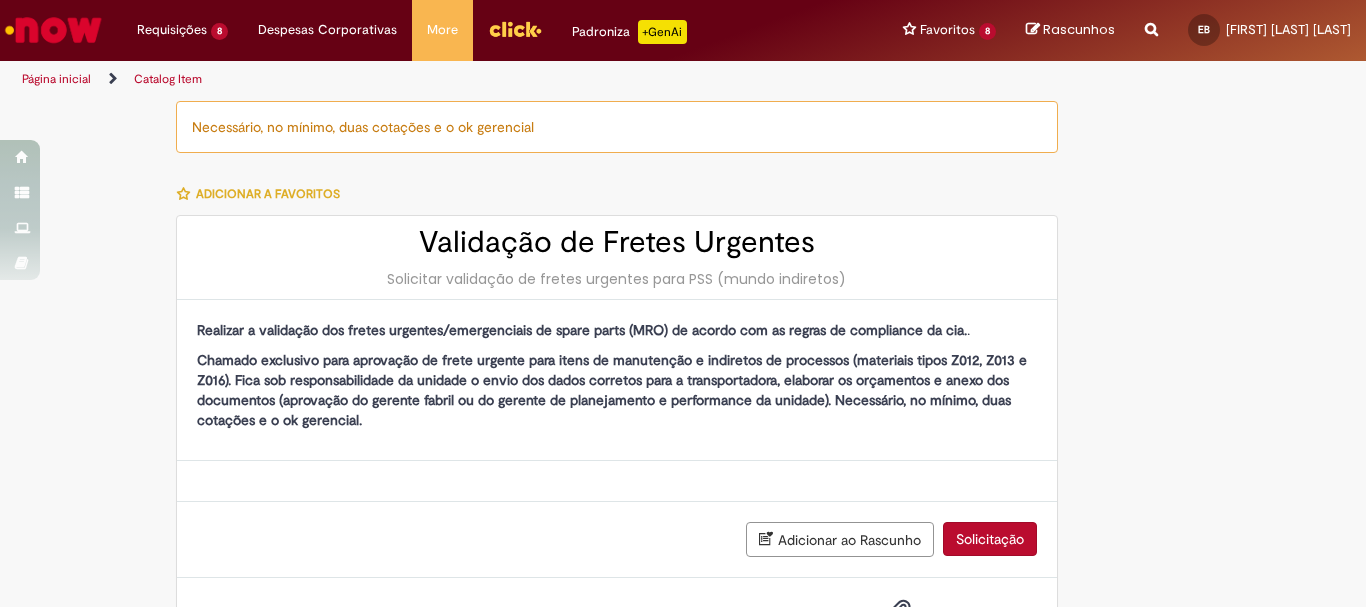 scroll, scrollTop: 0, scrollLeft: 0, axis: both 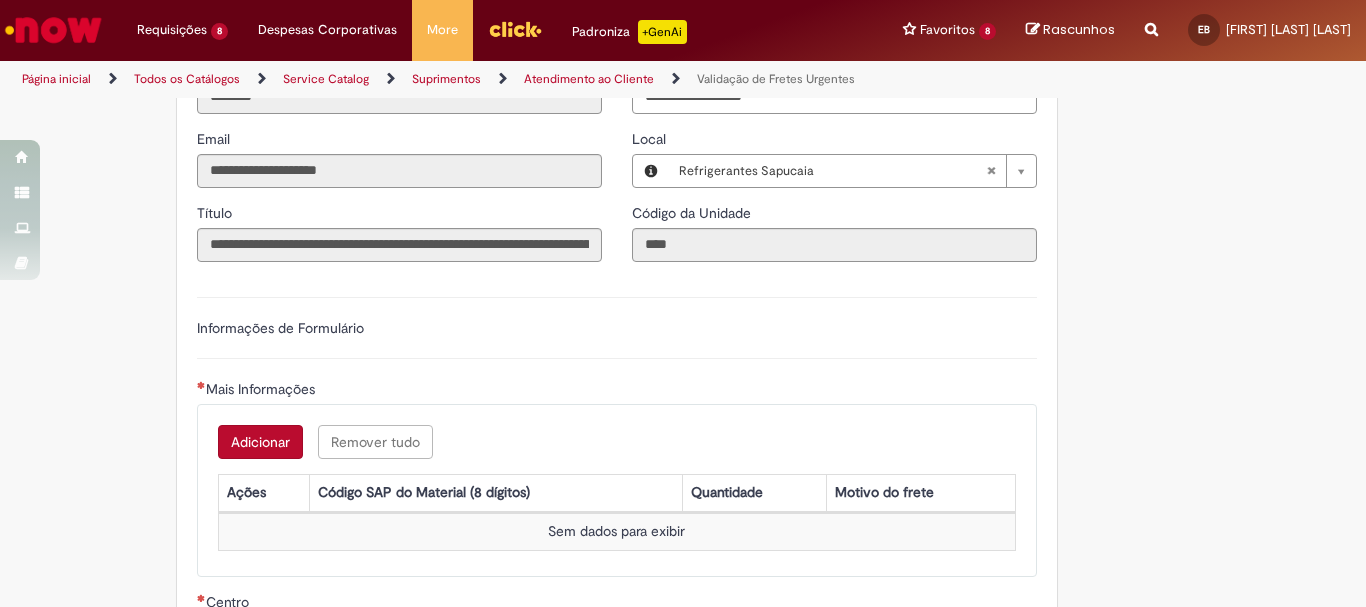 click on "Adicionar Remover tudo Mais Informações Ações Código SAP do Material (8 dígitos) Quantidade Motivo do frete Sem dados para exibir" at bounding box center [617, 490] 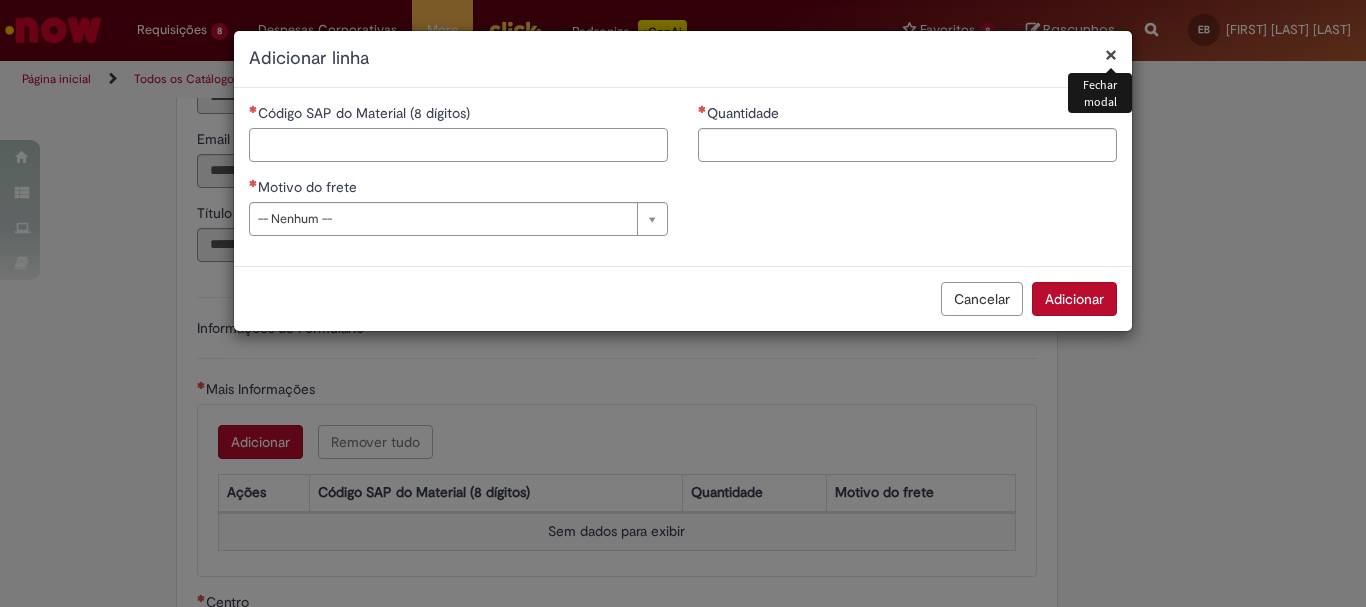 click on "Código SAP do Material (8 dígitos)" at bounding box center (458, 145) 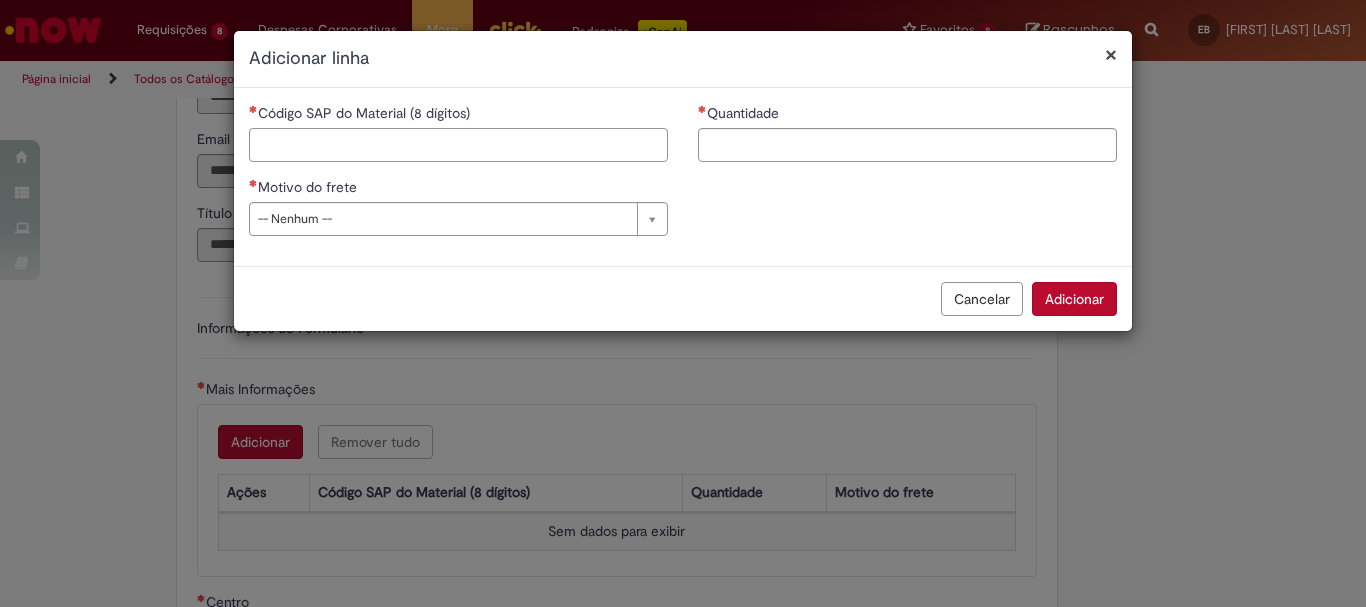paste on "********" 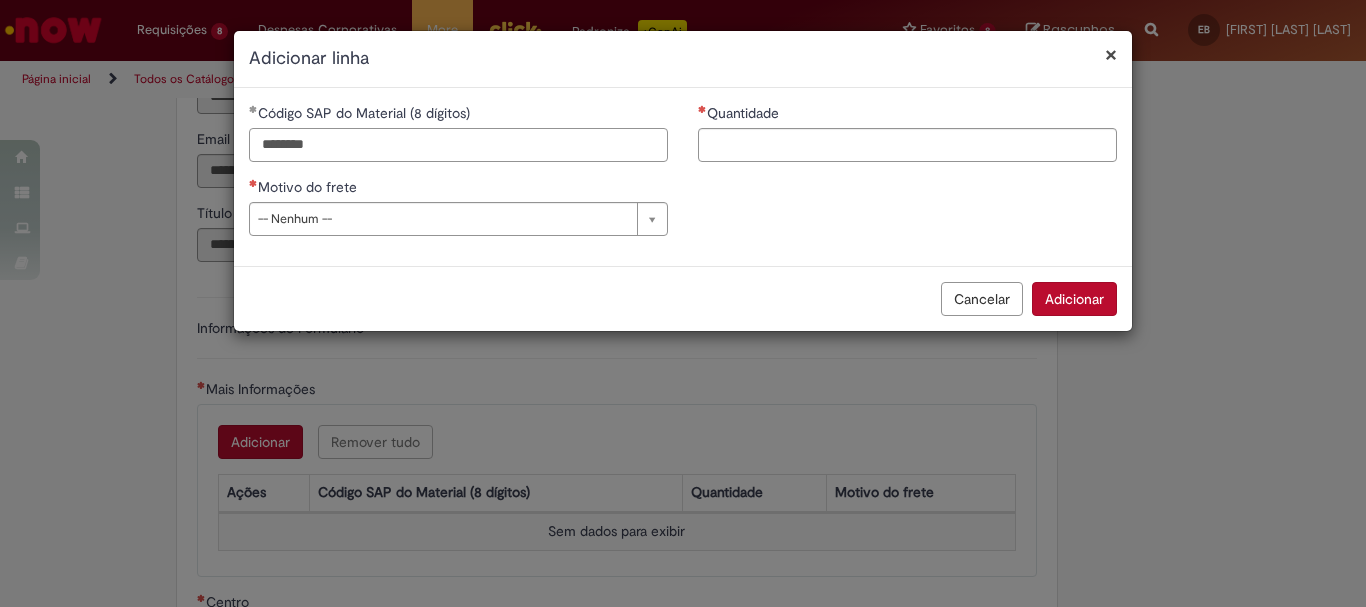 type on "********" 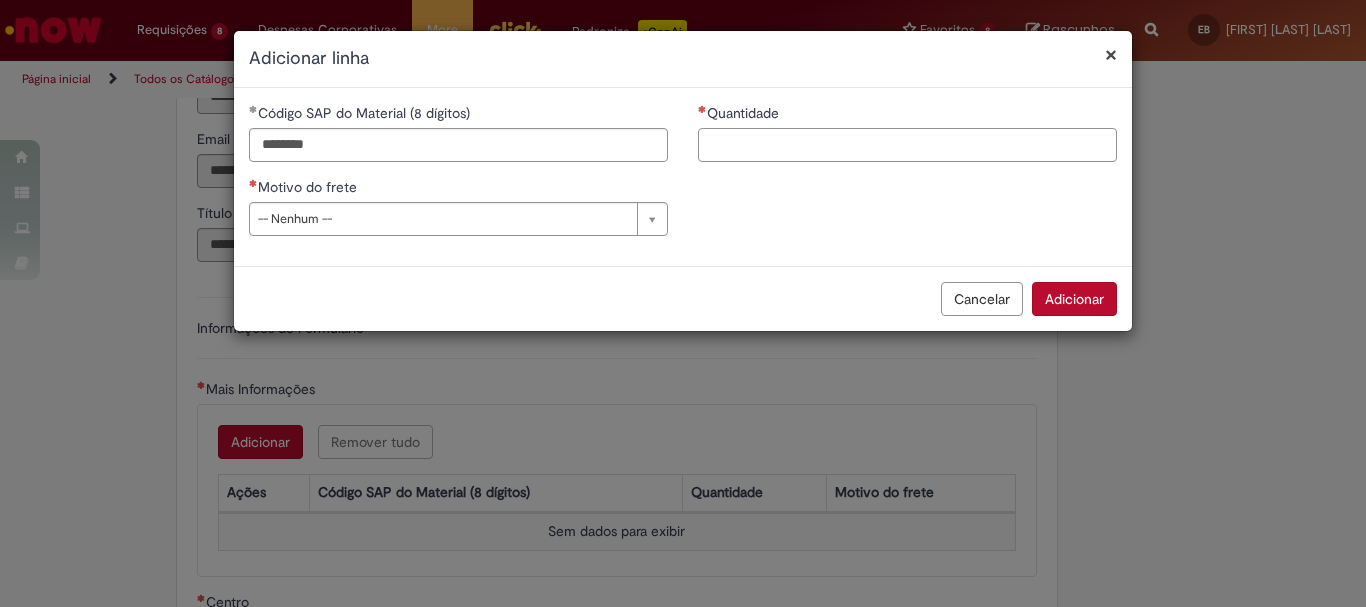click on "Quantidade" at bounding box center (907, 145) 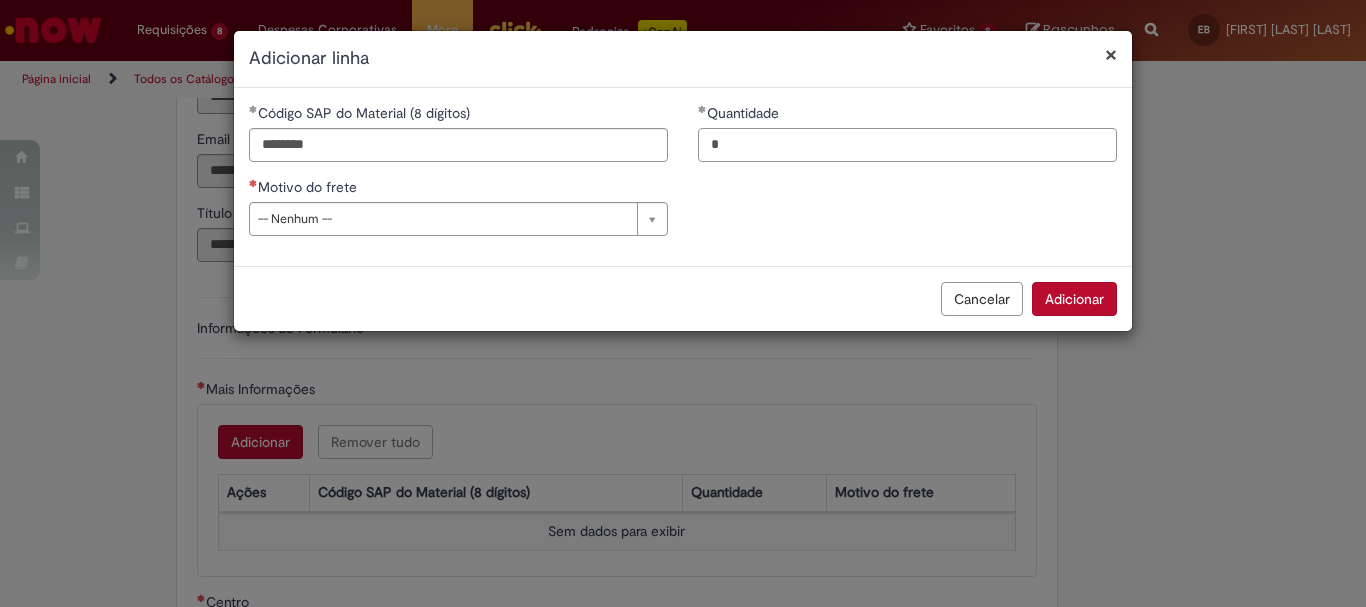 type on "*" 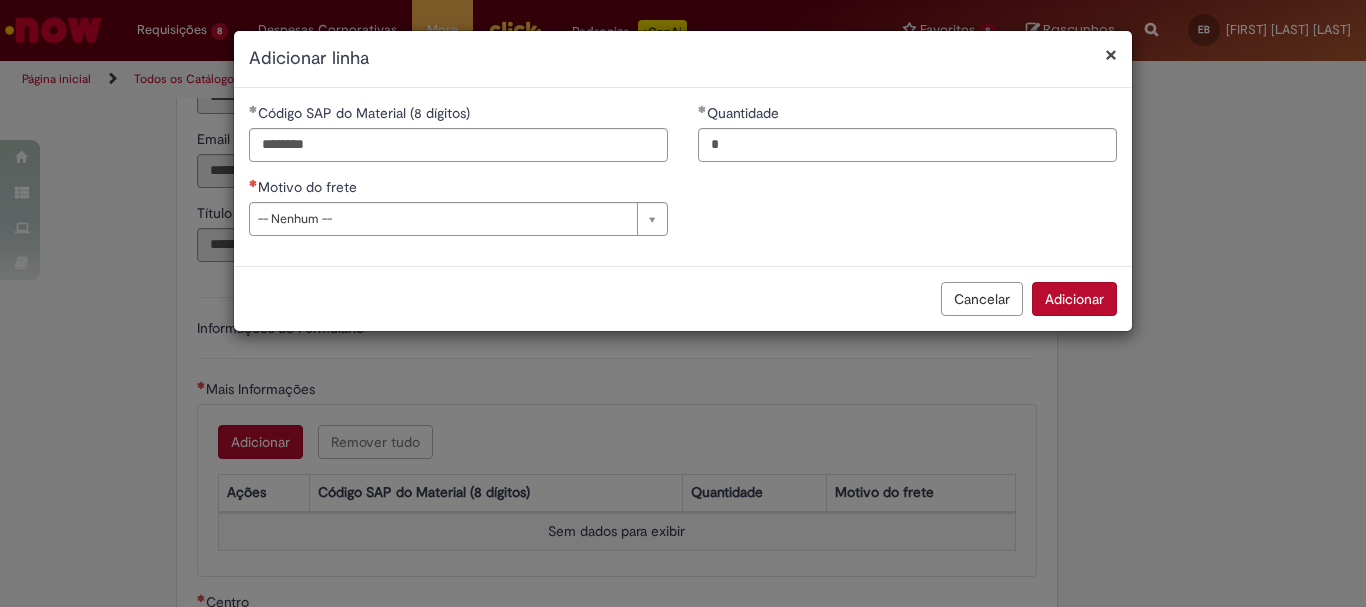 click on "**********" at bounding box center (458, 177) 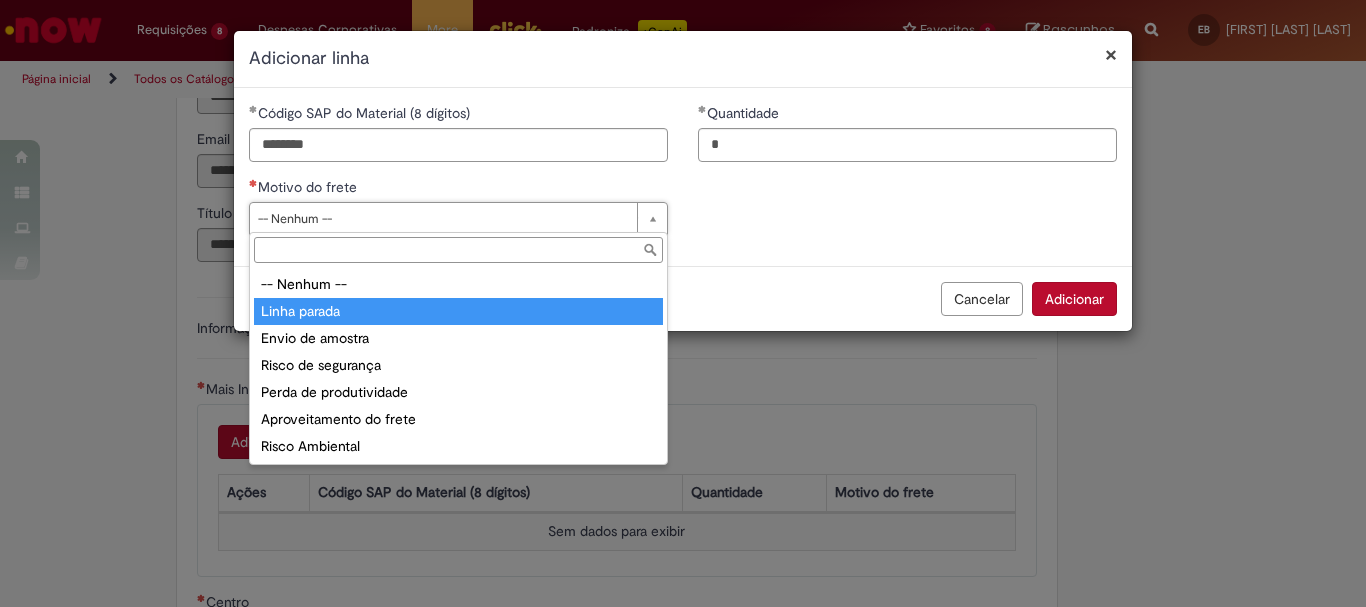 type on "**********" 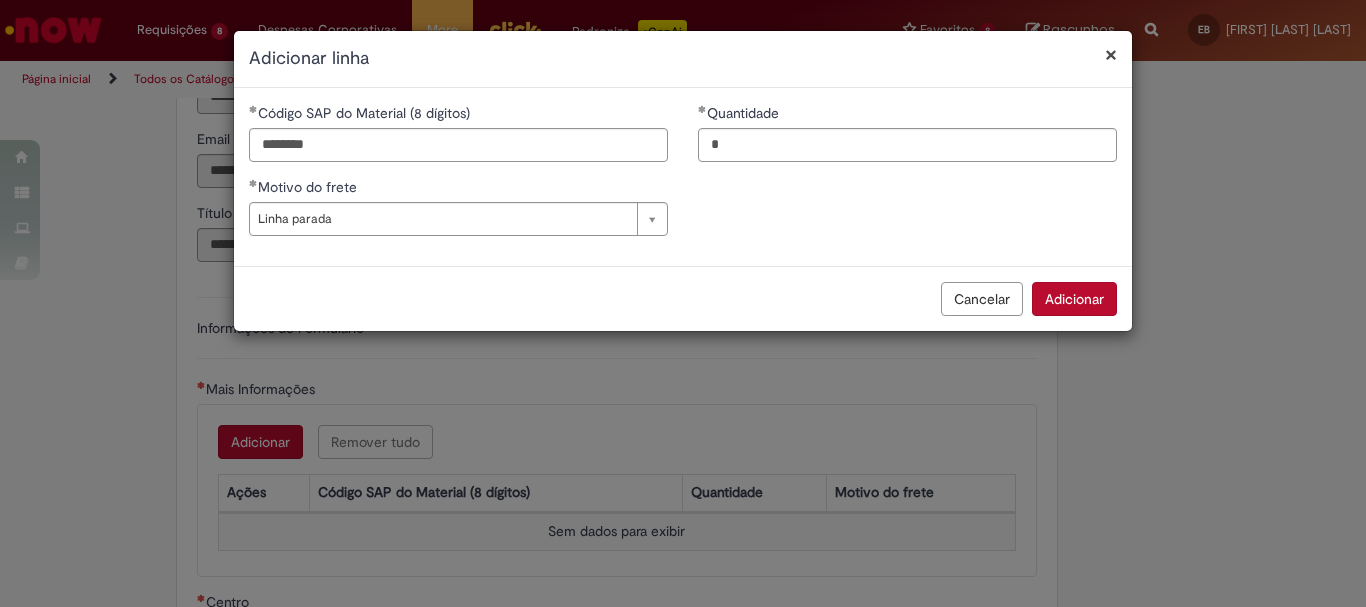drag, startPoint x: 1069, startPoint y: 295, endPoint x: 1055, endPoint y: 298, distance: 14.3178215 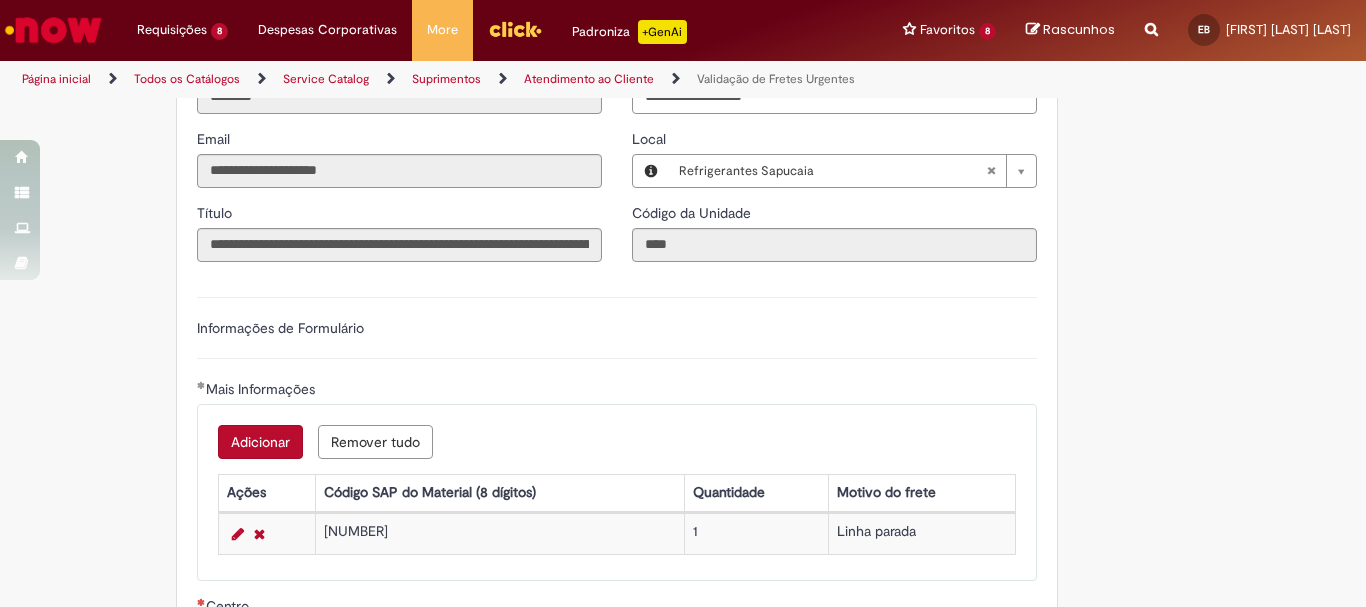 scroll, scrollTop: 800, scrollLeft: 0, axis: vertical 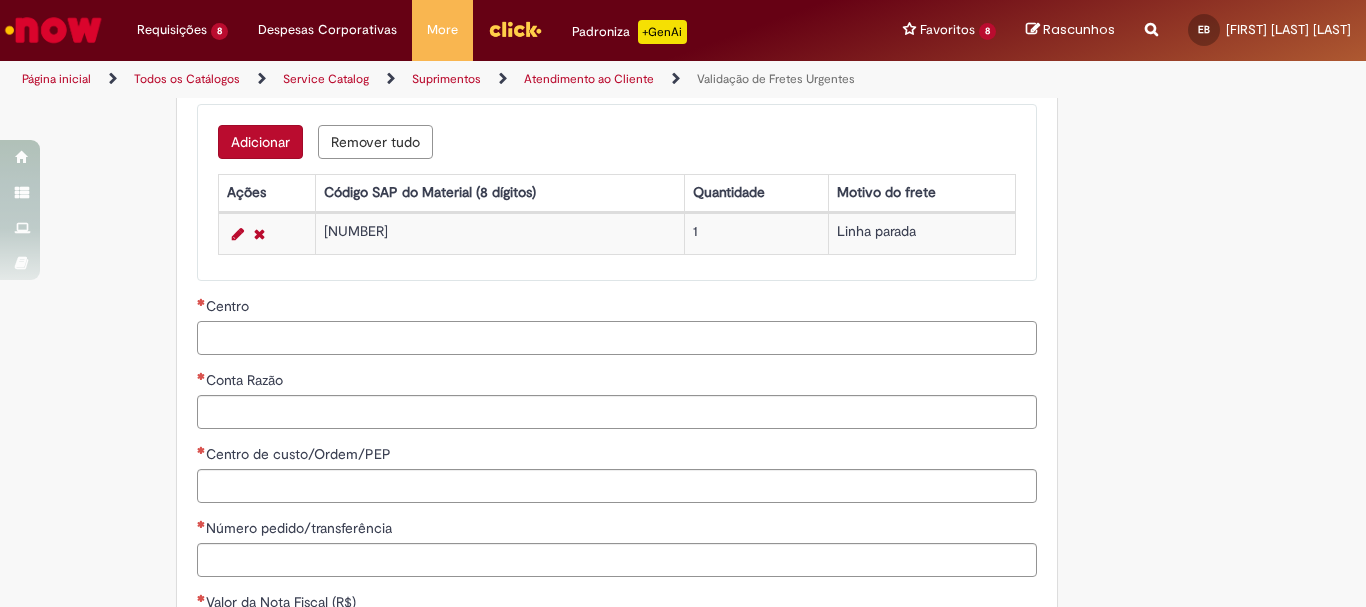 click on "Centro" at bounding box center (617, 338) 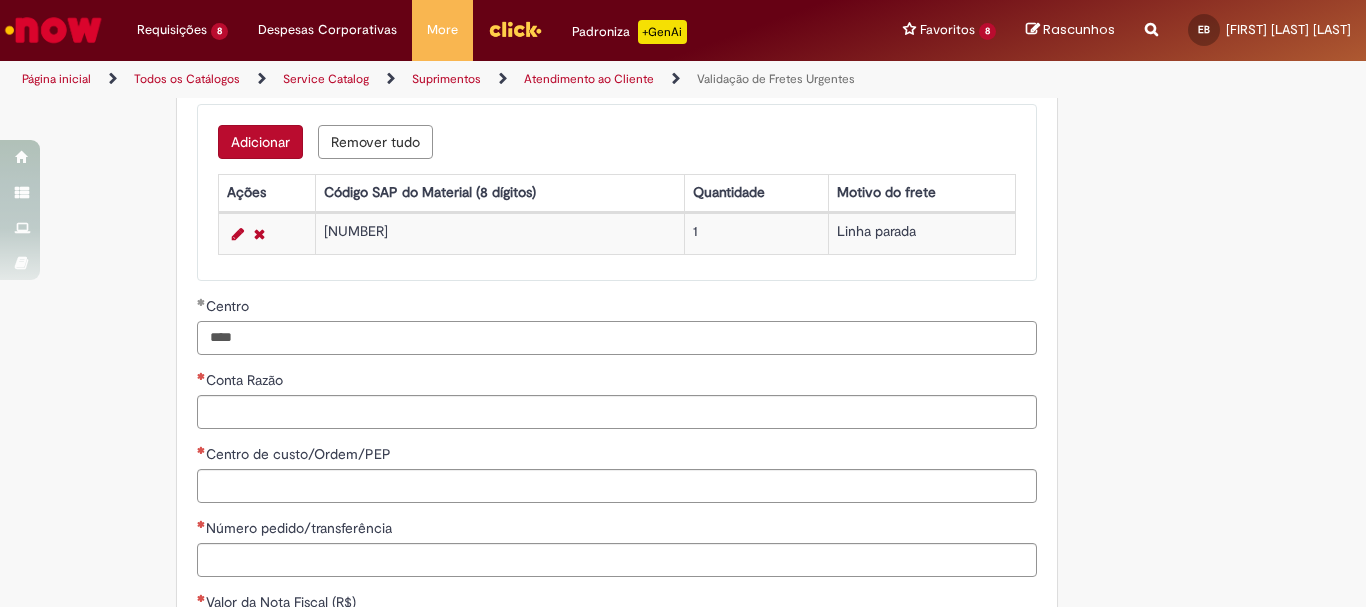 type on "****" 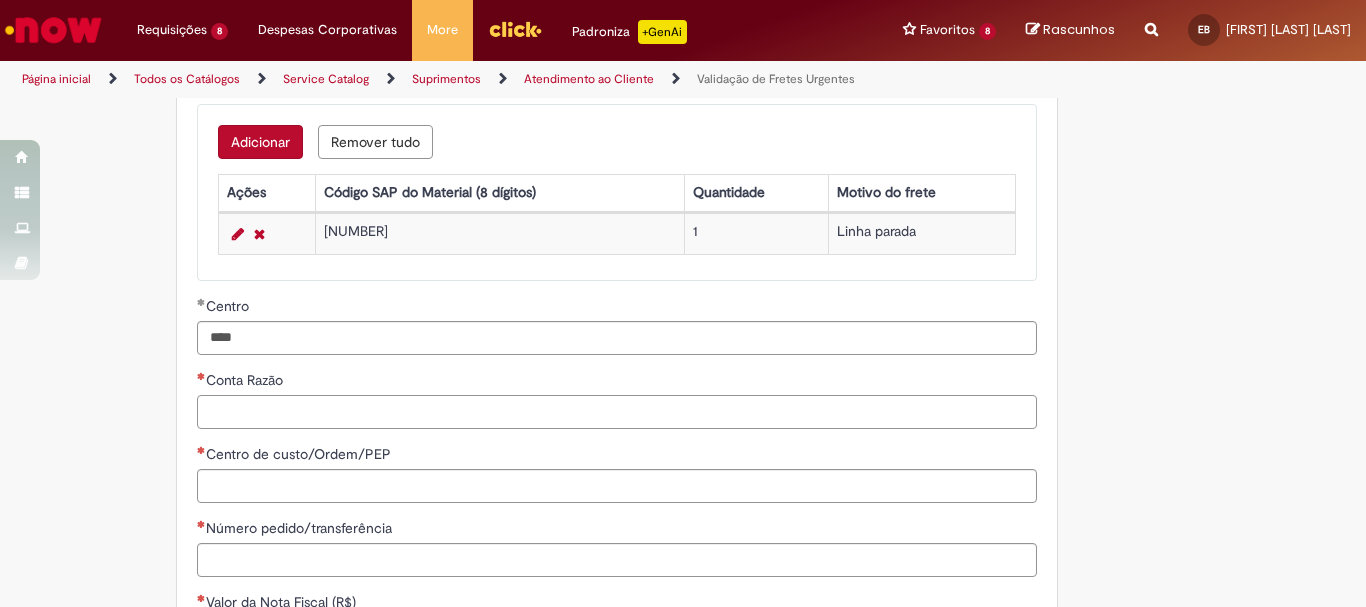 click on "Conta Razão" at bounding box center (617, 412) 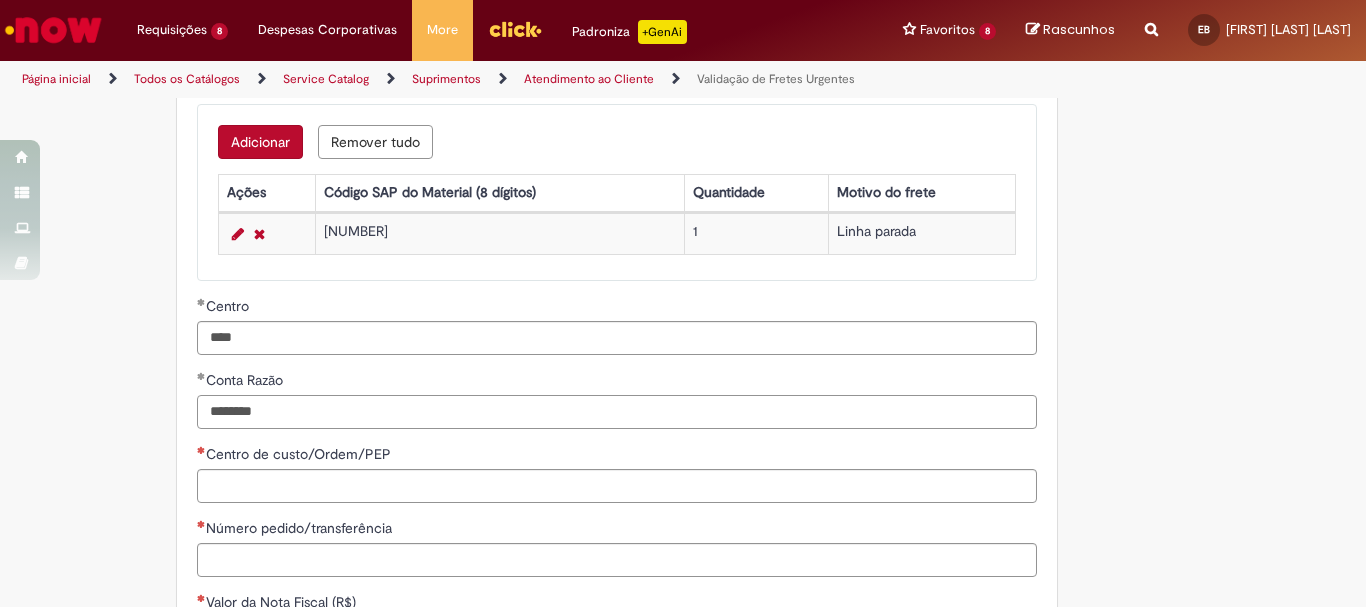 scroll, scrollTop: 900, scrollLeft: 0, axis: vertical 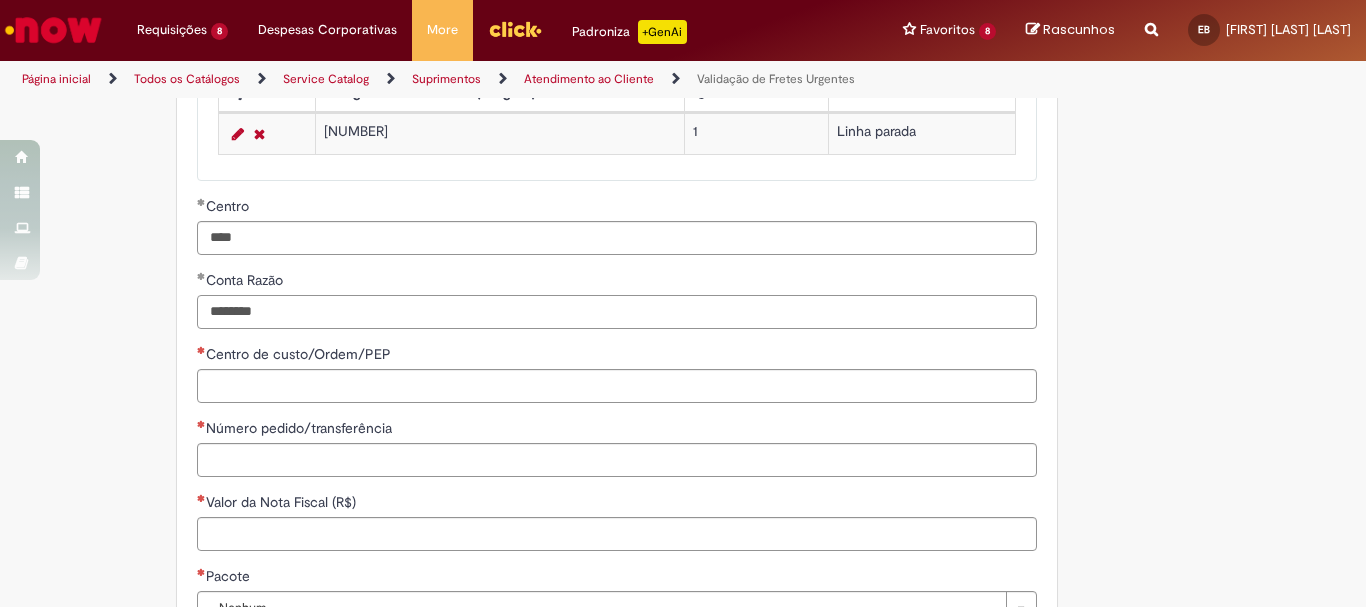 type on "********" 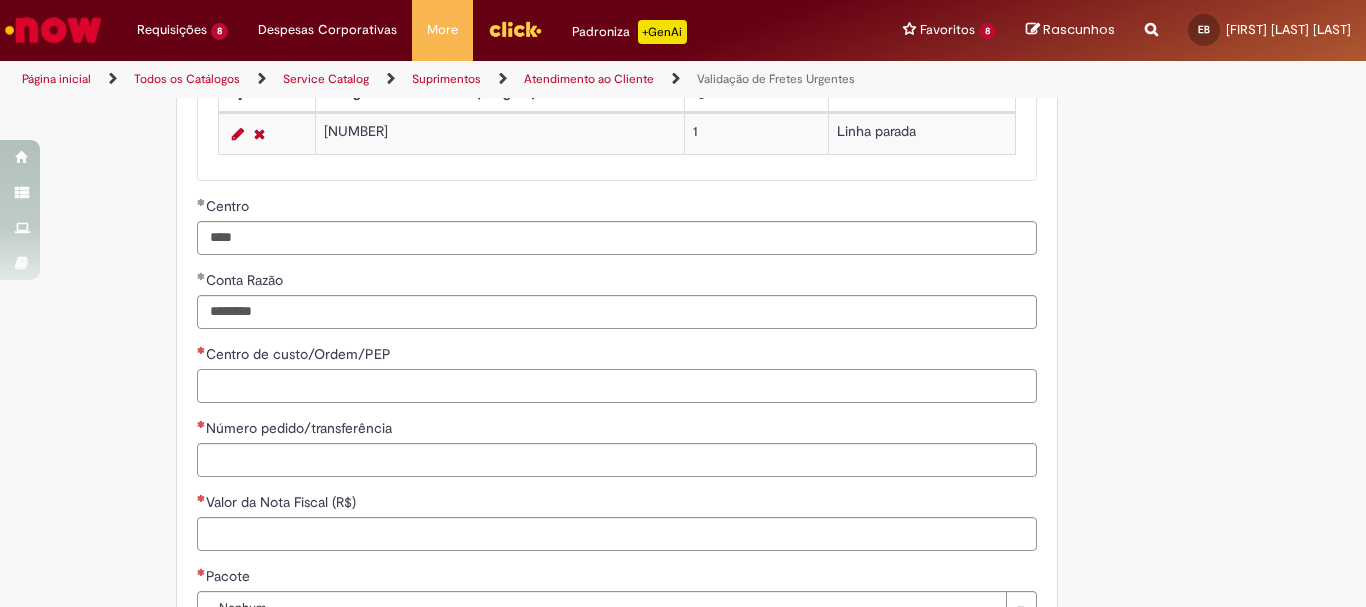 click on "Centro de custo/Ordem/PEP" at bounding box center [617, 386] 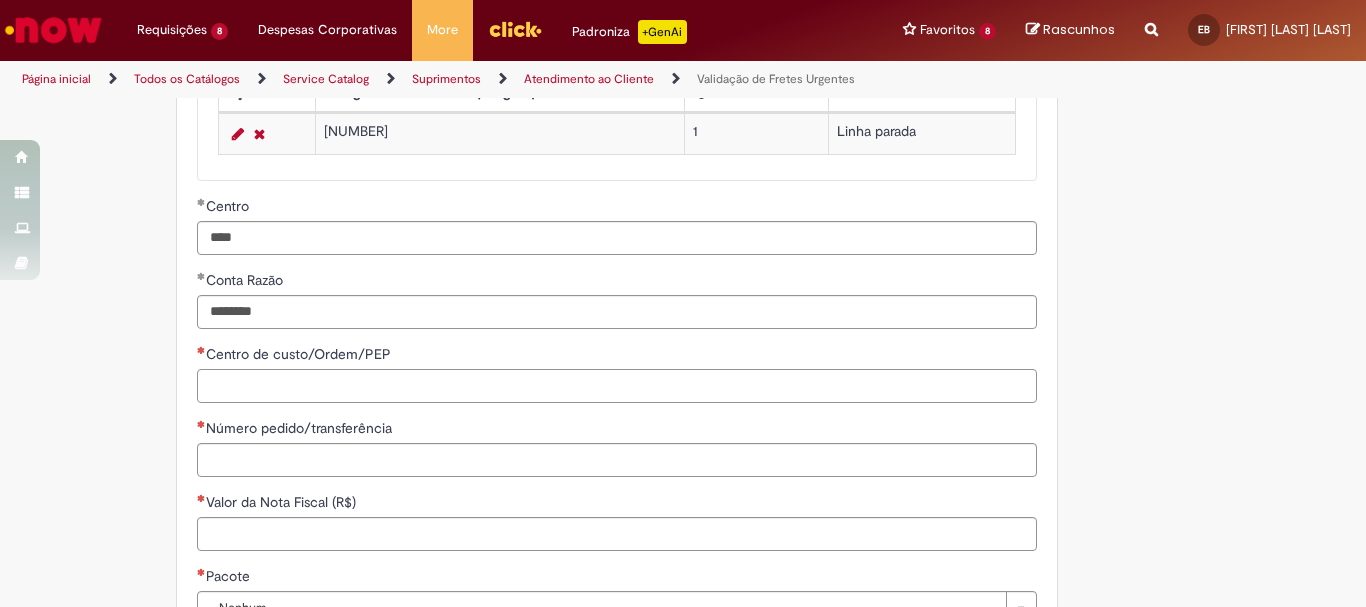 paste on "**********" 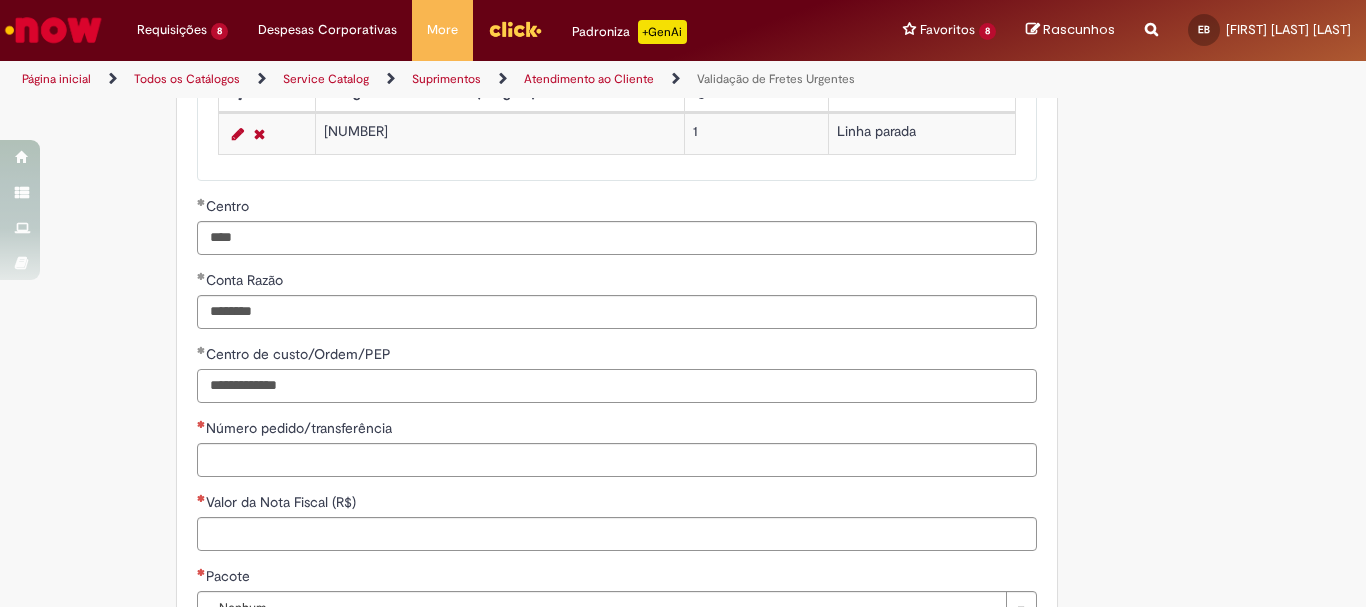 type on "**********" 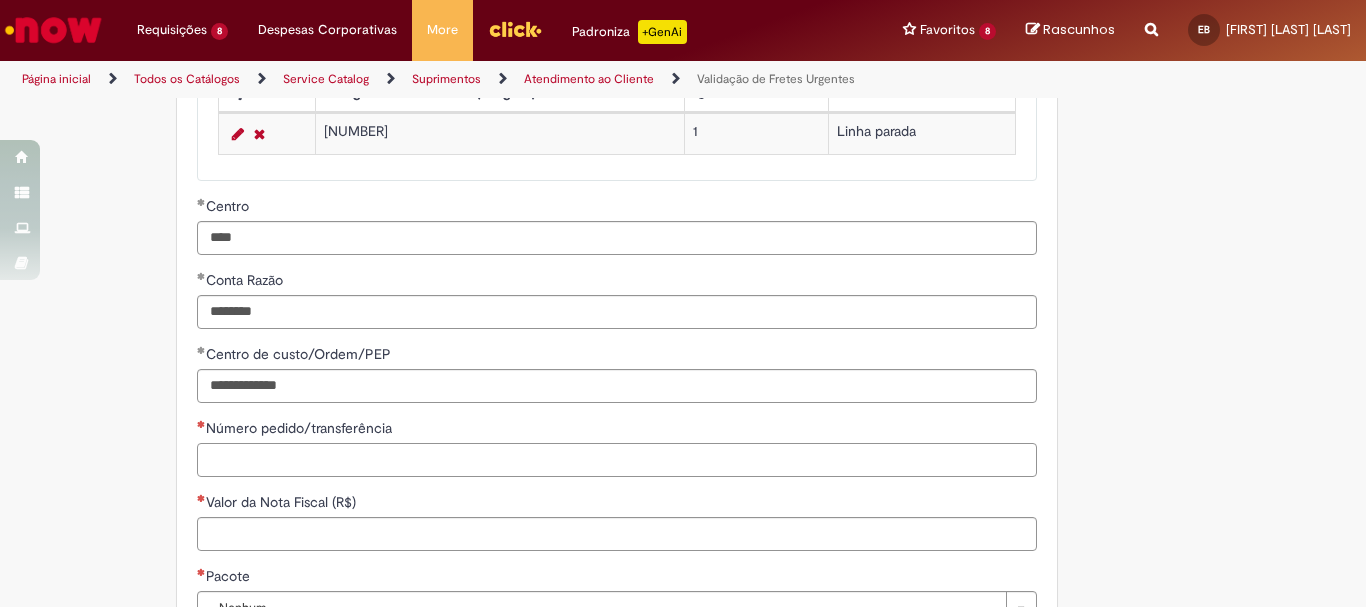 click on "Número pedido/transferência" at bounding box center [617, 460] 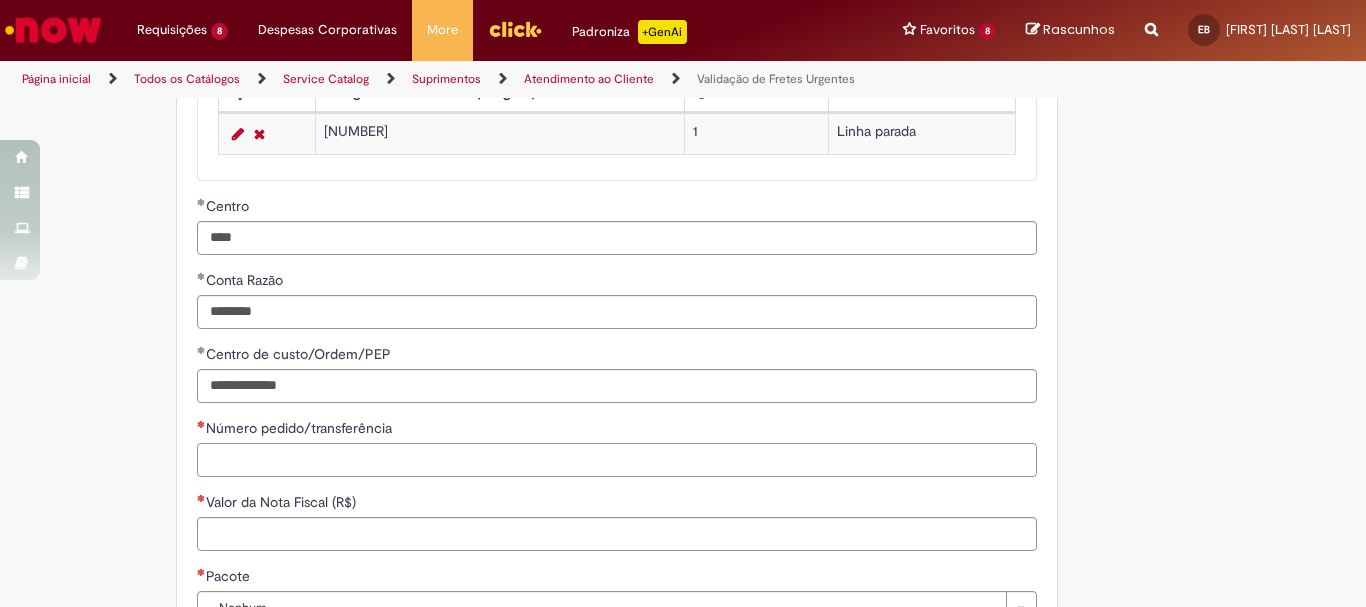 paste on "**********" 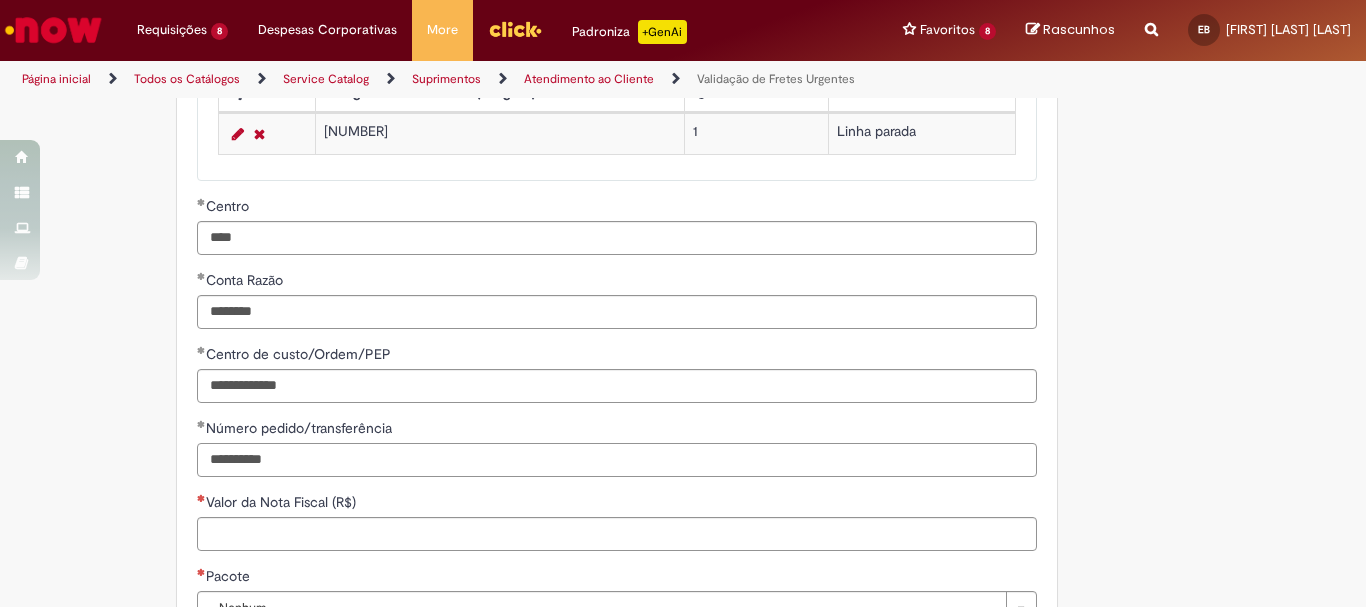 type on "**********" 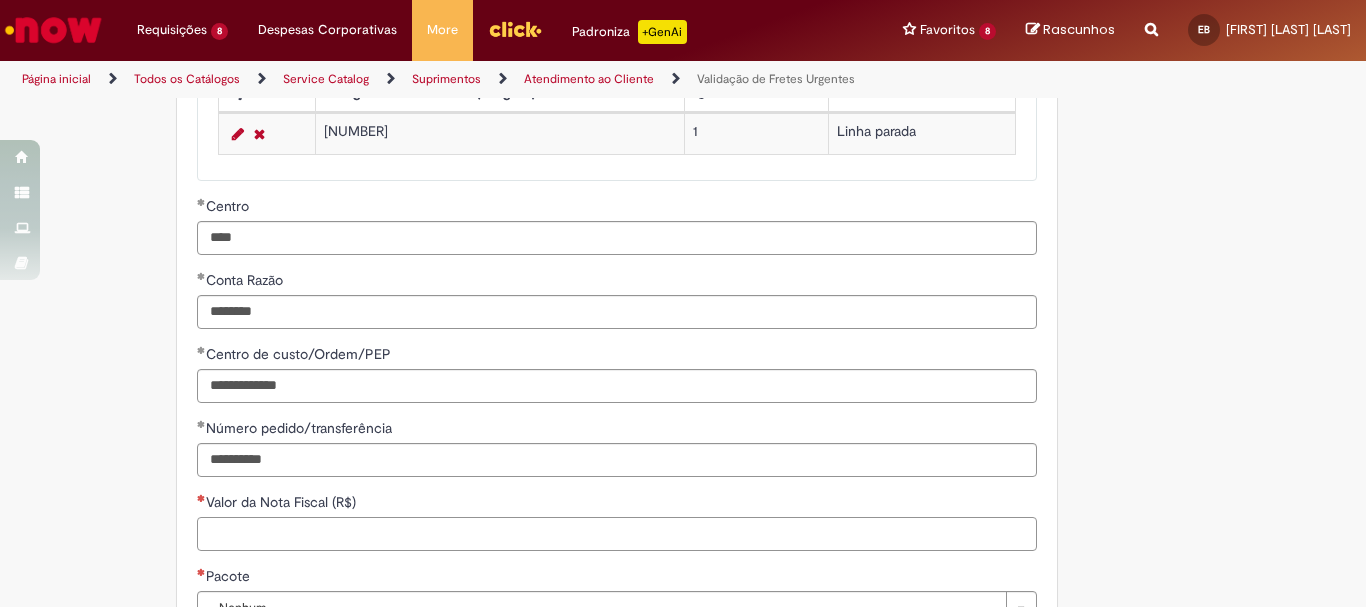 click on "Valor da Nota Fiscal (R$)" at bounding box center [617, 534] 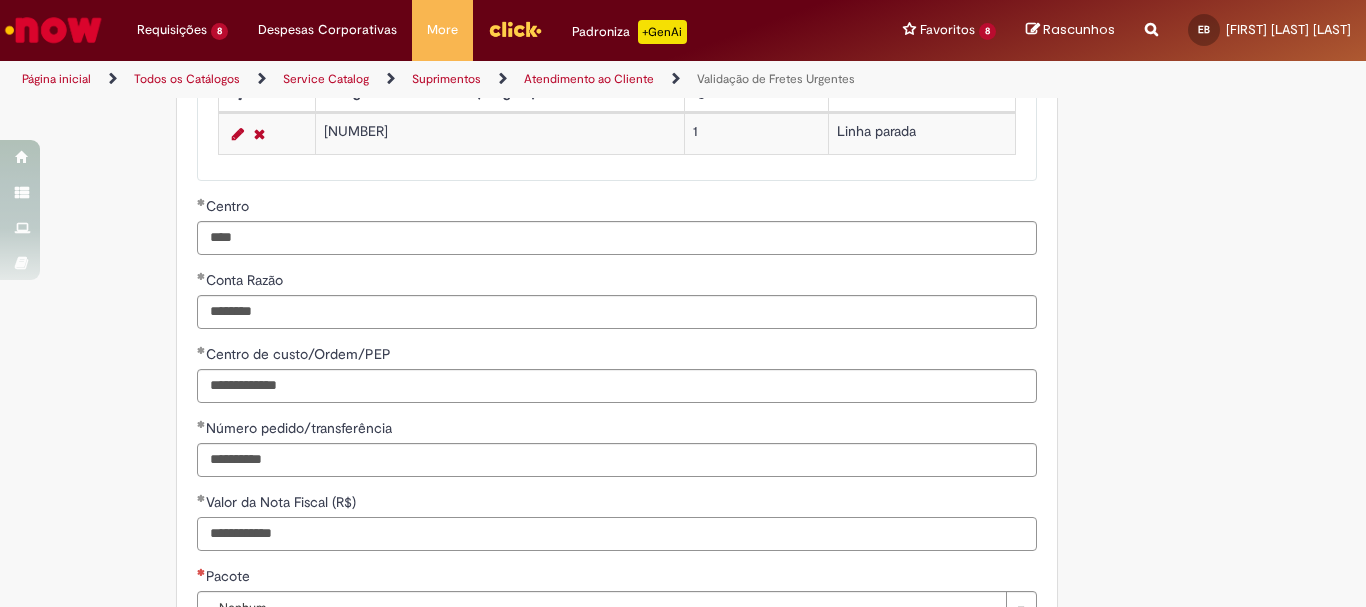 scroll, scrollTop: 1200, scrollLeft: 0, axis: vertical 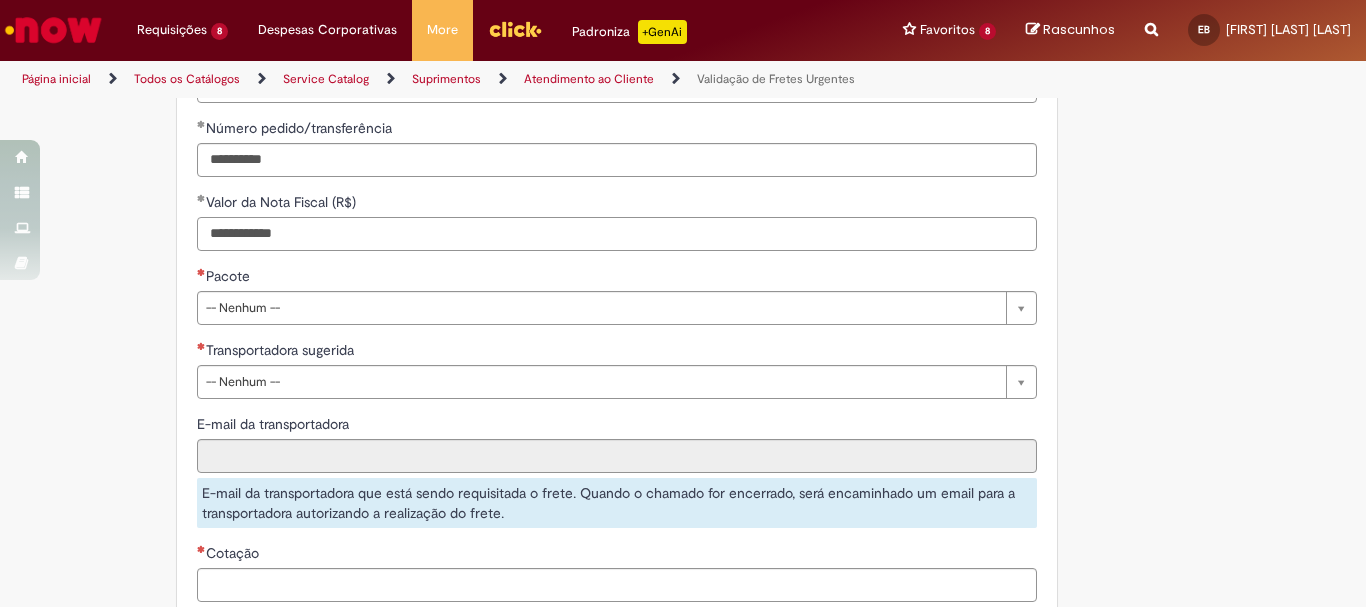 type on "**********" 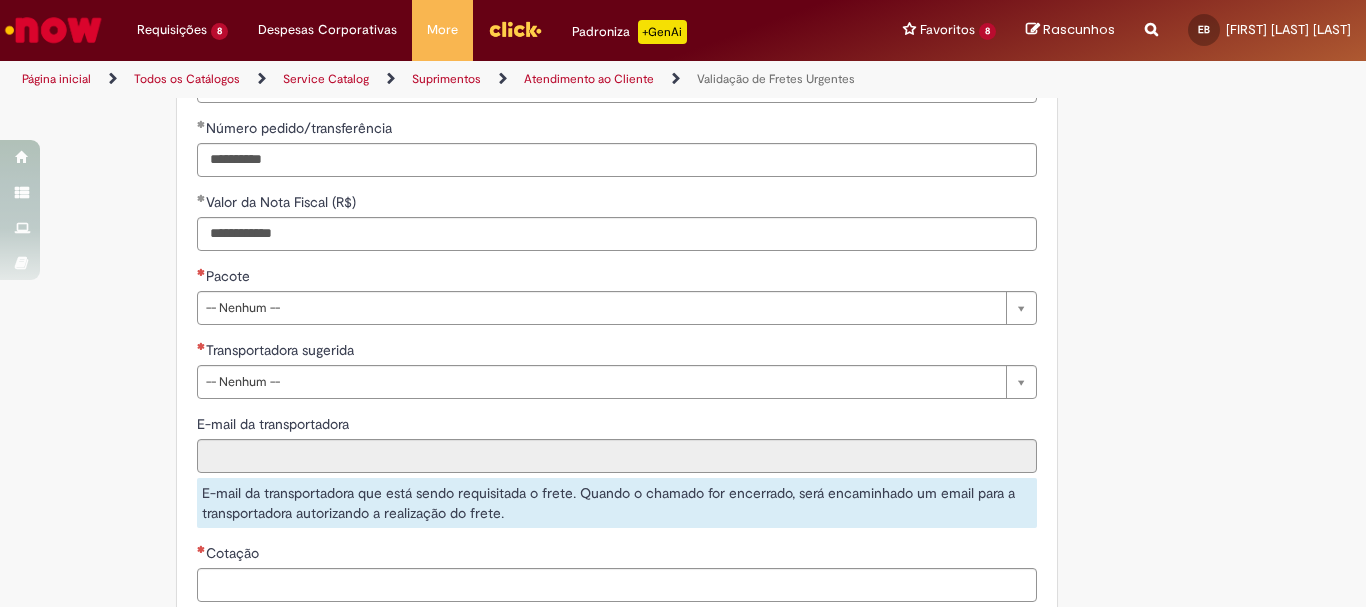 click on "Pacote" at bounding box center [617, 278] 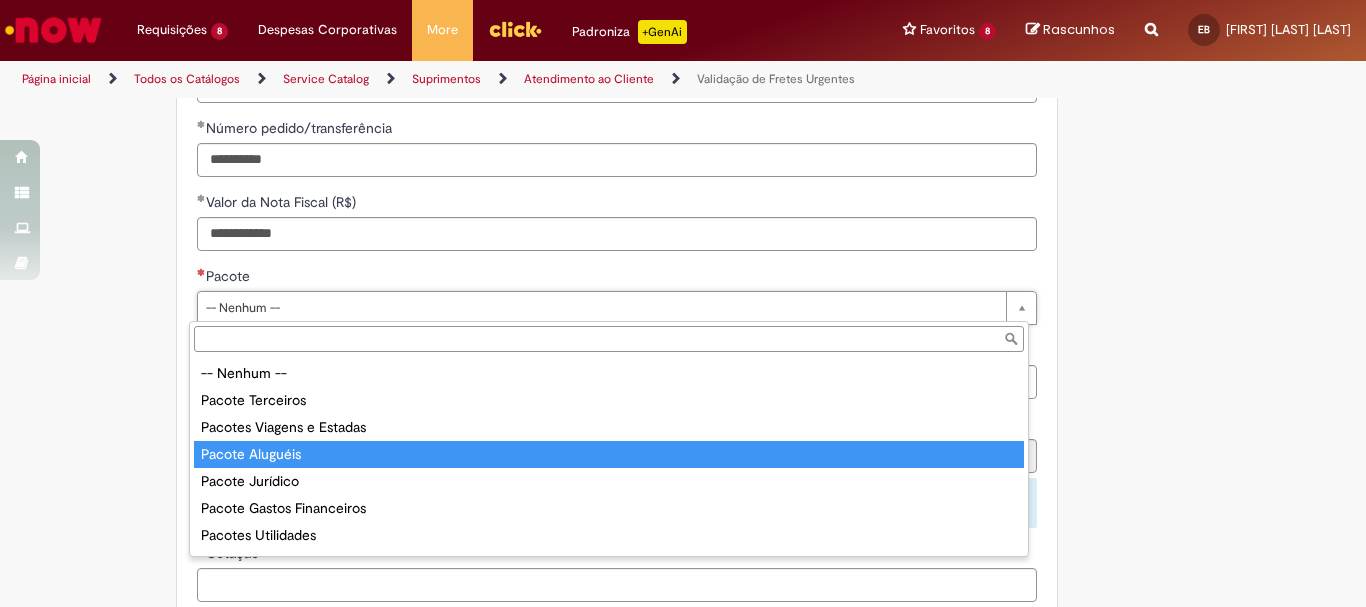scroll, scrollTop: 105, scrollLeft: 0, axis: vertical 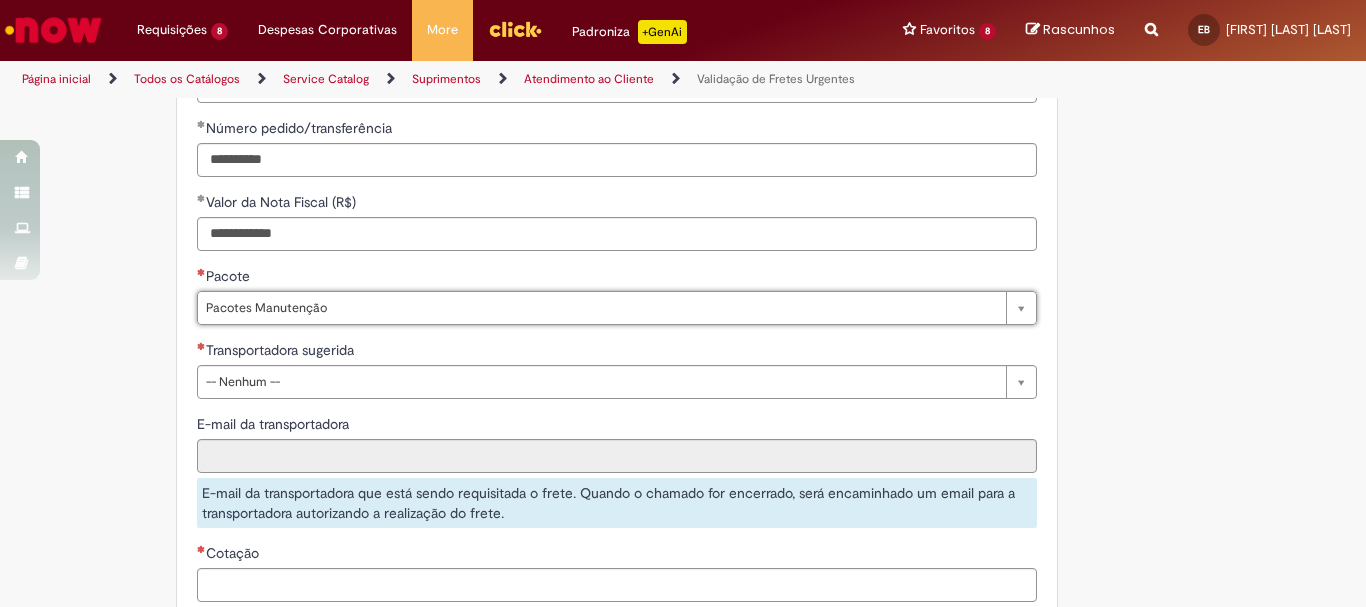 type on "**********" 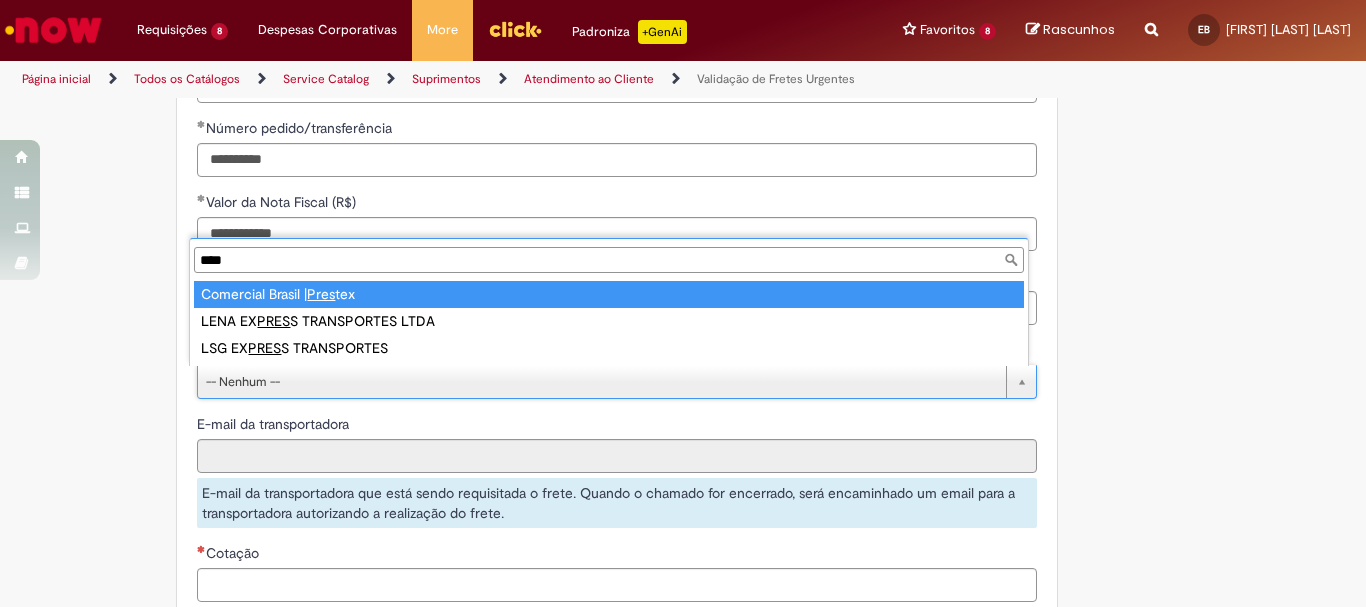 type on "****" 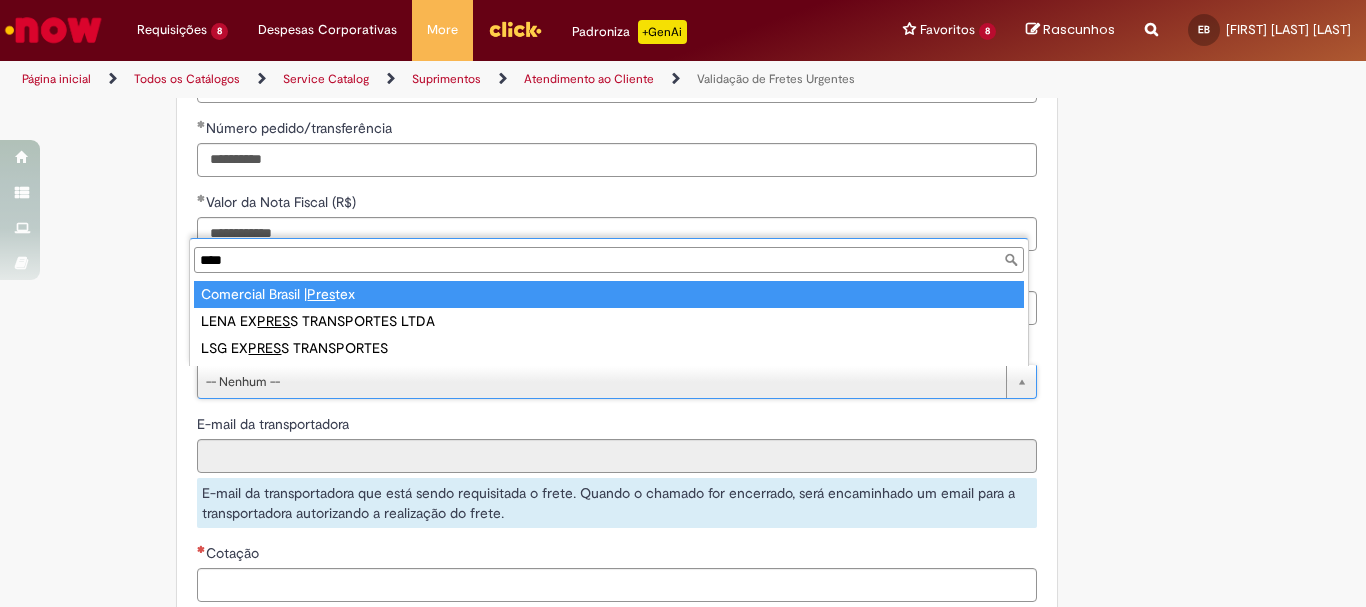 type on "**********" 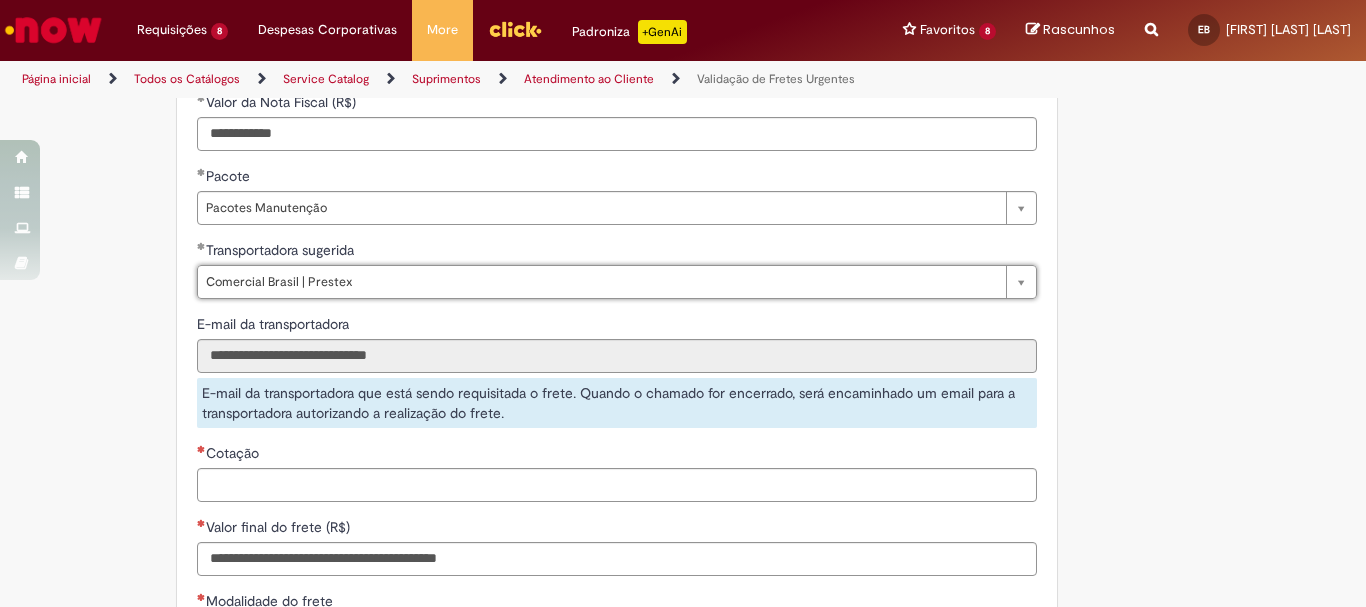 scroll, scrollTop: 1500, scrollLeft: 0, axis: vertical 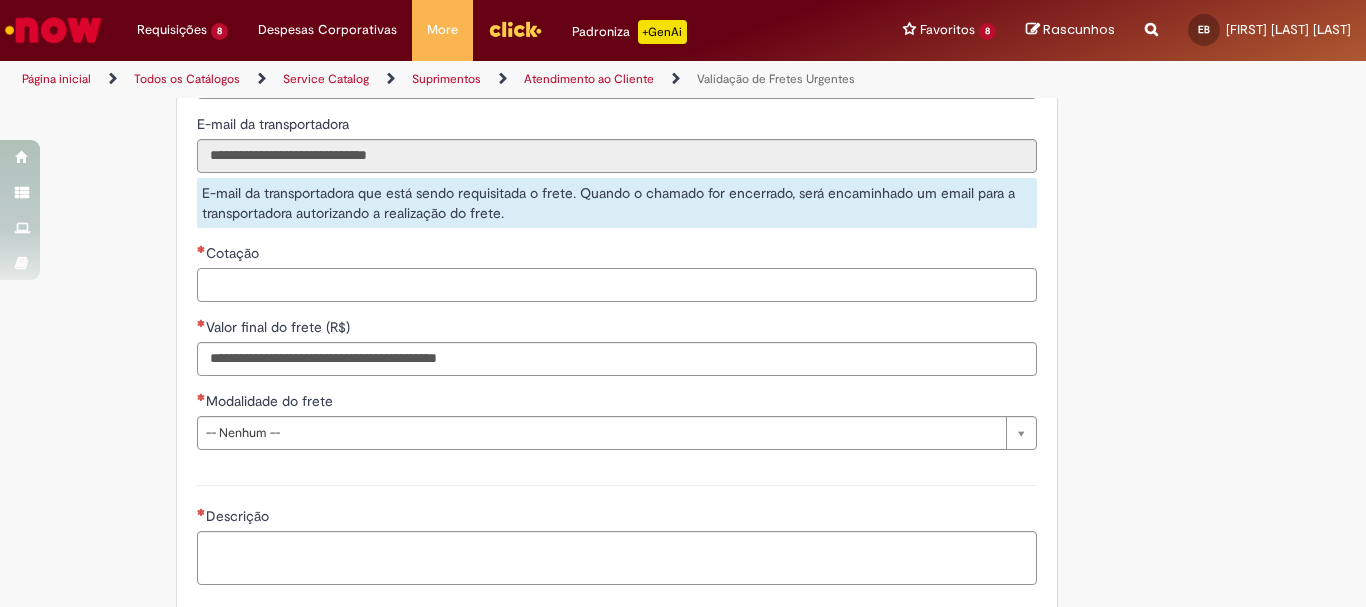 click on "Cotação" at bounding box center [617, 285] 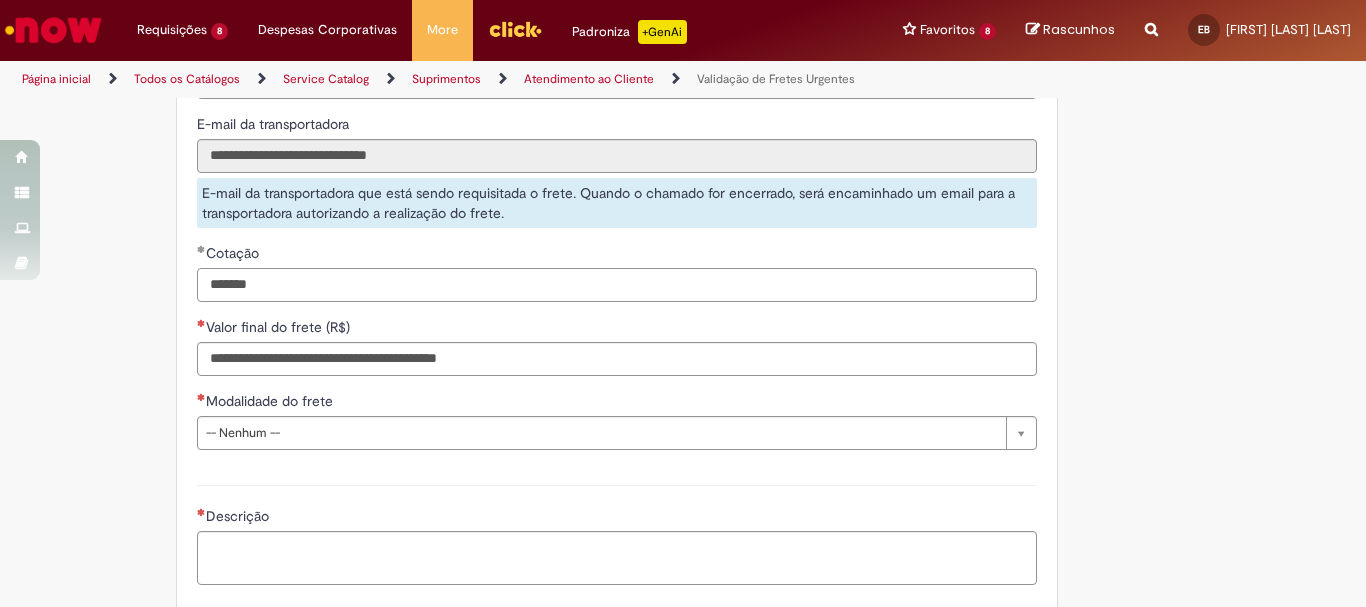 type on "*******" 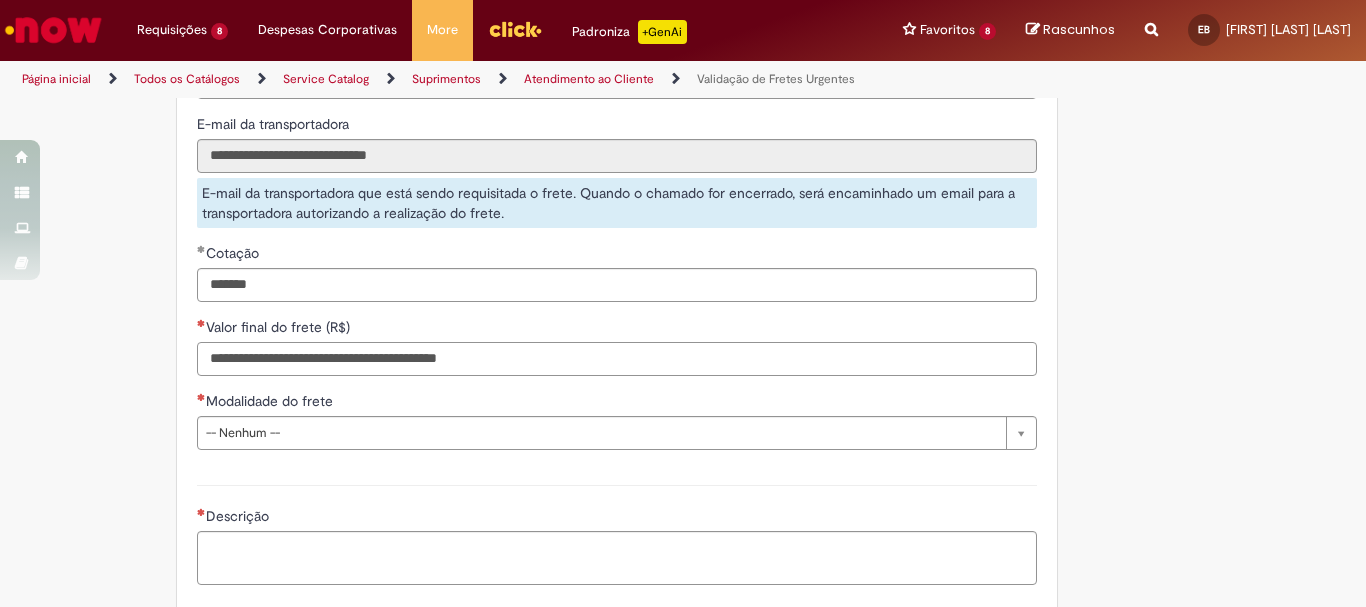 click on "Valor final do frete (R$)" at bounding box center [617, 359] 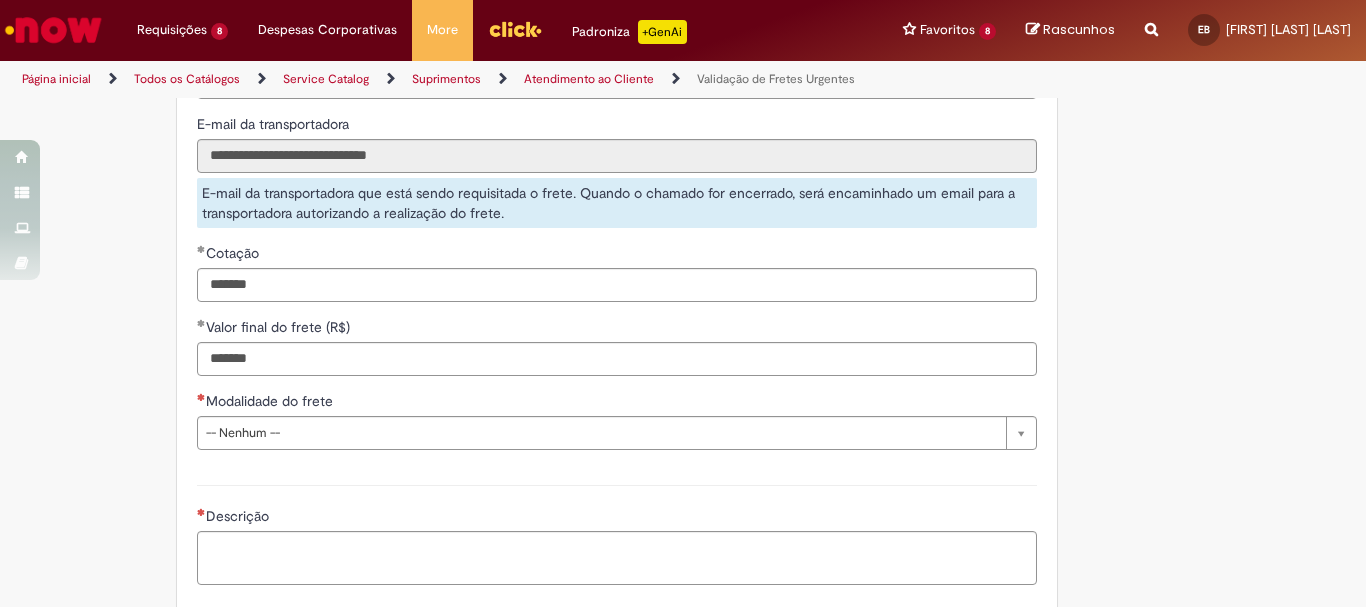 type on "**********" 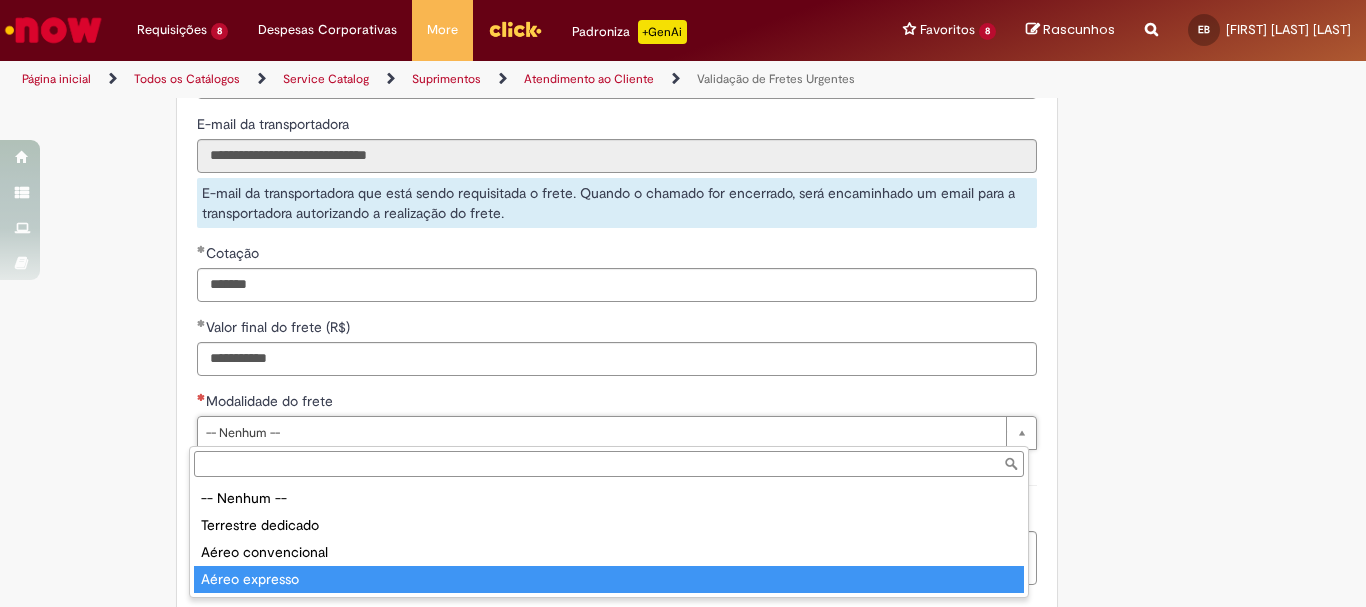 type on "**********" 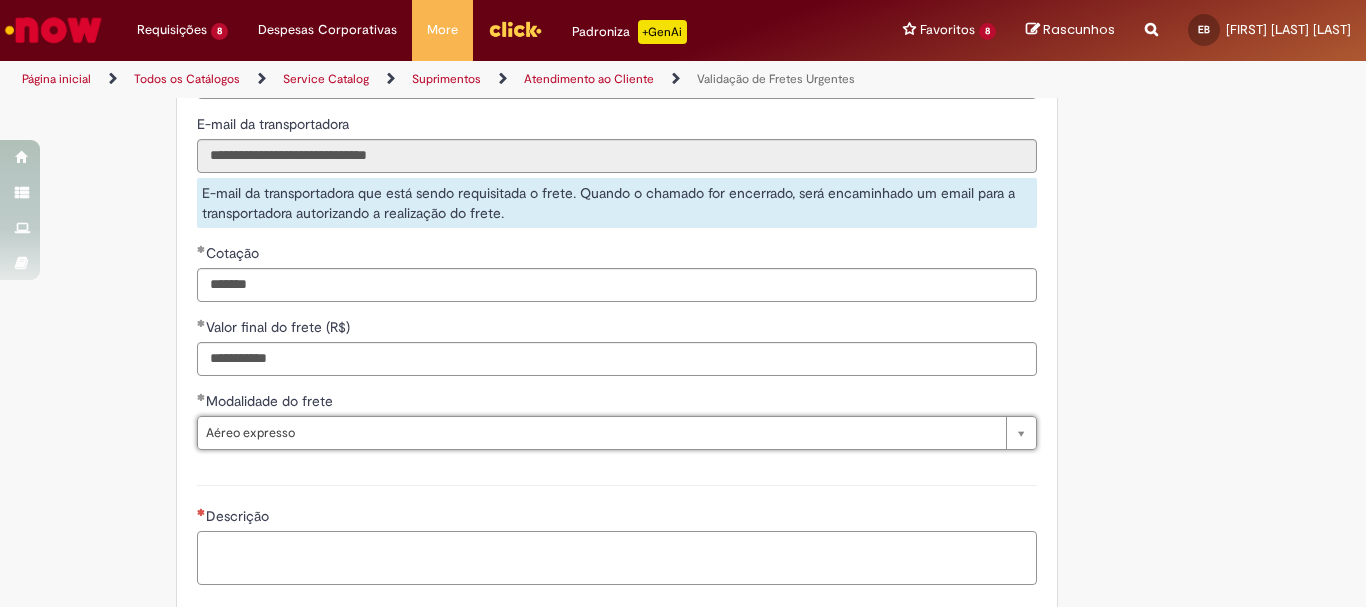 click on "Descrição" at bounding box center (617, 558) 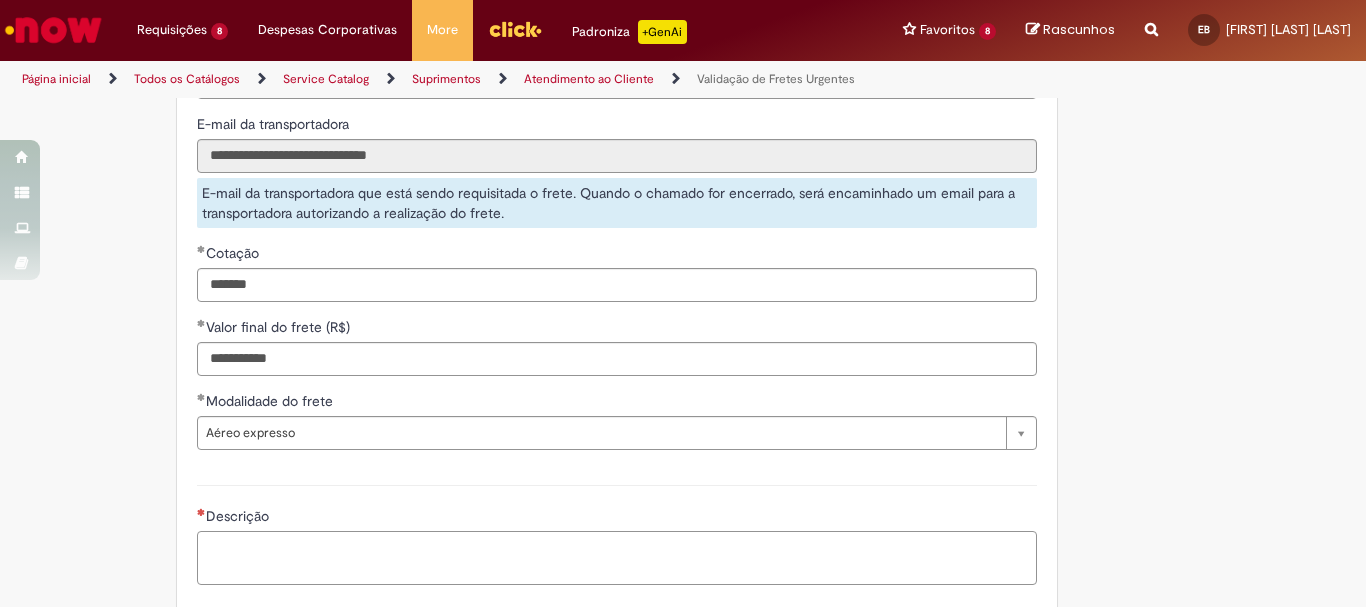 scroll, scrollTop: 1699, scrollLeft: 0, axis: vertical 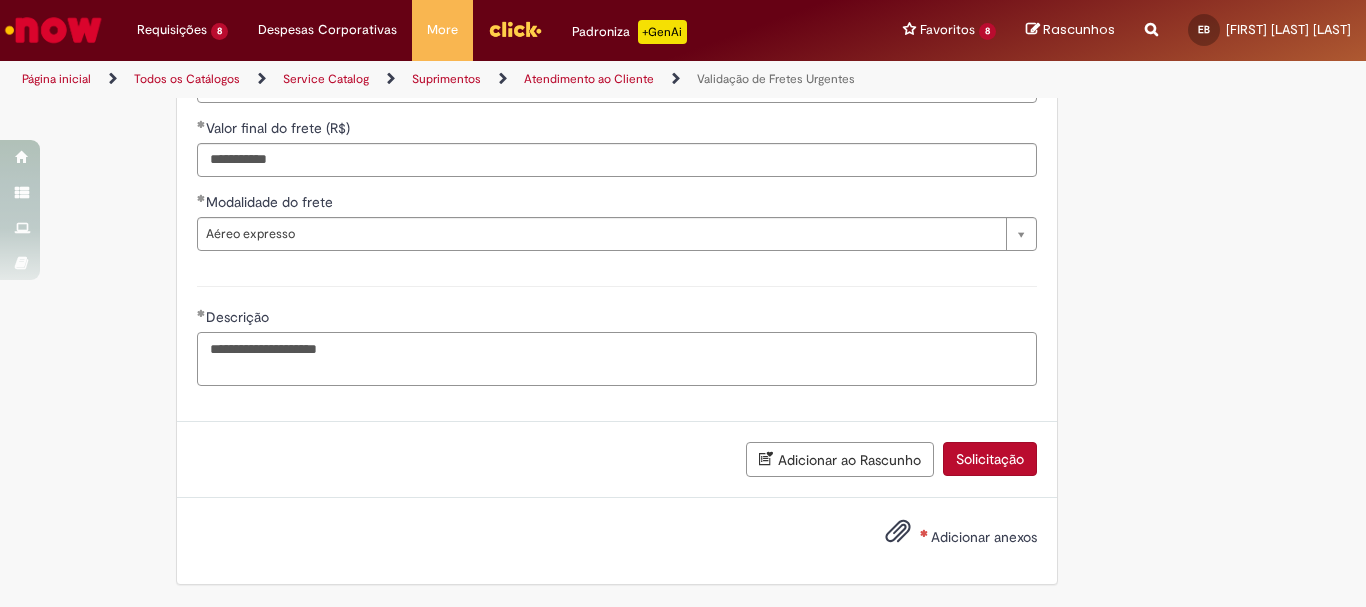 type on "**********" 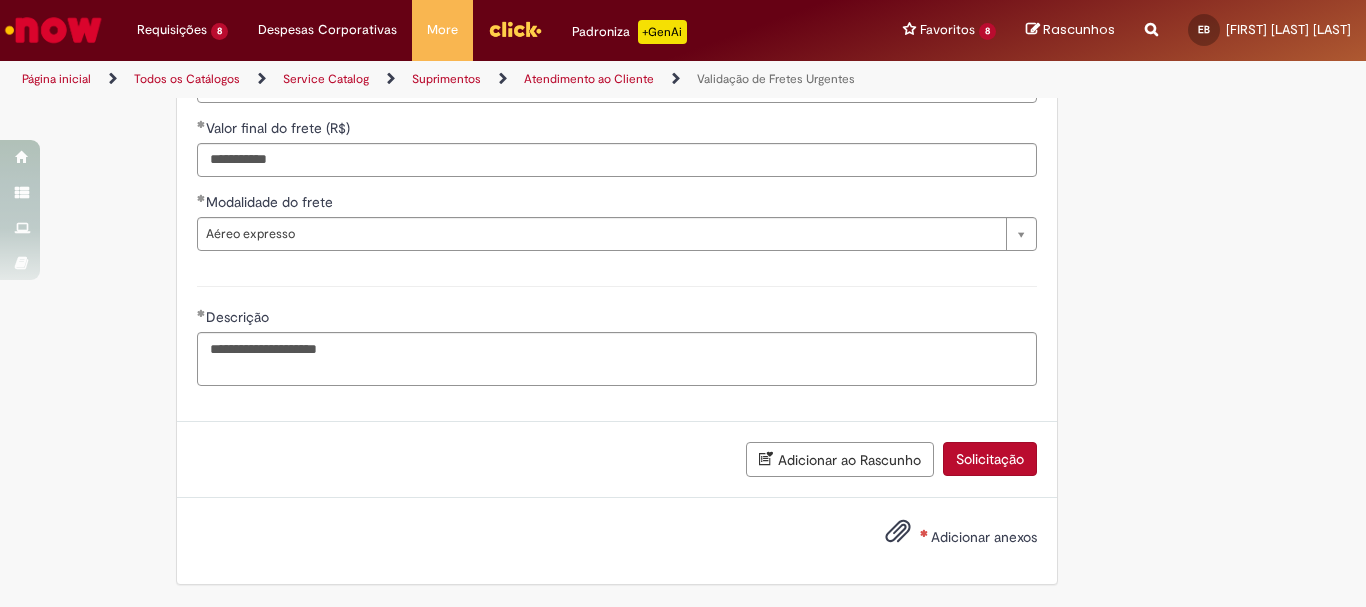 click on "Adicionar anexos" at bounding box center (984, 537) 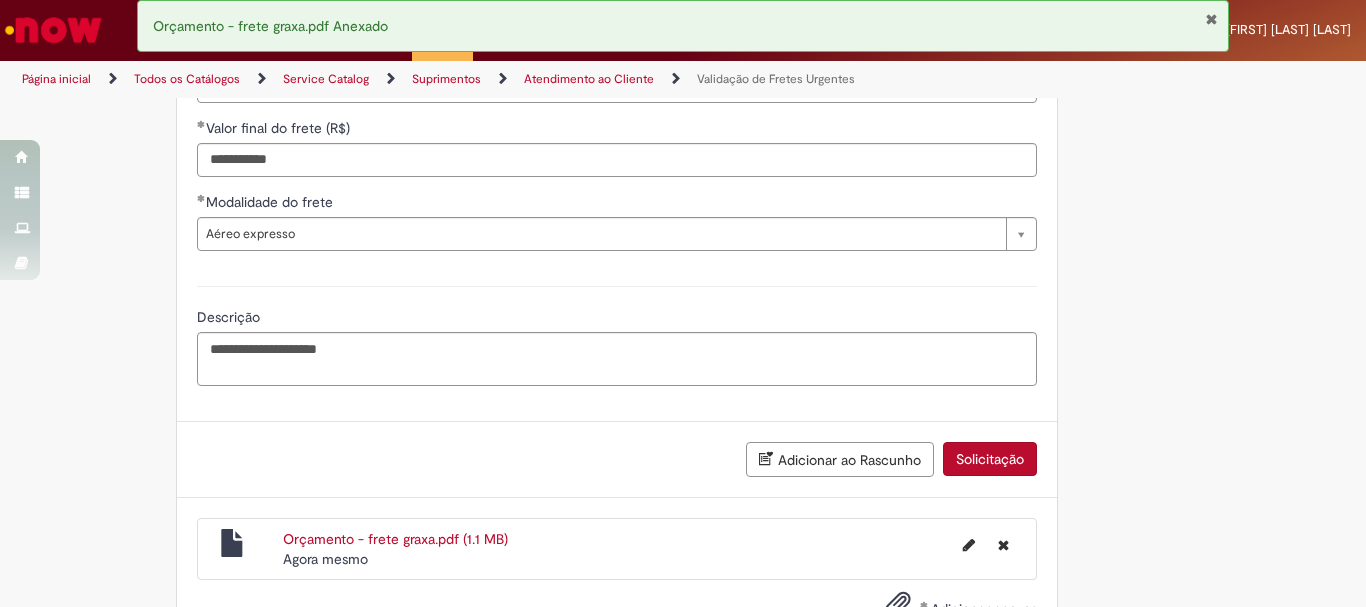 scroll, scrollTop: 1771, scrollLeft: 0, axis: vertical 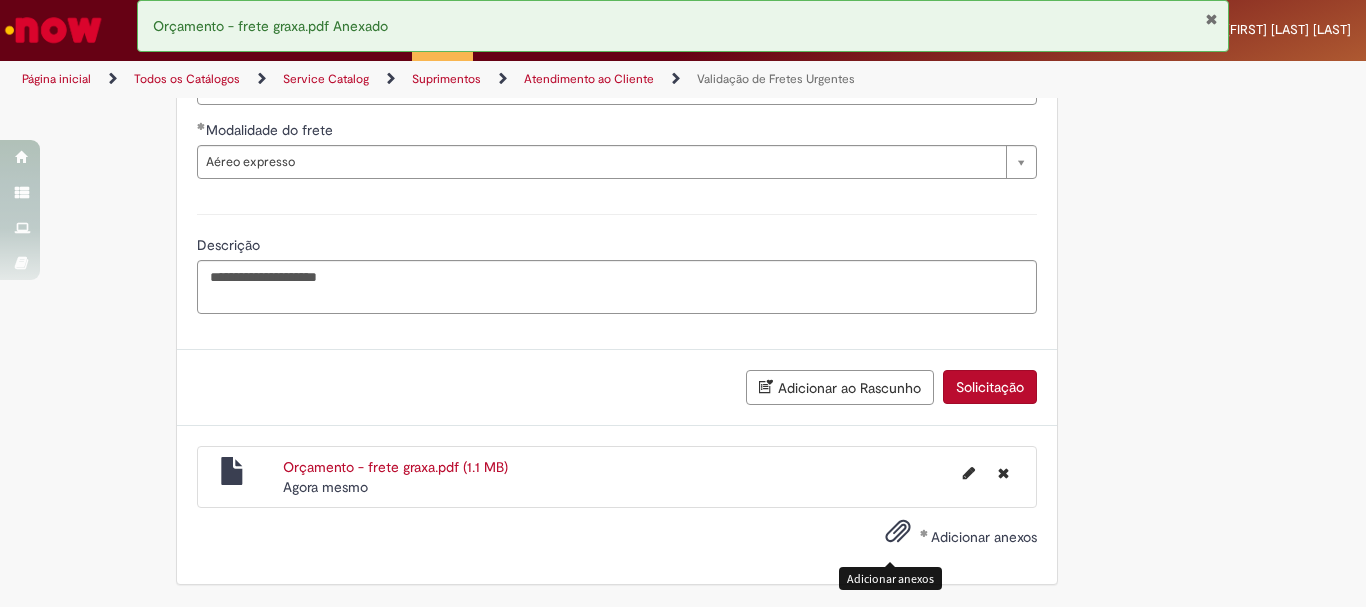 click on "Adicionar anexos" at bounding box center [898, 536] 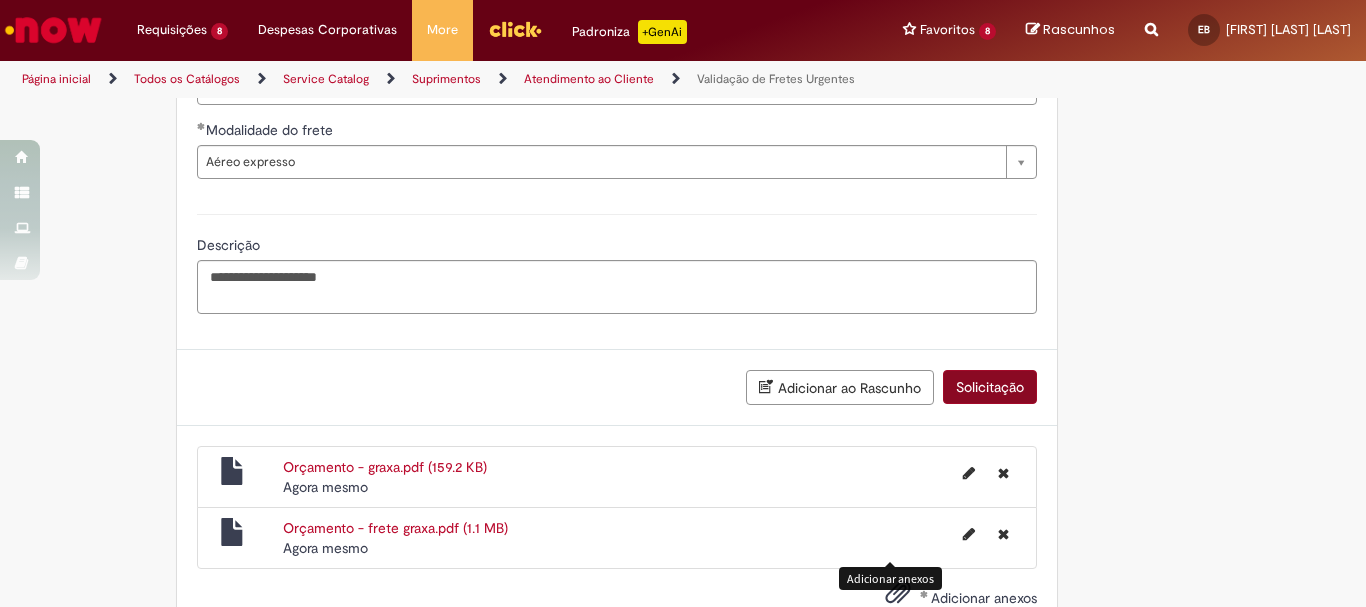 scroll, scrollTop: 1832, scrollLeft: 0, axis: vertical 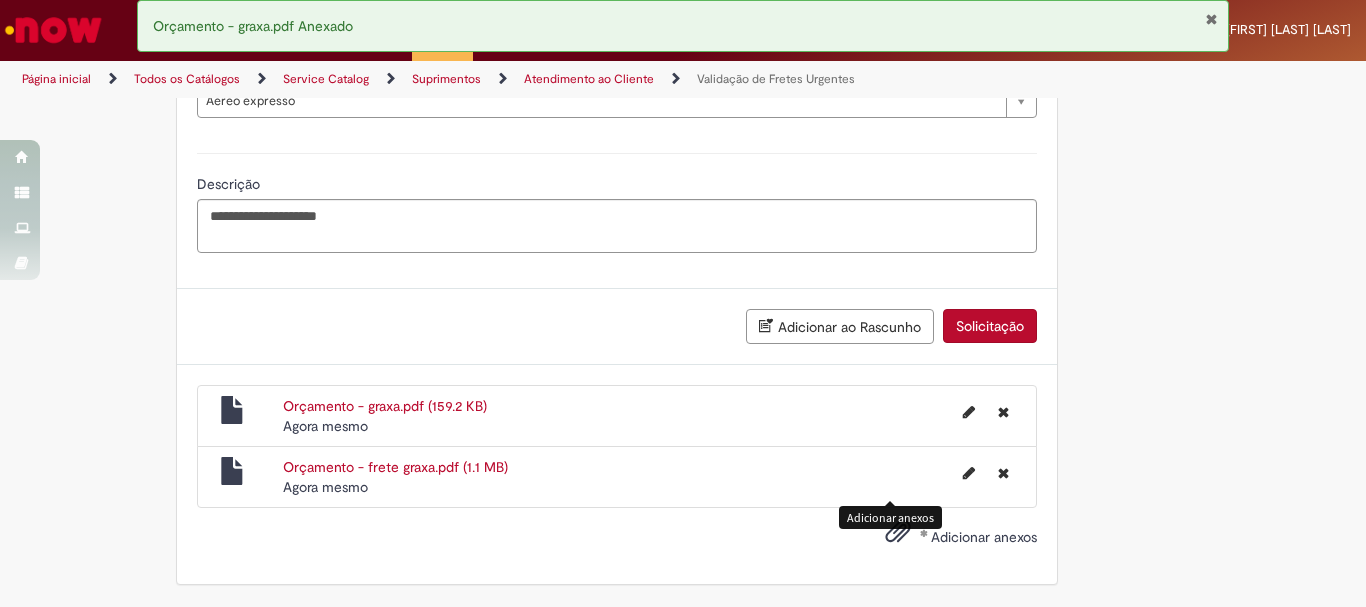 click on "Adicionar anexos" at bounding box center [946, 538] 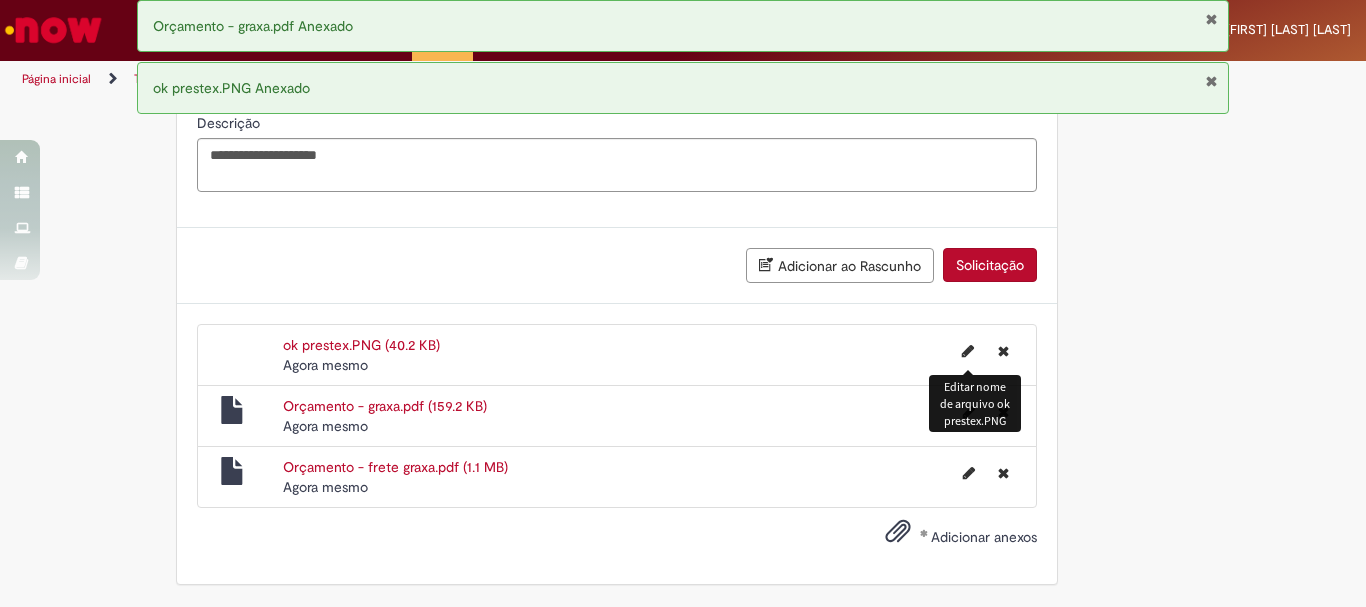 drag, startPoint x: 998, startPoint y: 267, endPoint x: 963, endPoint y: 267, distance: 35 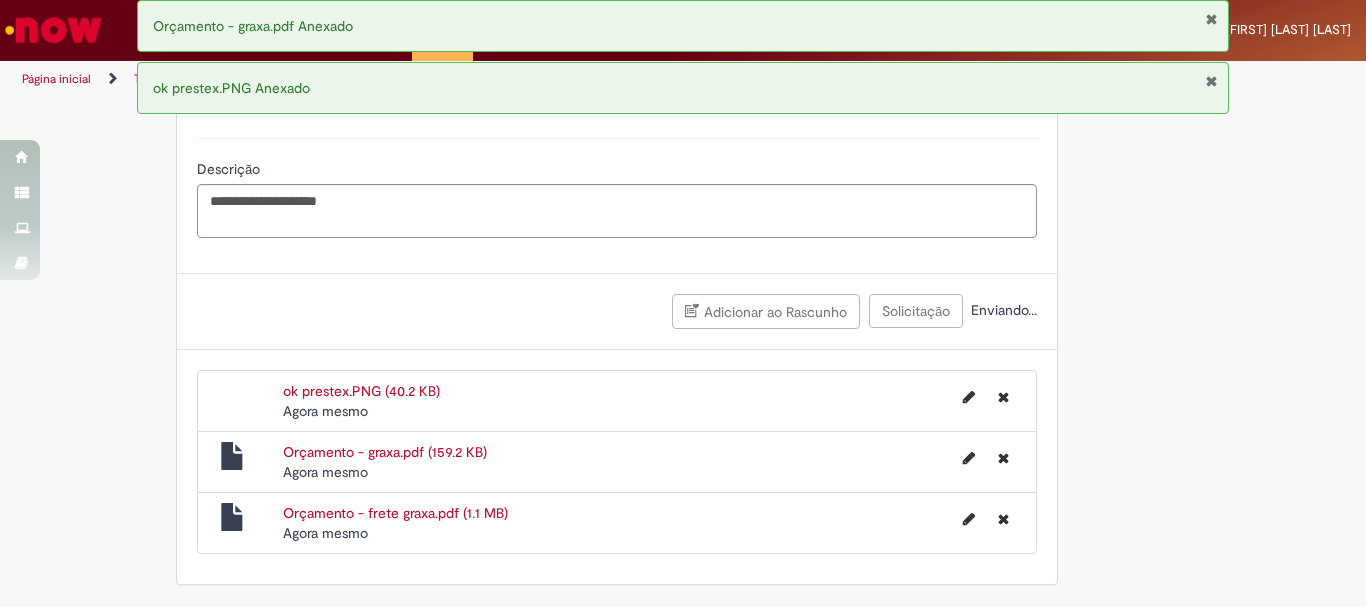 scroll, scrollTop: 1847, scrollLeft: 0, axis: vertical 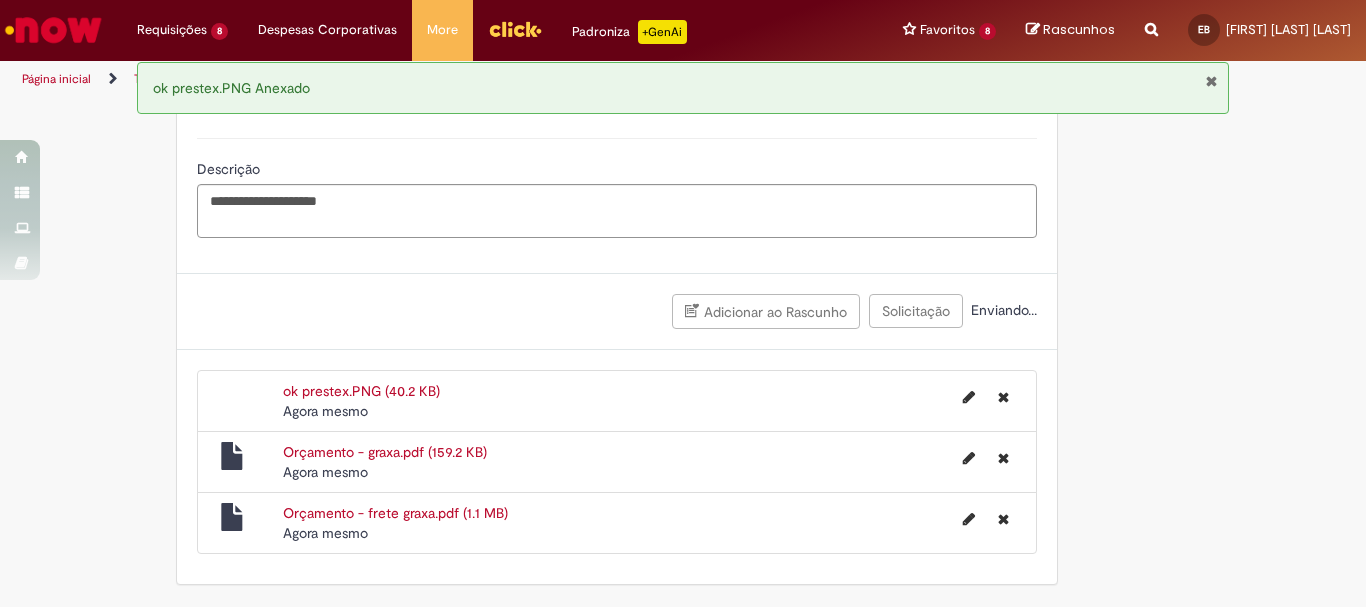 click at bounding box center [1211, 81] 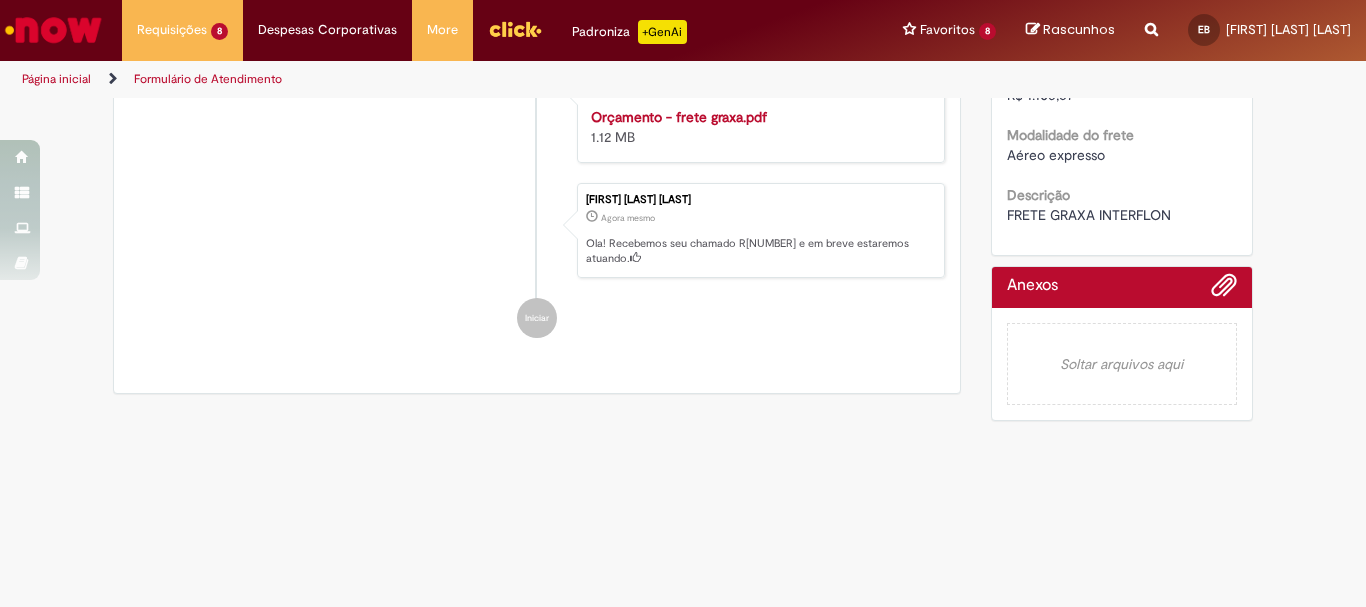 scroll, scrollTop: 0, scrollLeft: 0, axis: both 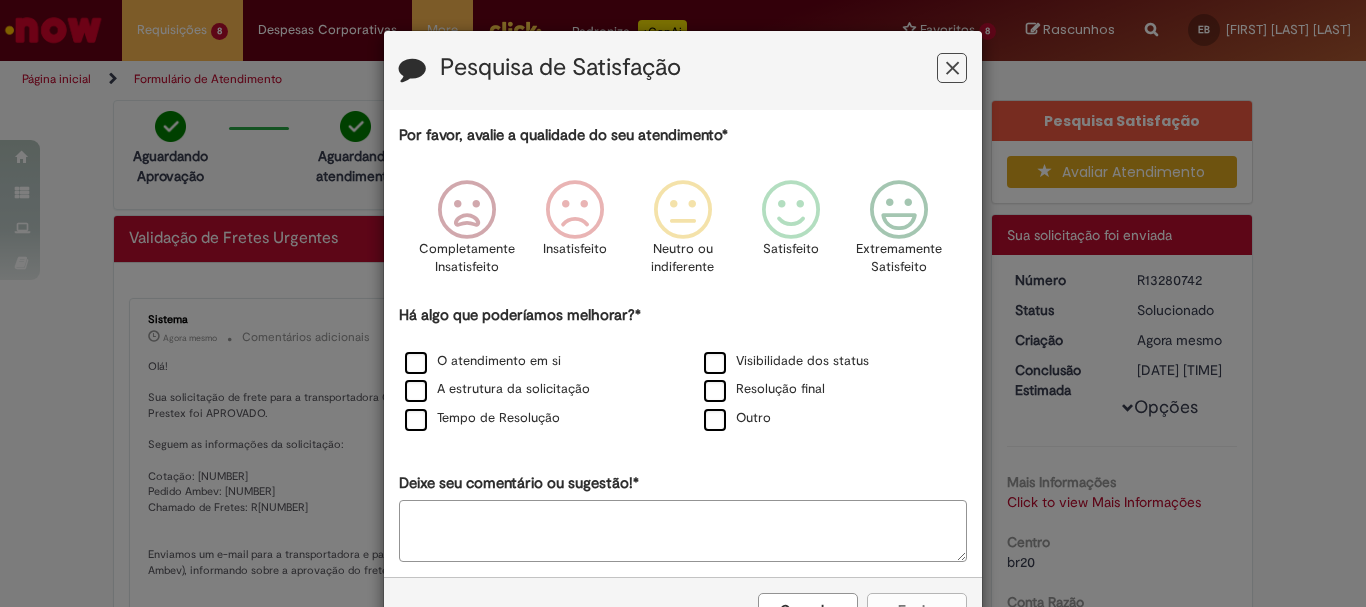click at bounding box center [952, 68] 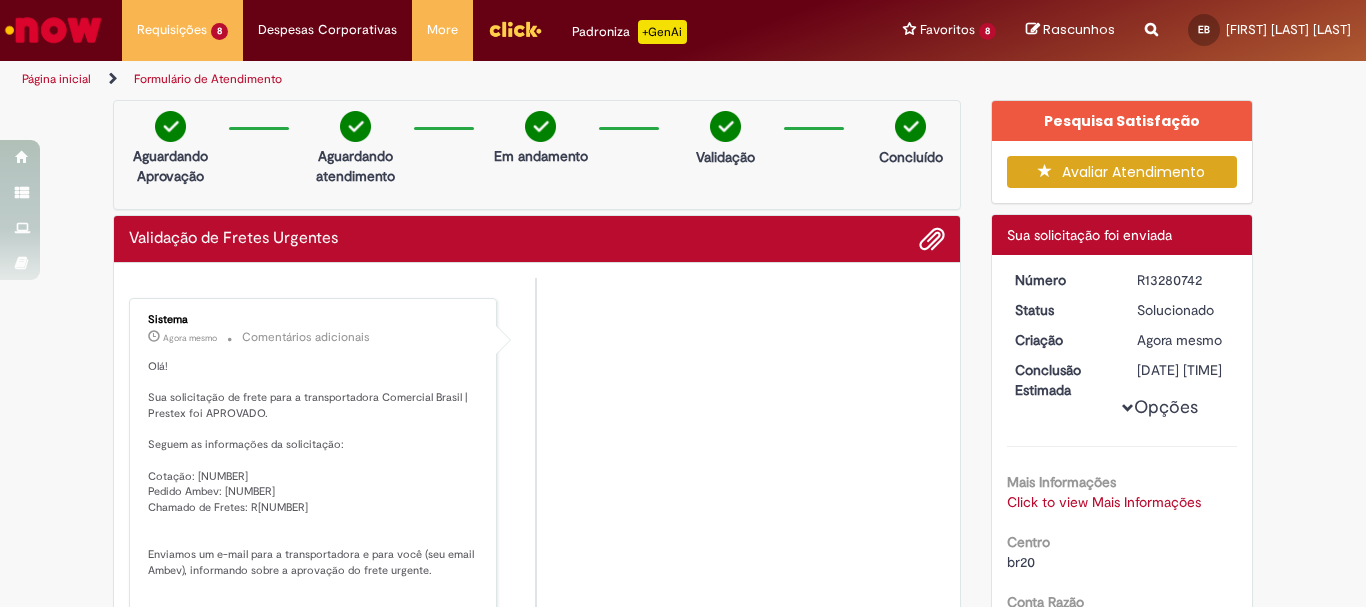 scroll, scrollTop: 66, scrollLeft: 0, axis: vertical 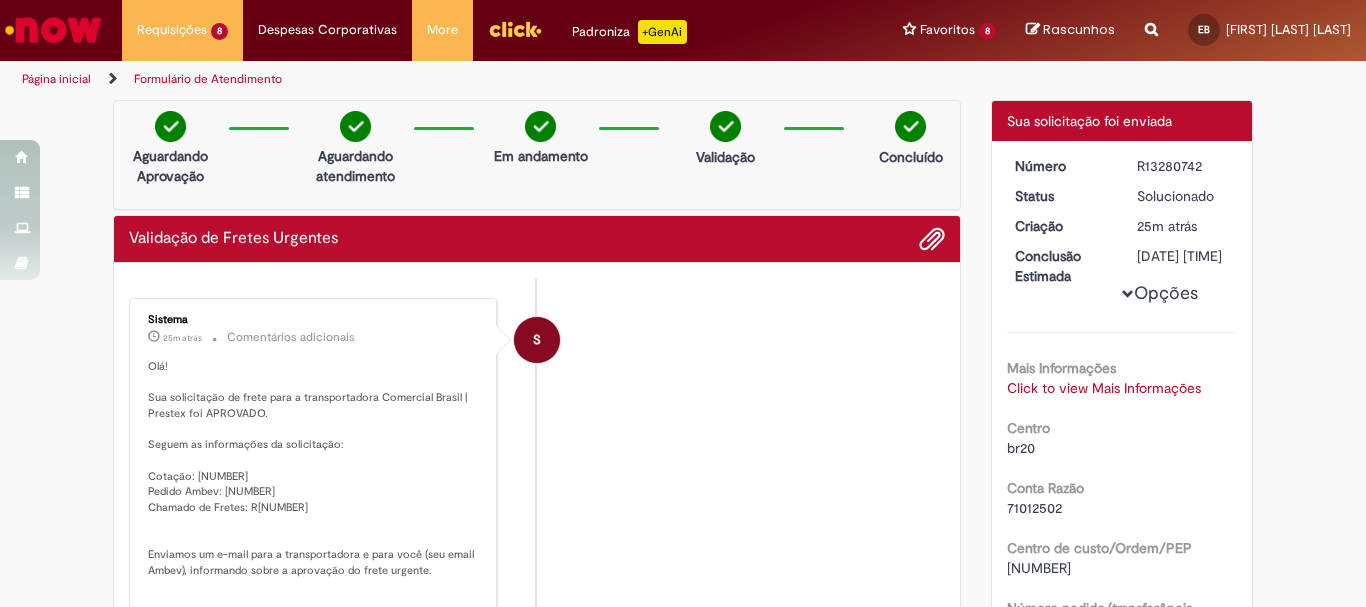 click on "Click to view Mais Informações" at bounding box center [1104, 388] 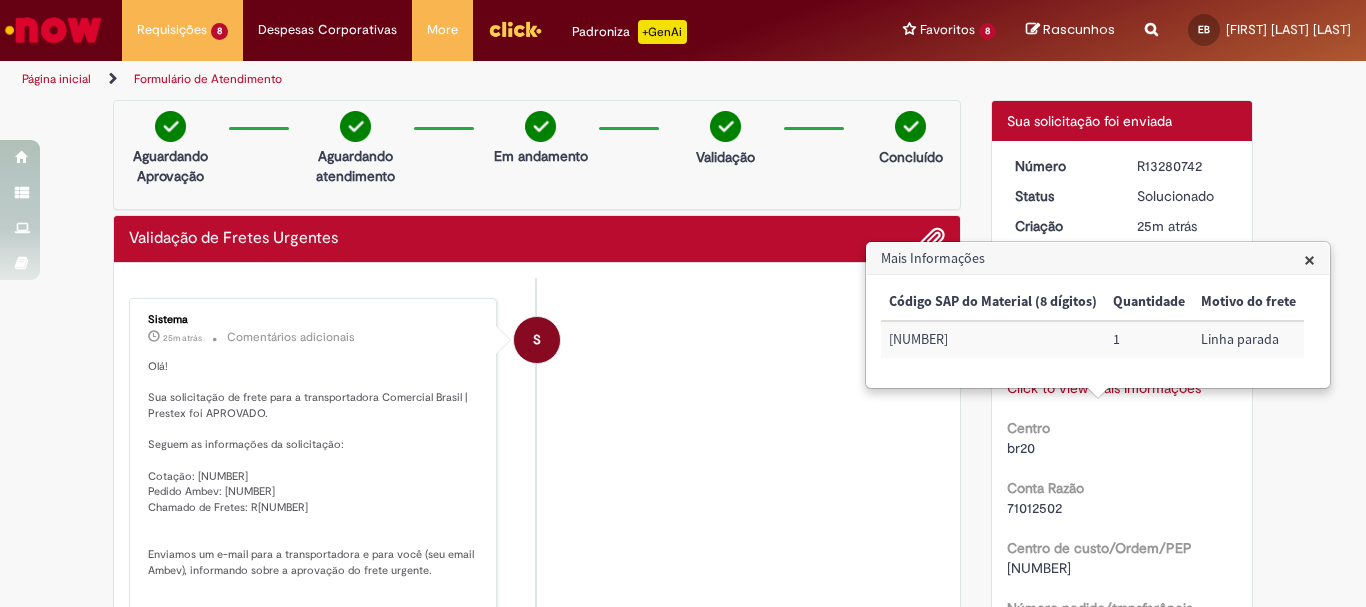 click on "50332346" at bounding box center [993, 339] 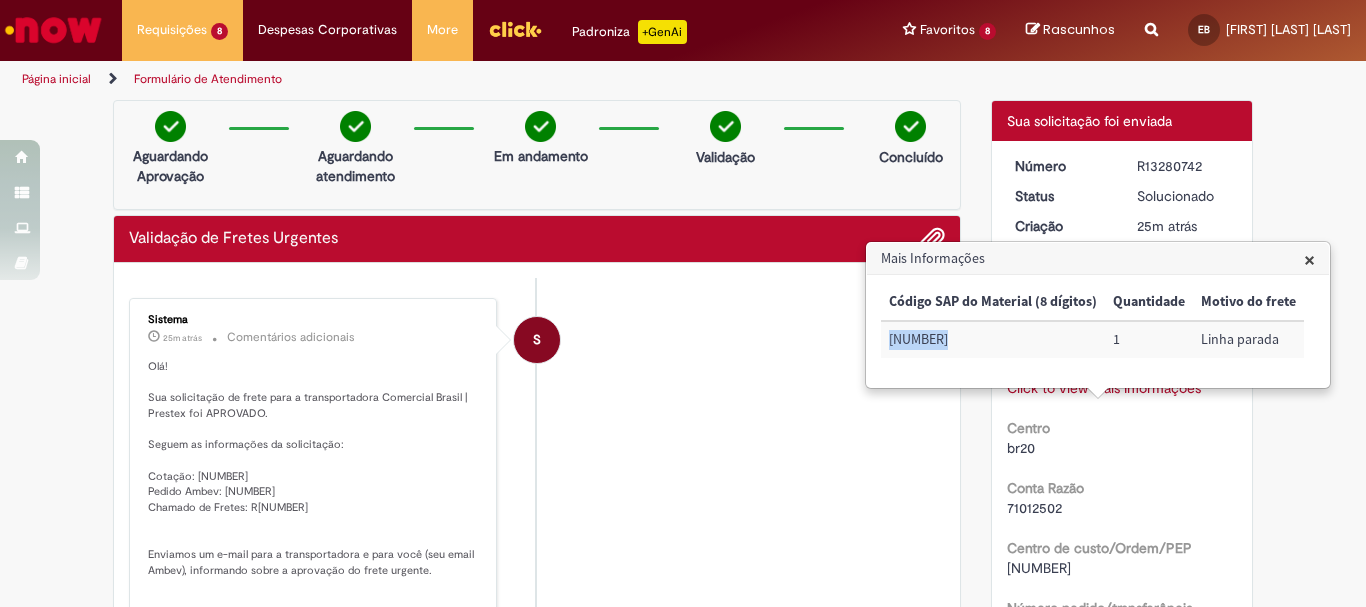 copy on "50332346" 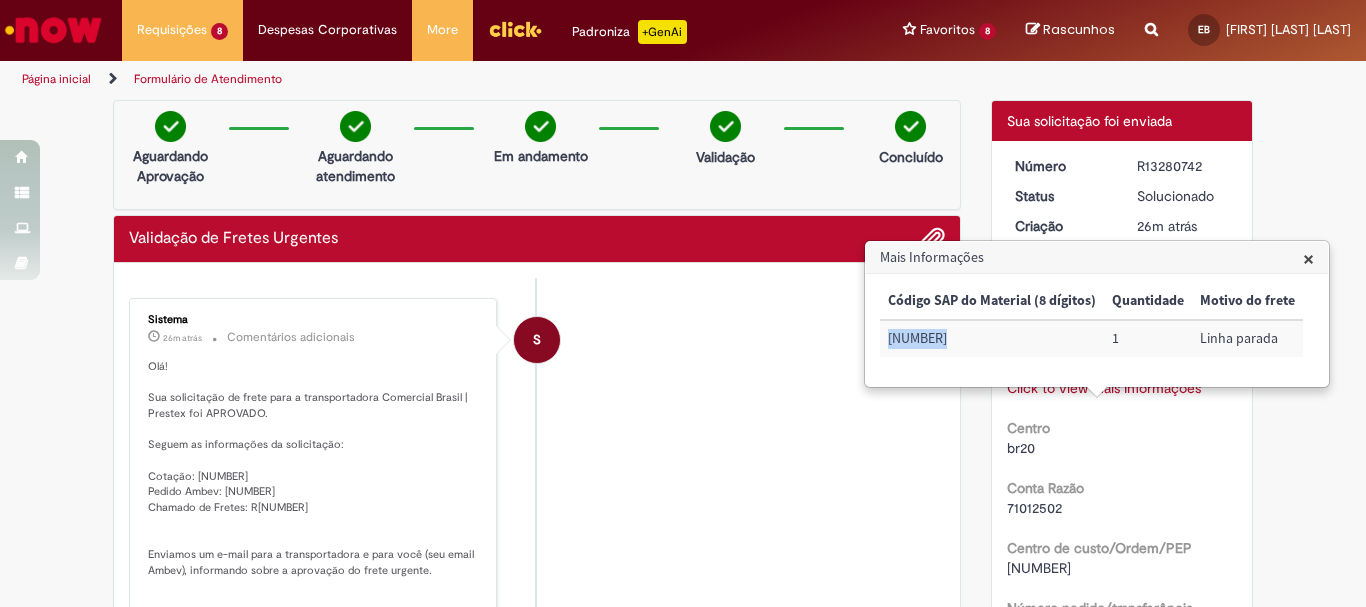 copy on "50332346" 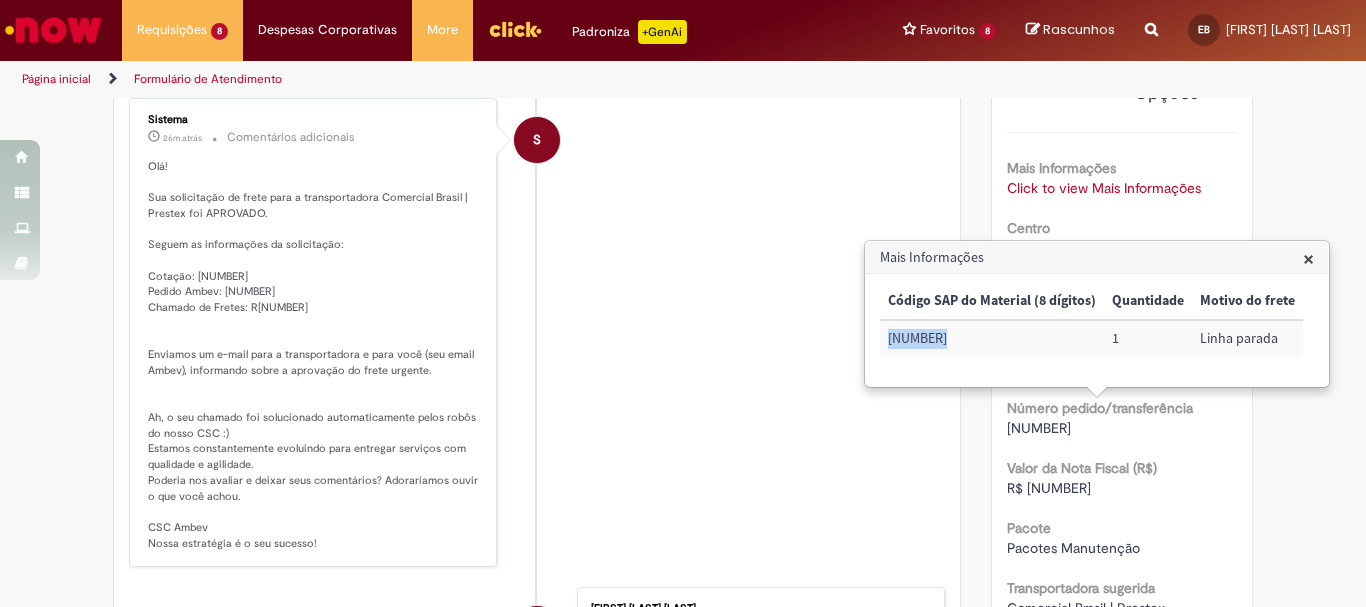 scroll, scrollTop: 300, scrollLeft: 0, axis: vertical 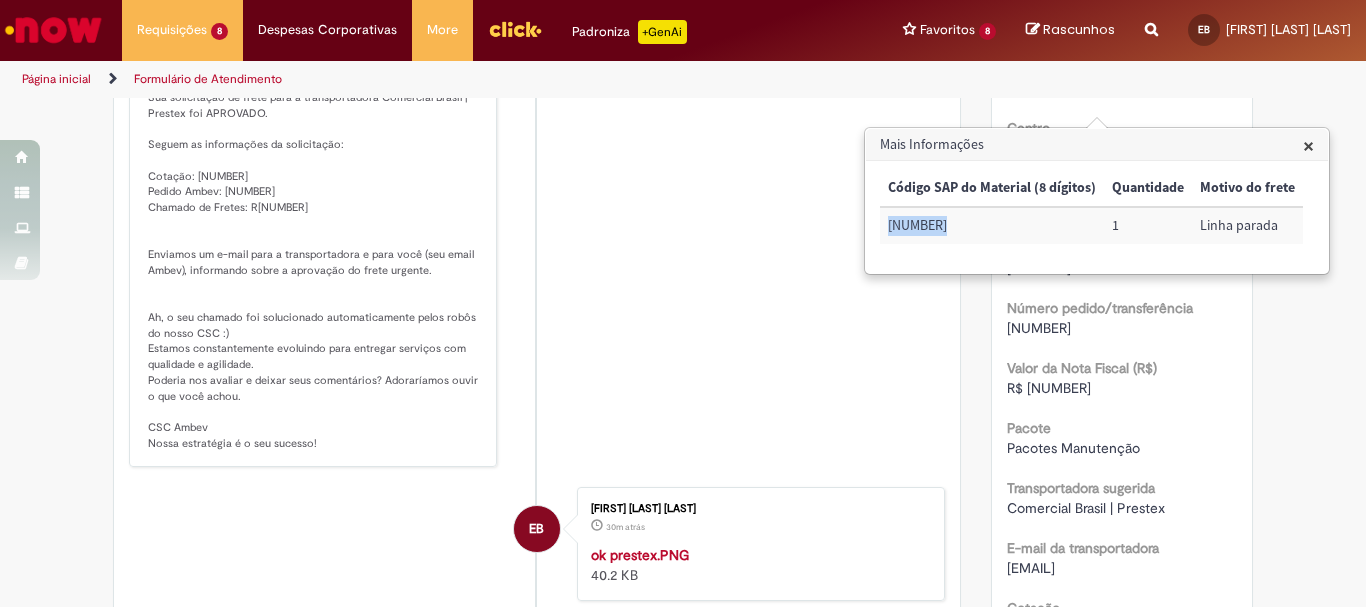 click on "1" at bounding box center (1148, 225) 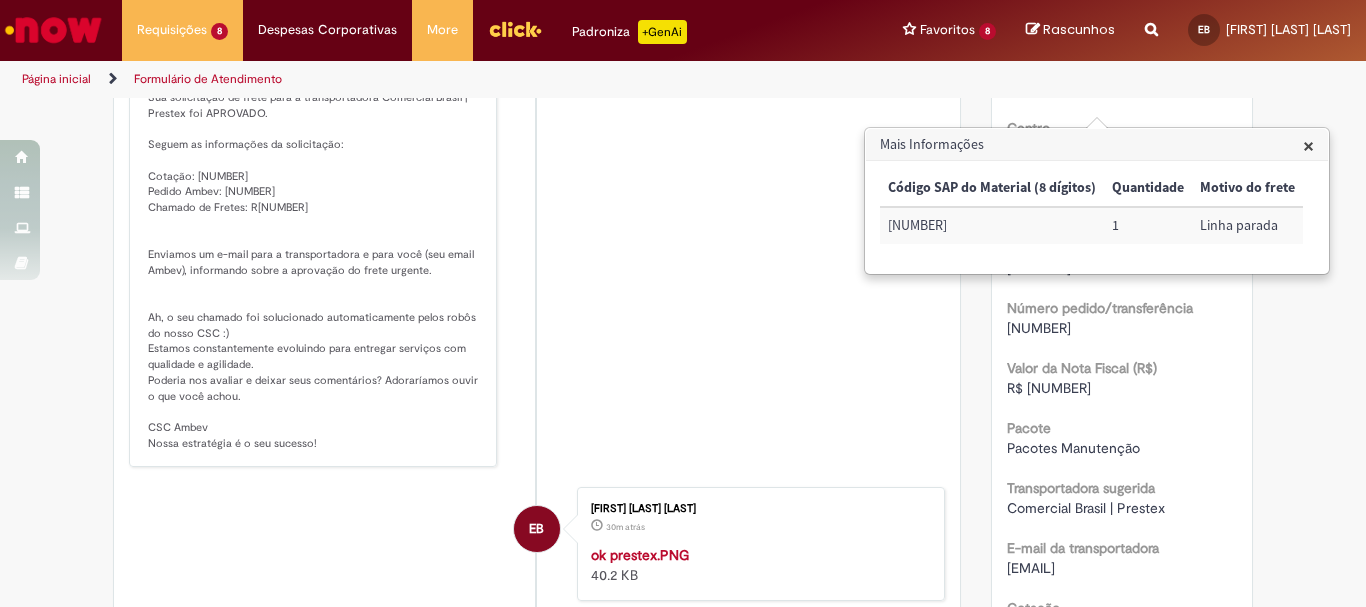click on "×" at bounding box center [1308, 145] 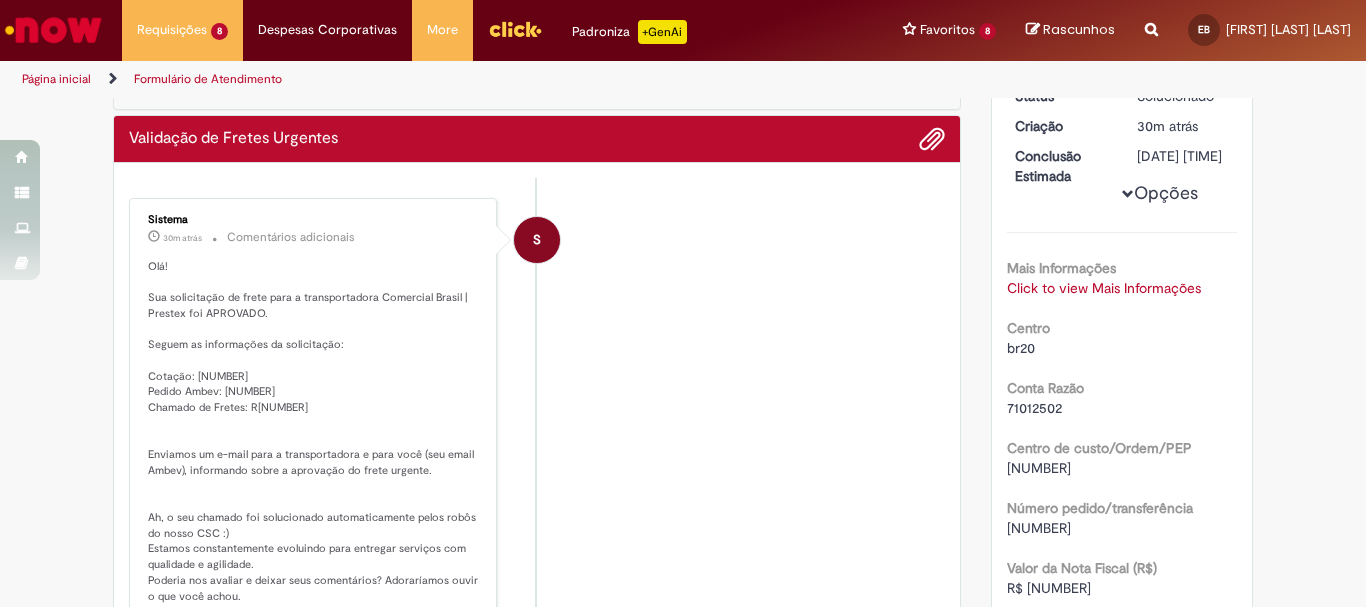 scroll, scrollTop: 0, scrollLeft: 0, axis: both 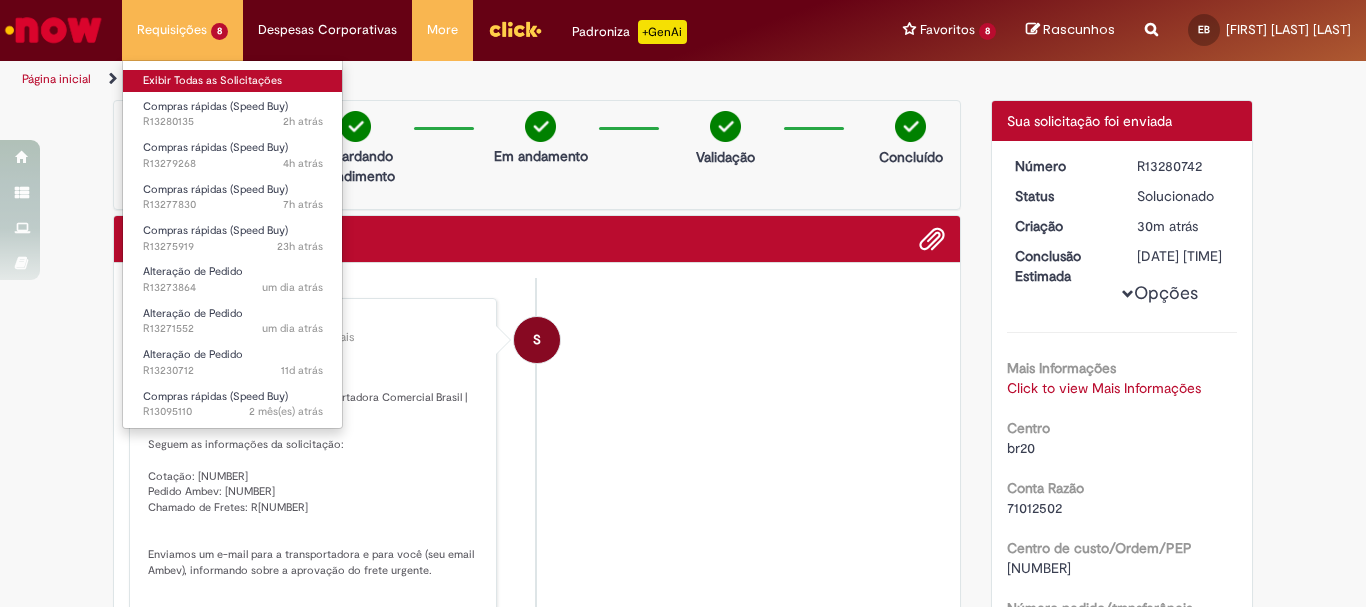 click on "Exibir Todas as Solicitações" at bounding box center [233, 81] 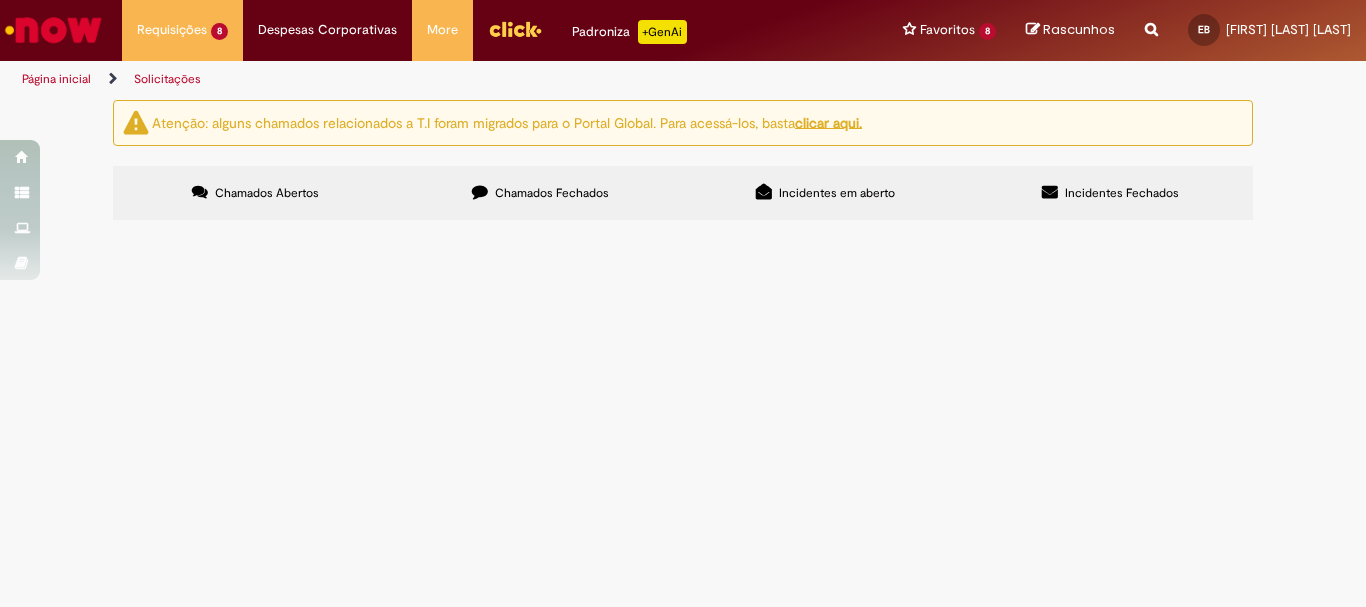scroll, scrollTop: 8, scrollLeft: 0, axis: vertical 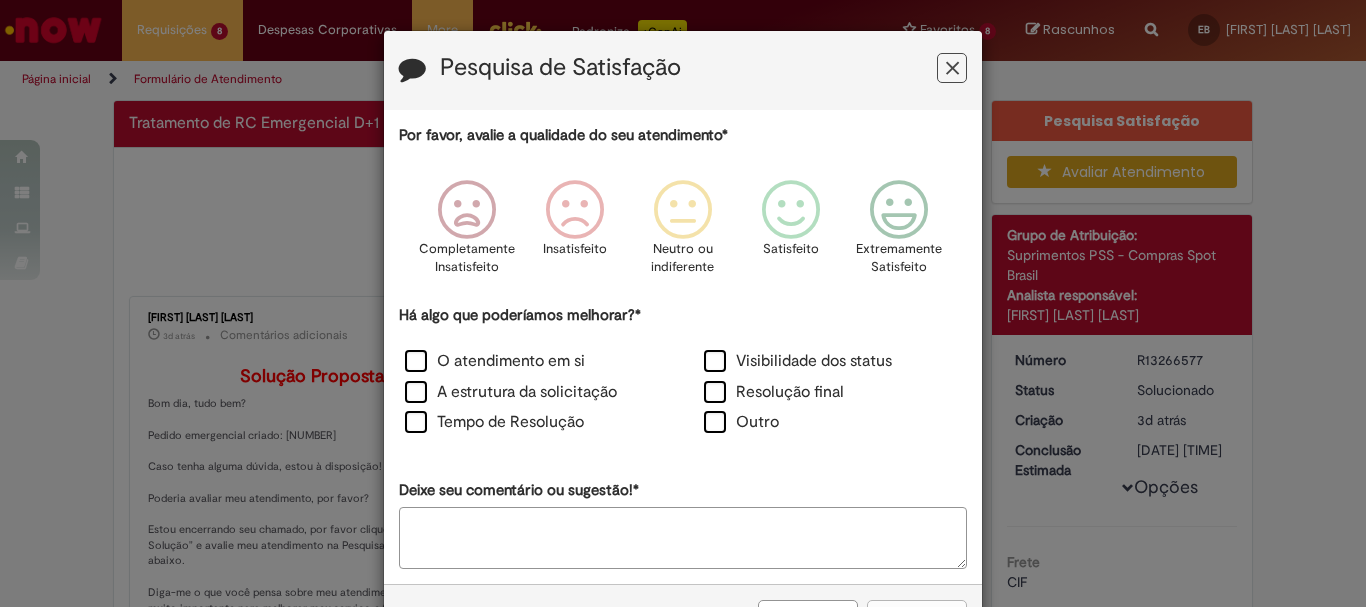 click at bounding box center [952, 68] 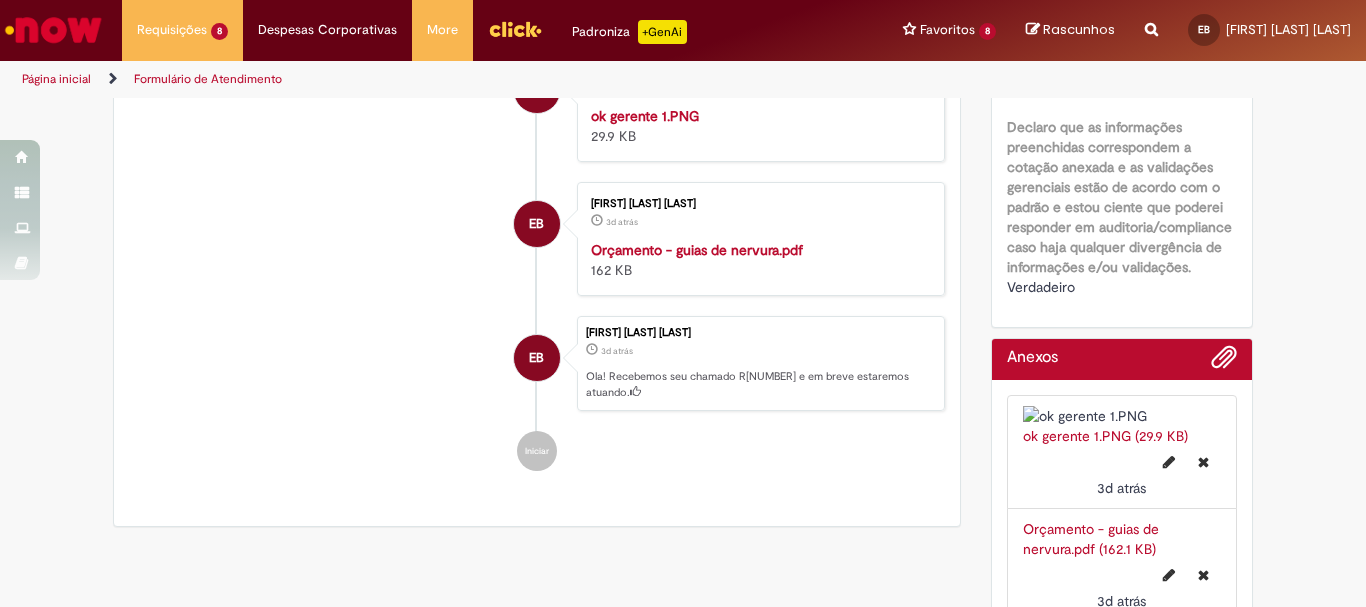 scroll, scrollTop: 715, scrollLeft: 0, axis: vertical 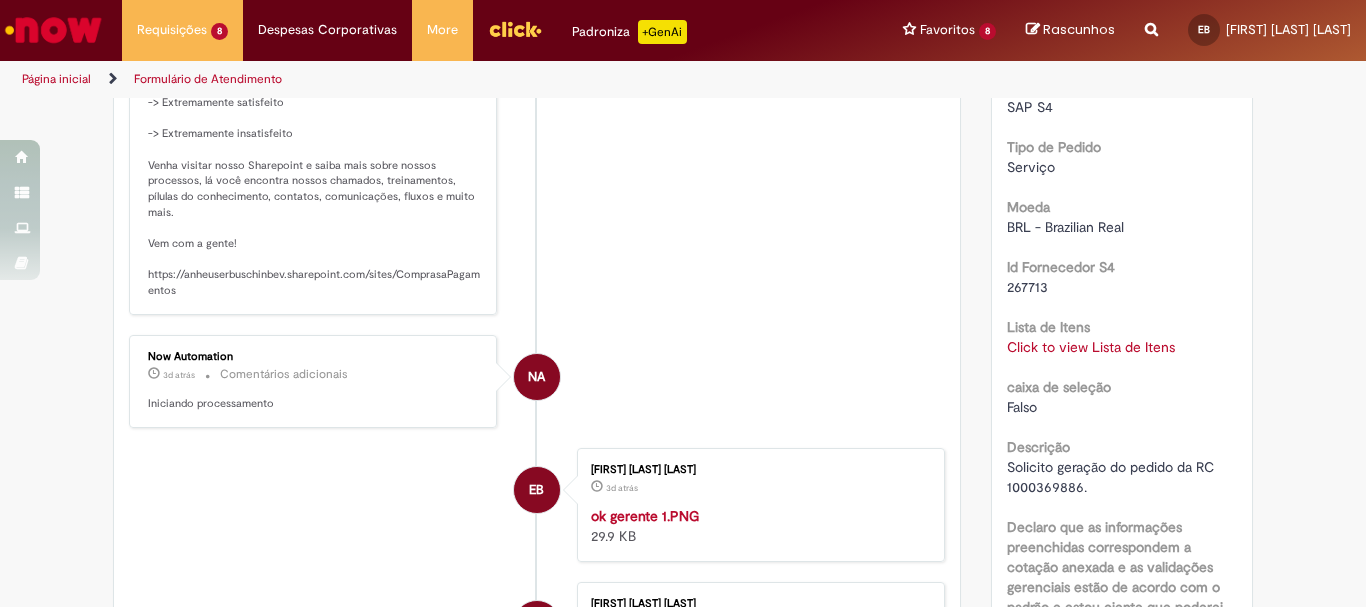 click on "Click to view Lista de Itens" at bounding box center (1091, 347) 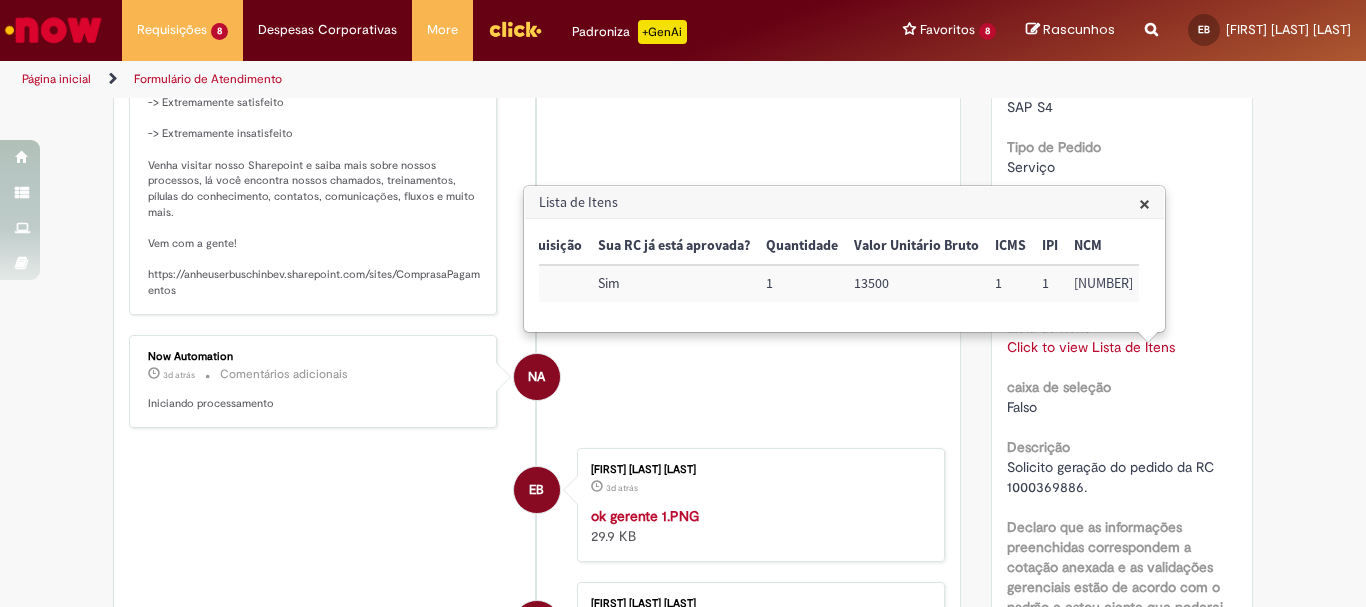 scroll, scrollTop: 0, scrollLeft: 0, axis: both 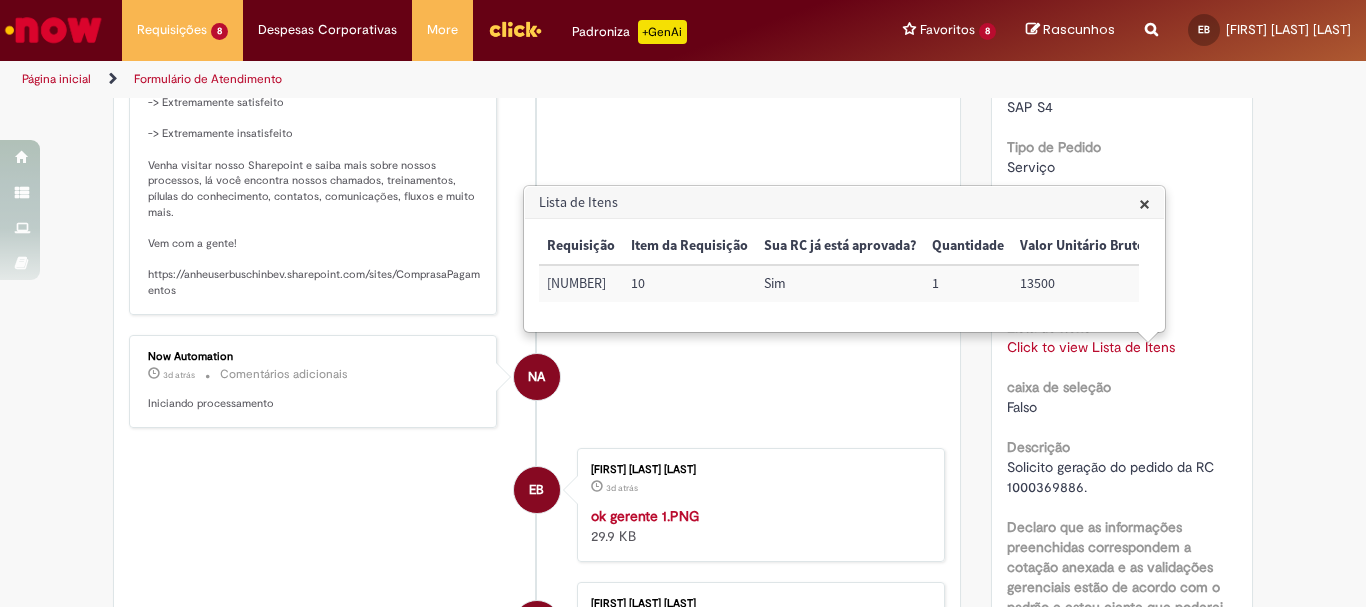 click on "Frete
CIF
Planta
BR20
É maior que 10.000,00?
Sim
Tipo de motivo
Parada de linha
Sistema da Requisição
SAP S4
Tipo de Pedido
Serviço
Moeda
BRL - Brazilian Real
Id Fornecedor S4
267713
Lista de Itens
Click to view Lista de Itens   Click to view Lista de Itens
caixa de seleção
Falso
Descrição
Solicito geração do pedido da RC 1000369886.
Declaro que as informações preenchidas correspondem a cotação anexada e as validações gerenciais estão de acordo com o padrão e estou ciente que poderei responder em auditoria/compliance caso haja qualquer divergência de informações e/ou validações." at bounding box center (1122, 254) 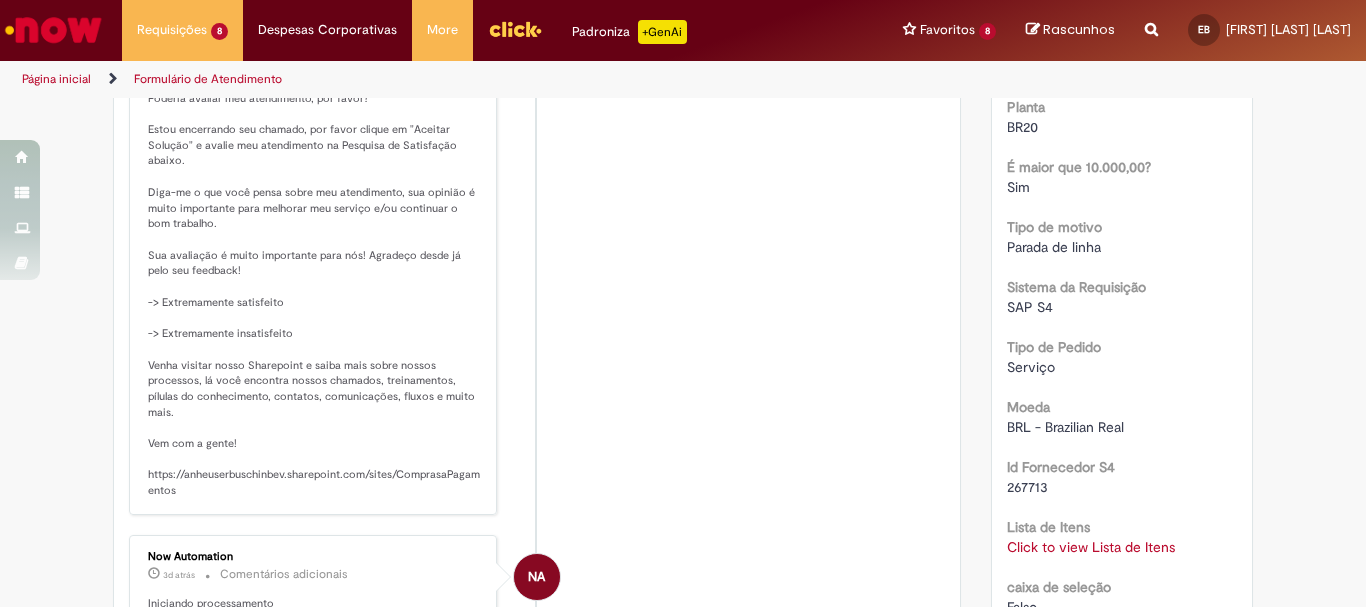 scroll, scrollTop: 915, scrollLeft: 0, axis: vertical 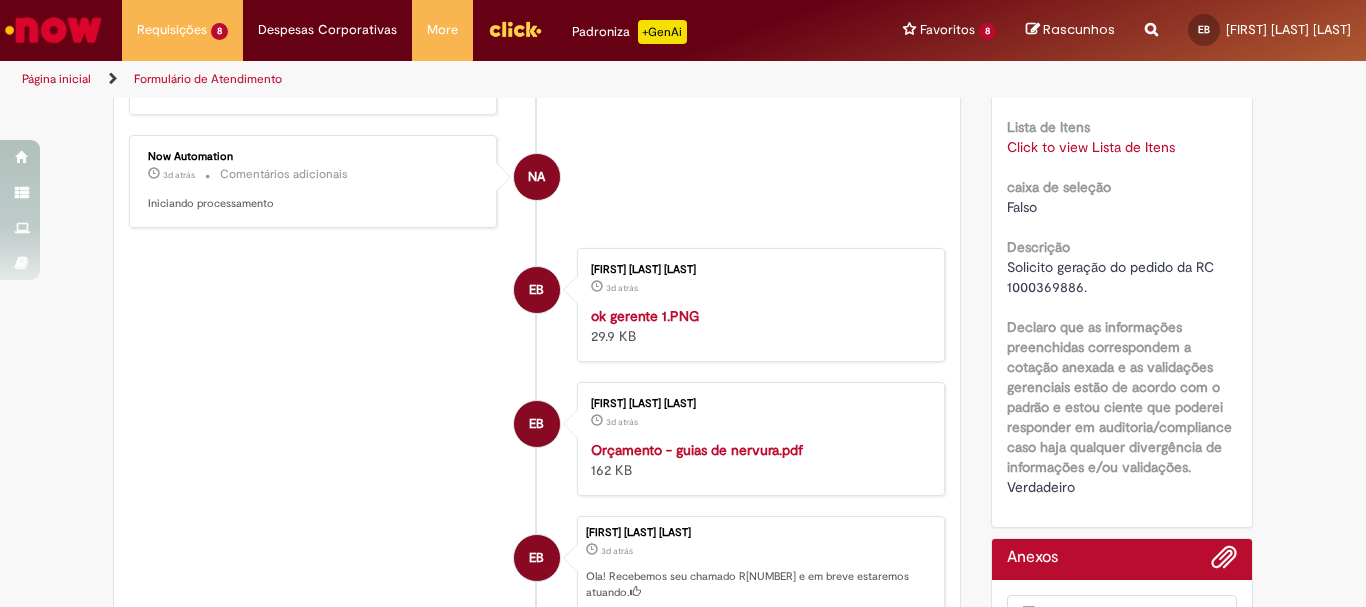 click on "Solicito geração do pedido da RC 1000369886." at bounding box center (1112, 277) 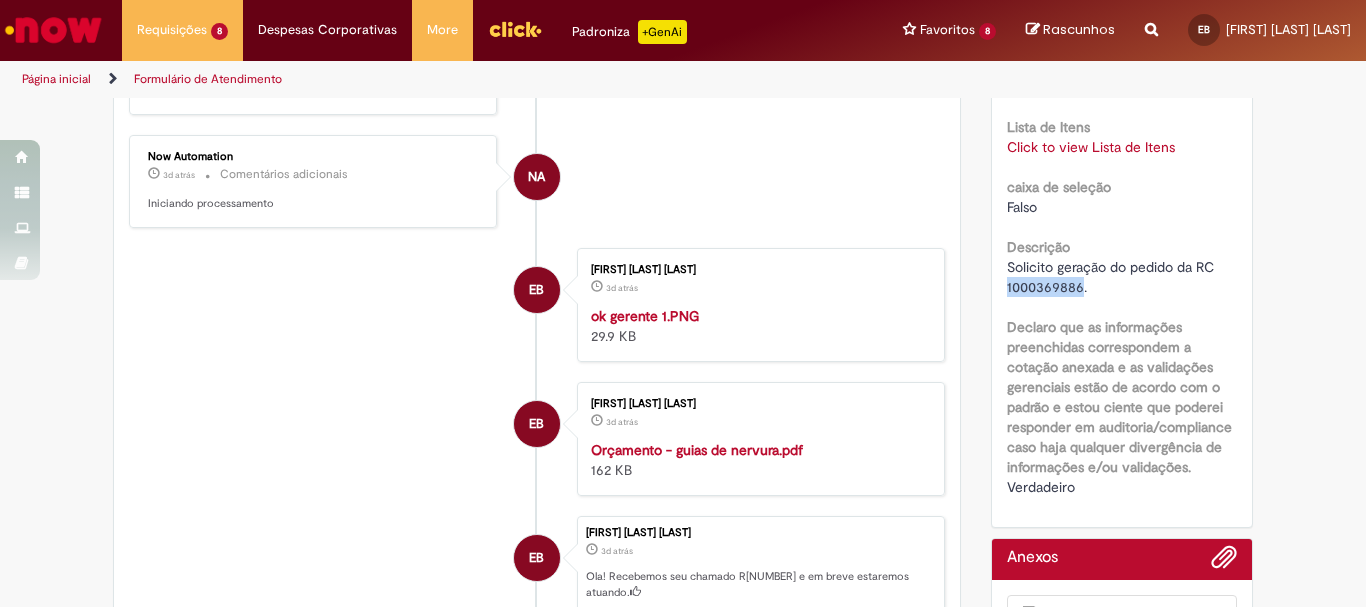 click on "Solicito geração do pedido da RC 1000369886." at bounding box center (1112, 277) 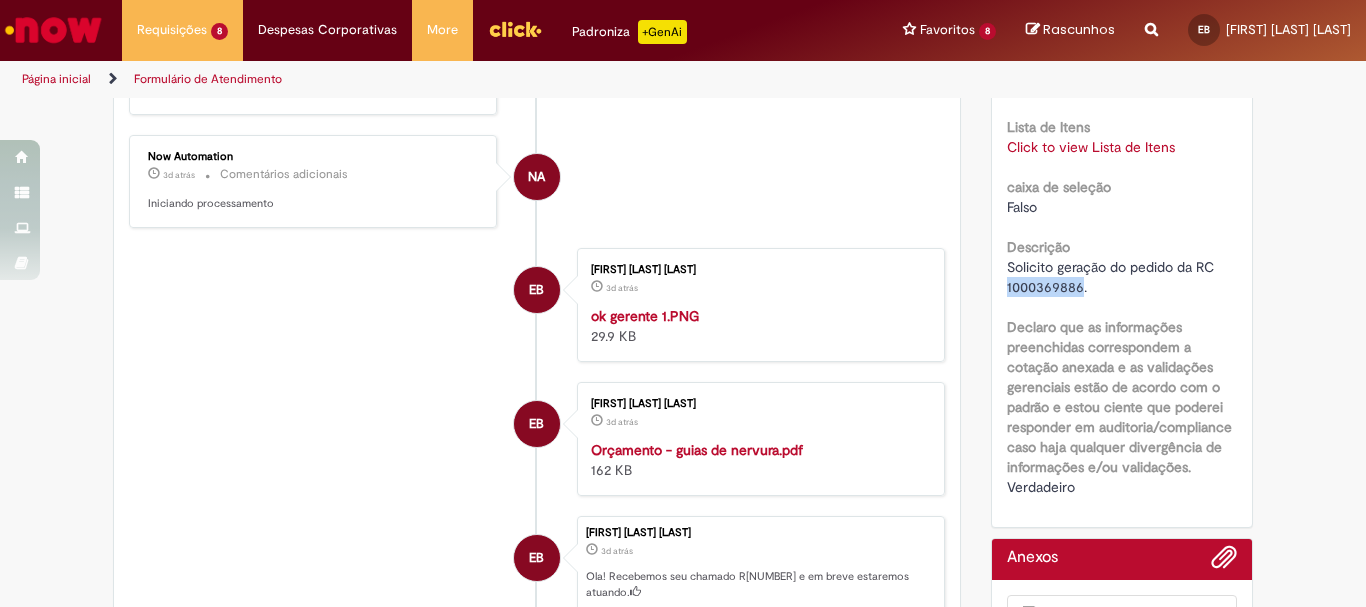 scroll, scrollTop: 415, scrollLeft: 0, axis: vertical 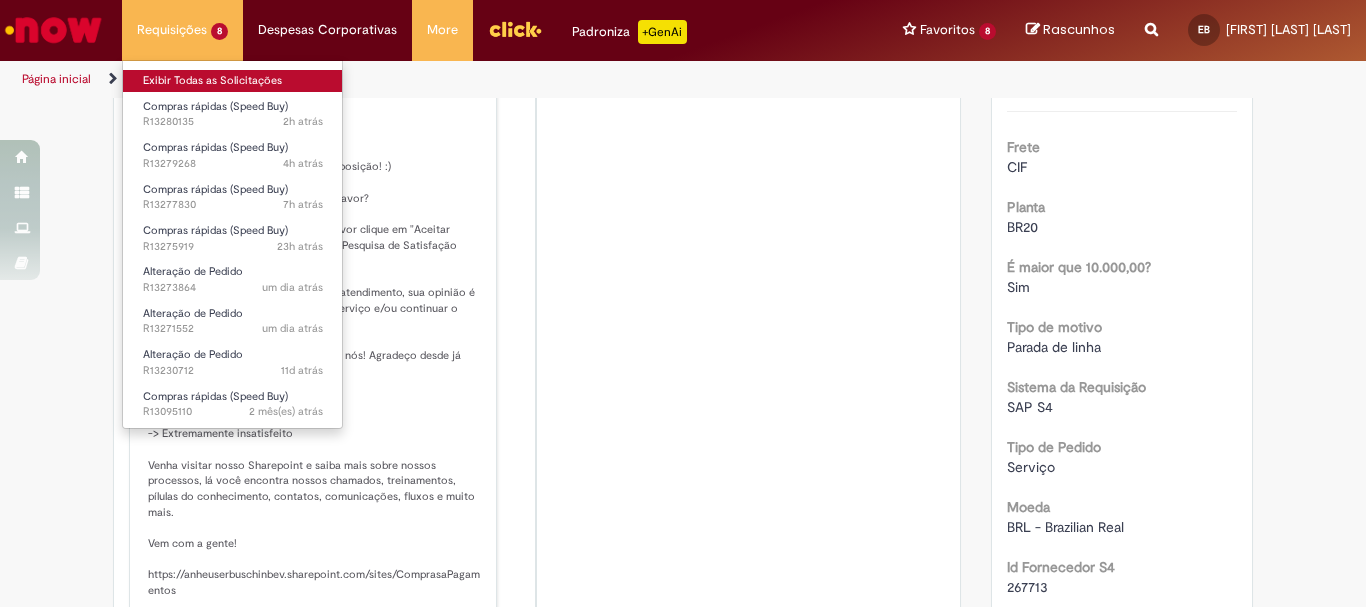 click on "Exibir Todas as Solicitações" at bounding box center (233, 81) 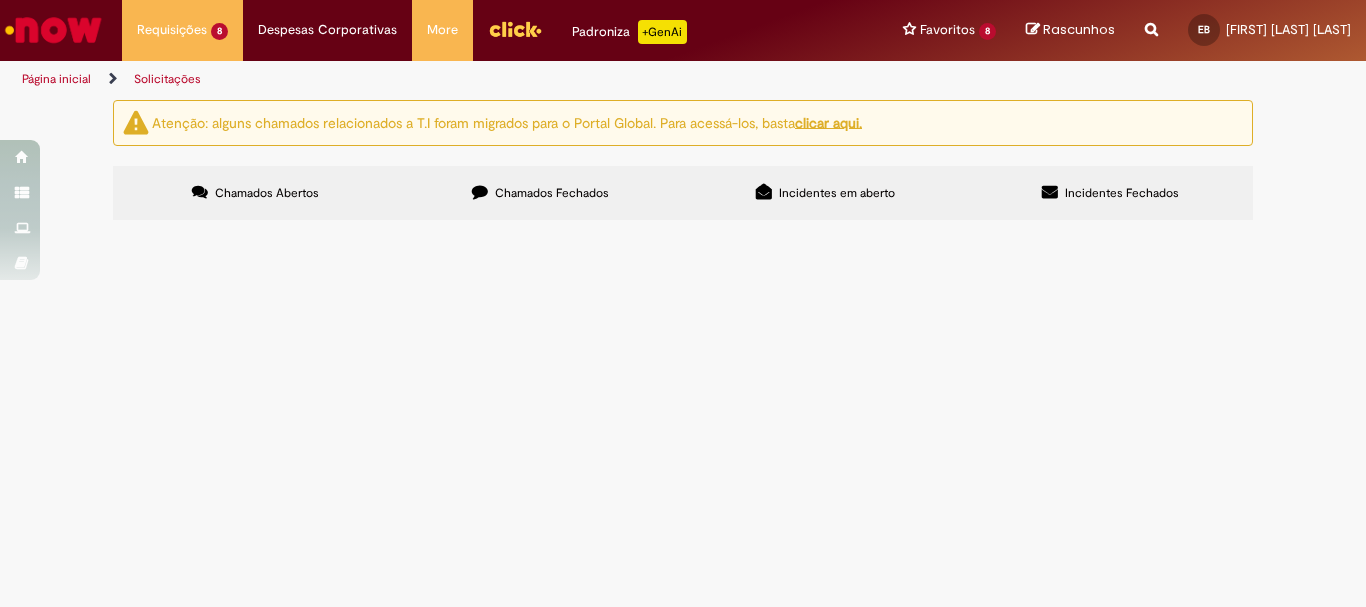 scroll, scrollTop: 0, scrollLeft: 0, axis: both 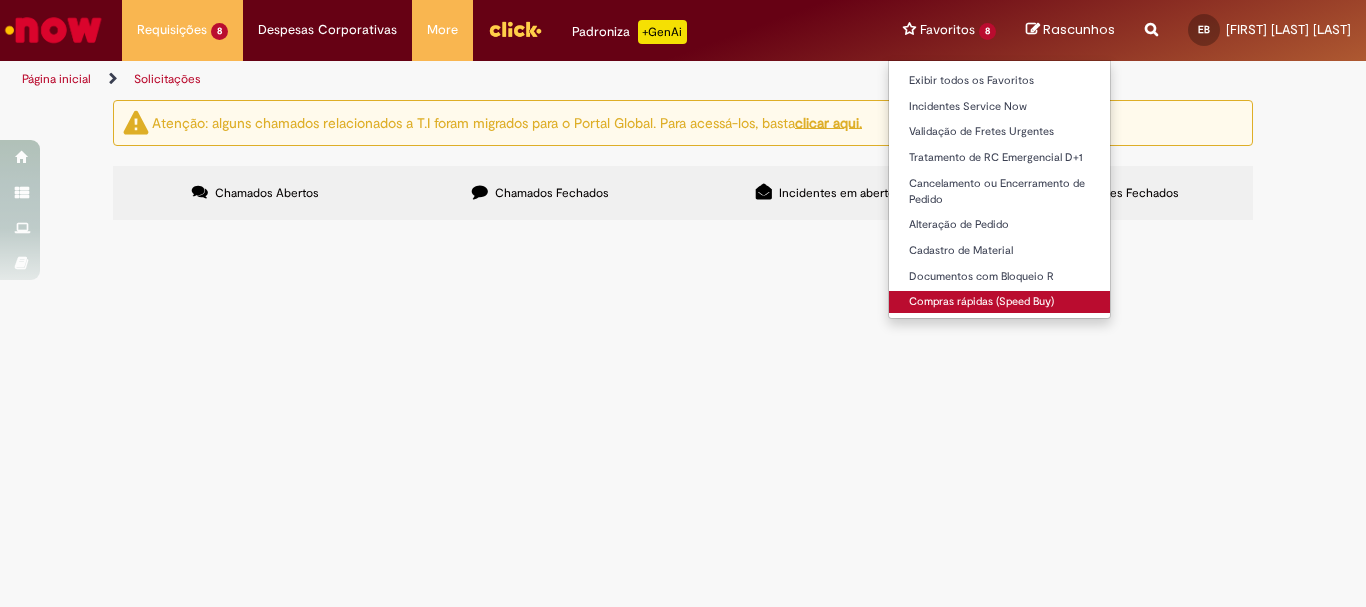 click on "Compras rápidas (Speed Buy)" at bounding box center [999, 302] 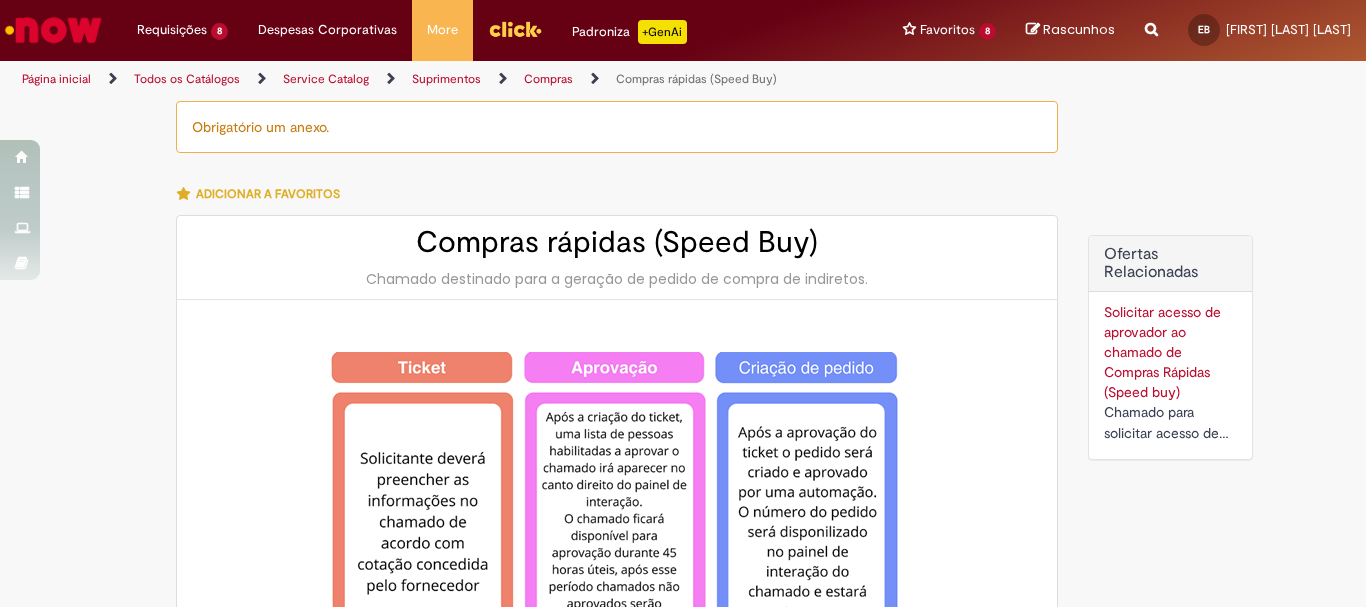 type on "********" 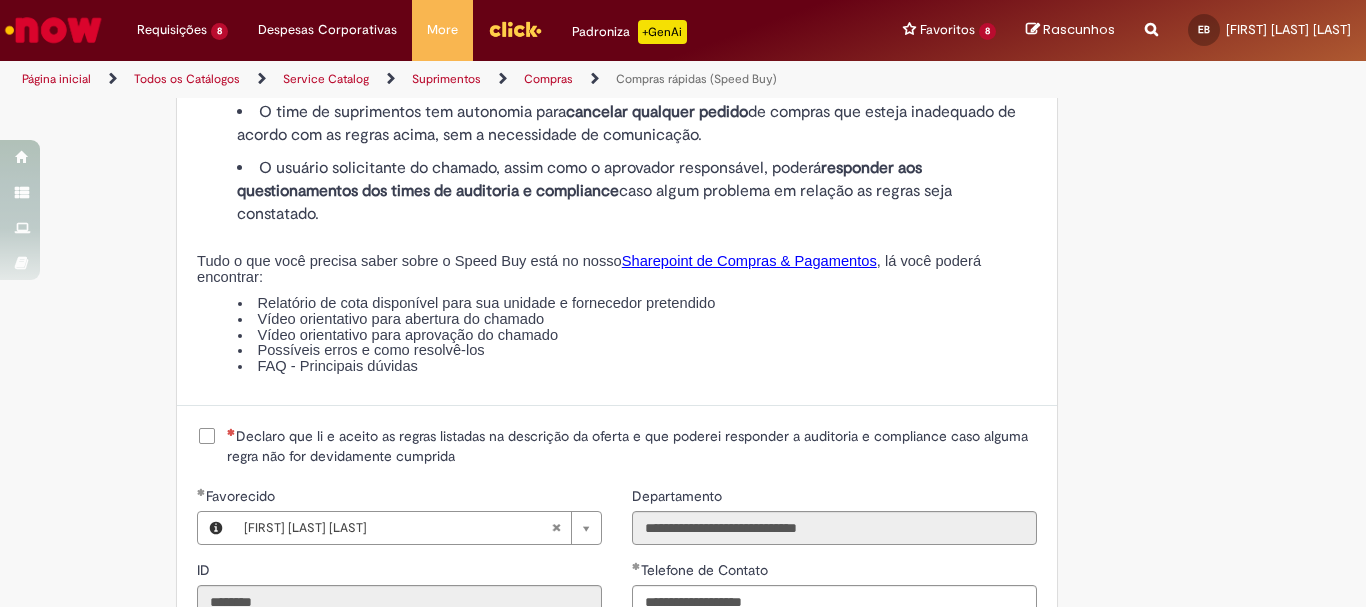 click on "Declaro que li e aceito as regras listadas na descrição da oferta e que poderei responder a auditoria e compliance caso alguma regra não for devidamente cumprida" at bounding box center (632, 446) 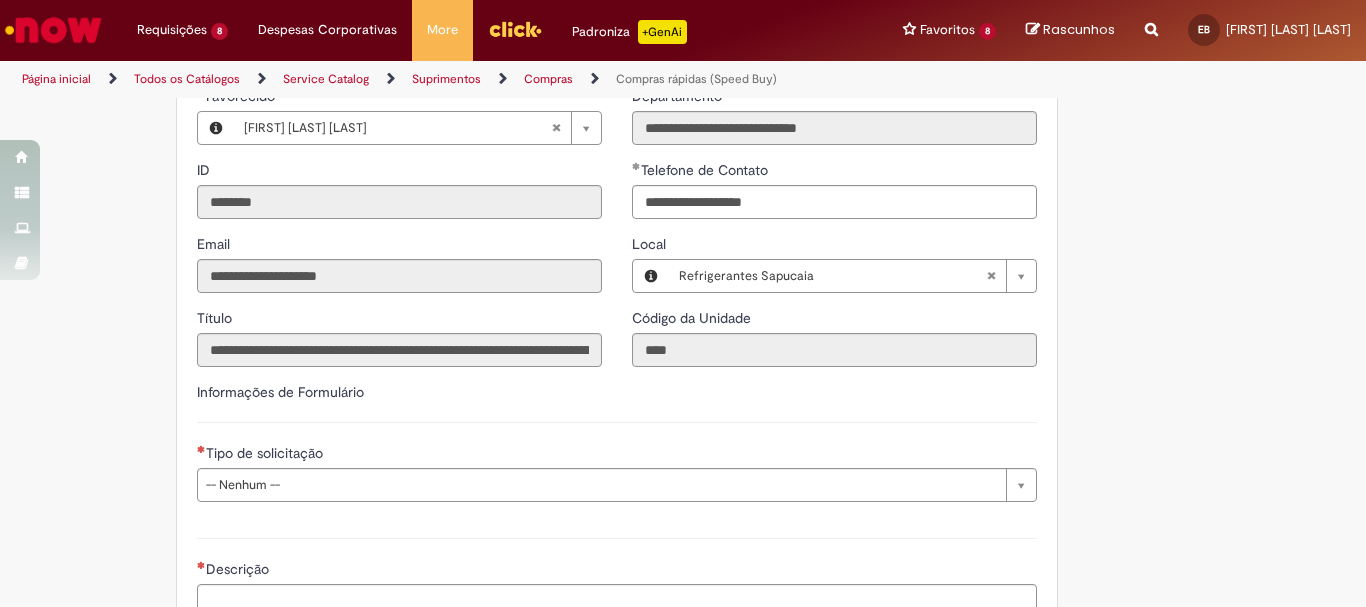 scroll, scrollTop: 2700, scrollLeft: 0, axis: vertical 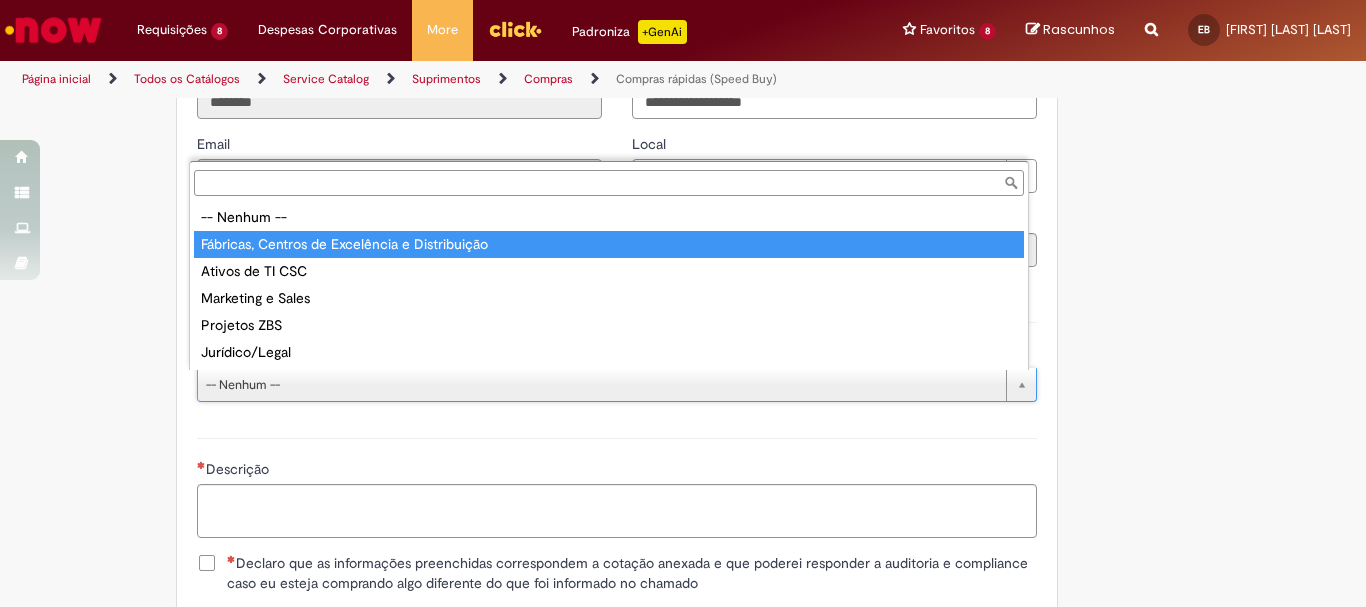 type on "**********" 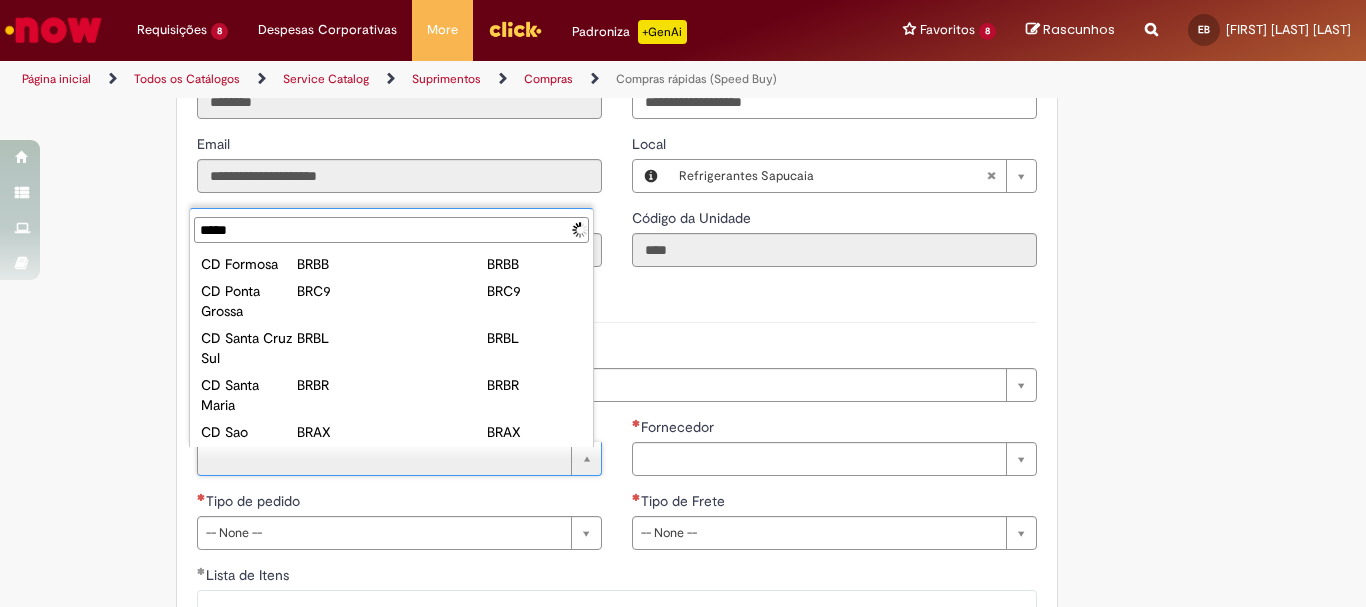type on "******" 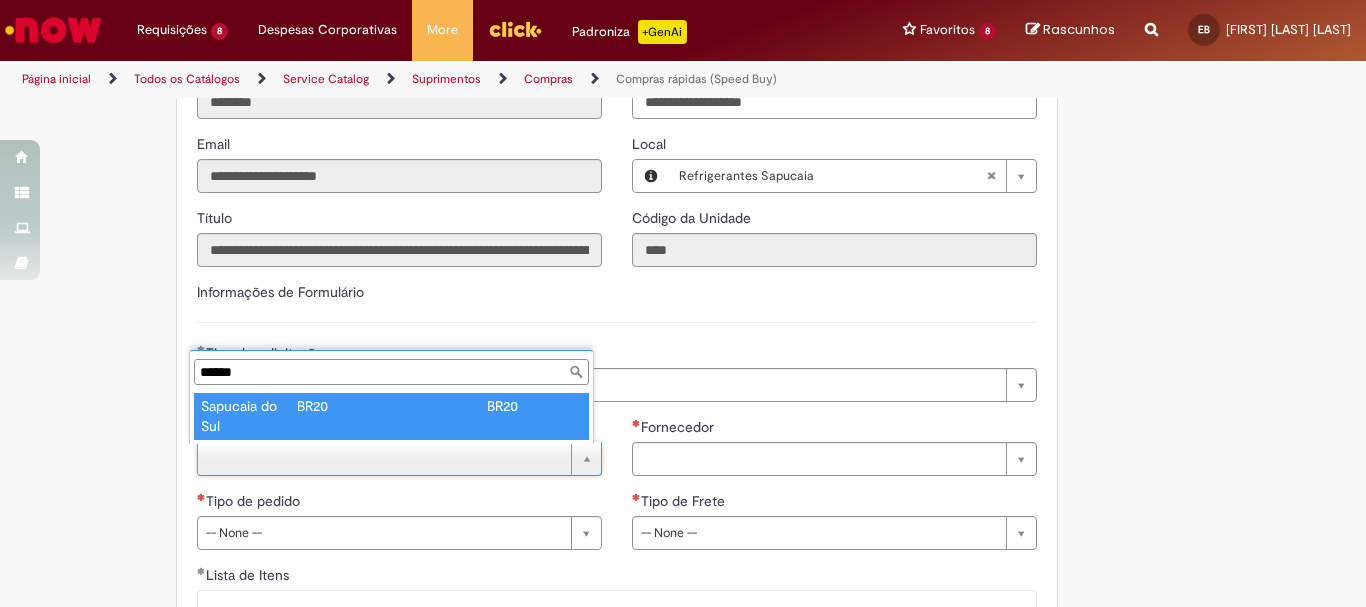 type on "**********" 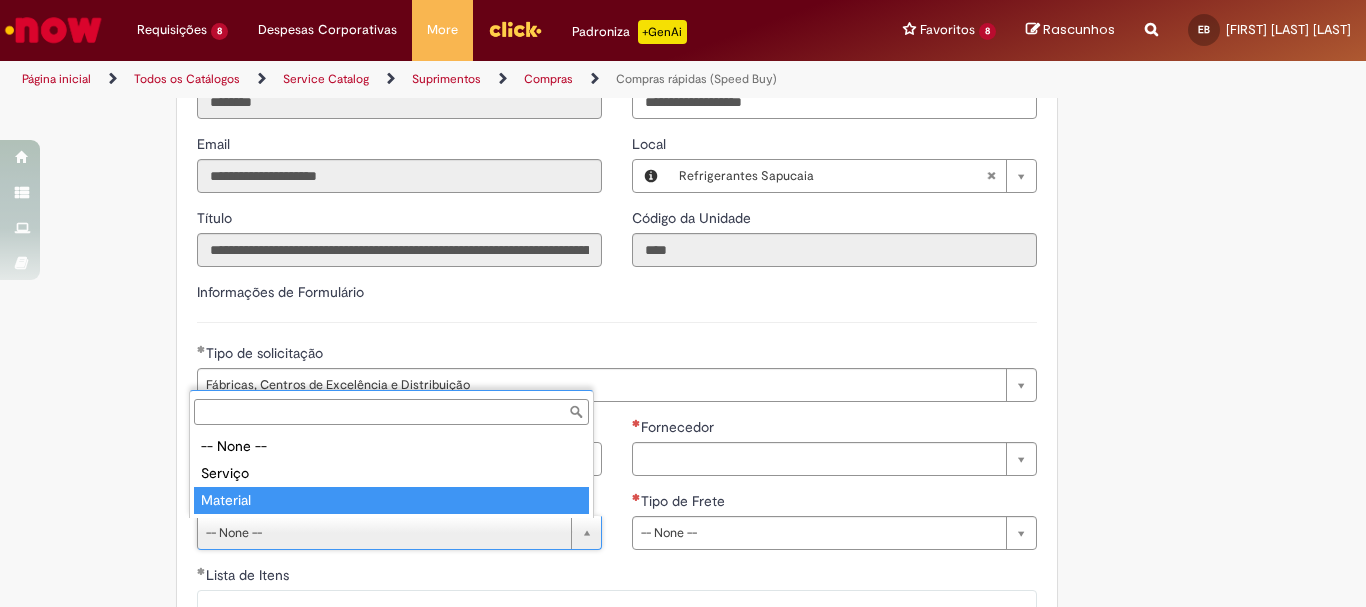 type on "********" 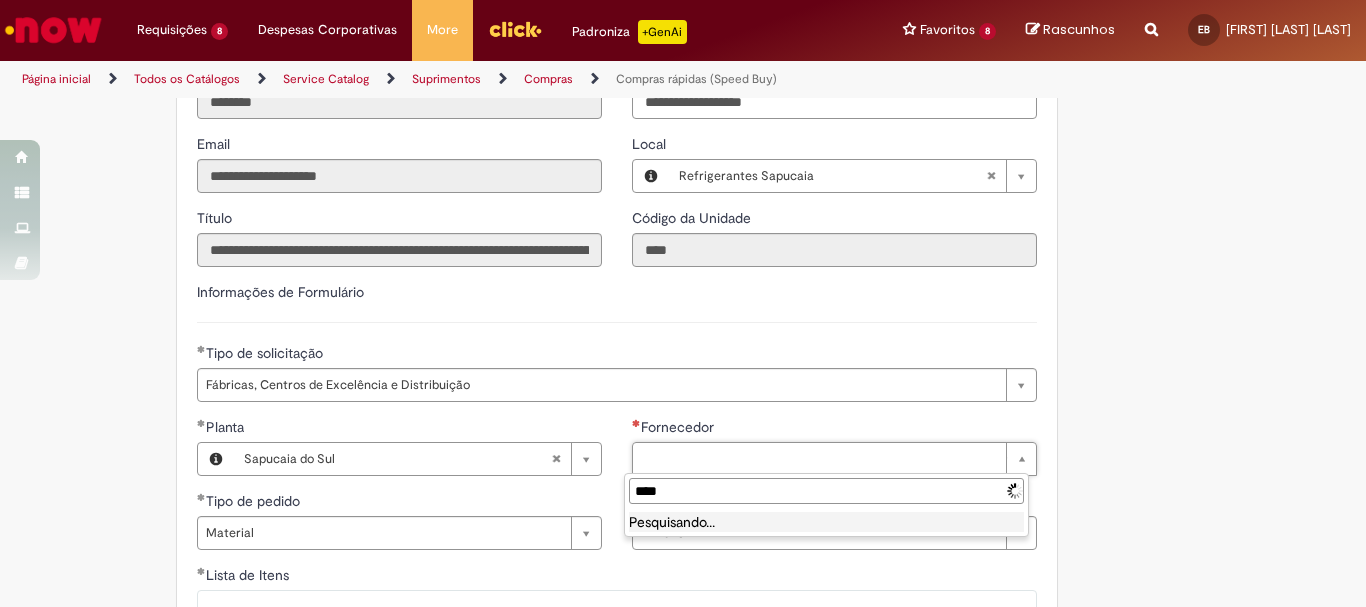 type on "*****" 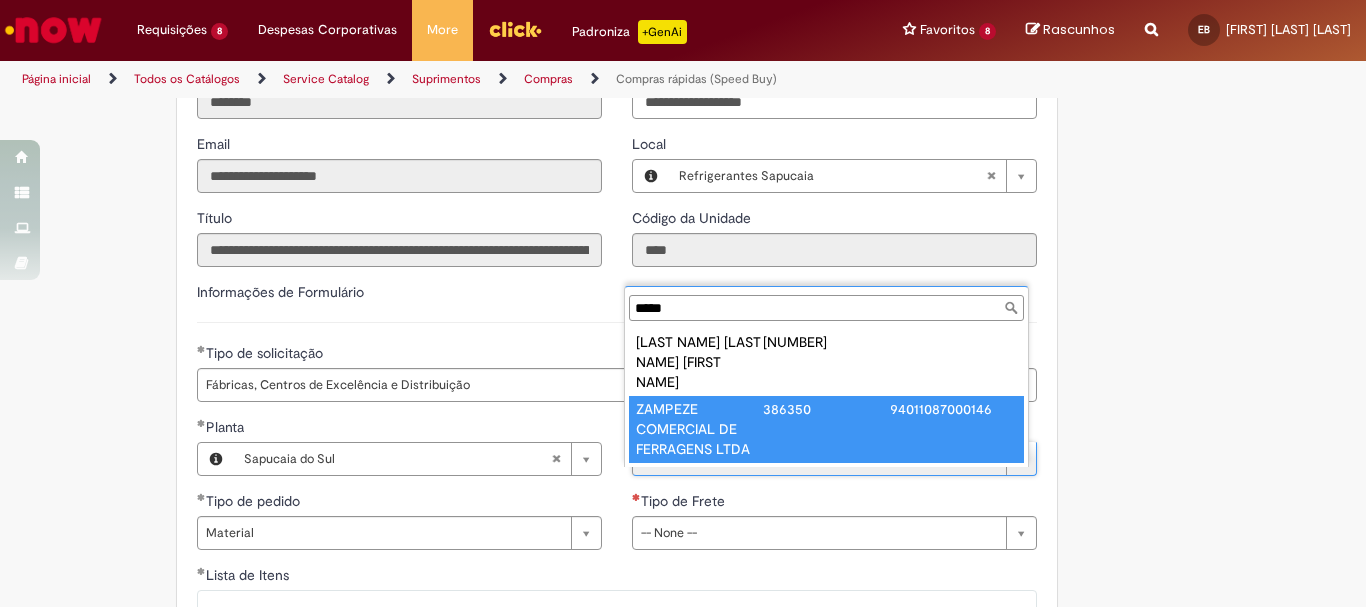 type on "**********" 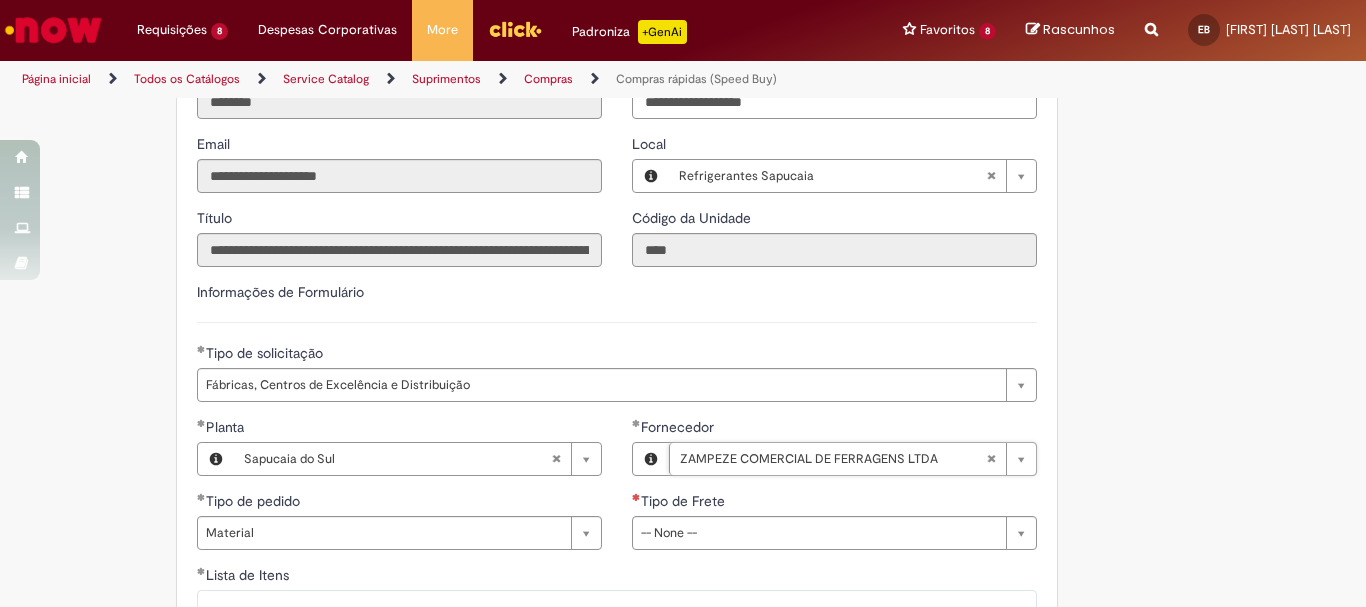 scroll, scrollTop: 3000, scrollLeft: 0, axis: vertical 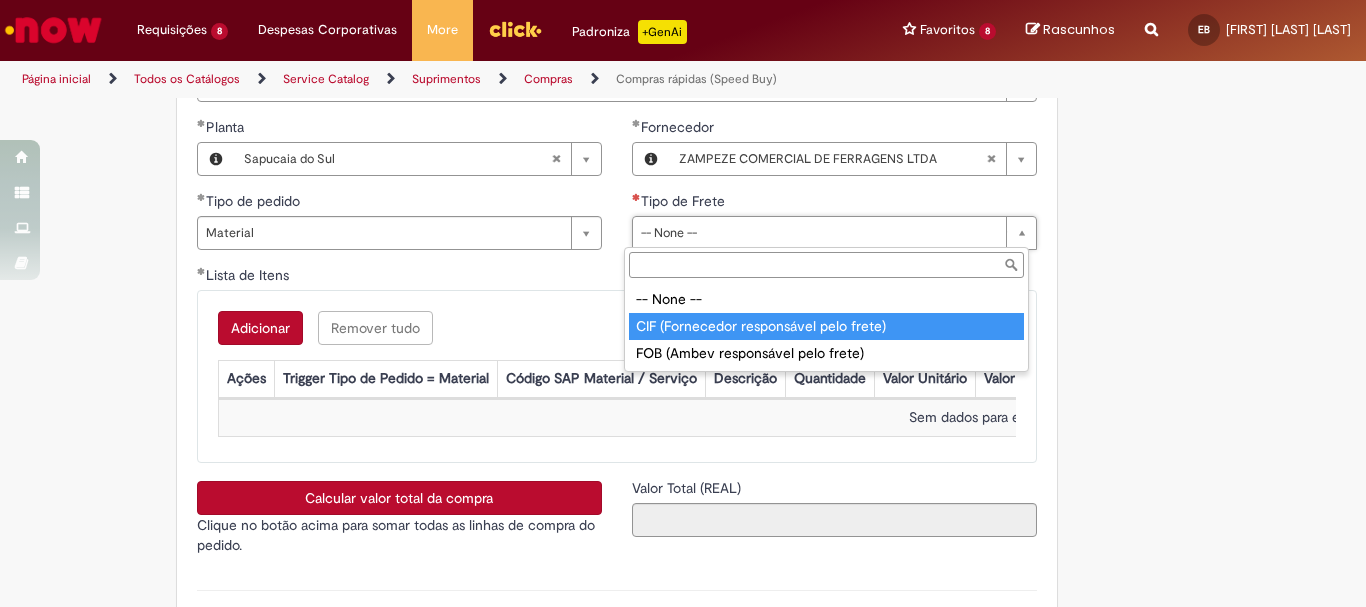 type on "**********" 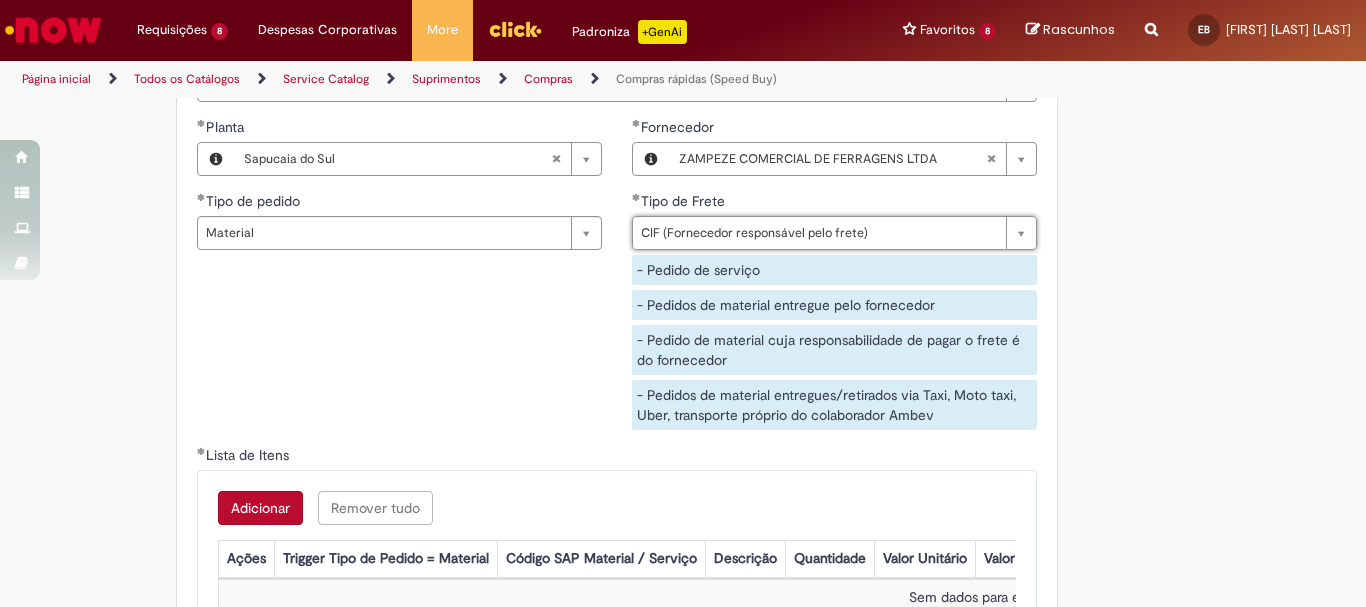 scroll, scrollTop: 3300, scrollLeft: 0, axis: vertical 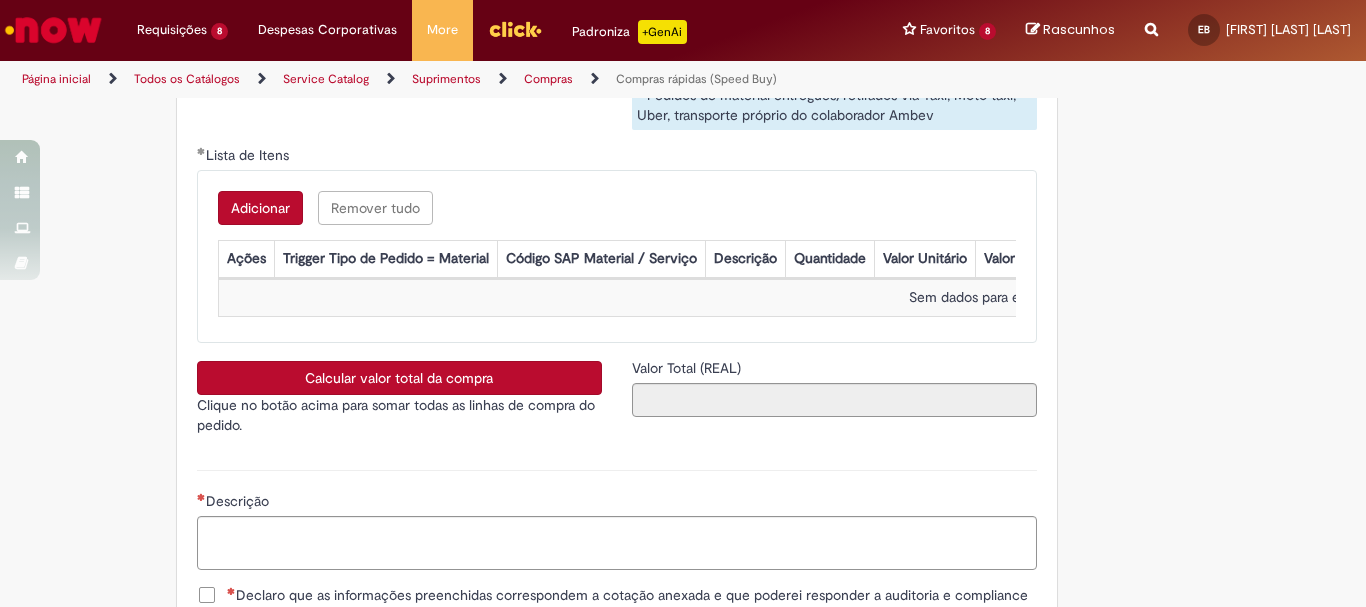 click on "Adicionar" at bounding box center (260, 208) 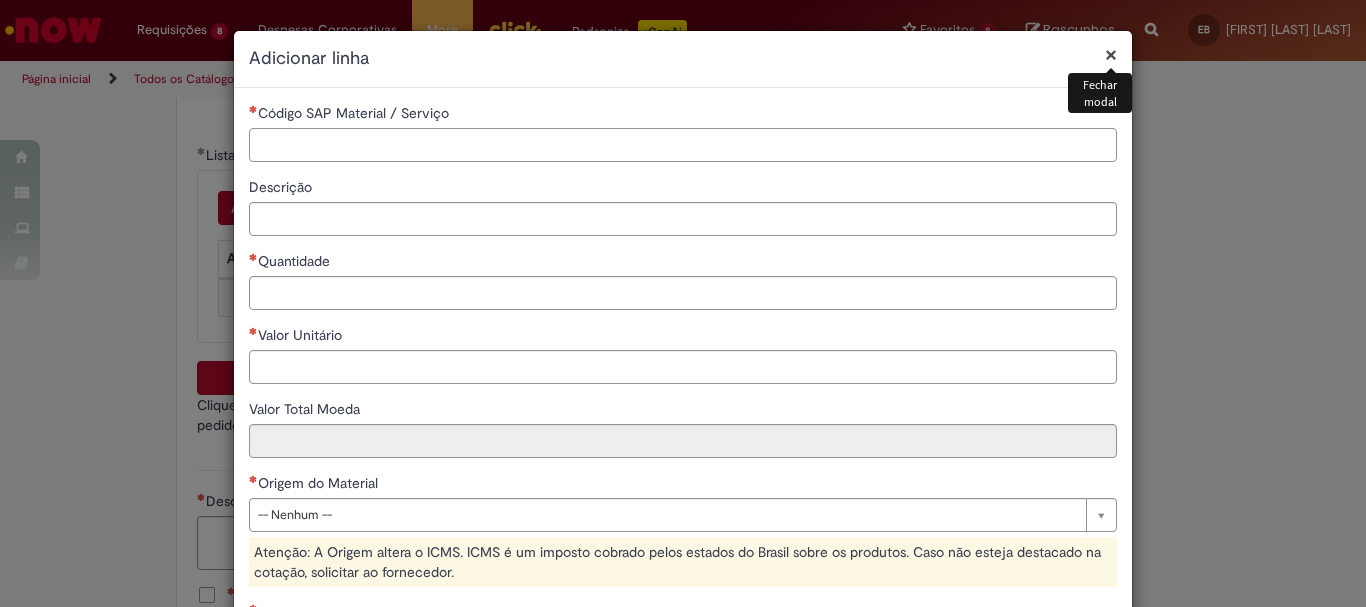 click on "Código SAP Material / Serviço" at bounding box center (683, 145) 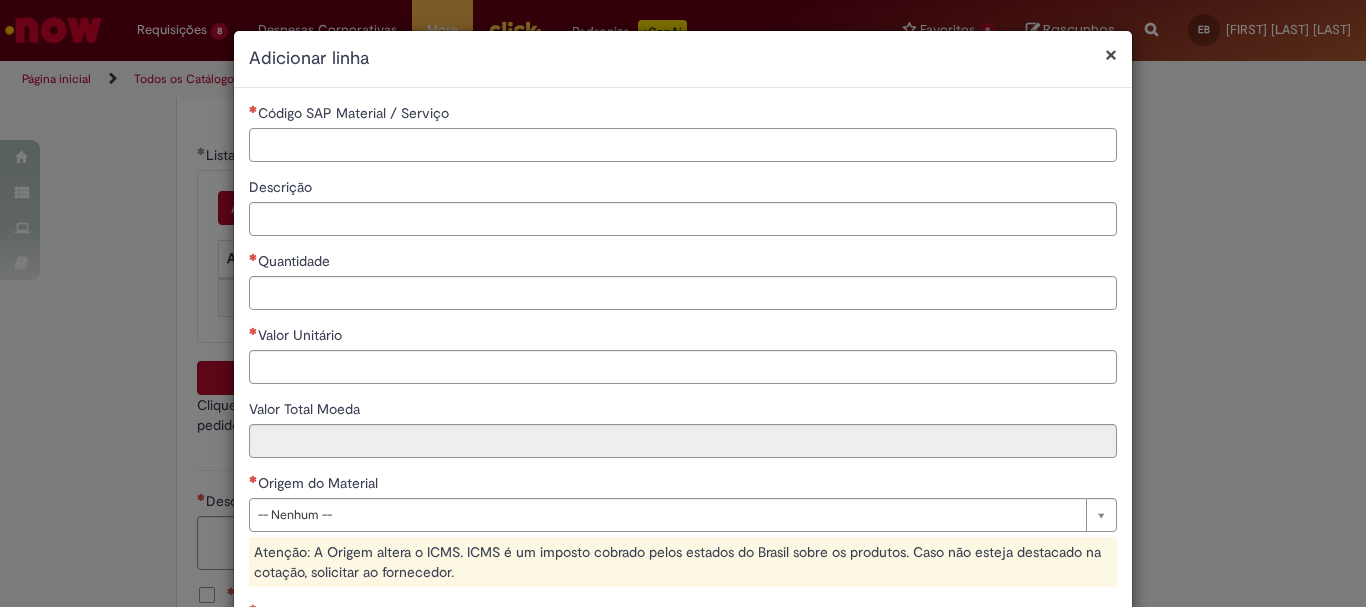 paste on "********" 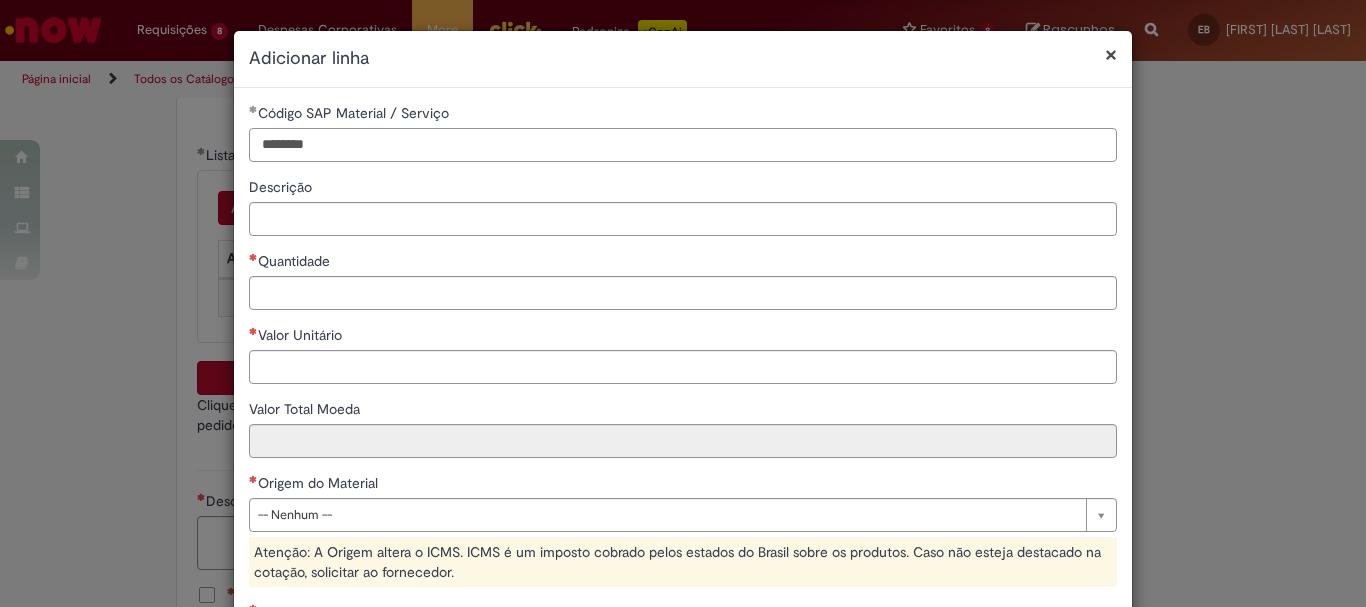 type on "********" 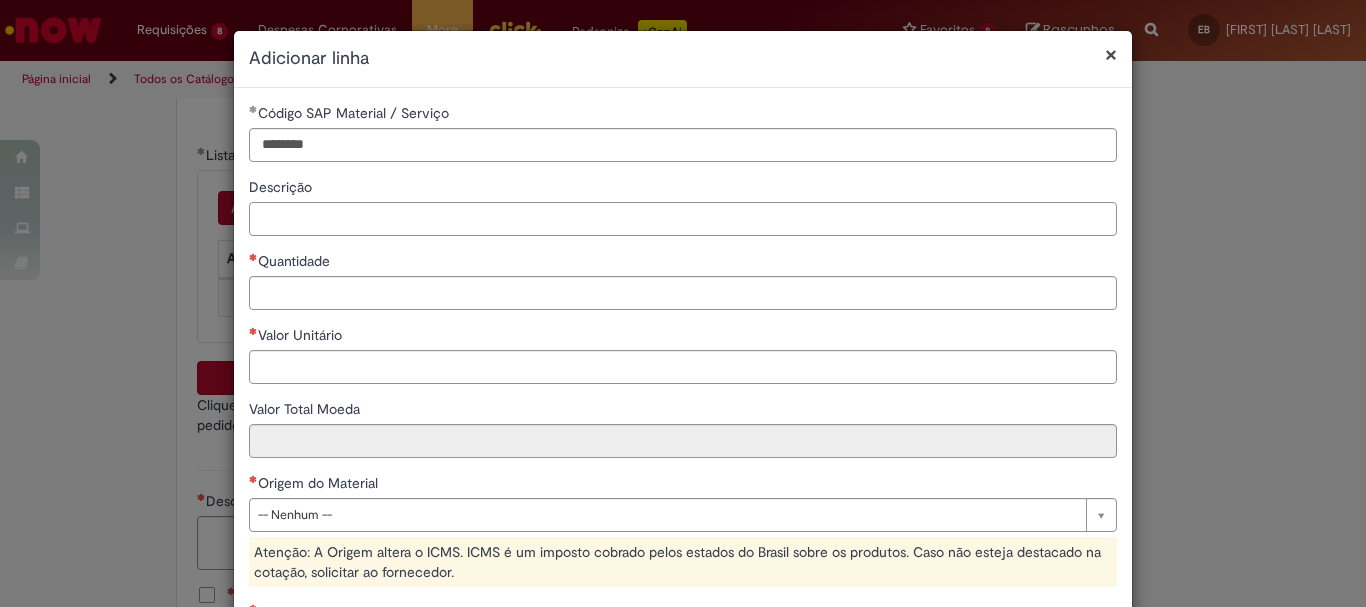 click on "Descrição" at bounding box center (683, 219) 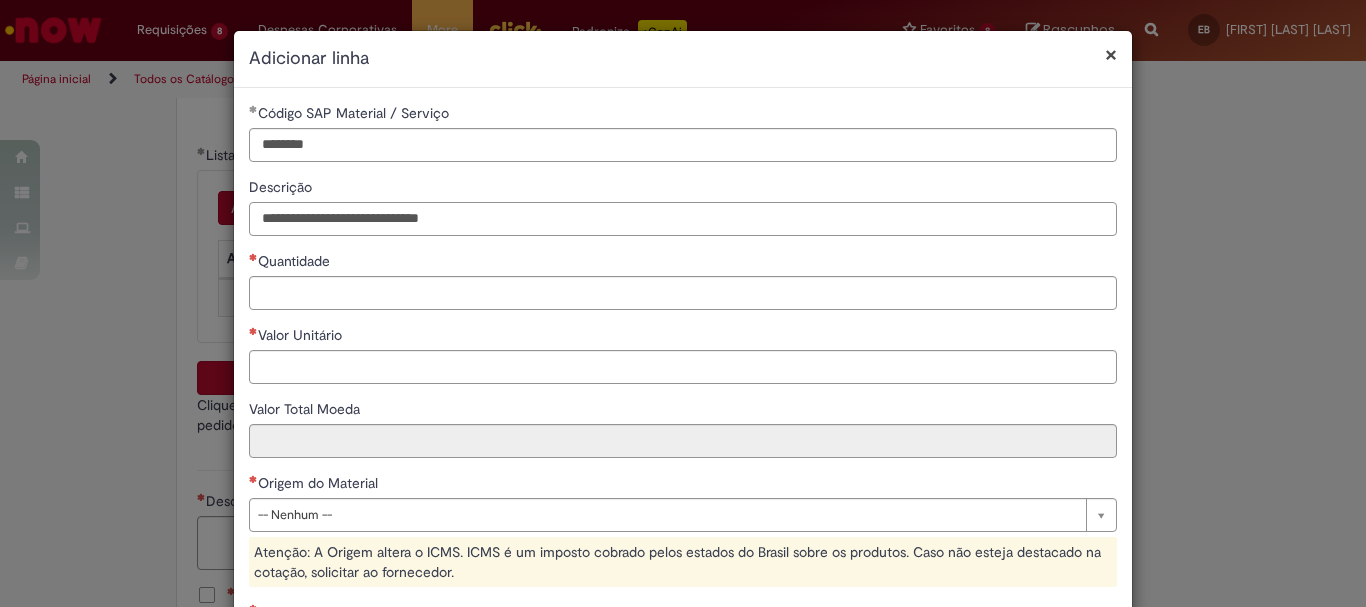 type on "**********" 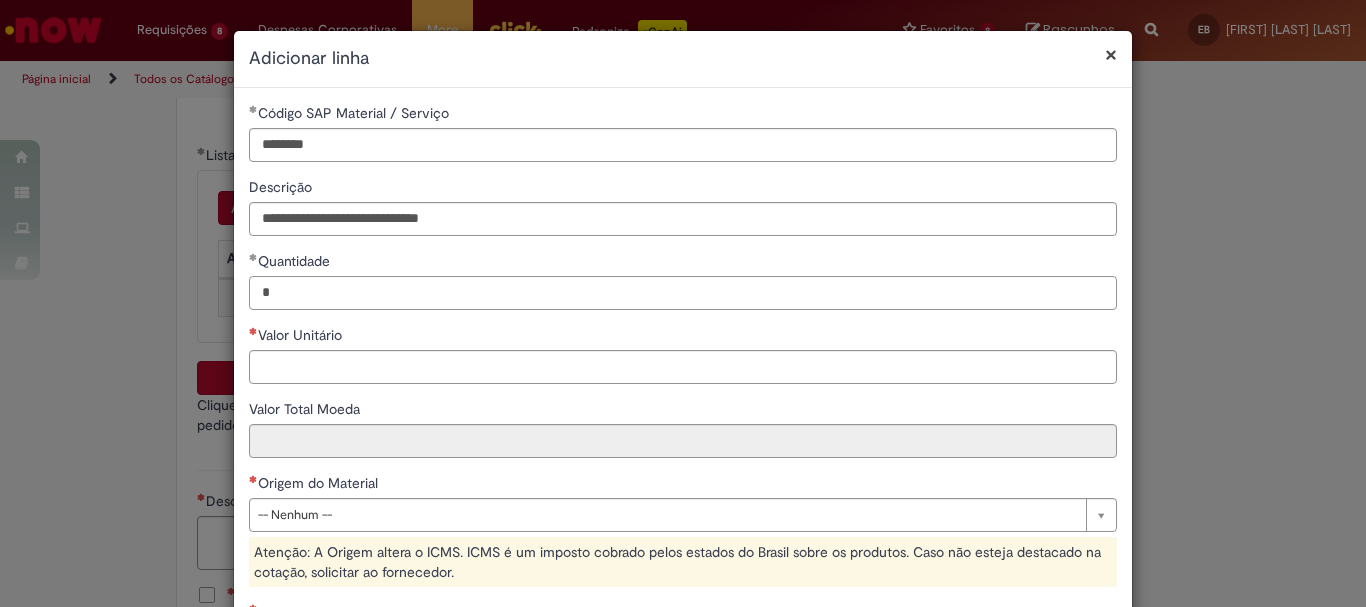 type on "*" 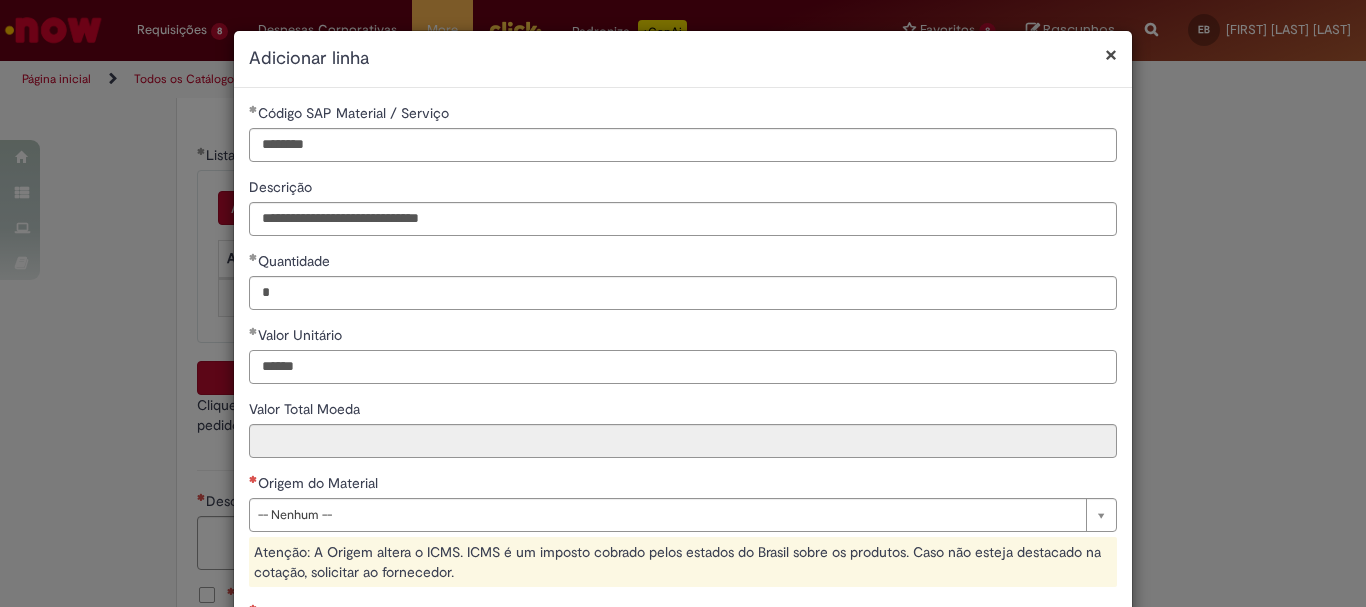 type on "******" 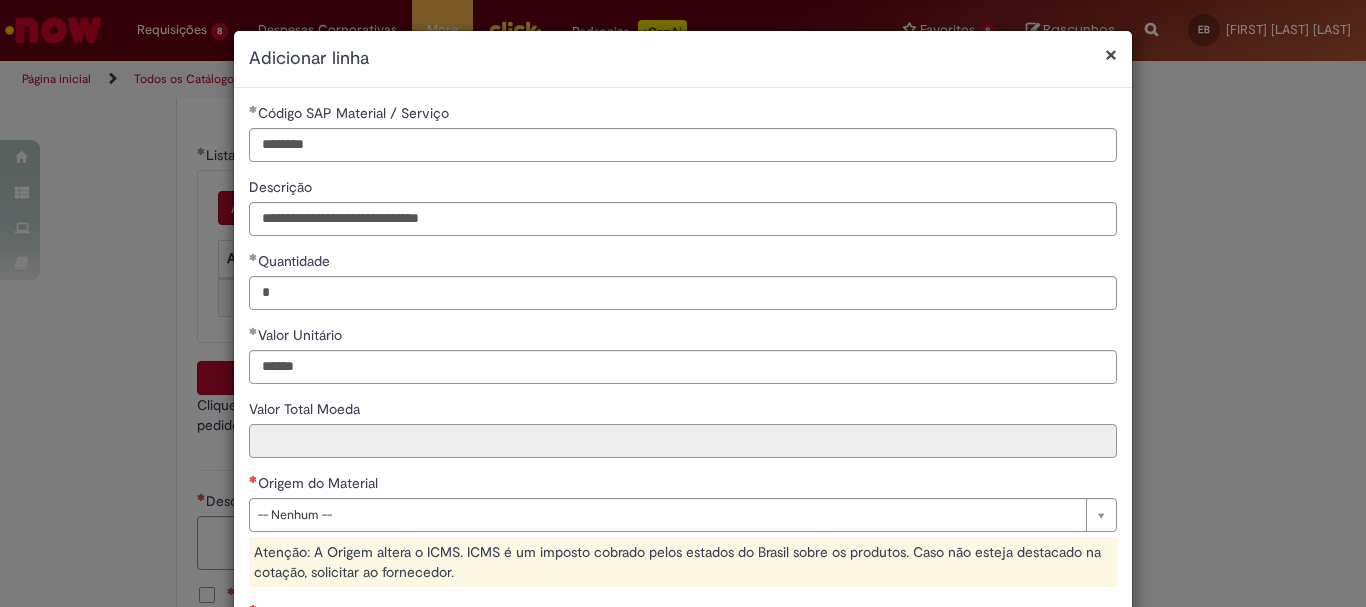 type on "******" 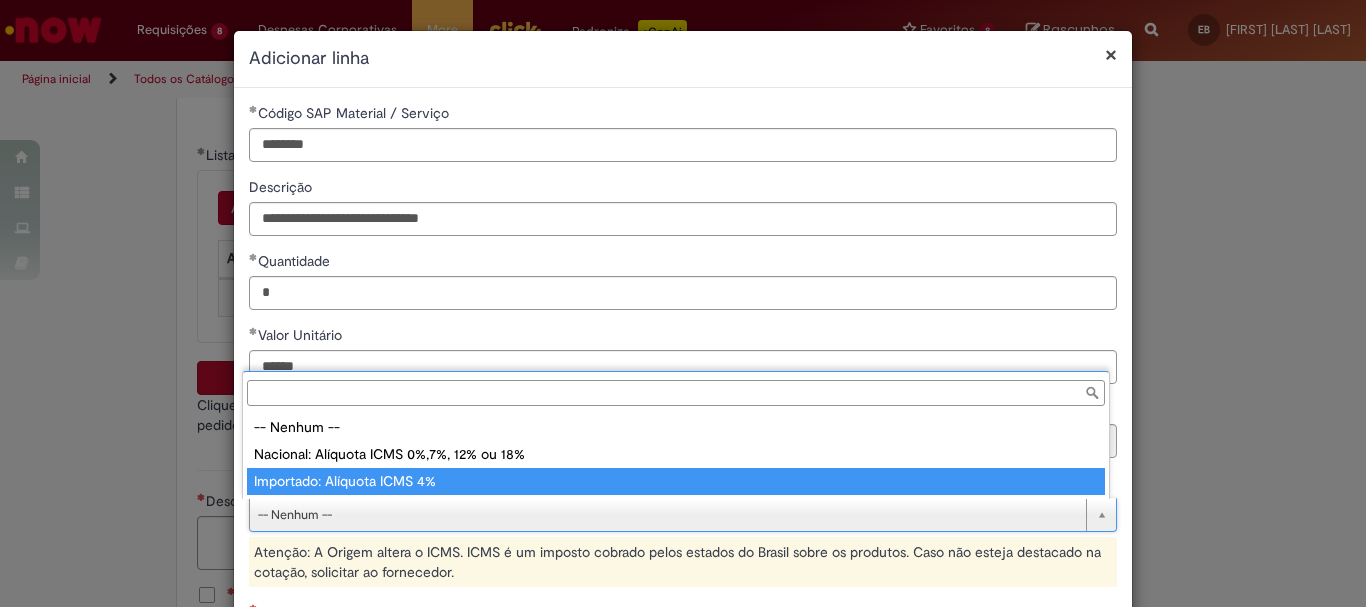 type on "**********" 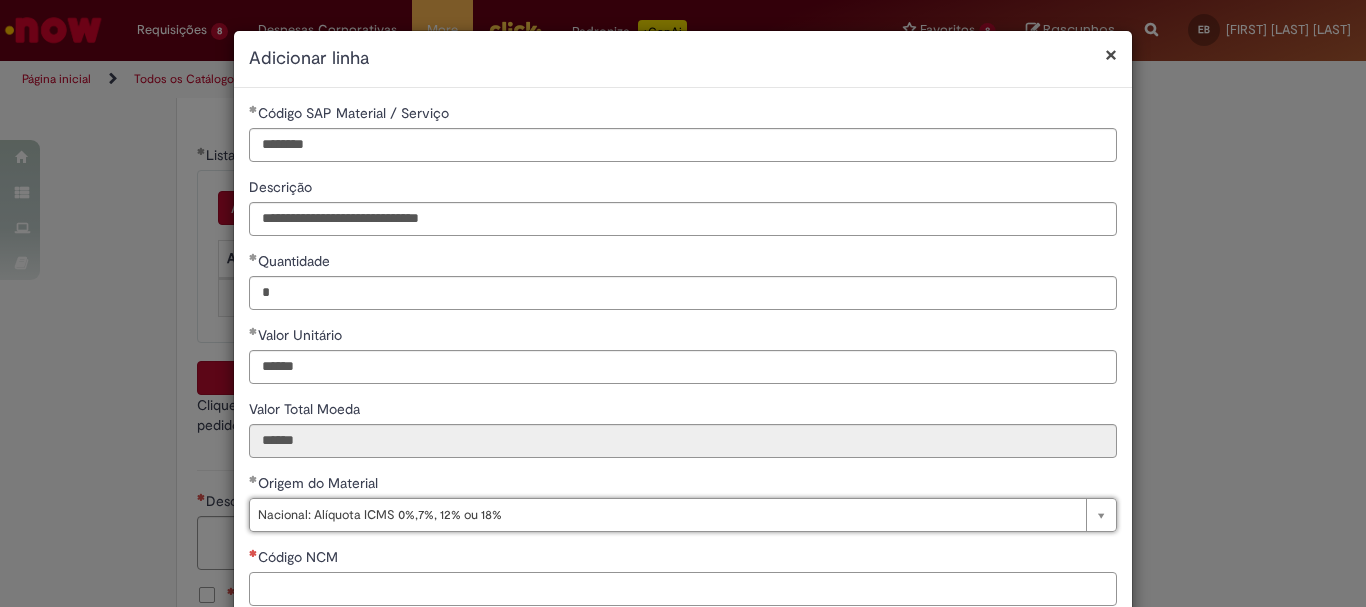 click on "Código NCM" at bounding box center [683, 589] 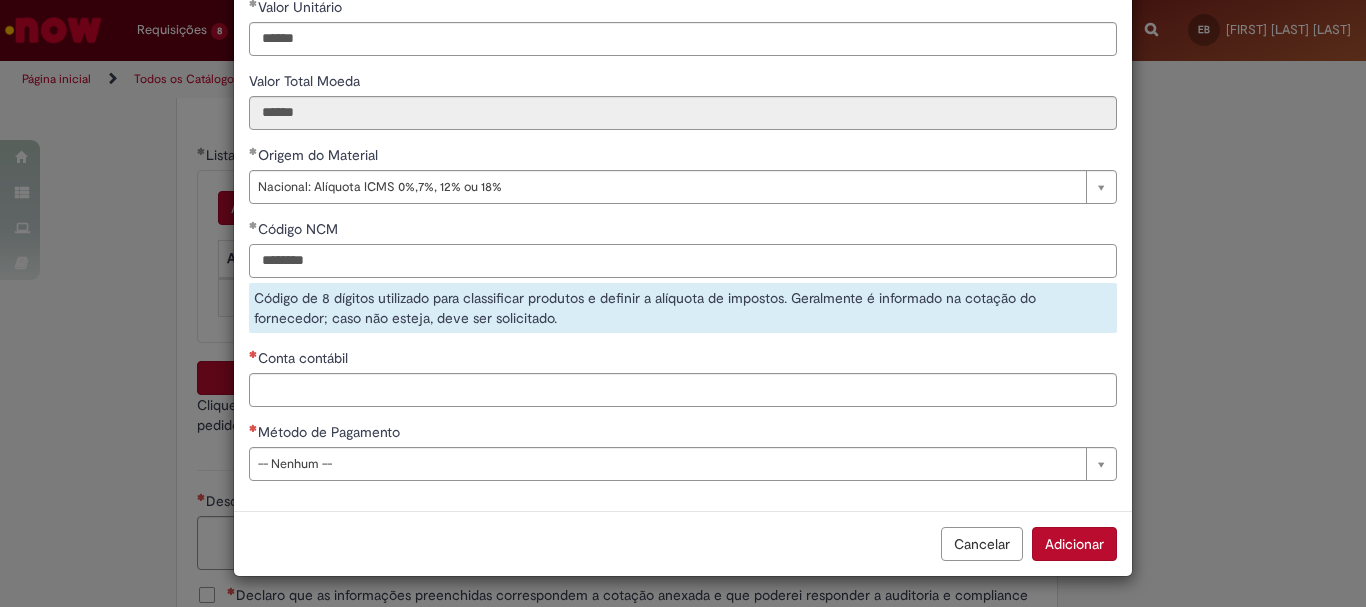 type on "********" 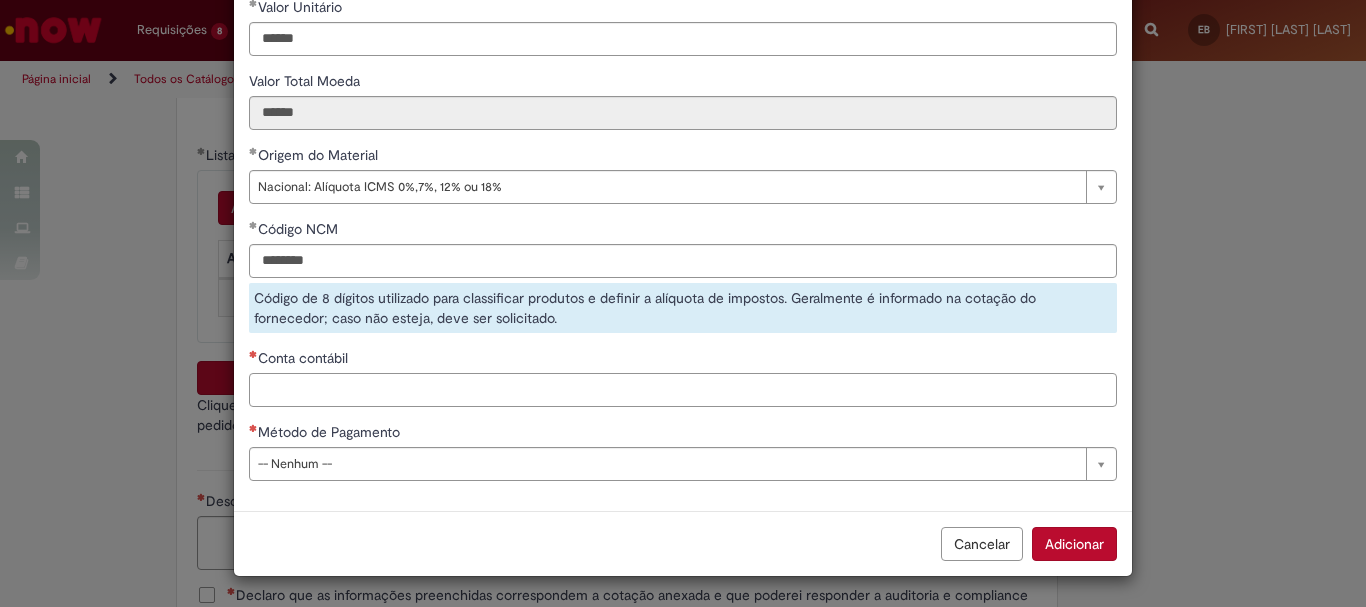click on "Conta contábil" at bounding box center [683, 390] 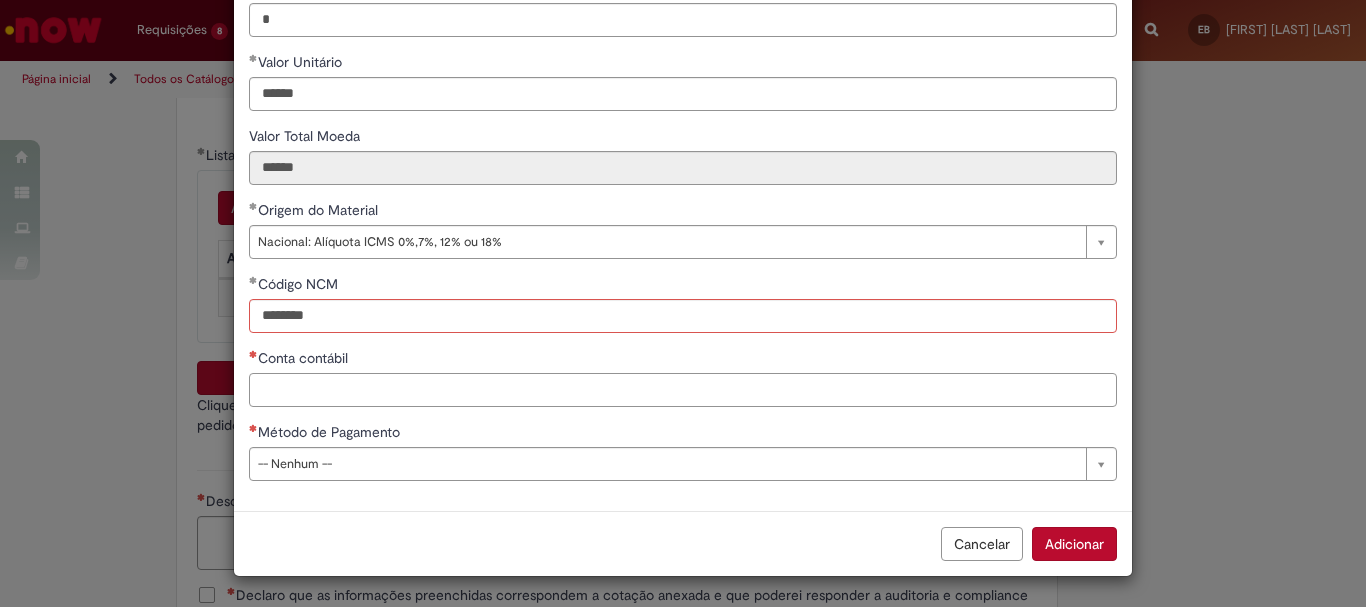 scroll, scrollTop: 273, scrollLeft: 0, axis: vertical 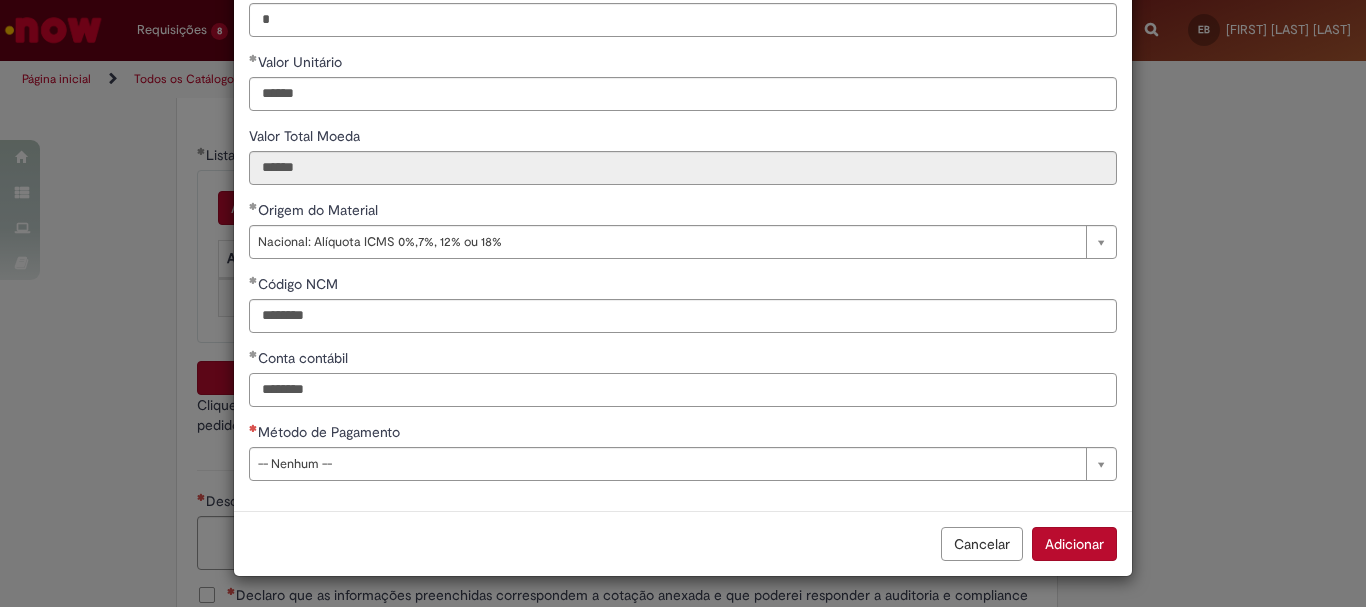 type on "********" 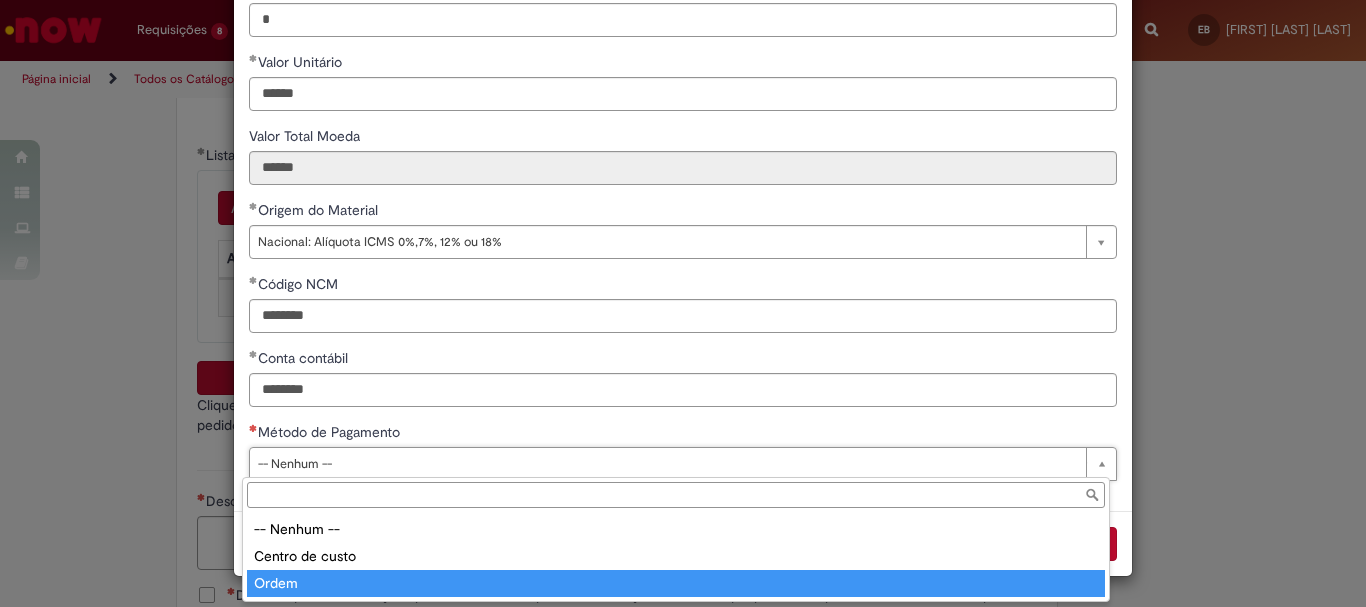 type on "*****" 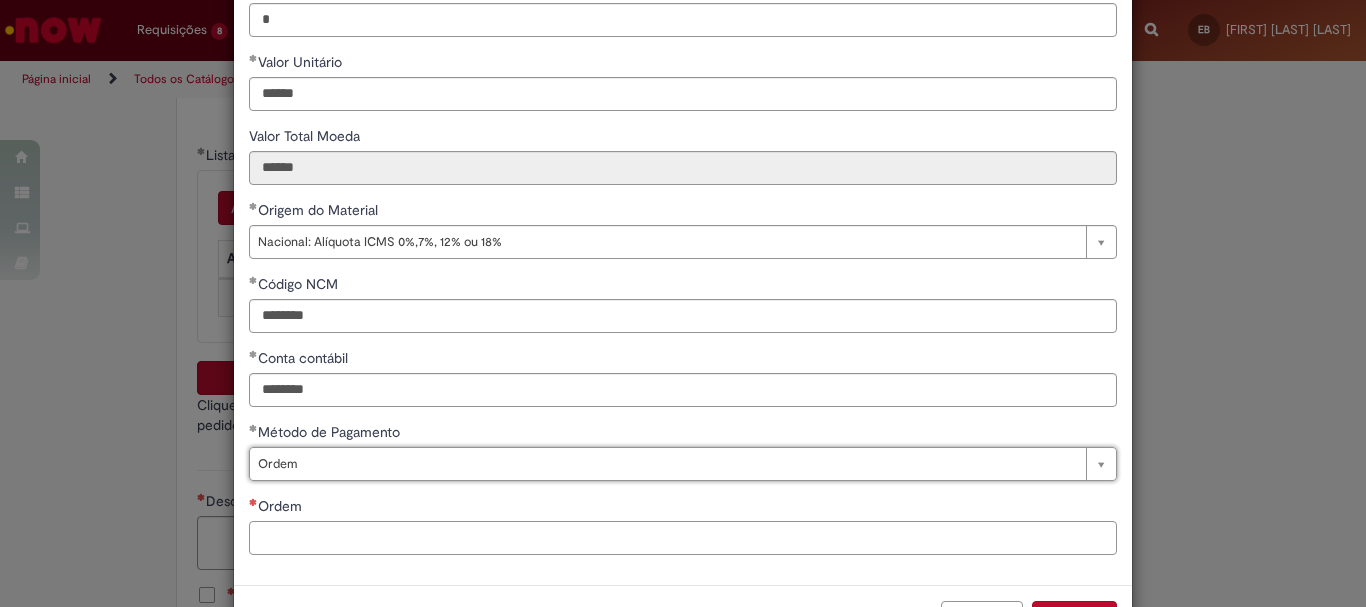 click on "Ordem" at bounding box center (683, 538) 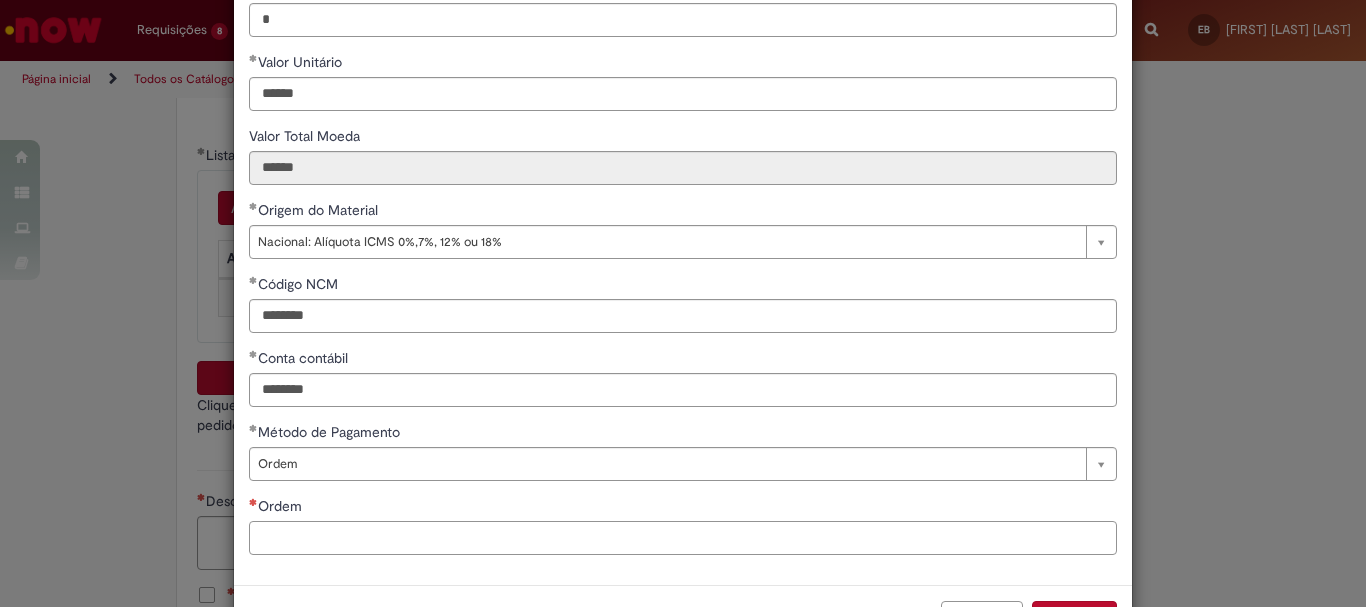 paste on "**********" 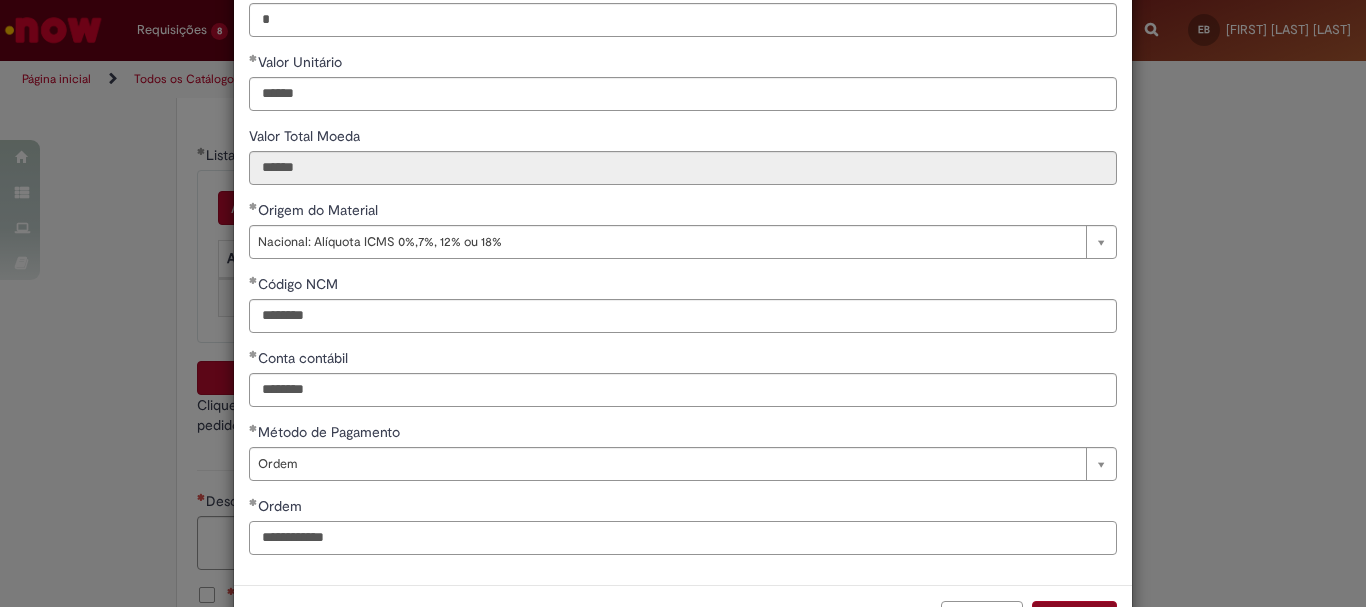 type on "**********" 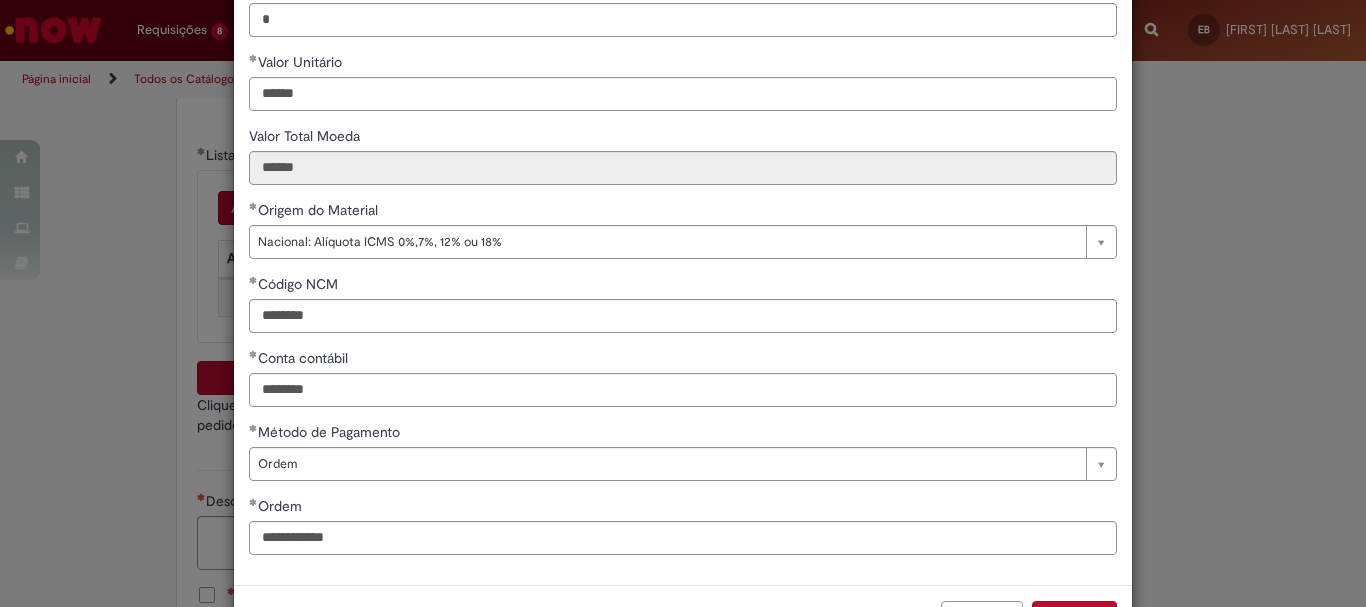 click on "Adicionar" at bounding box center [1074, 618] 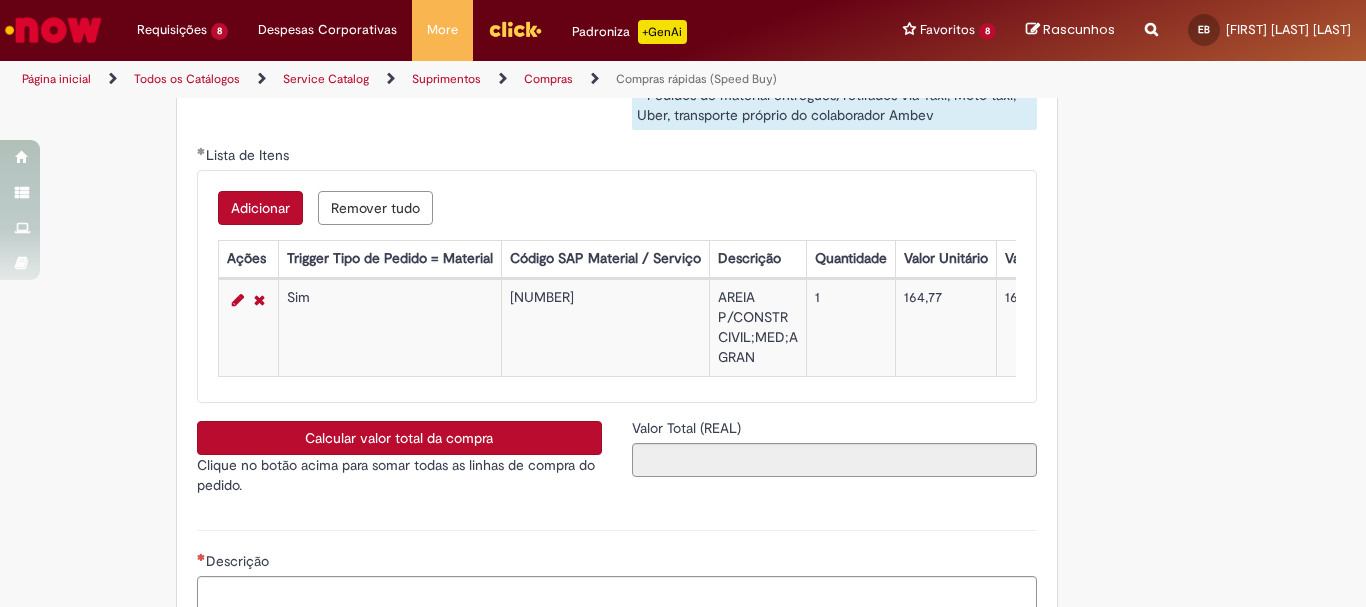 scroll, scrollTop: 301, scrollLeft: 0, axis: vertical 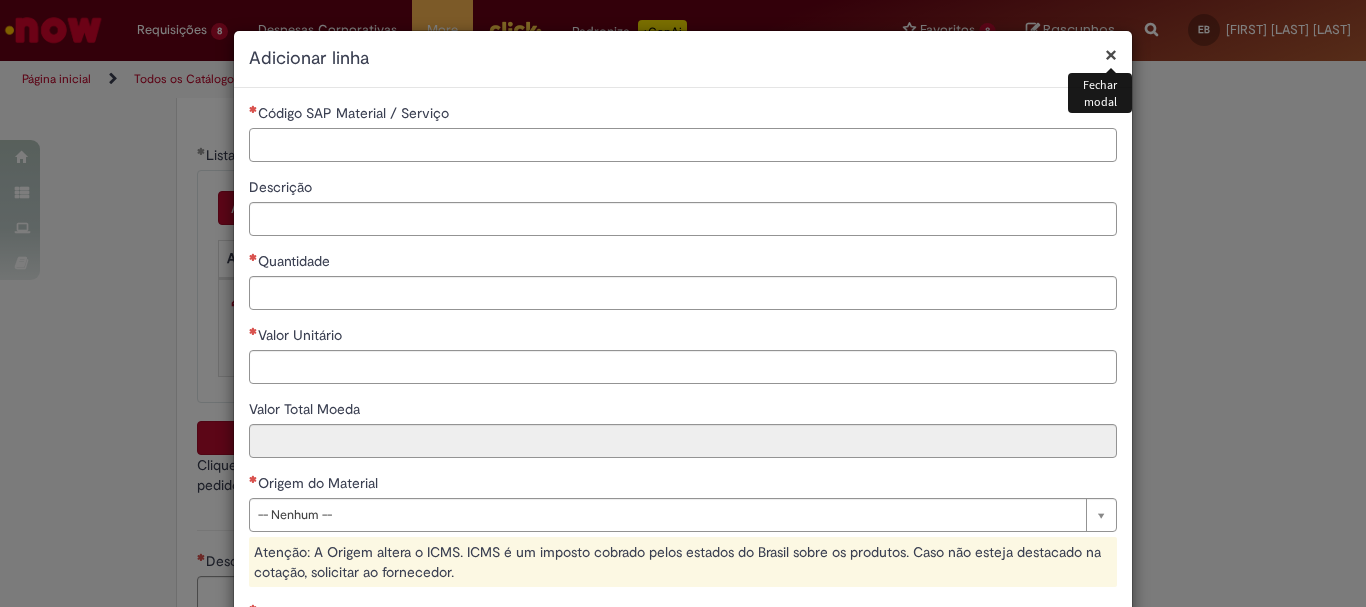 click on "Código SAP Material / Serviço" at bounding box center [683, 145] 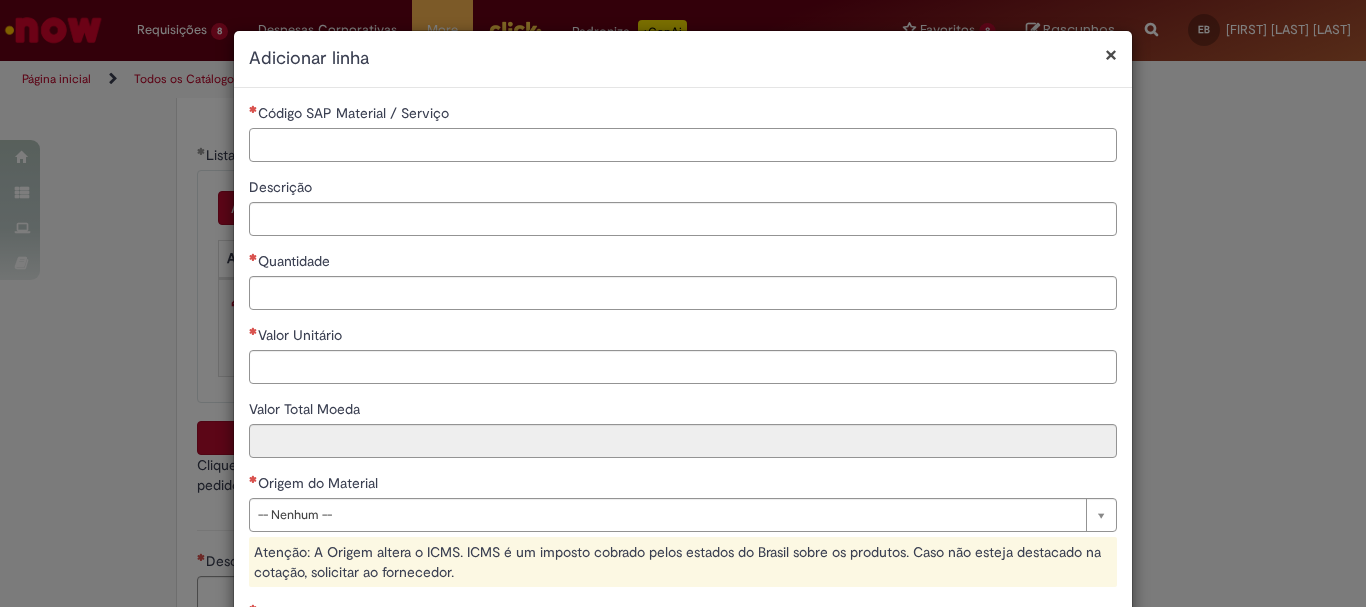 paste on "********" 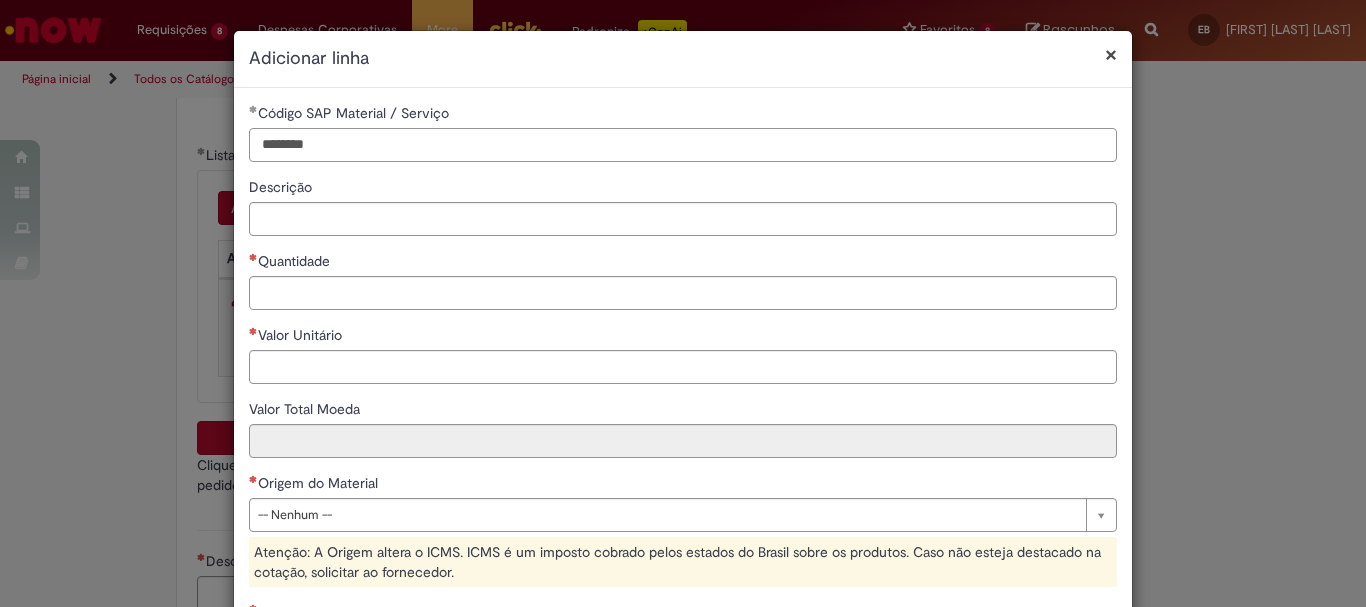 type on "********" 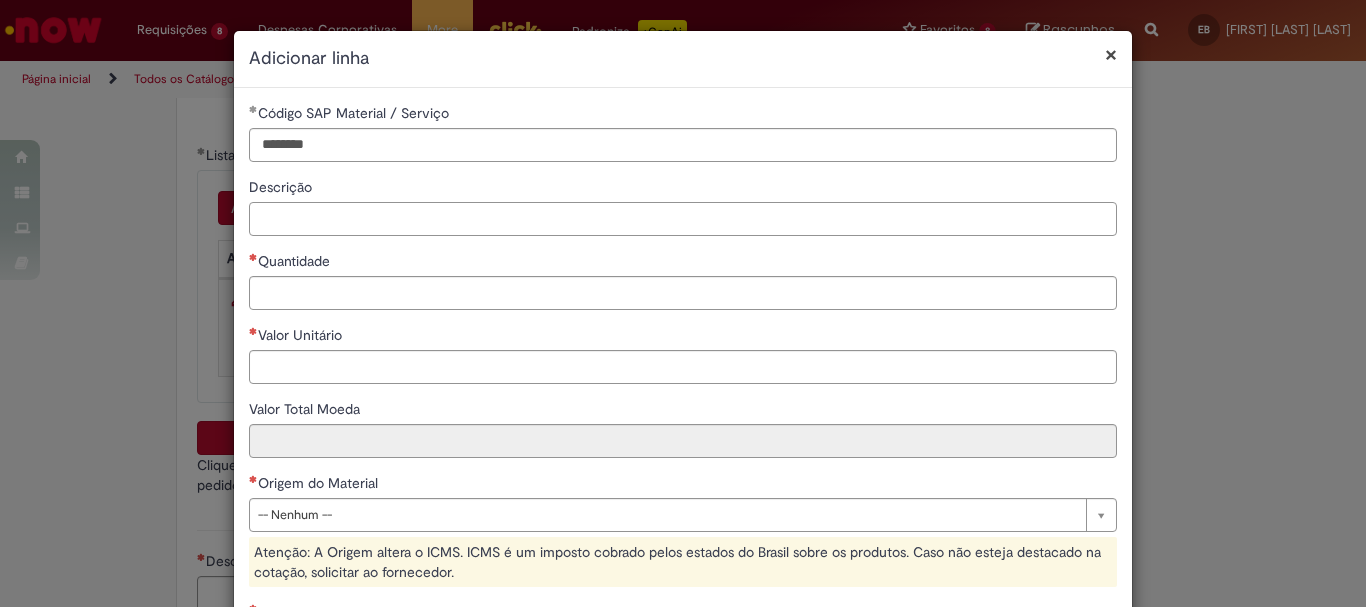 click on "Descrição" at bounding box center (683, 219) 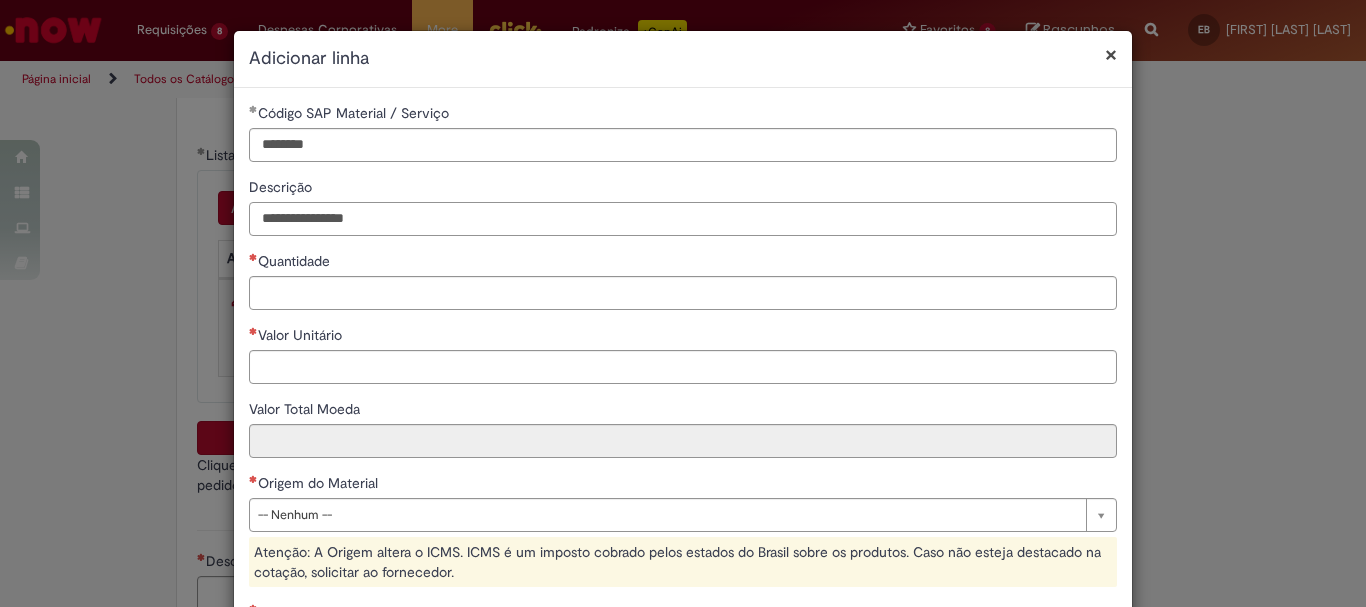 type on "**********" 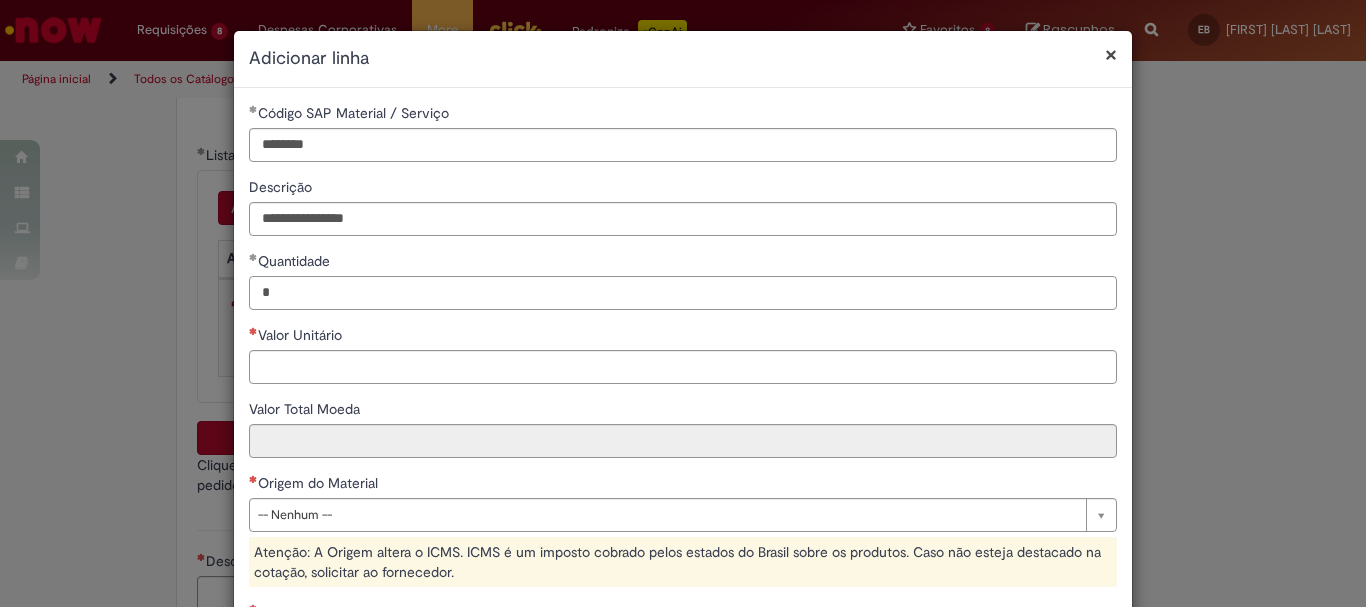 type on "*" 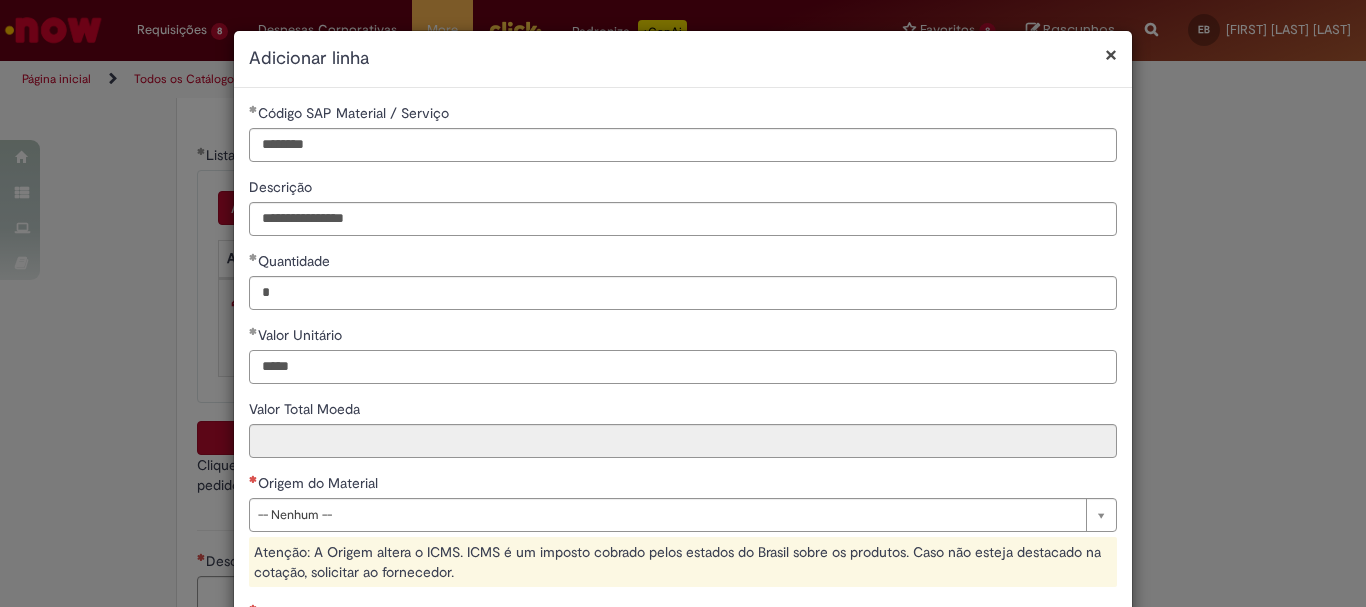 type on "*****" 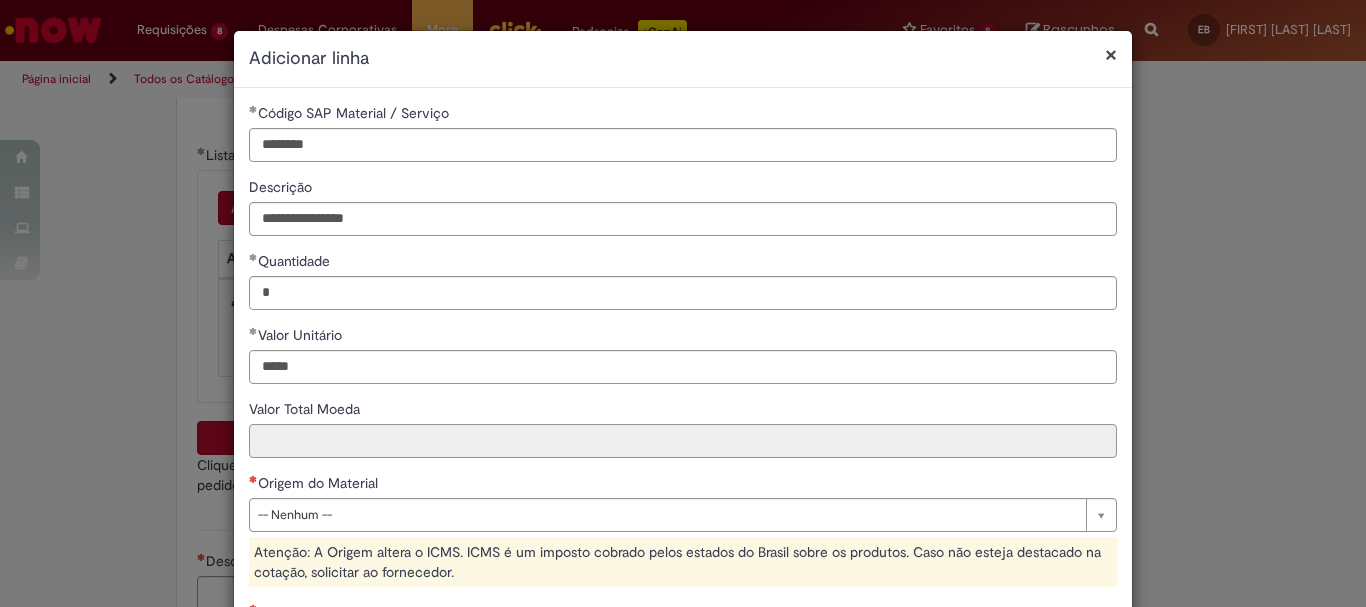 type on "*****" 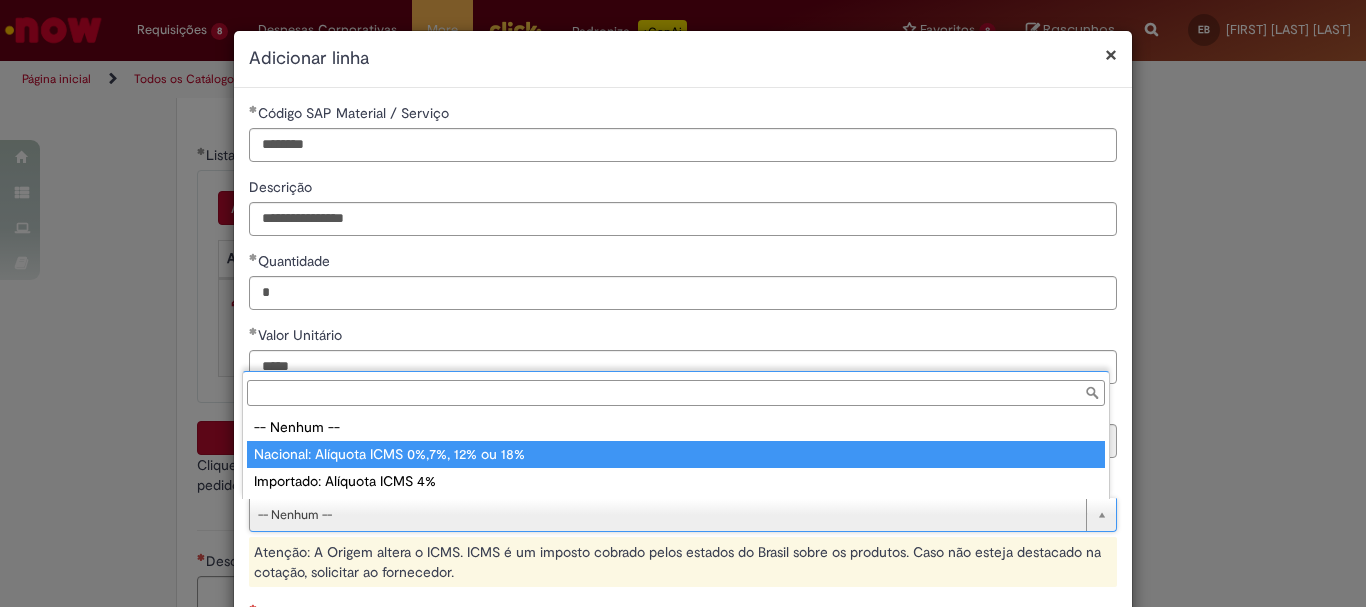 type on "**********" 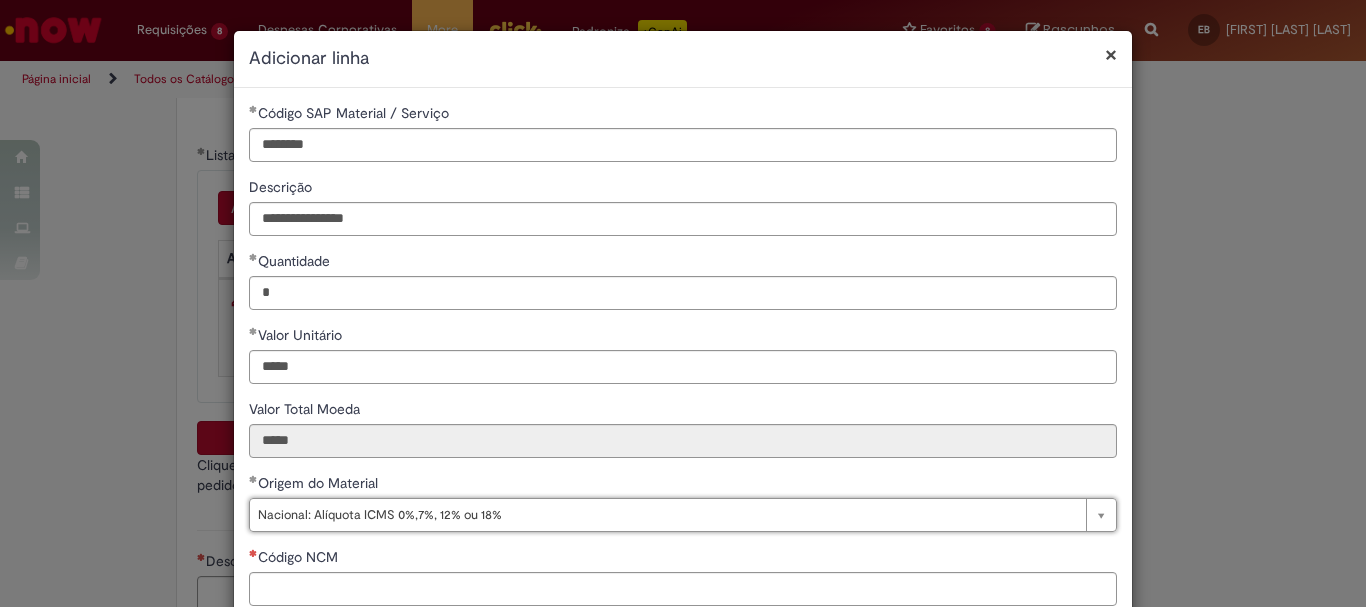 scroll, scrollTop: 300, scrollLeft: 0, axis: vertical 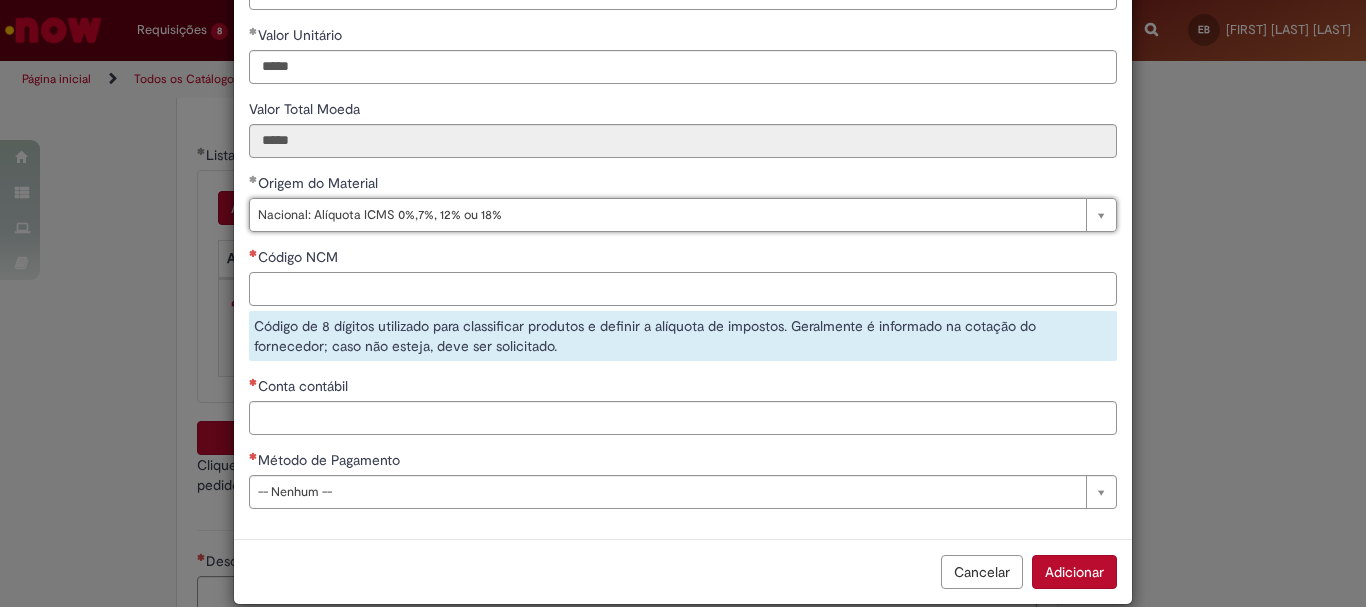 click on "Código NCM" at bounding box center [683, 289] 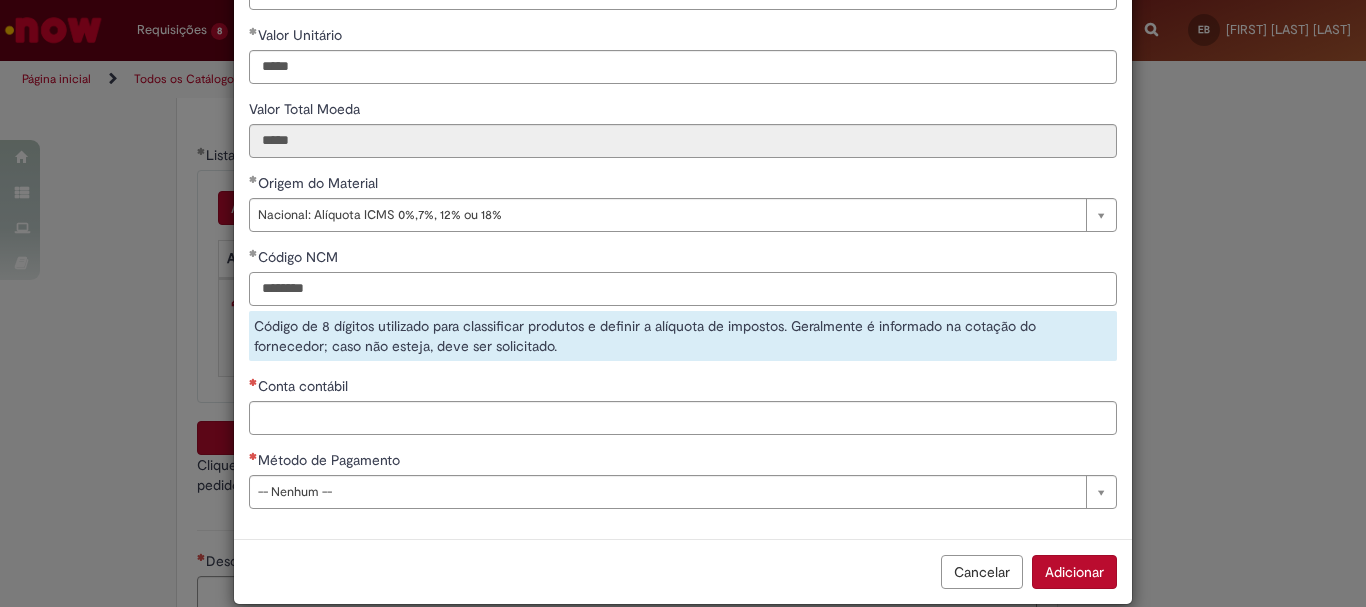 type on "********" 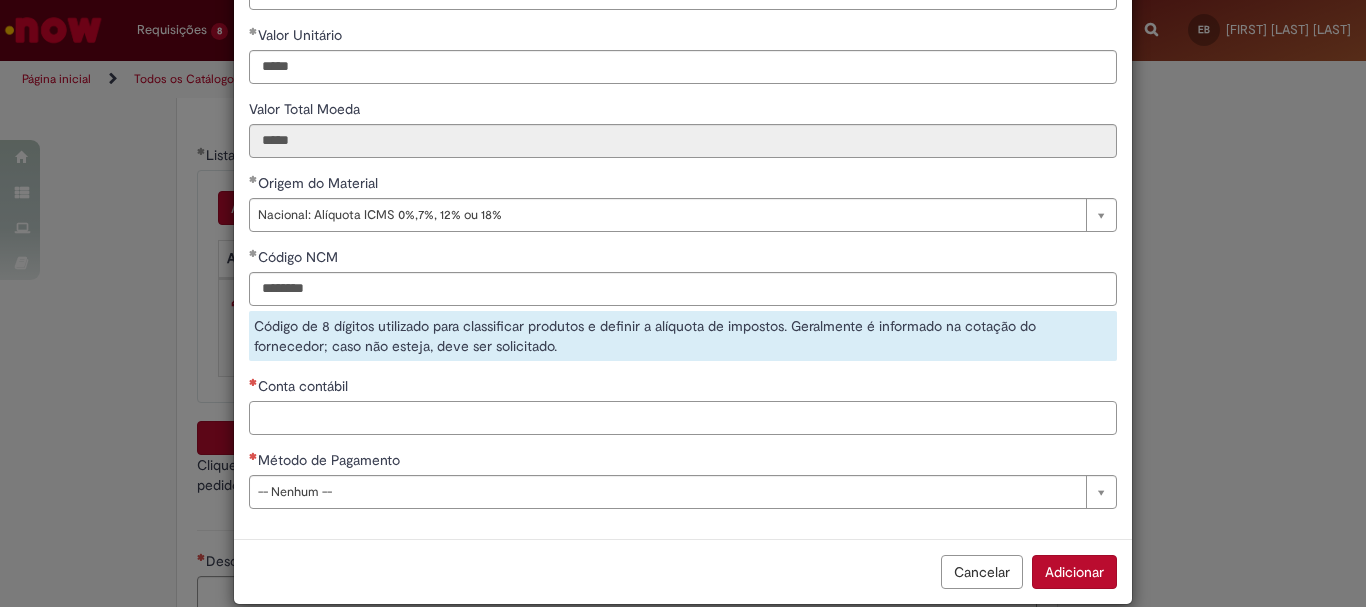 click on "**********" at bounding box center (683, 163) 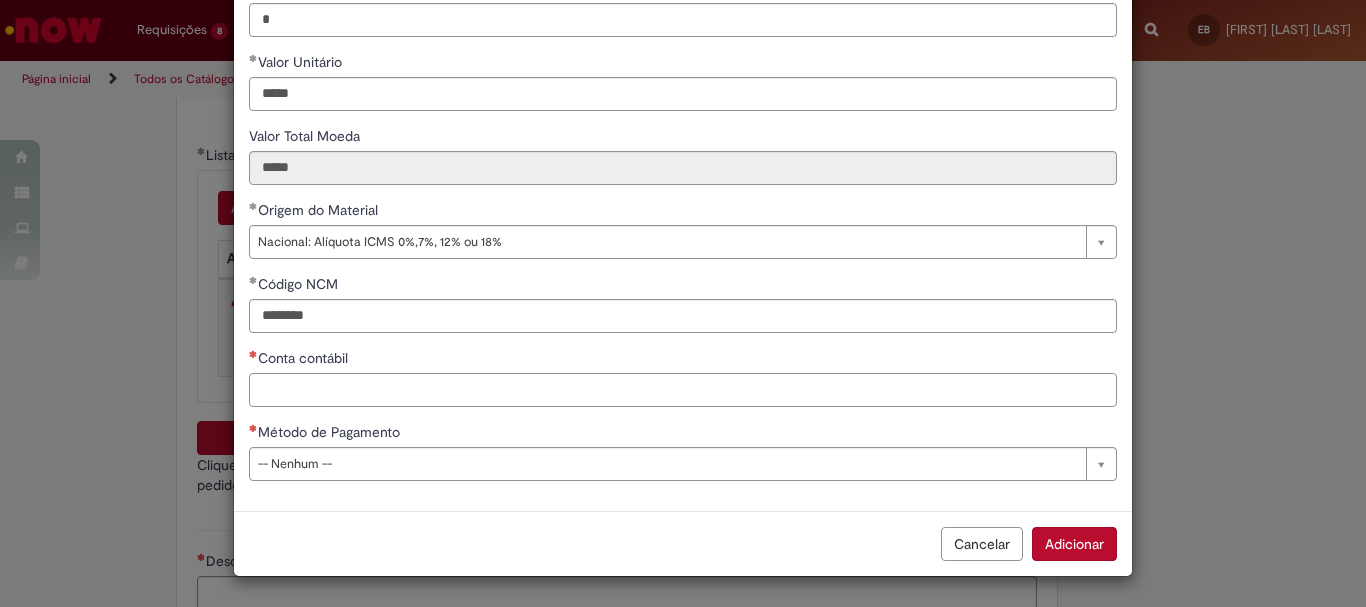 scroll, scrollTop: 273, scrollLeft: 0, axis: vertical 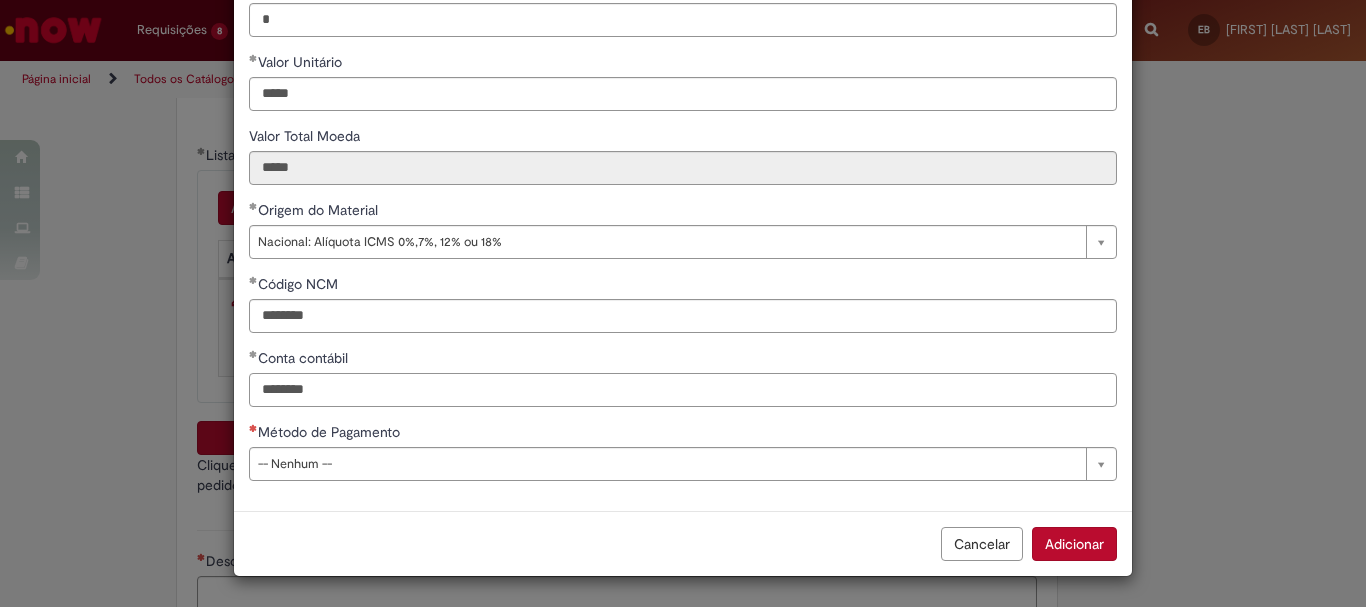 type on "********" 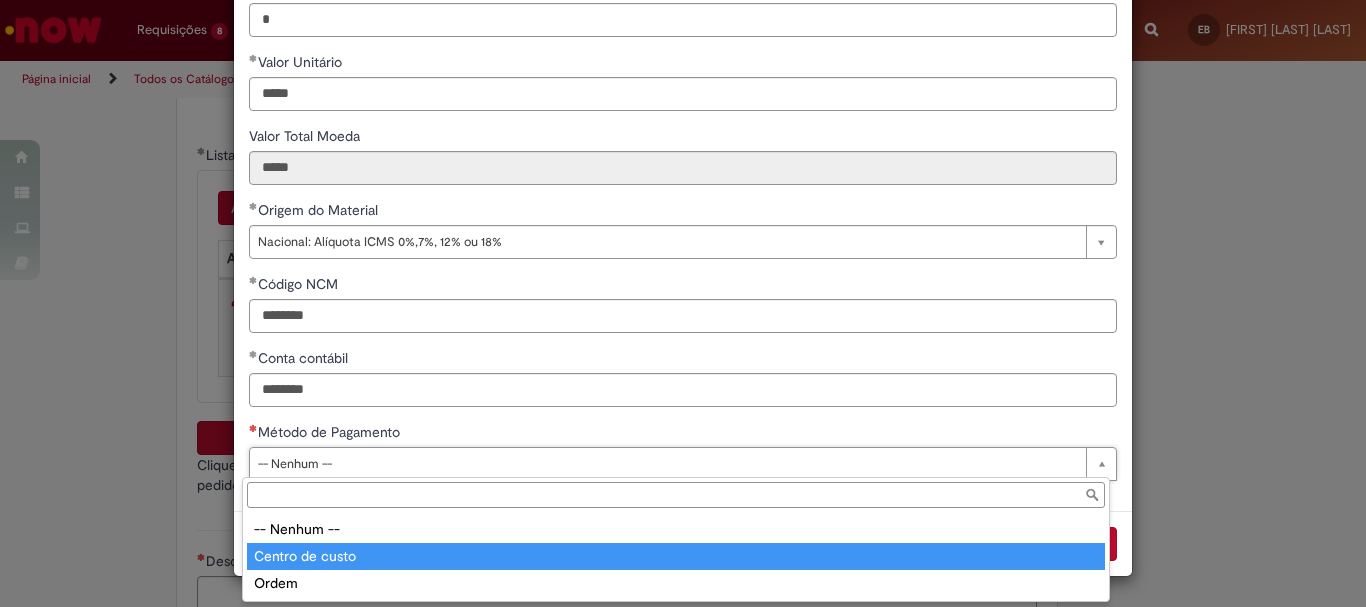 type on "*****" 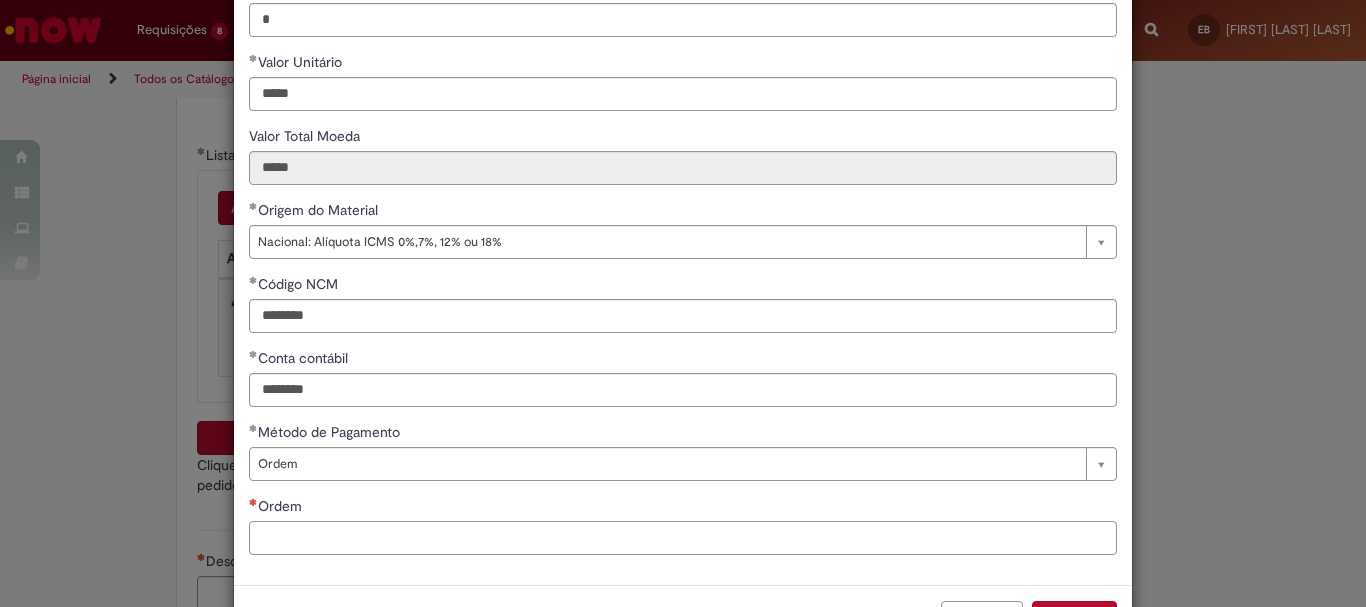 click on "Ordem" at bounding box center (683, 538) 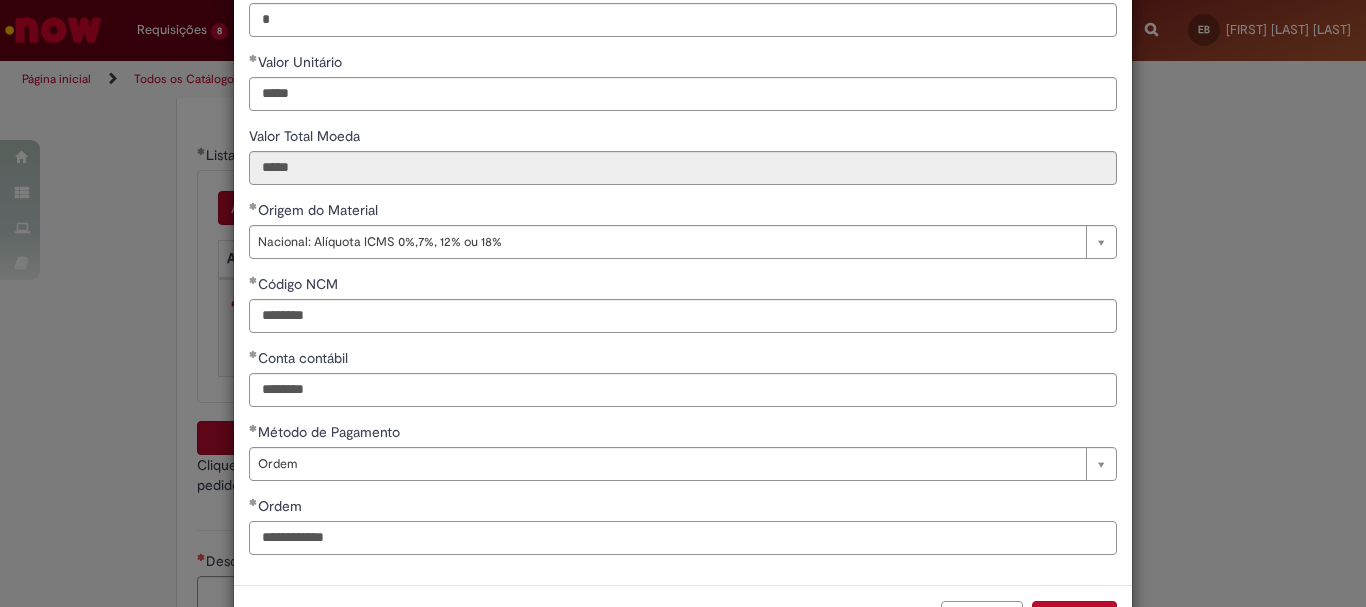 scroll, scrollTop: 347, scrollLeft: 0, axis: vertical 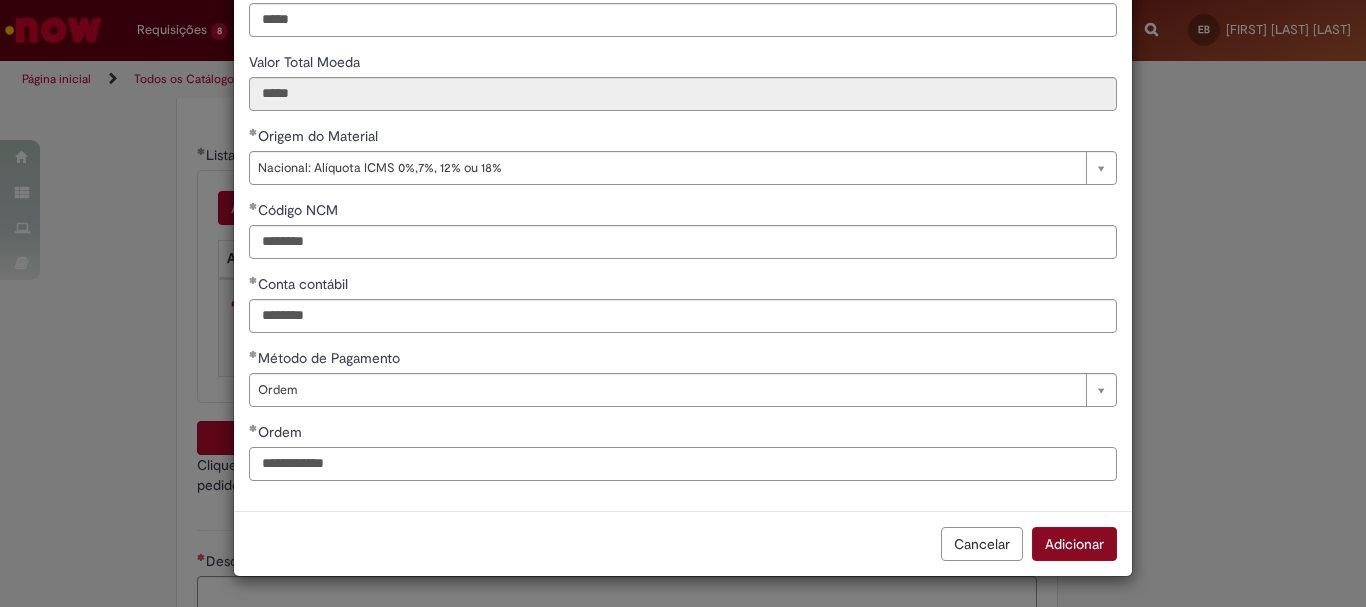 type on "**********" 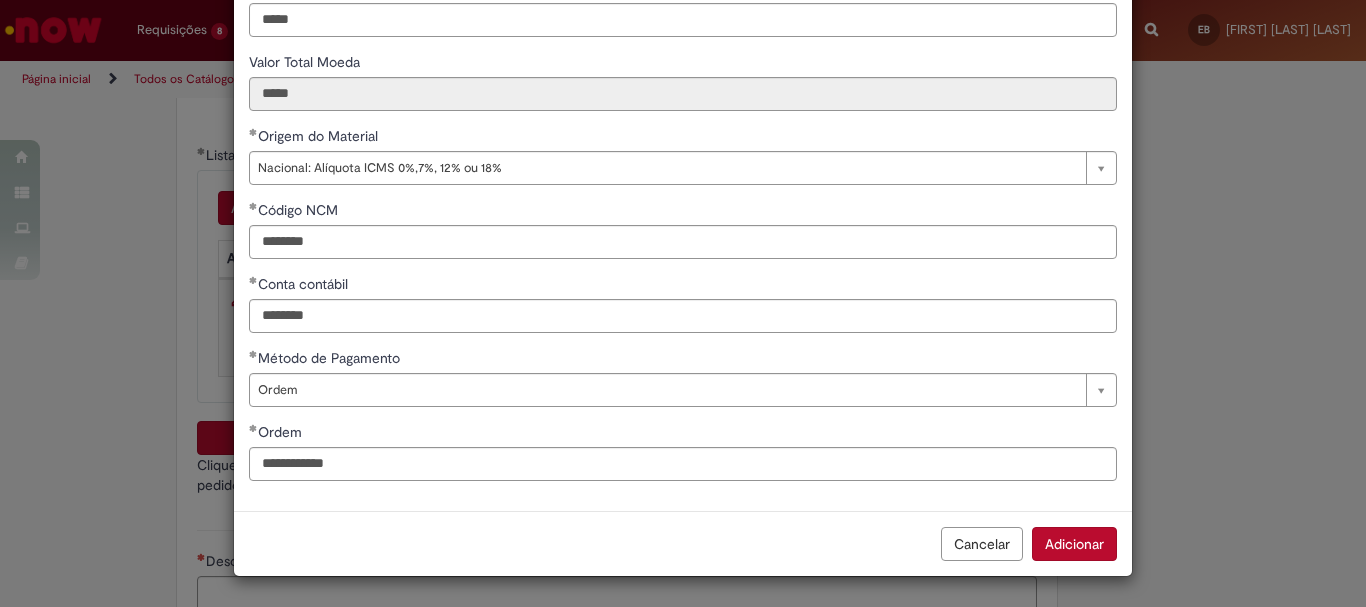 click on "Adicionar" at bounding box center (1074, 544) 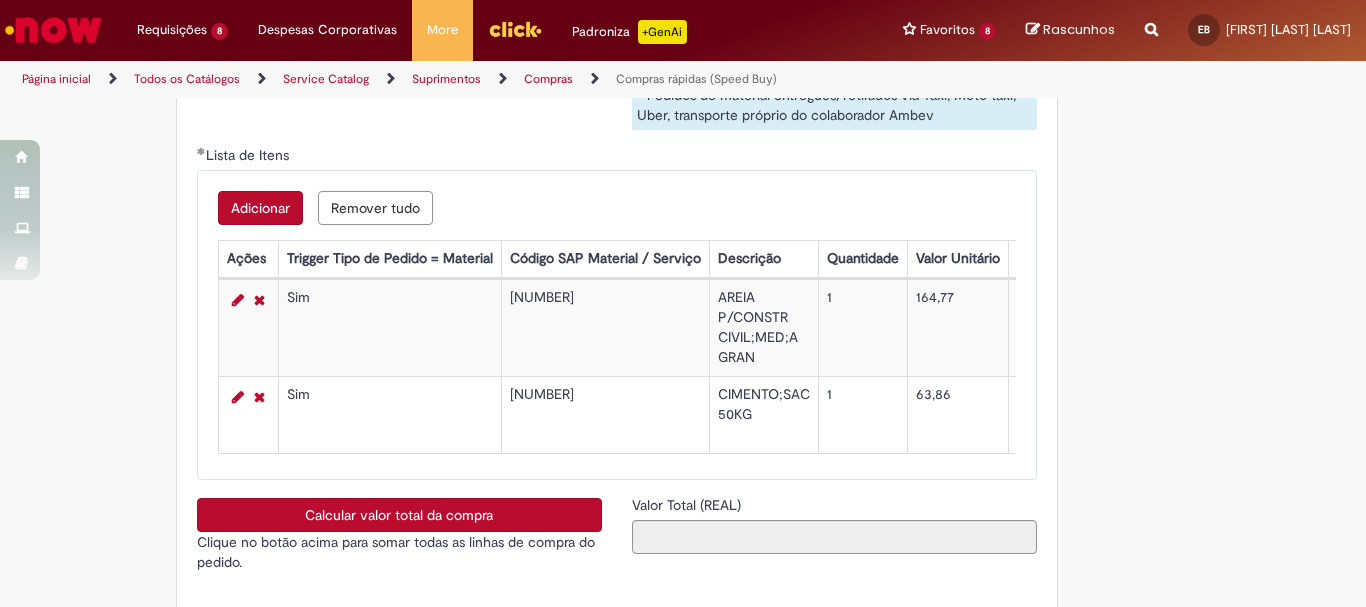 click on "Calcular valor total da compra" at bounding box center [399, 515] 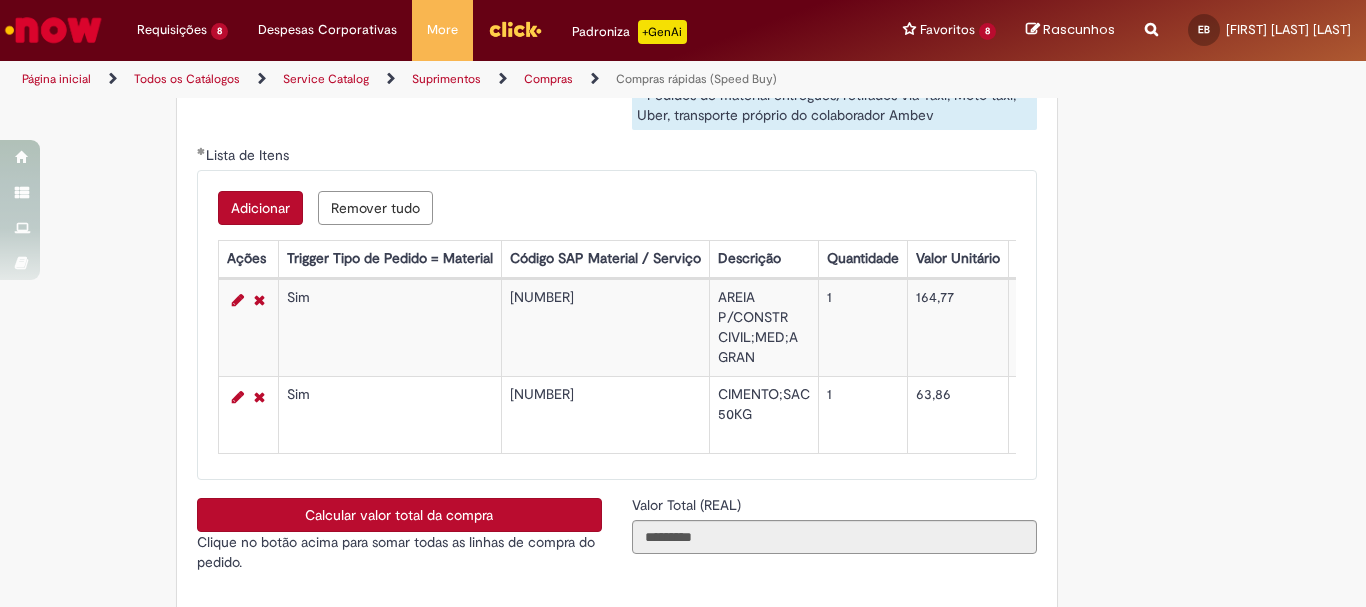 scroll, scrollTop: 3500, scrollLeft: 0, axis: vertical 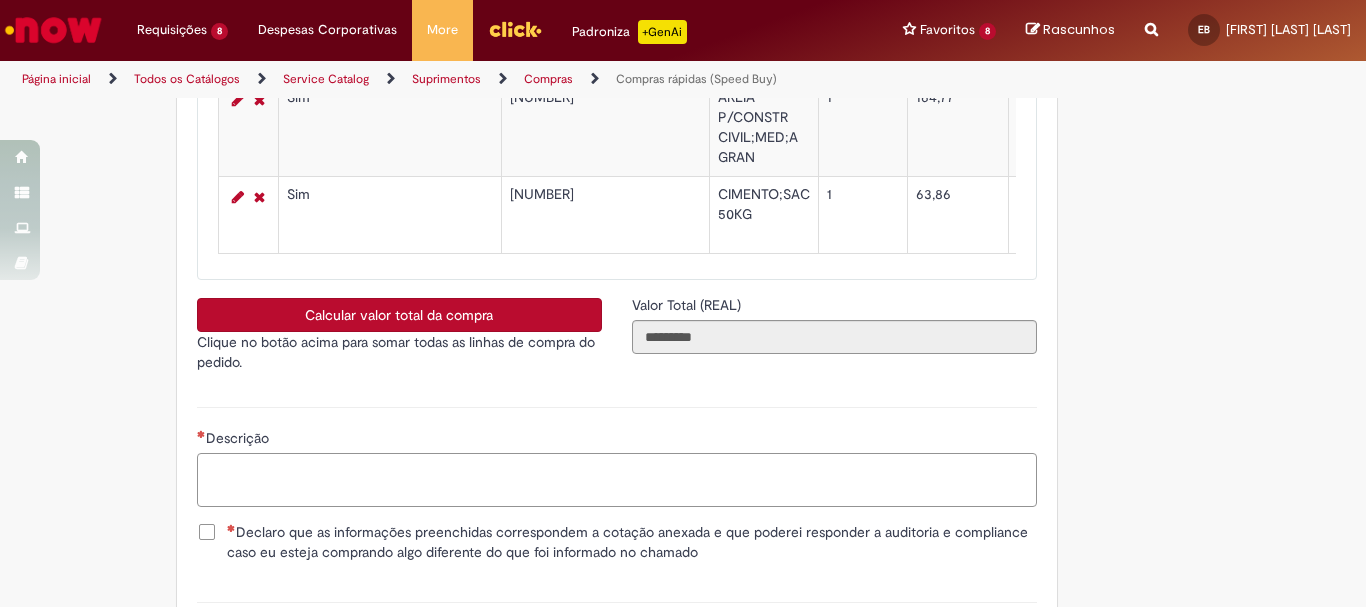click on "Descrição" at bounding box center [617, 480] 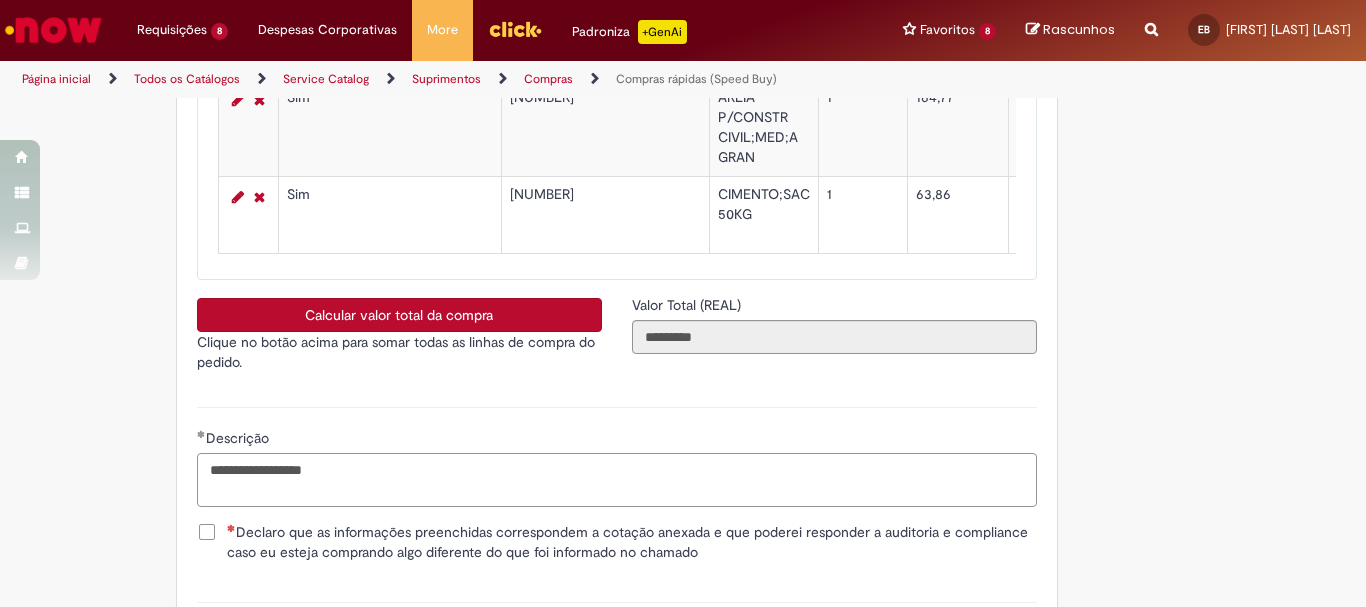 scroll, scrollTop: 3700, scrollLeft: 0, axis: vertical 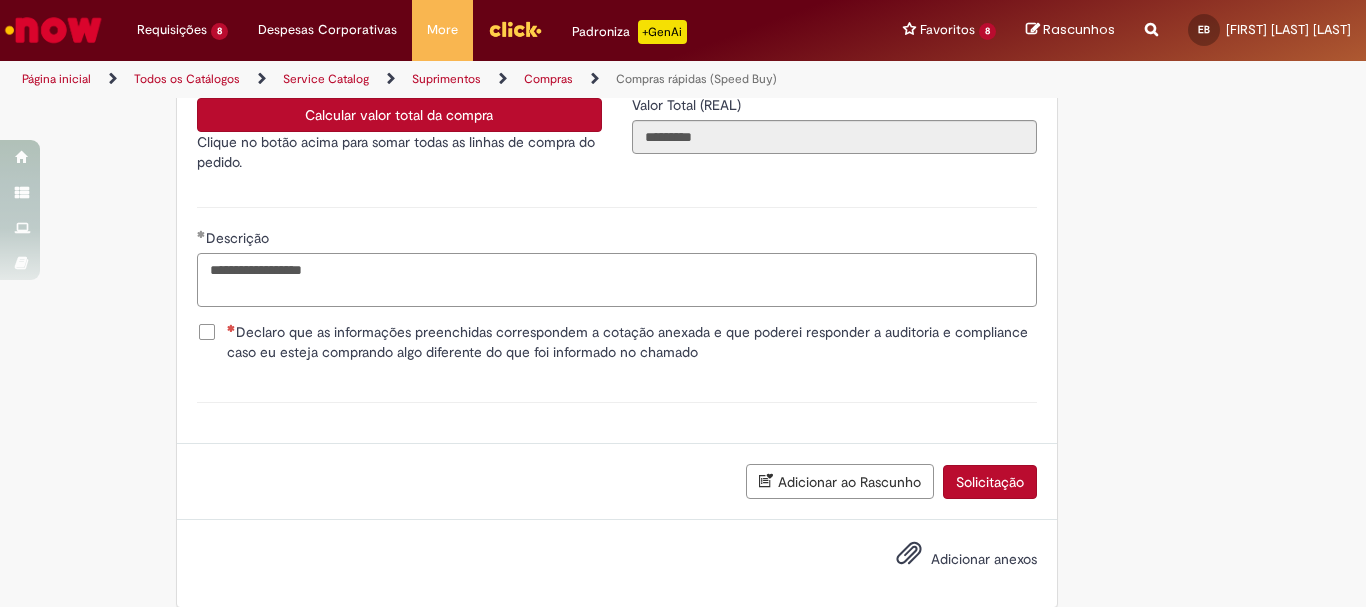 type on "**********" 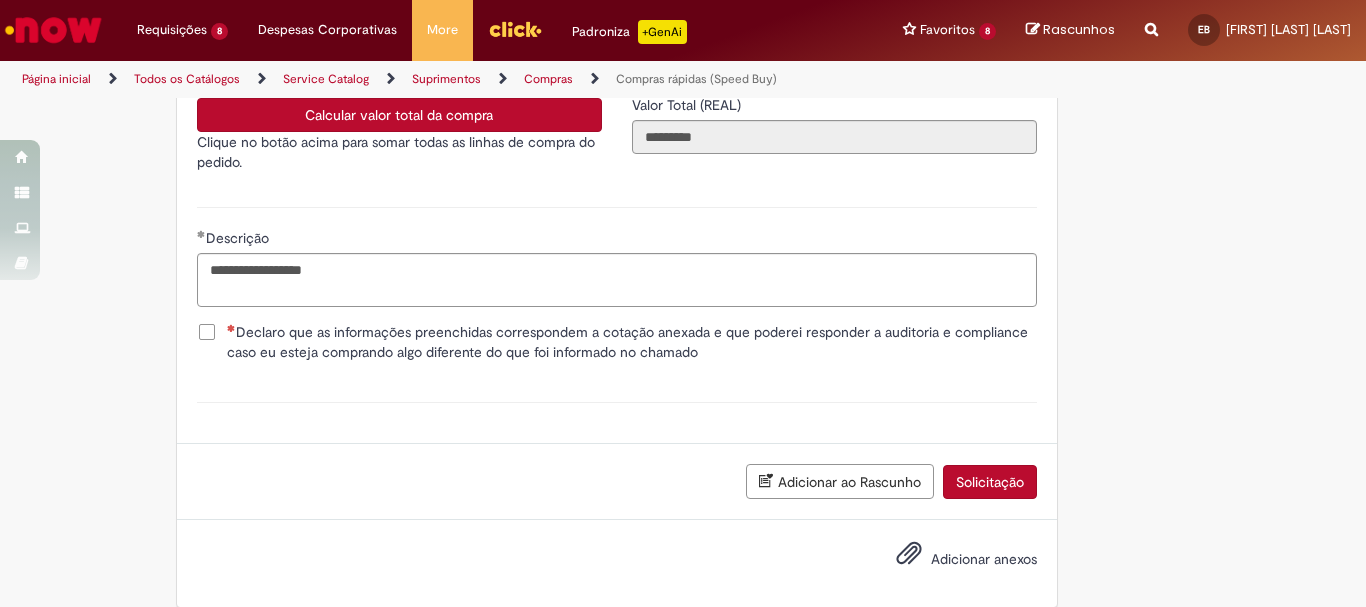 click on "Declaro que as informações preenchidas correspondem a cotação anexada e que poderei responder a auditoria e compliance caso eu esteja comprando algo diferente do que foi informado no chamado" at bounding box center [632, 342] 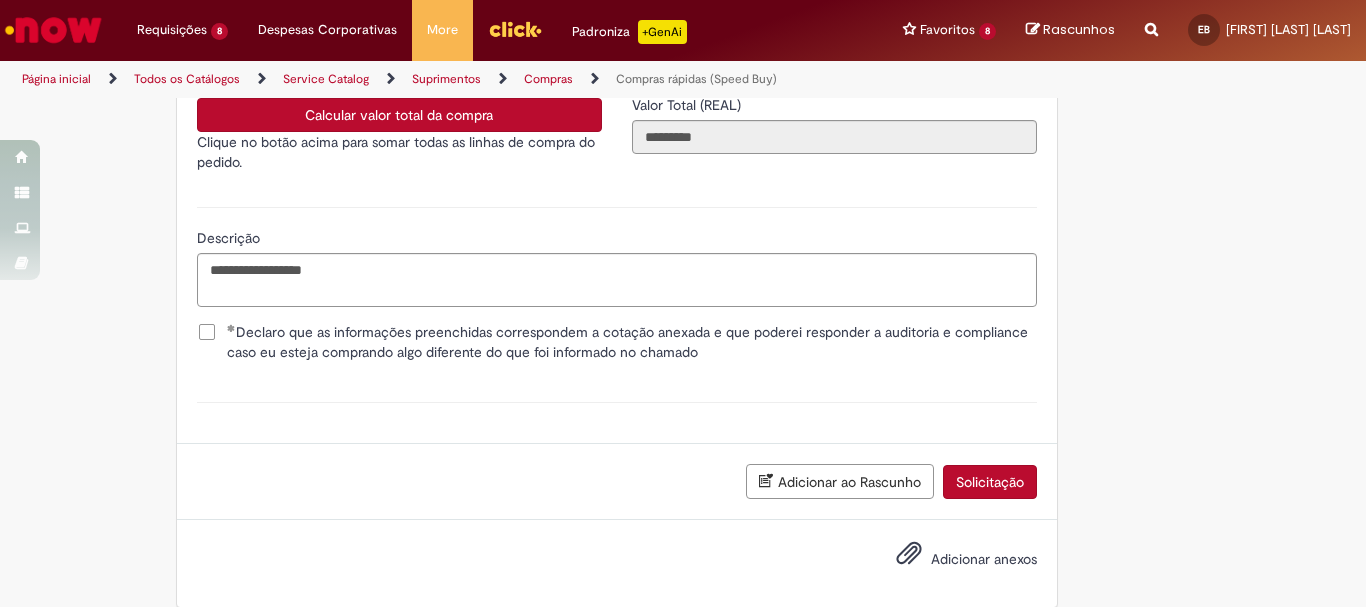 click on "Adicionar anexos" at bounding box center (984, 559) 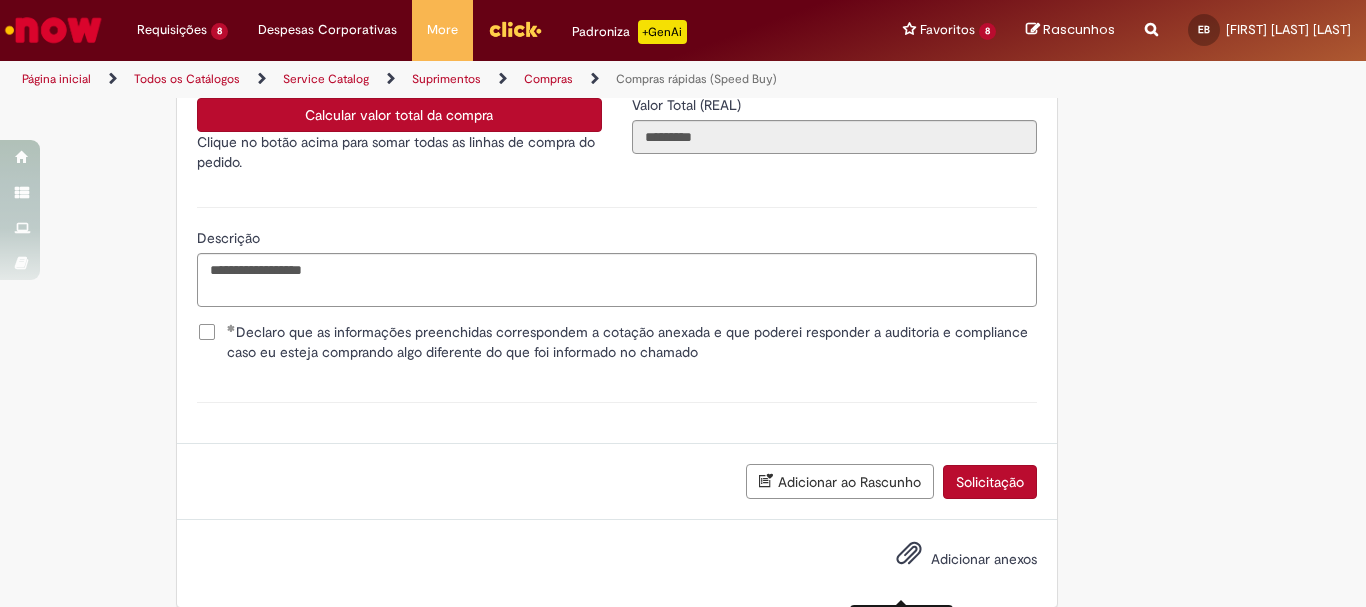 click on "Adicionar anexos" at bounding box center (909, 558) 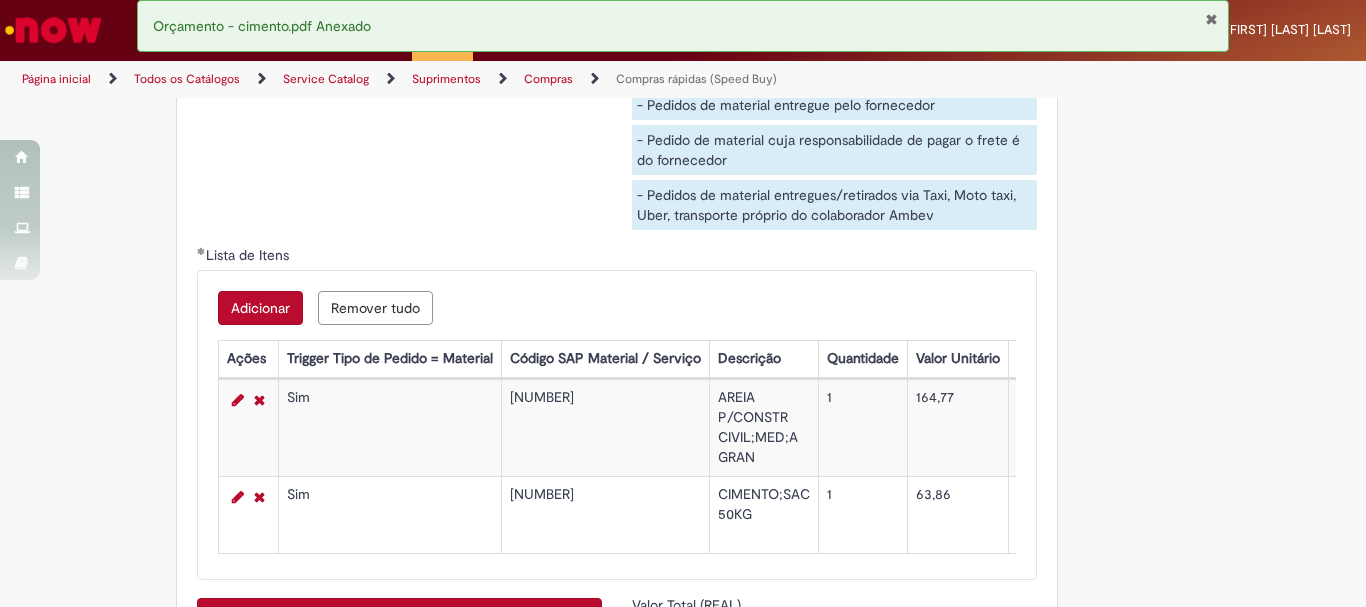 scroll, scrollTop: 3700, scrollLeft: 0, axis: vertical 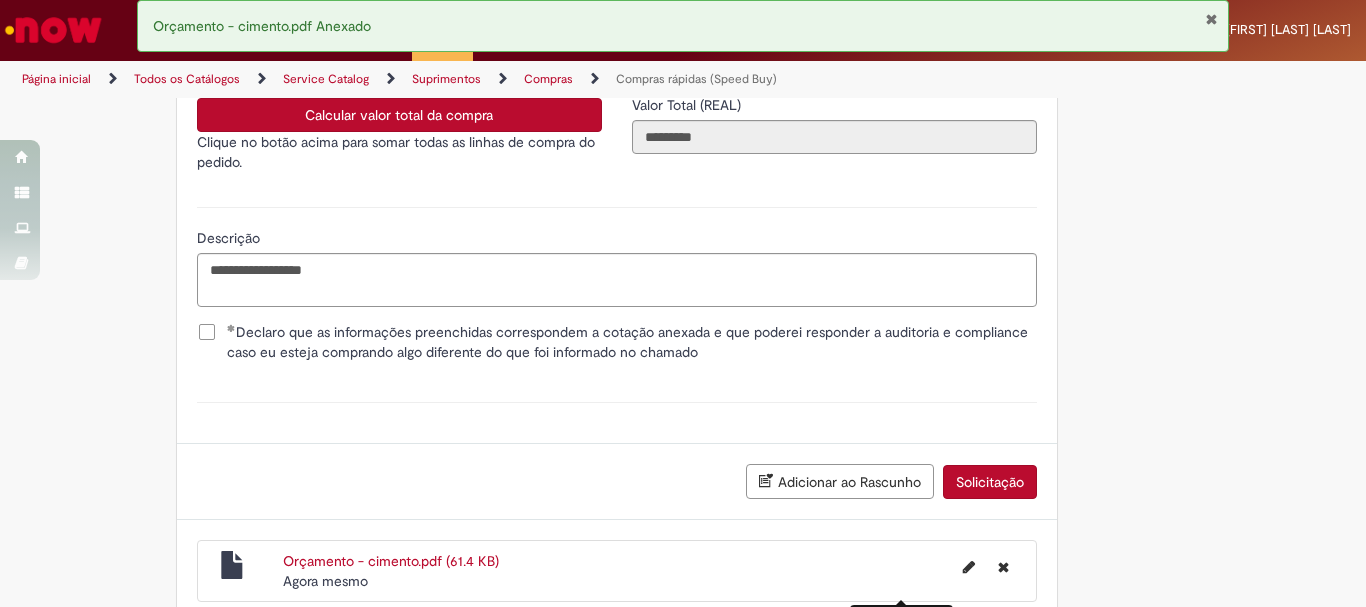 click on "Solicitação" at bounding box center (990, 482) 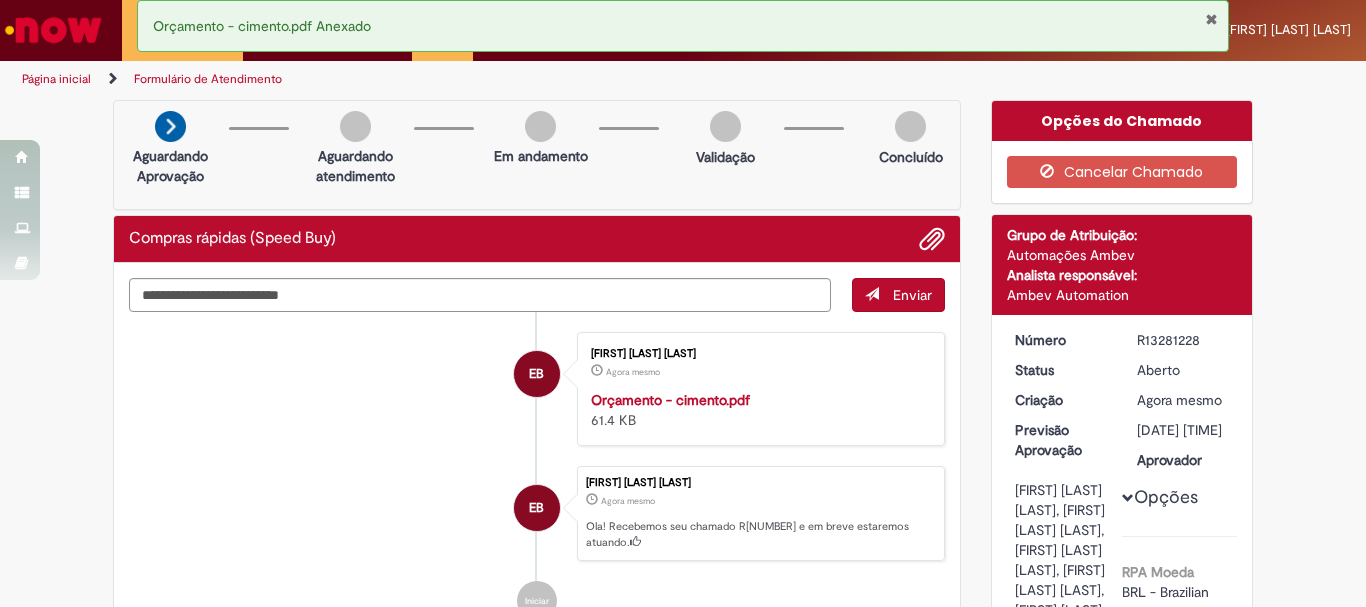 scroll, scrollTop: 200, scrollLeft: 0, axis: vertical 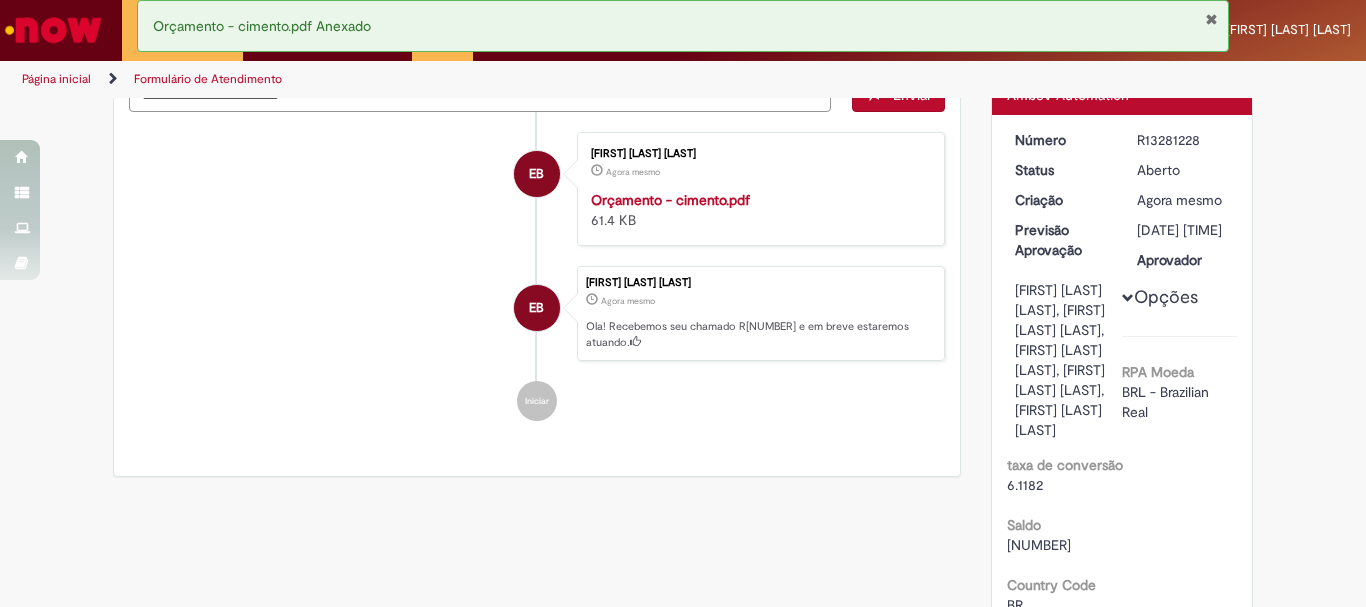 click at bounding box center (1211, 19) 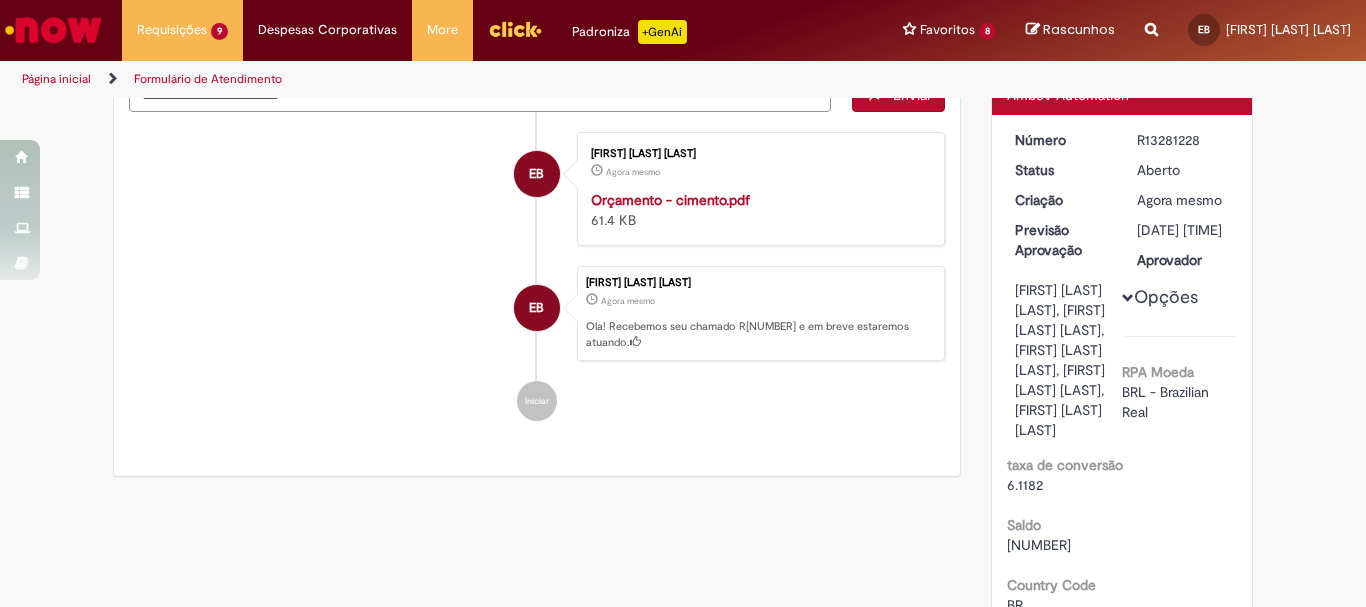 scroll, scrollTop: 0, scrollLeft: 0, axis: both 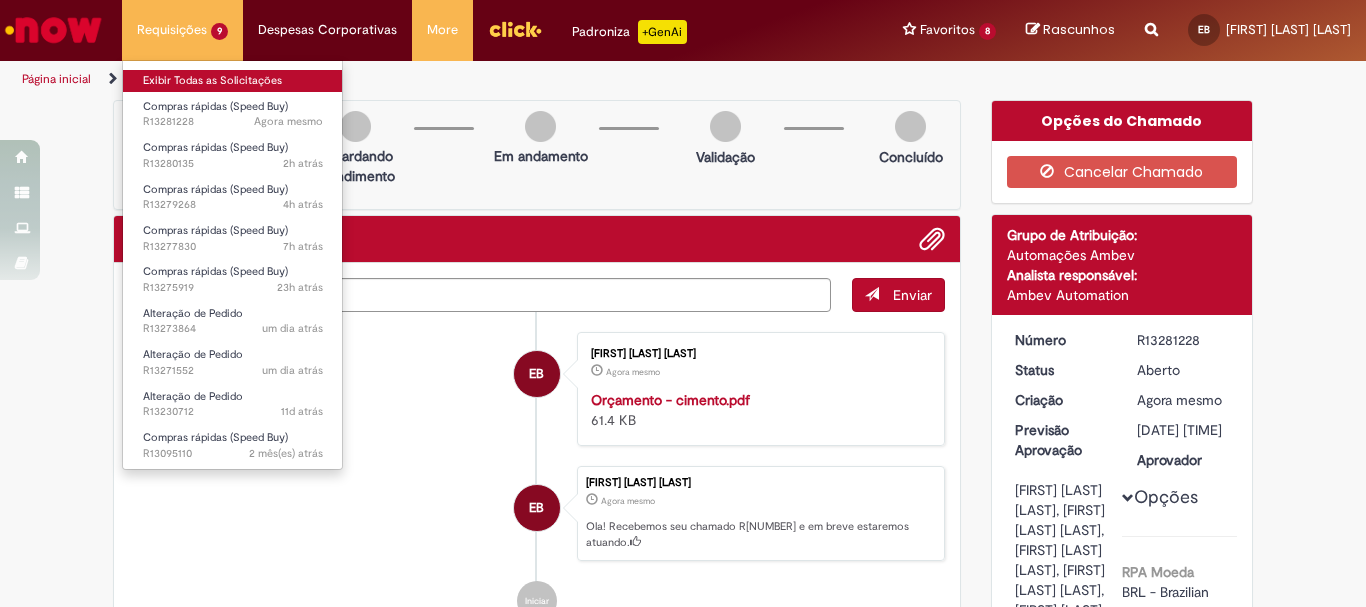 click on "Exibir Todas as Solicitações" at bounding box center (233, 81) 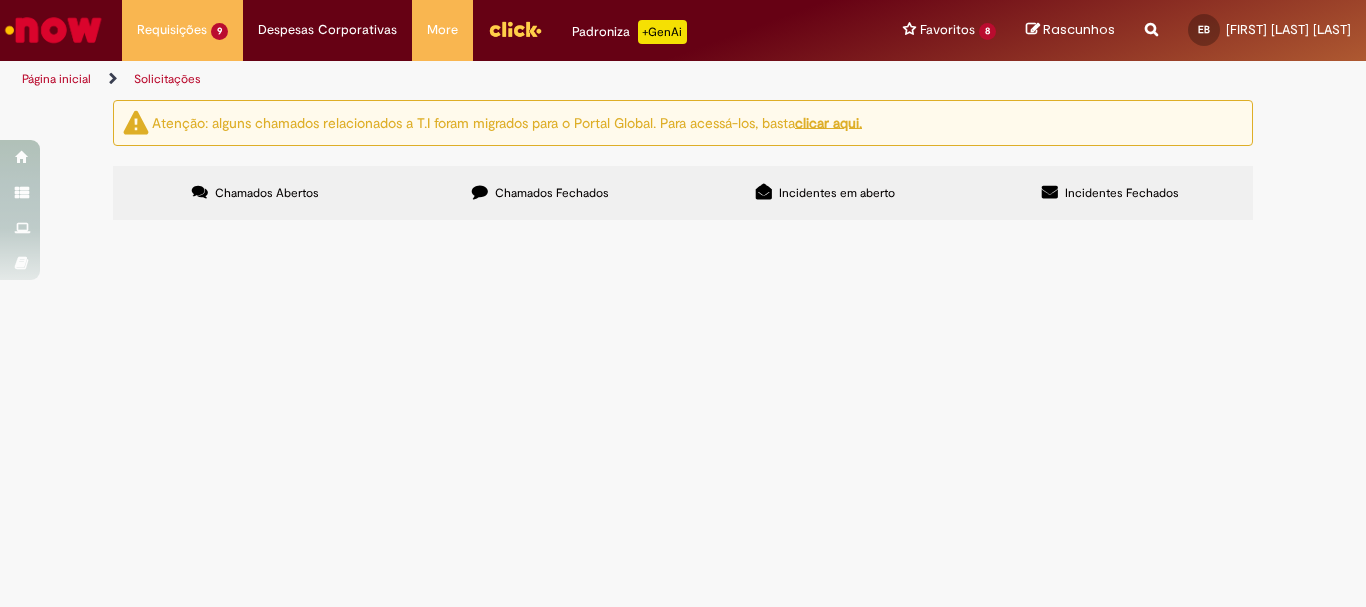 click on "RC - manometro 2" at bounding box center (0, 0) 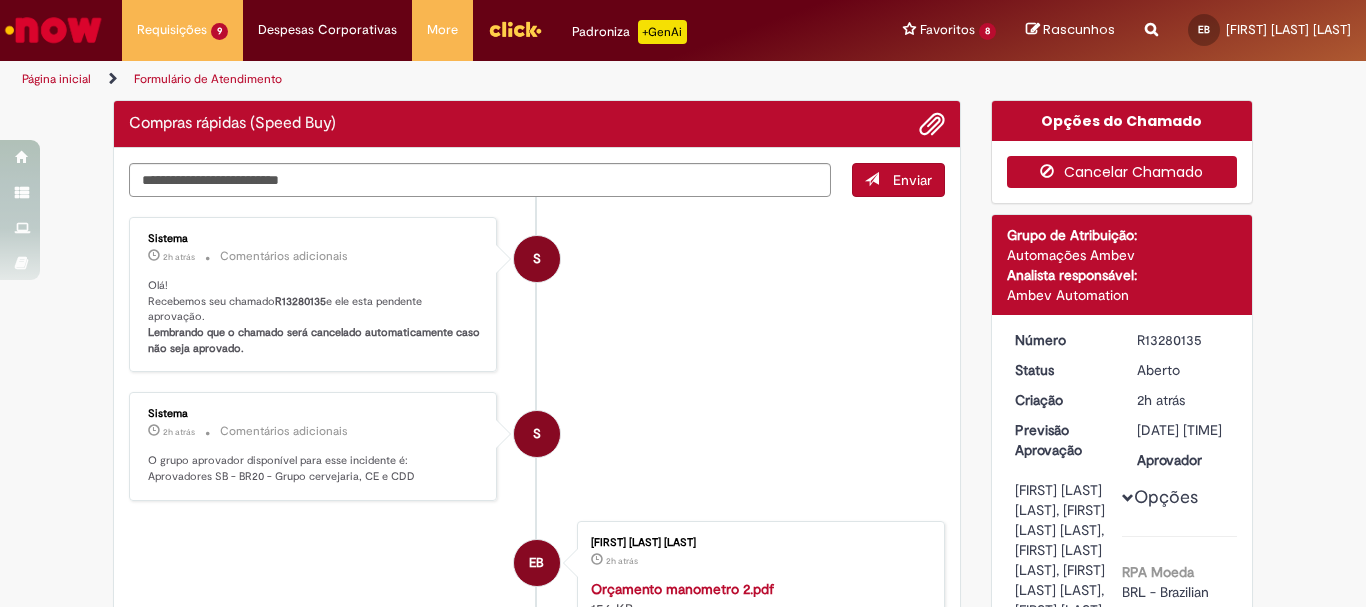 click on "Cancelar Chamado" at bounding box center [1122, 172] 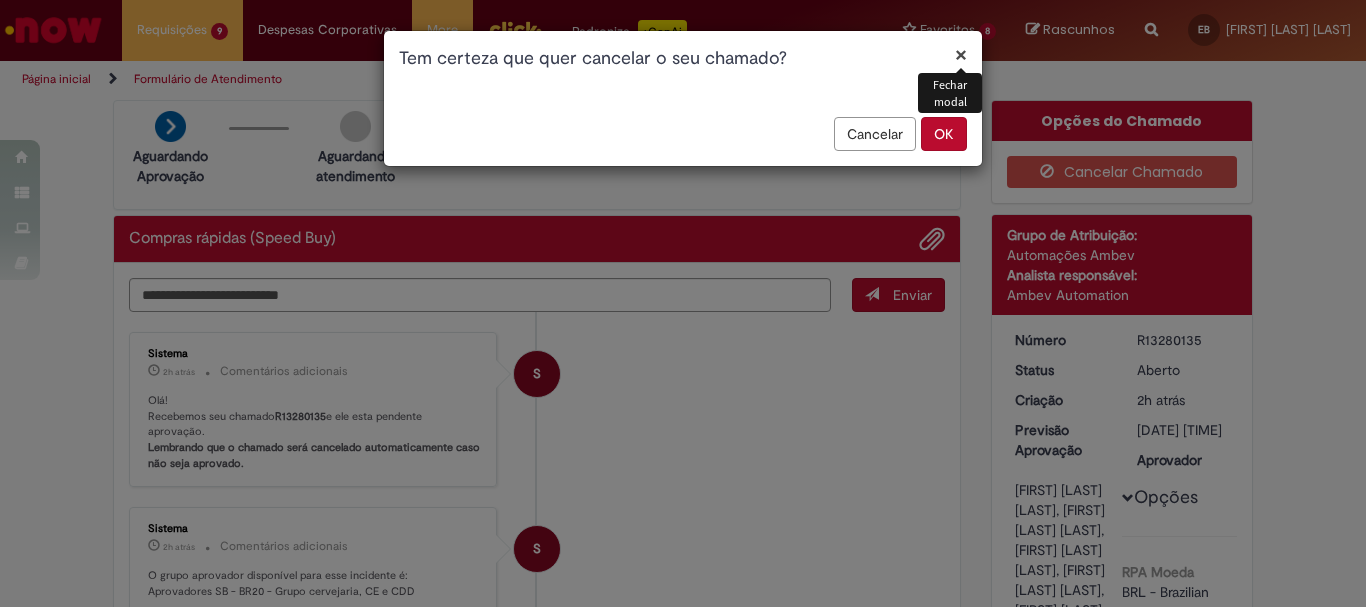 click on "×" at bounding box center (961, 54) 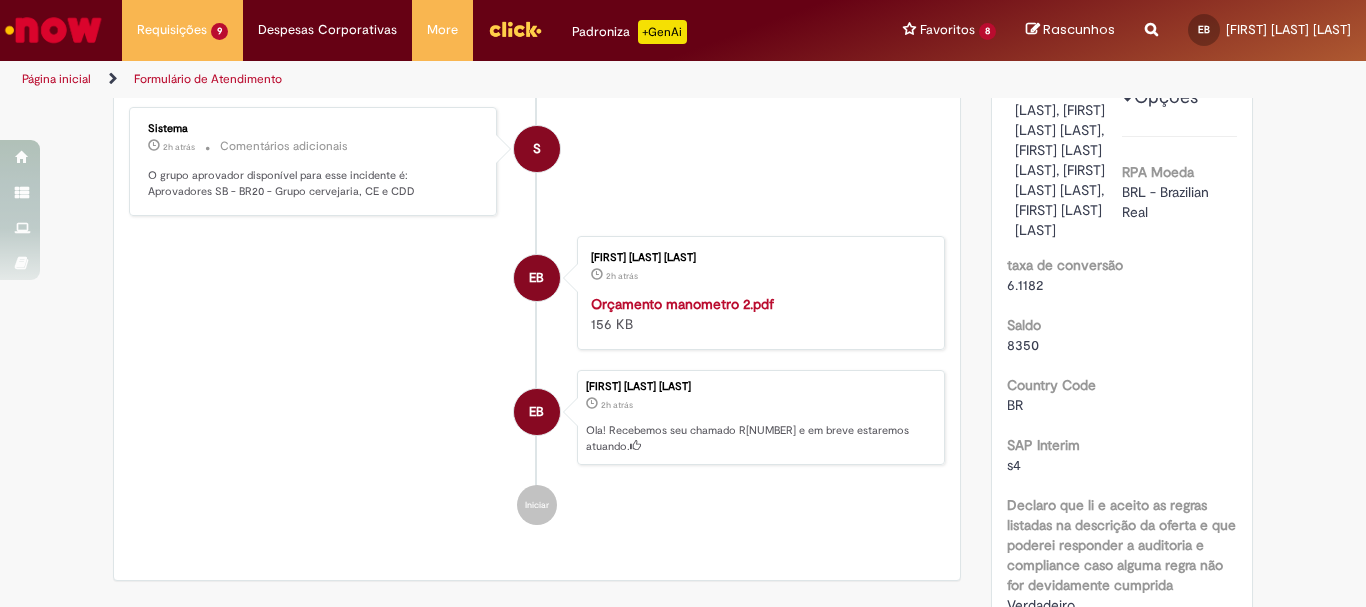 scroll, scrollTop: 0, scrollLeft: 0, axis: both 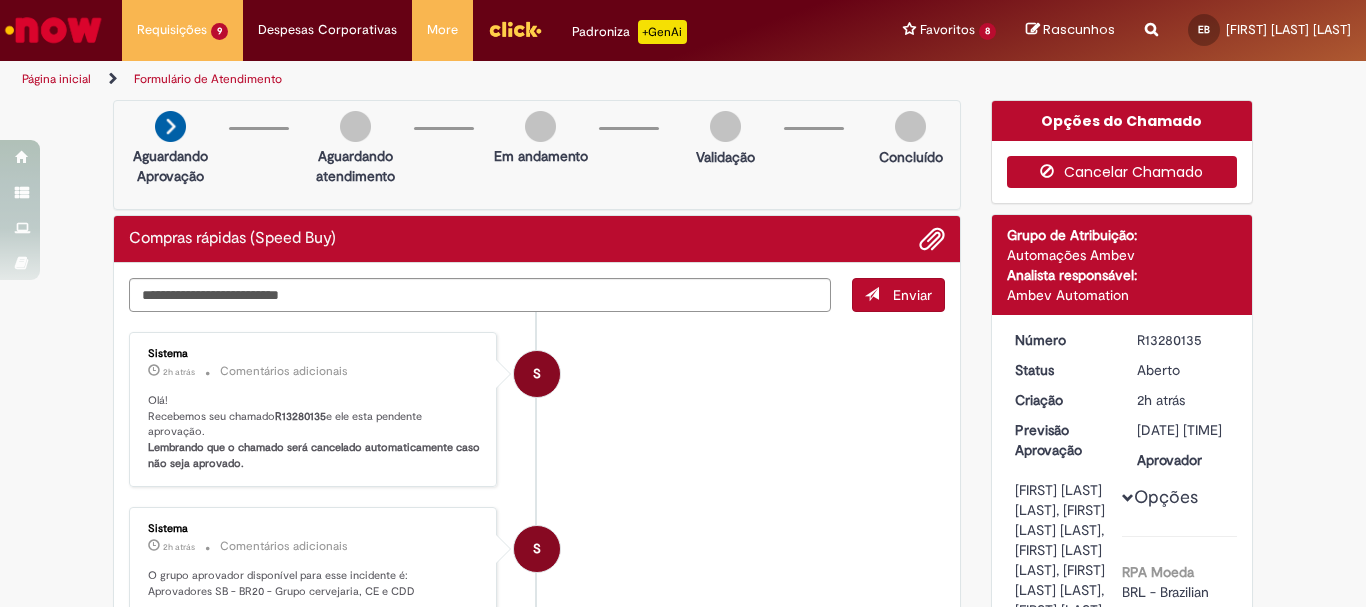 click on "Cancelar Chamado" at bounding box center [1122, 172] 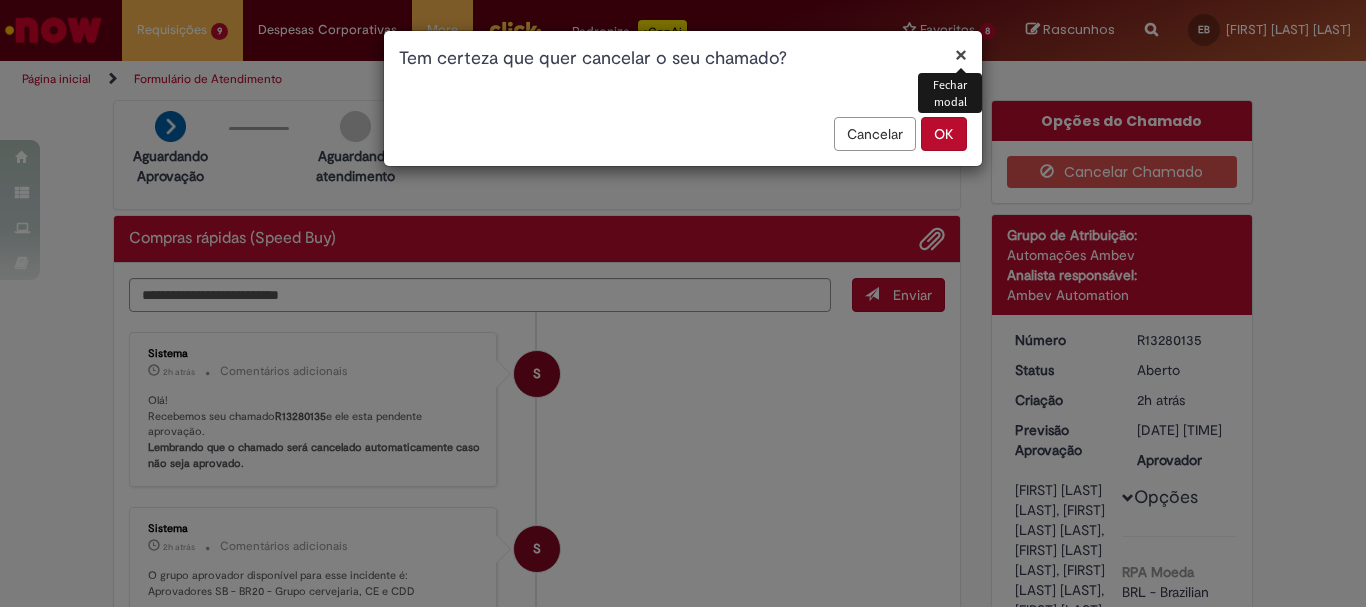 click on "OK" at bounding box center (944, 134) 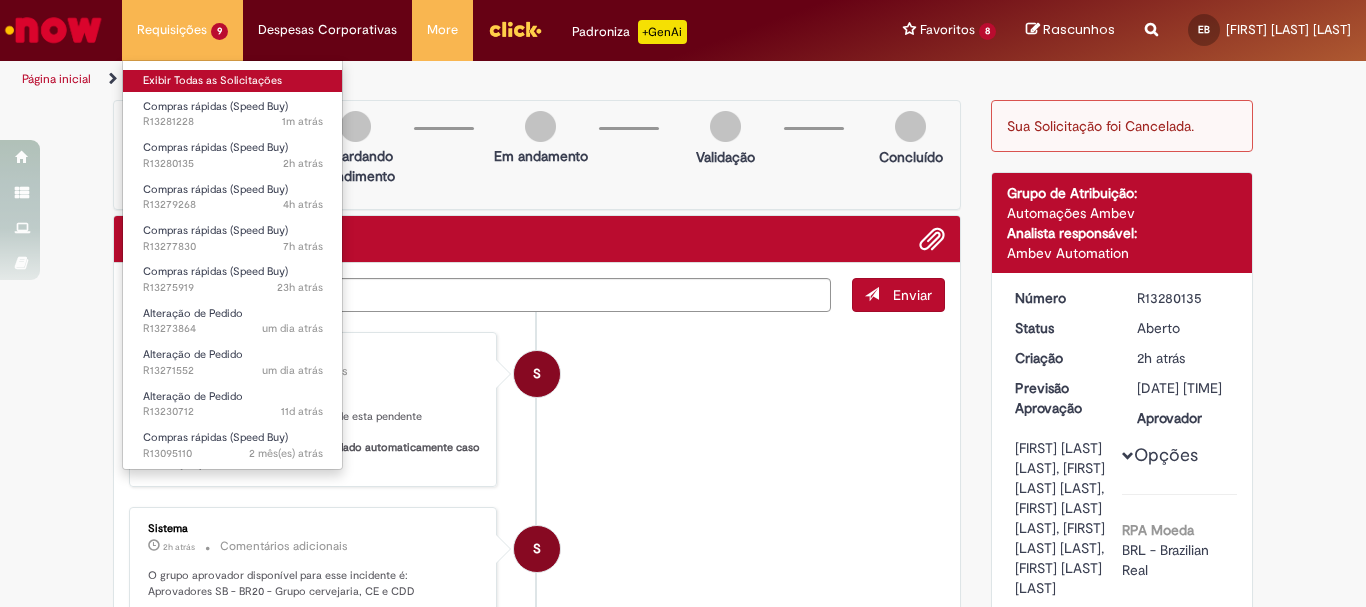 click on "Exibir Todas as Solicitações" at bounding box center (233, 81) 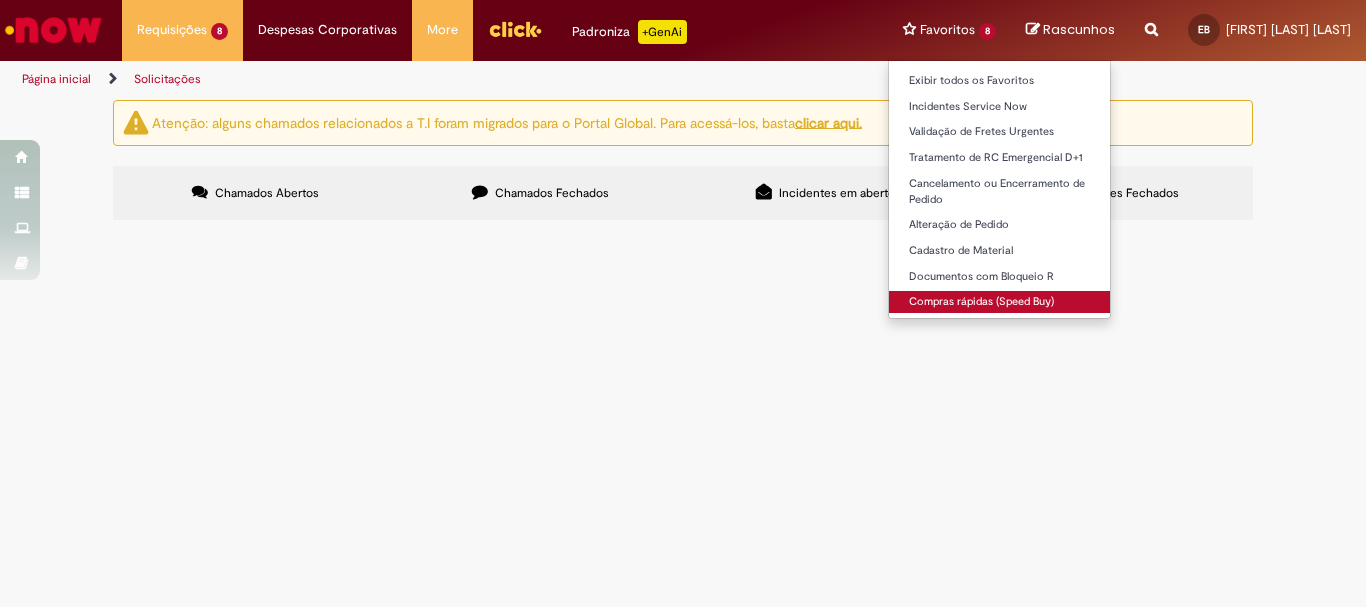 click on "Compras rápidas (Speed Buy)" at bounding box center [999, 302] 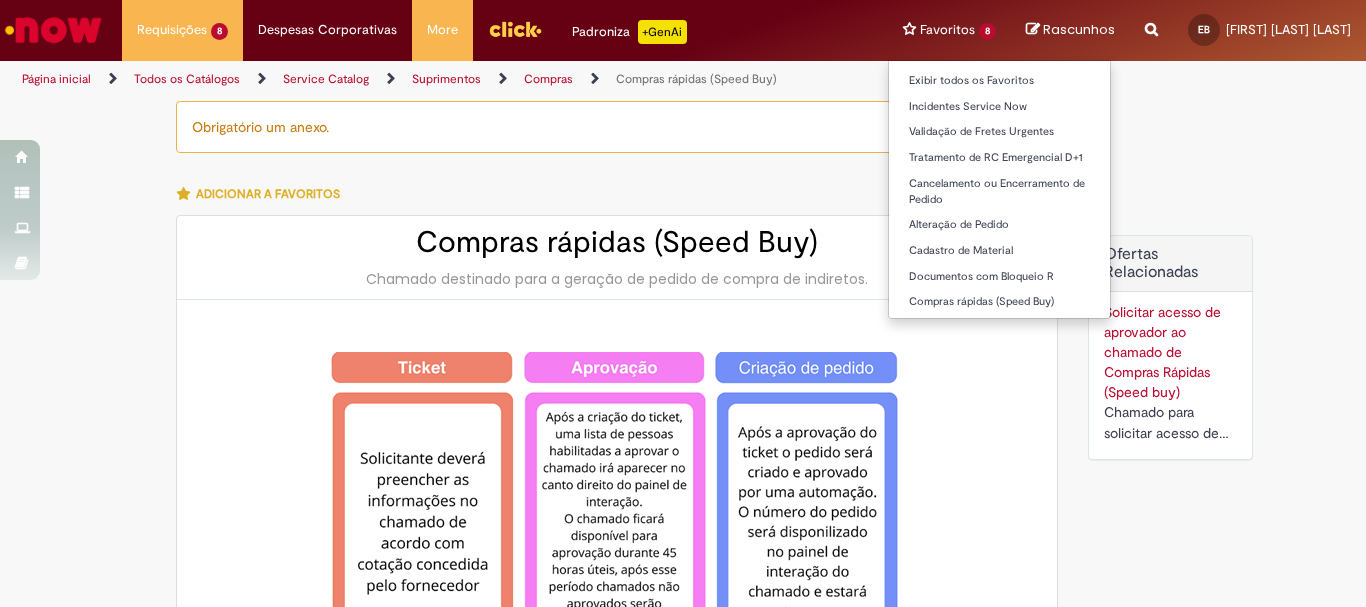 type on "********" 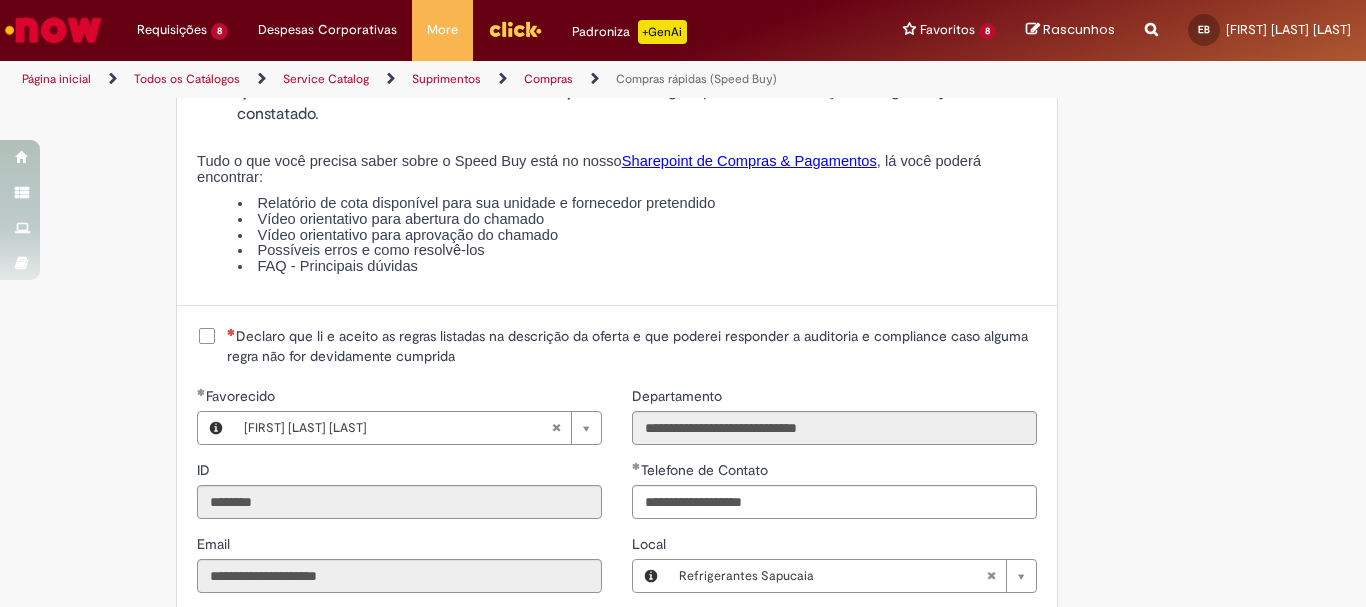 click on "Declaro que li e aceito as regras listadas na descrição da oferta e que poderei responder a auditoria e compliance caso alguma regra não for devidamente cumprida" at bounding box center [632, 346] 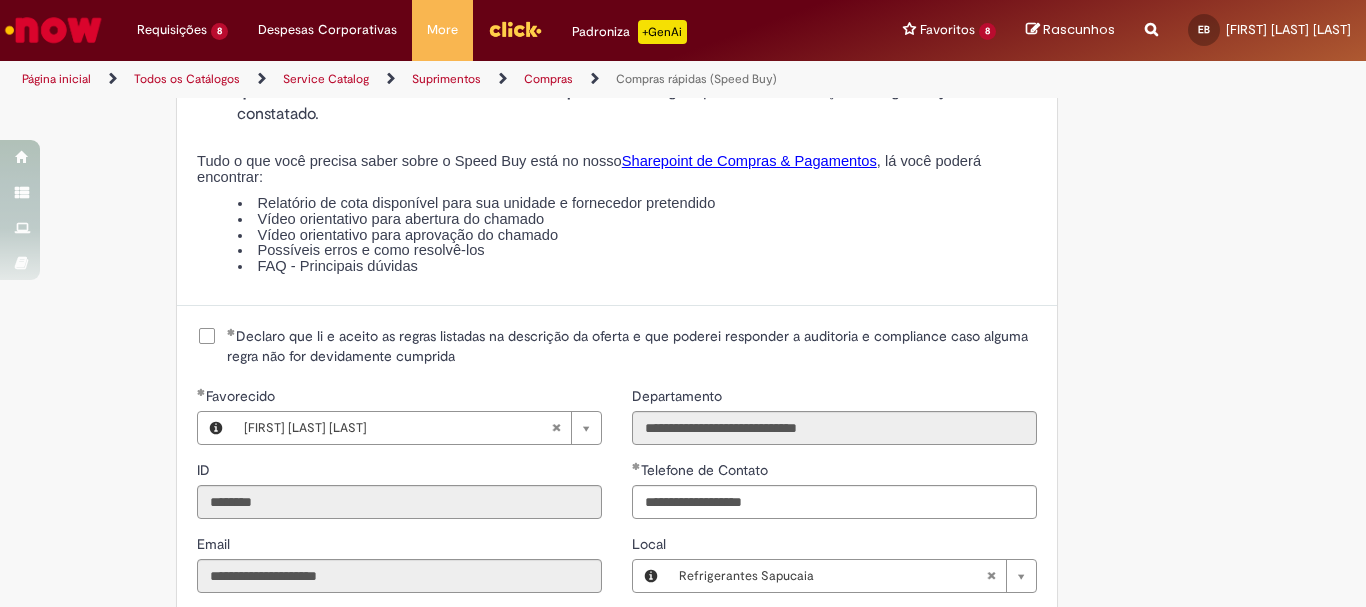 scroll, scrollTop: 2700, scrollLeft: 0, axis: vertical 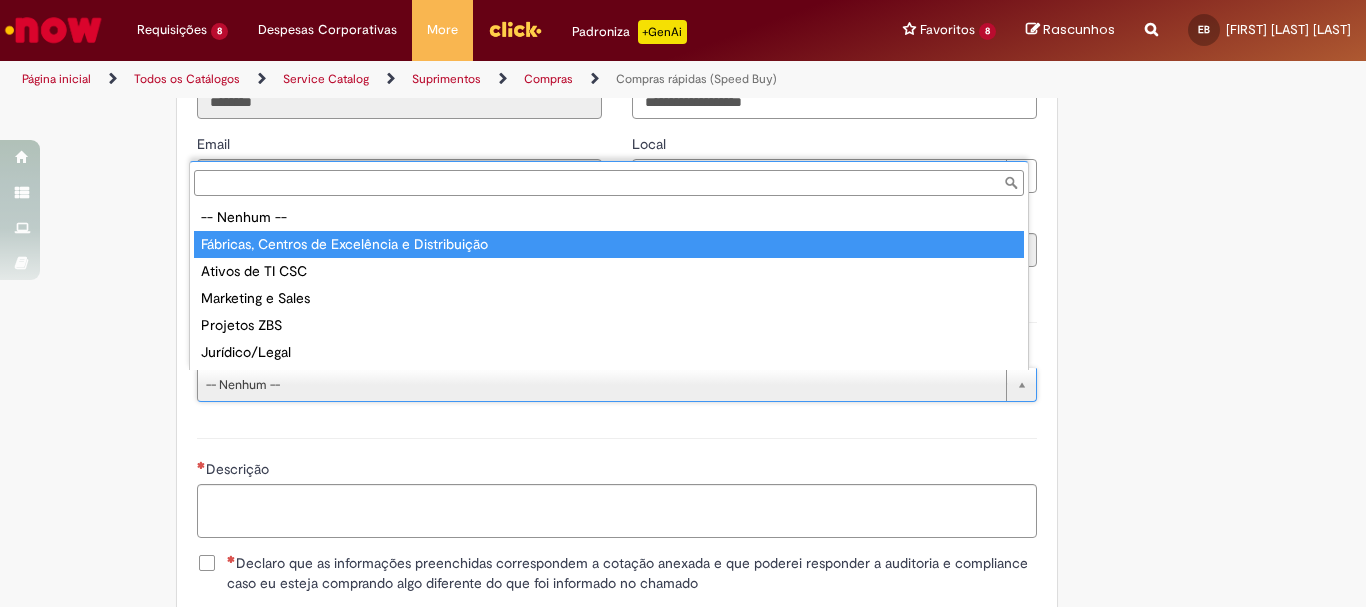 type on "**********" 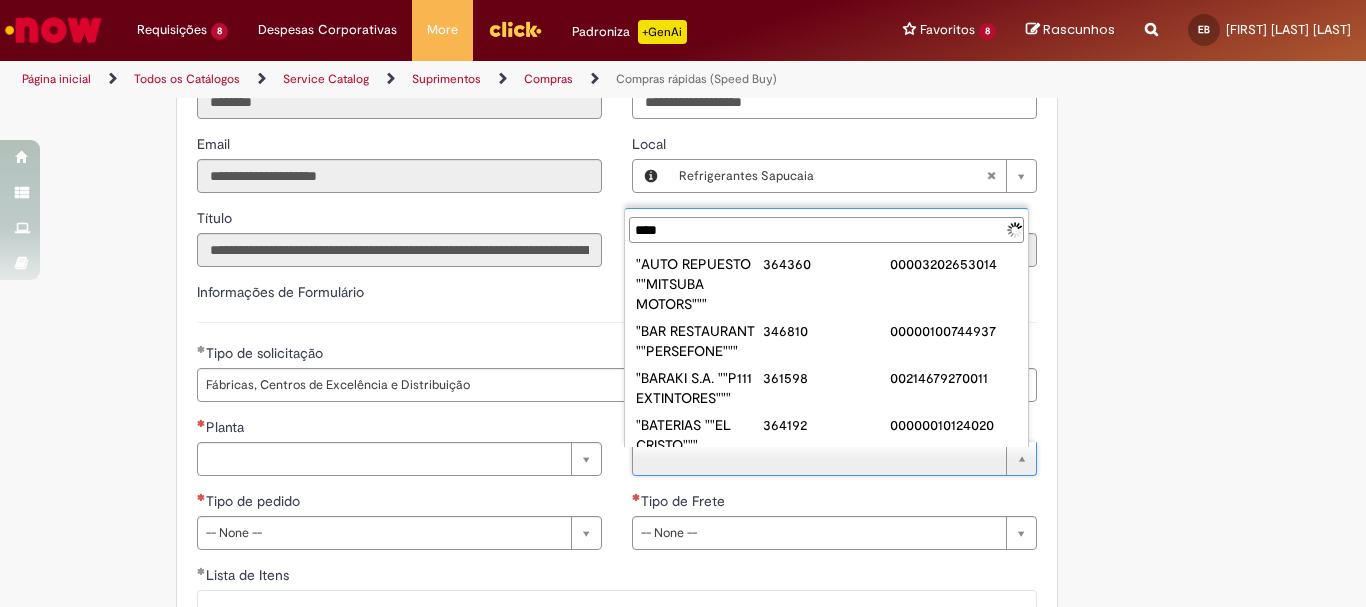 type on "*****" 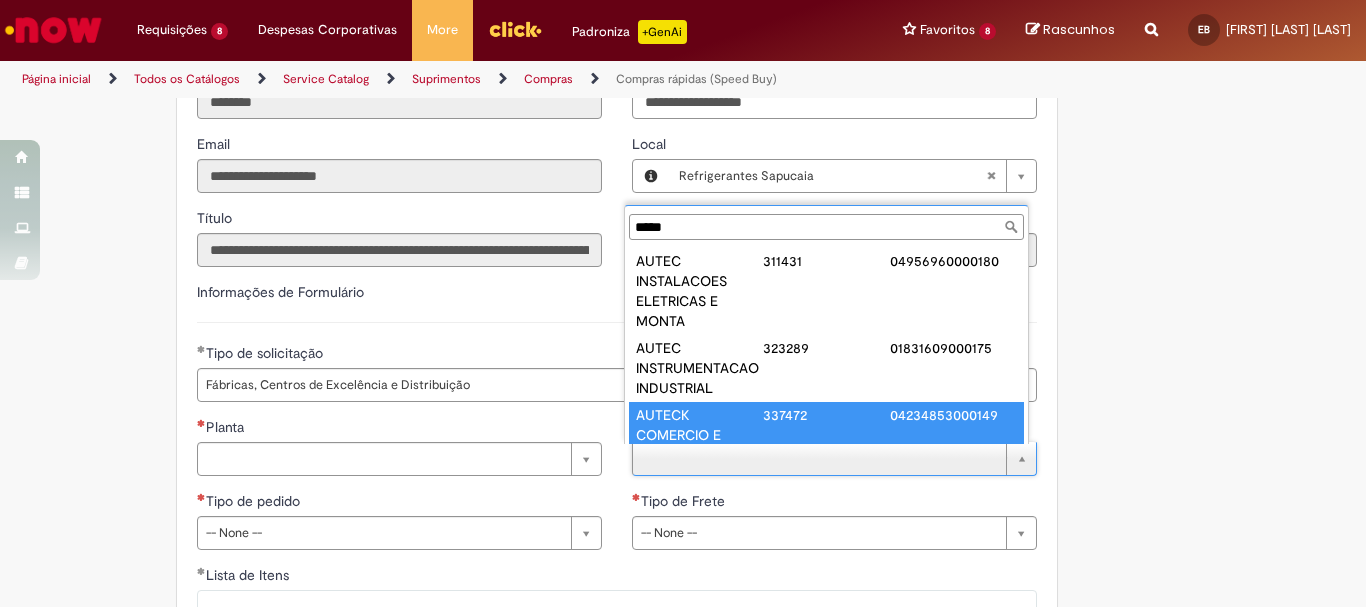 scroll, scrollTop: 41, scrollLeft: 0, axis: vertical 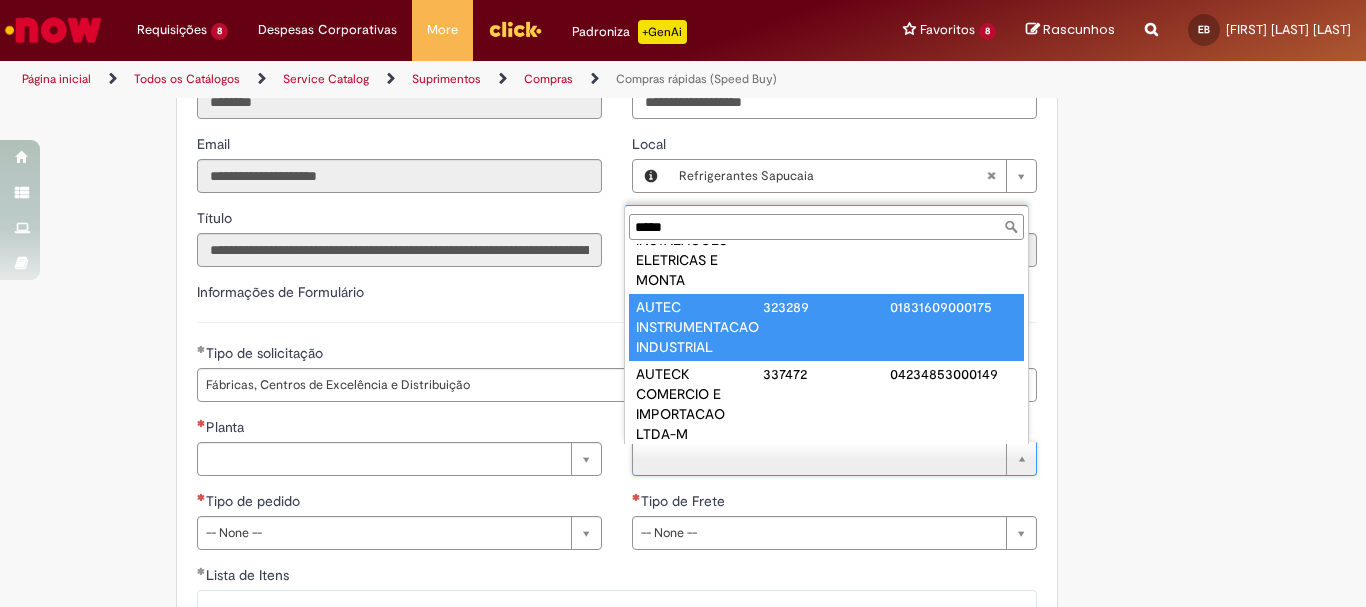 type on "**********" 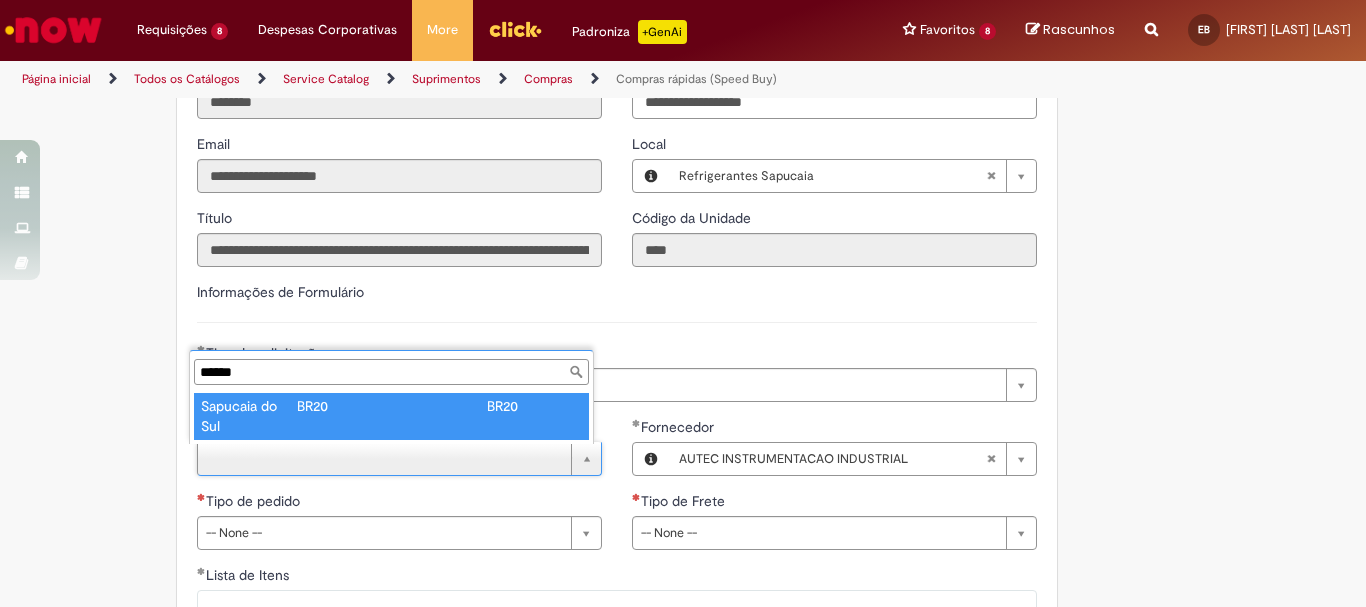type on "******" 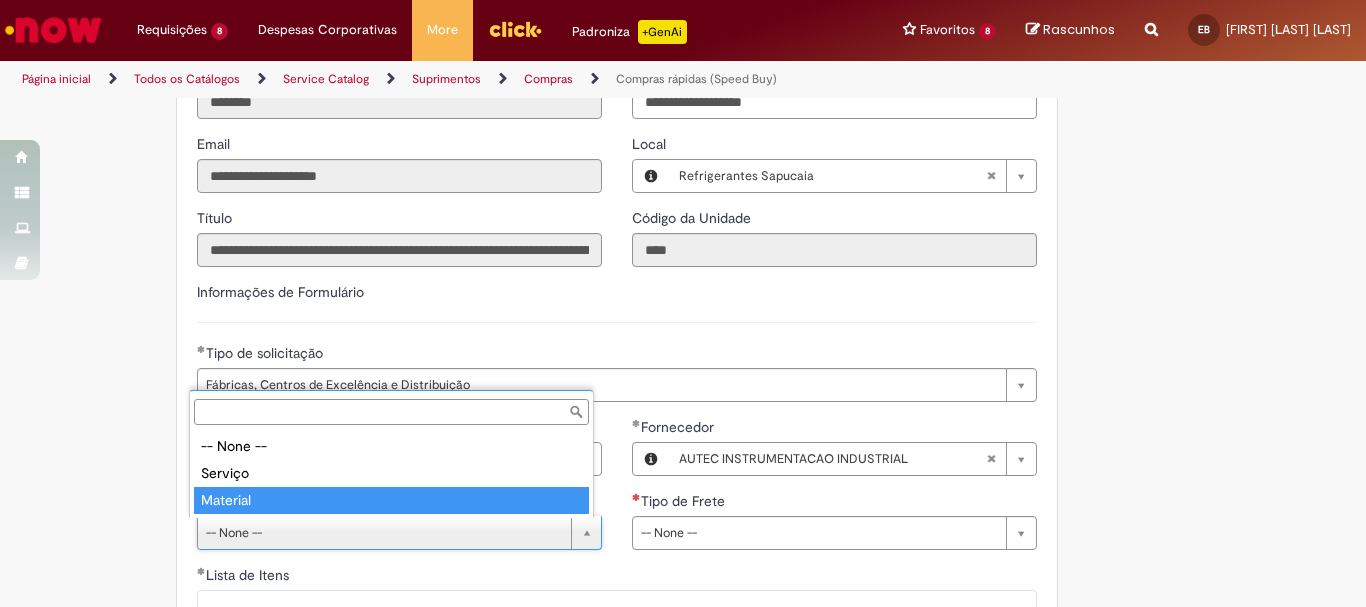 type on "********" 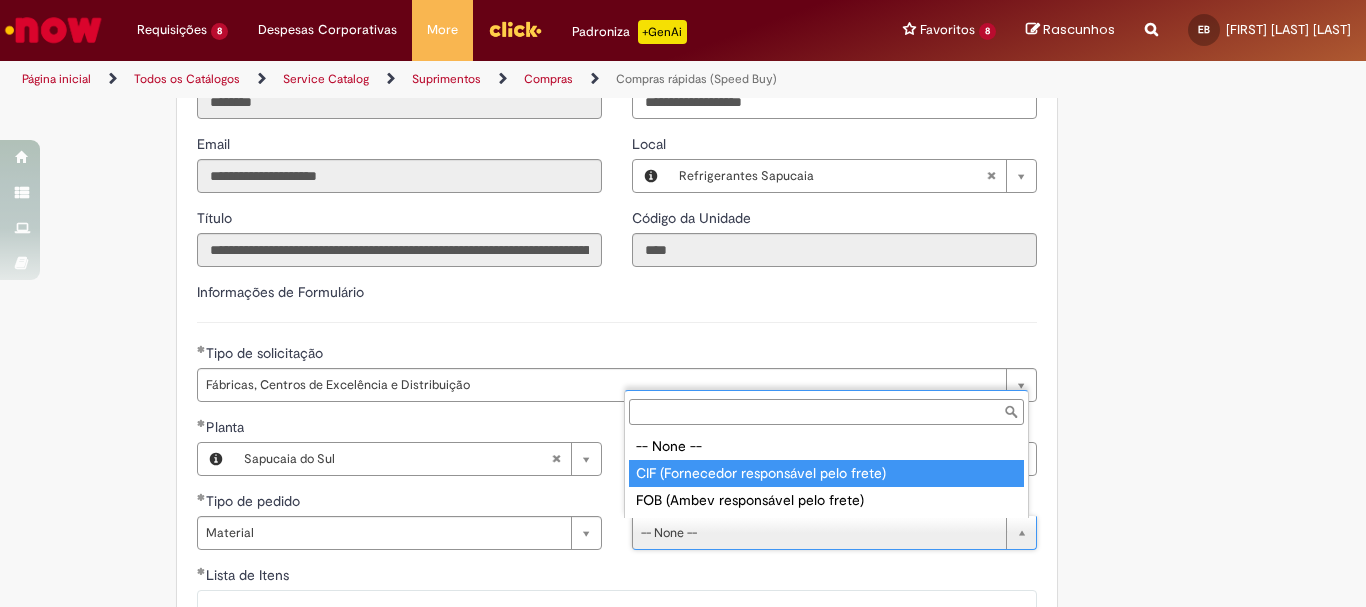 type on "**********" 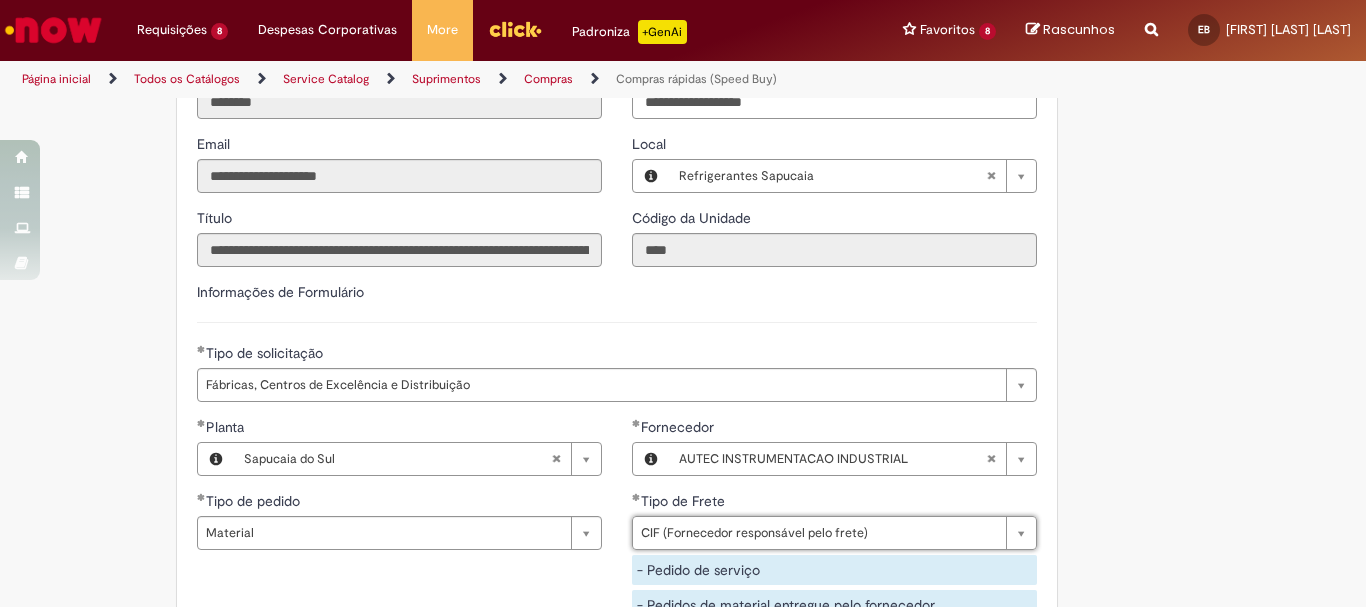 scroll, scrollTop: 3000, scrollLeft: 0, axis: vertical 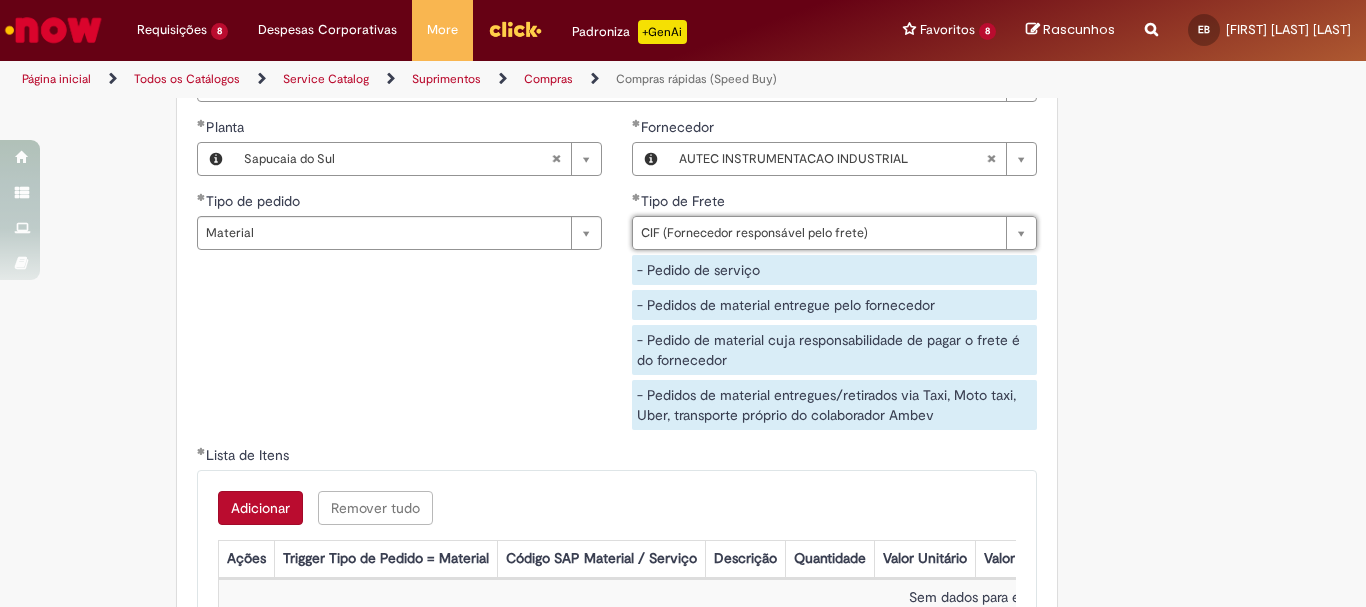 click on "Adicionar" at bounding box center [260, 508] 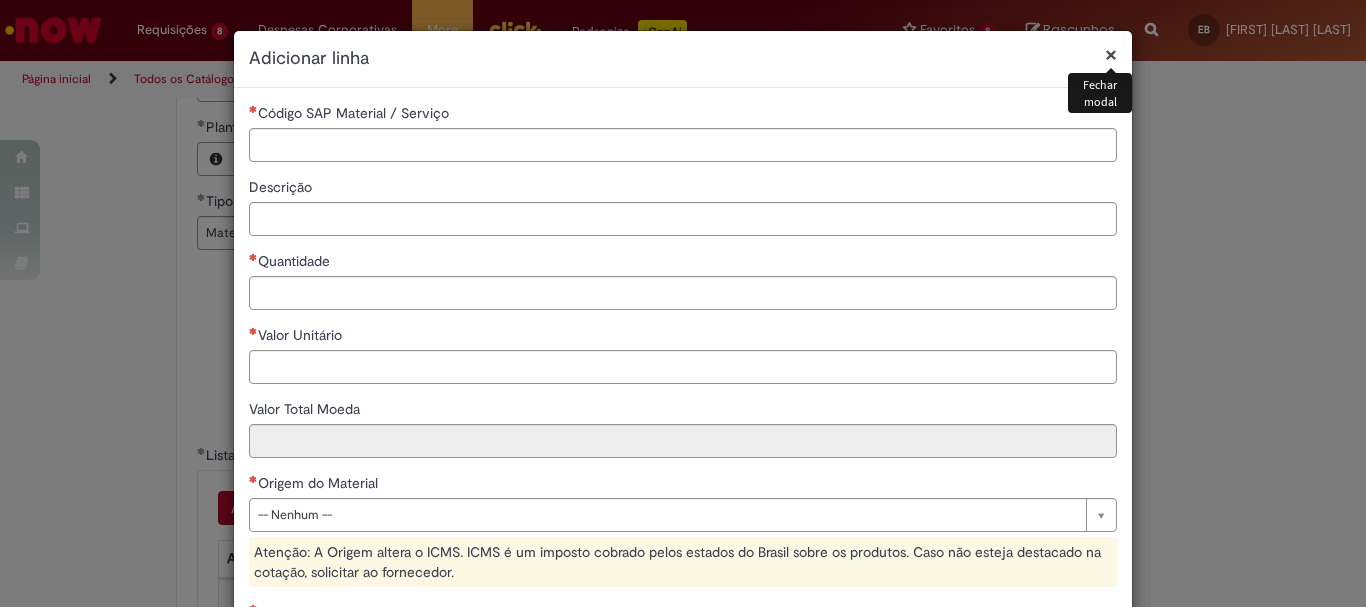 scroll, scrollTop: 100, scrollLeft: 0, axis: vertical 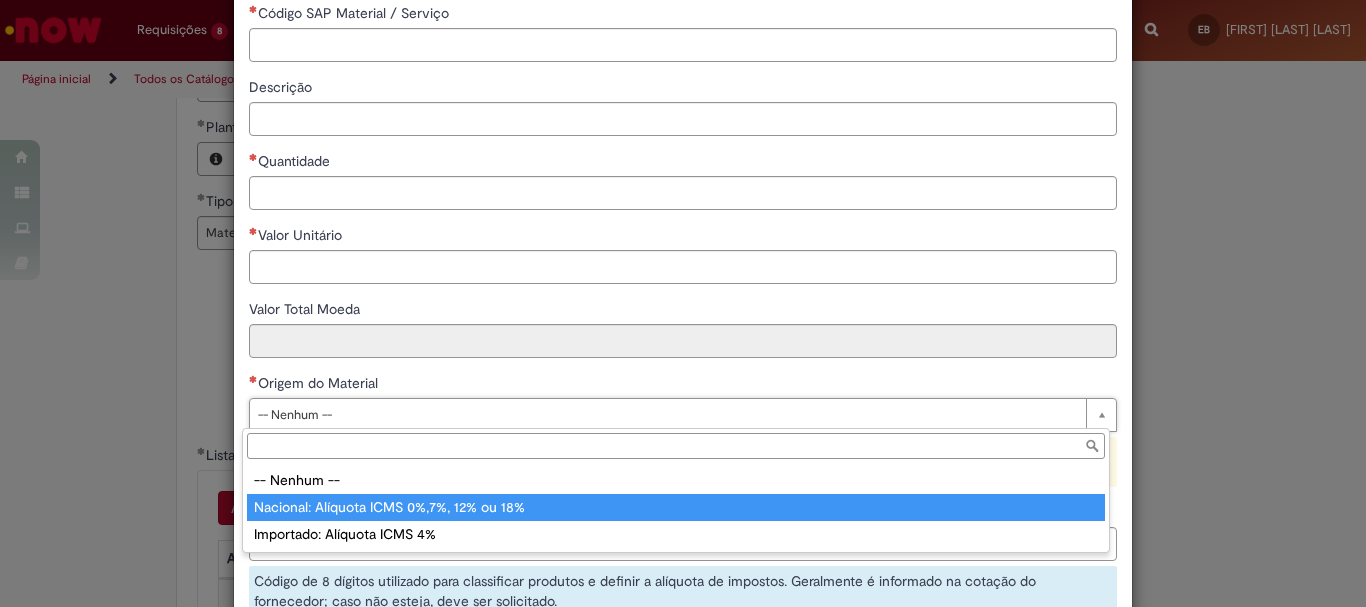 type on "**********" 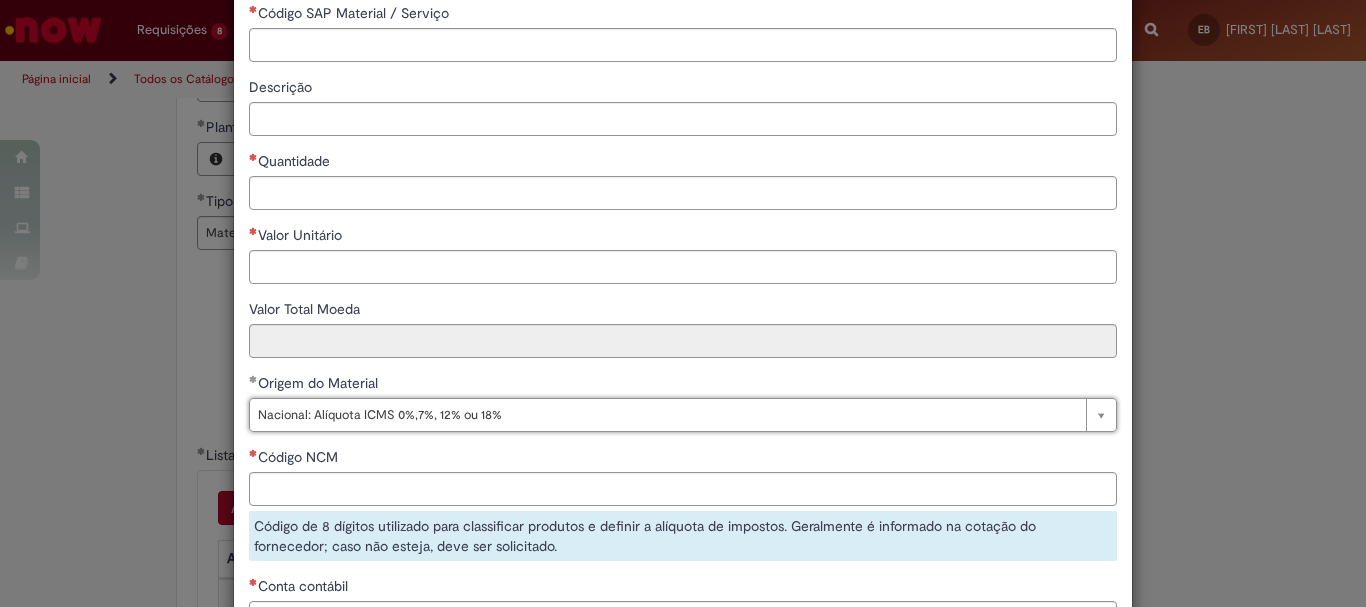 scroll, scrollTop: 328, scrollLeft: 0, axis: vertical 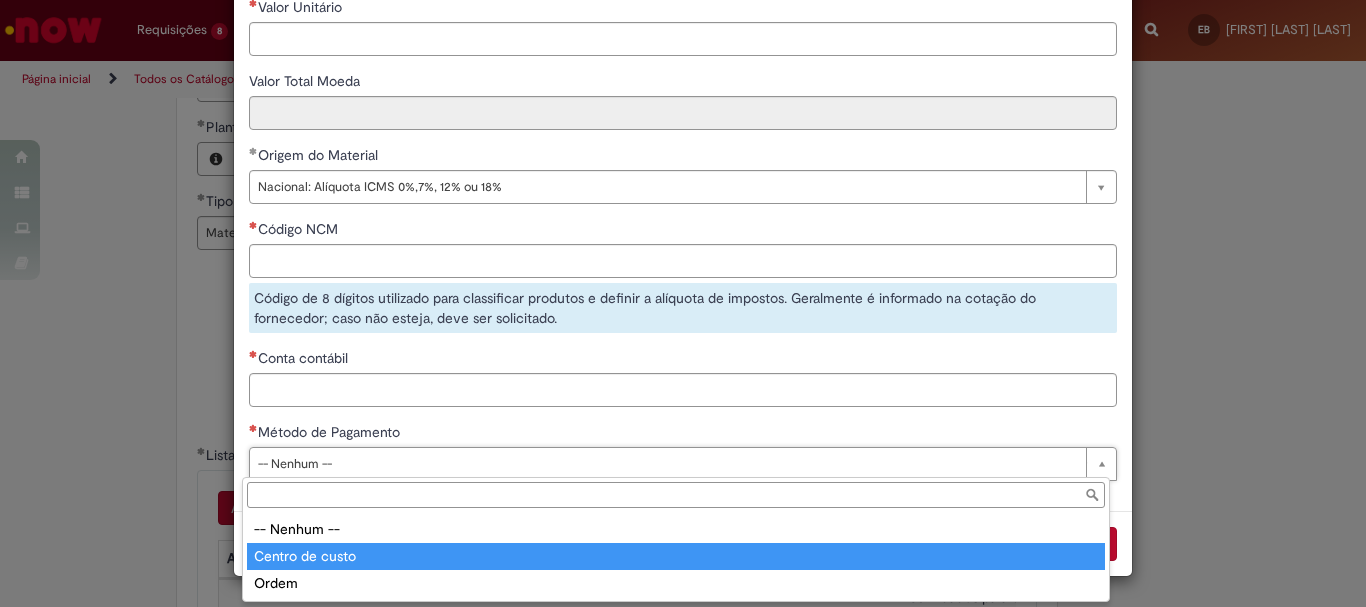 type on "*****" 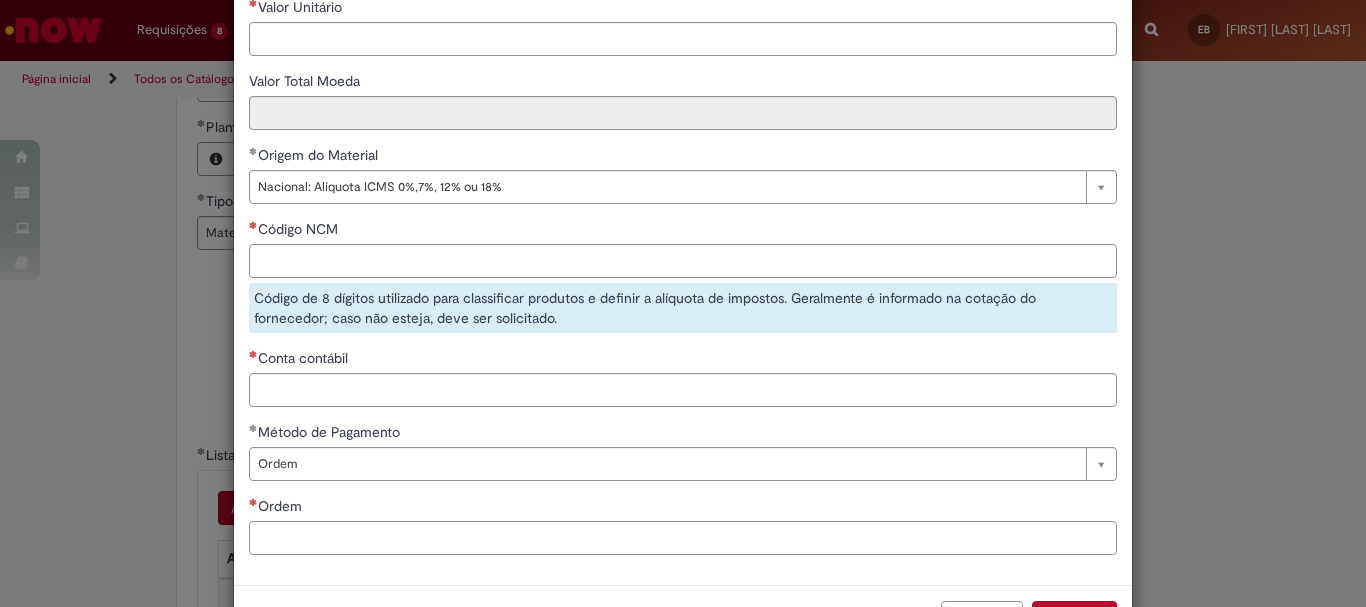click on "Ordem" at bounding box center (683, 538) 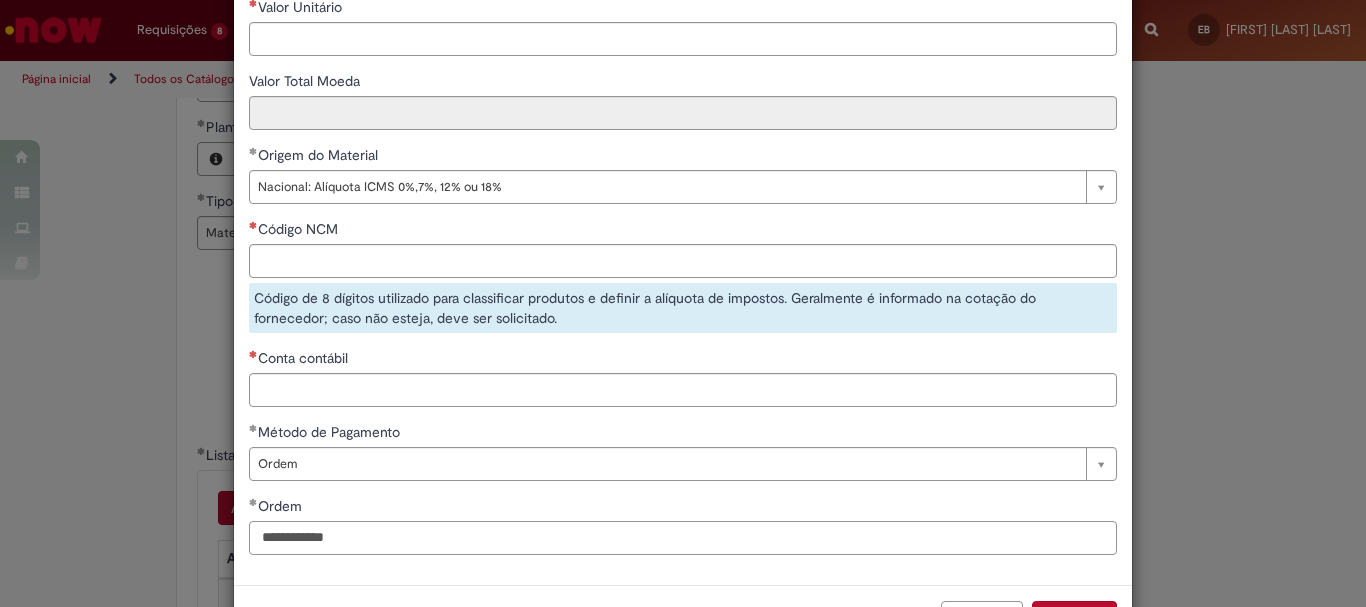 type on "**********" 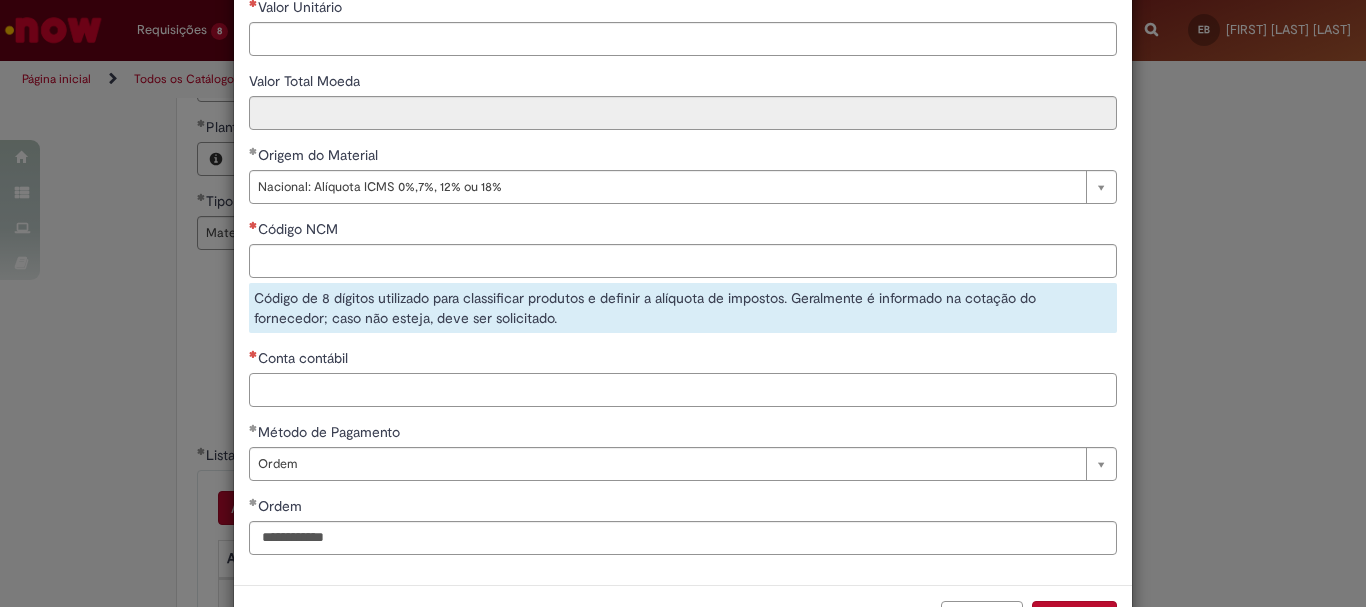 click on "Conta contábil" at bounding box center (683, 390) 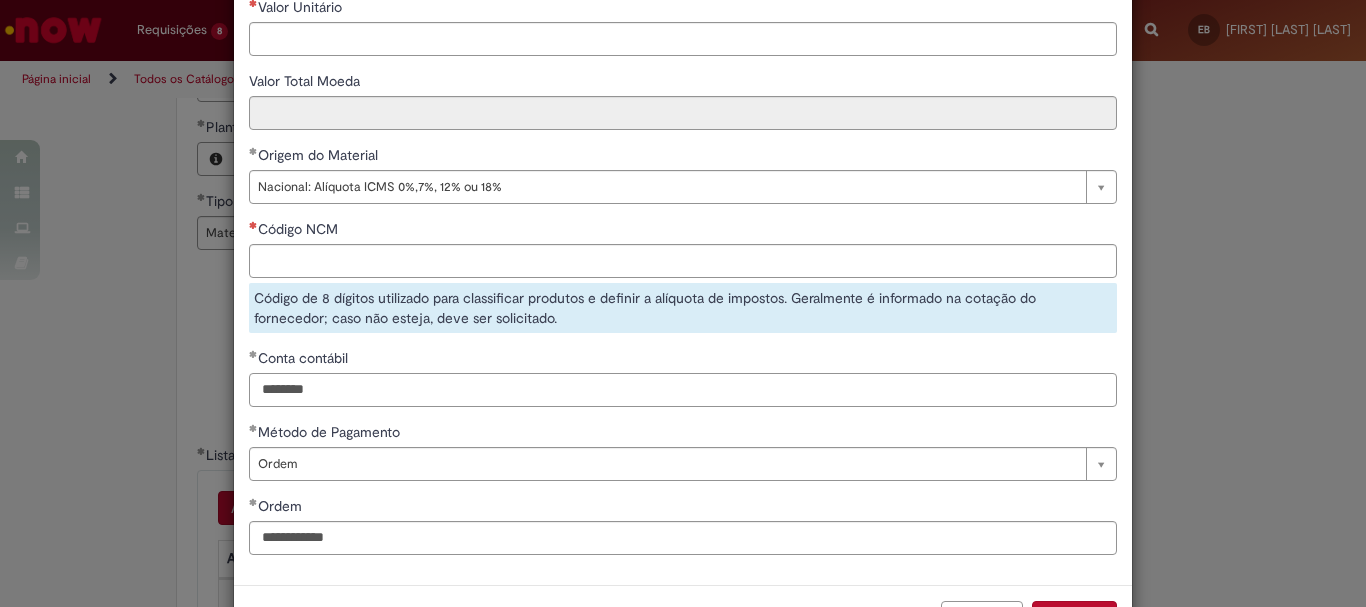 scroll, scrollTop: 0, scrollLeft: 0, axis: both 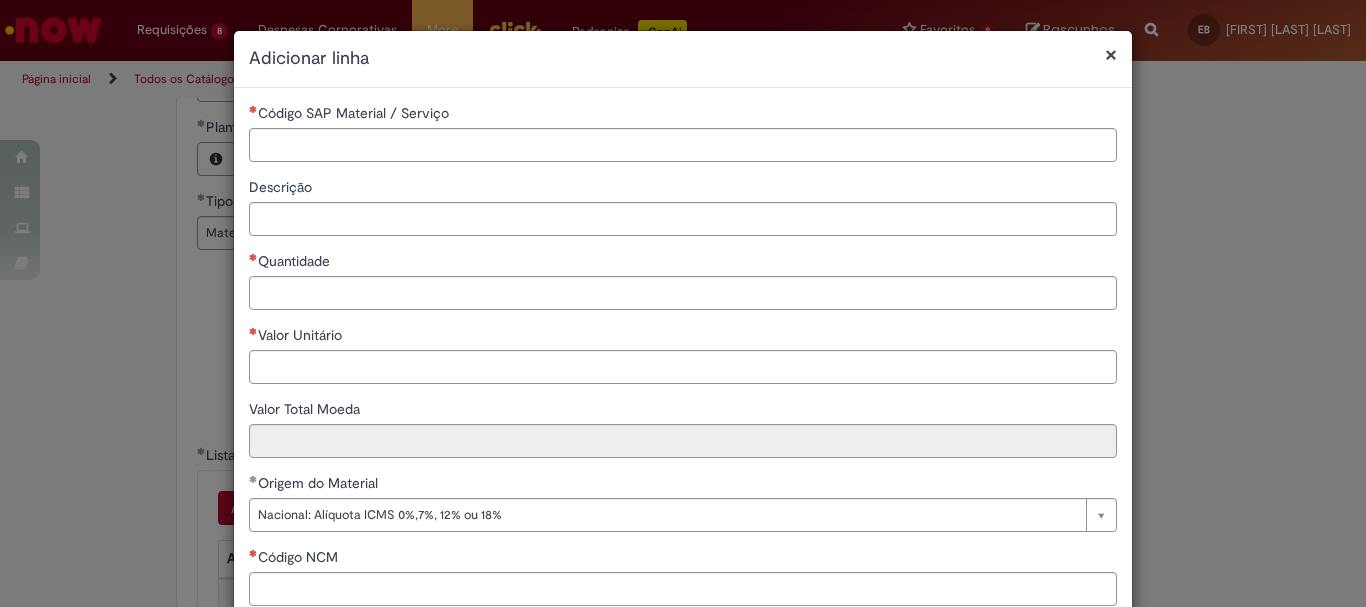 type on "********" 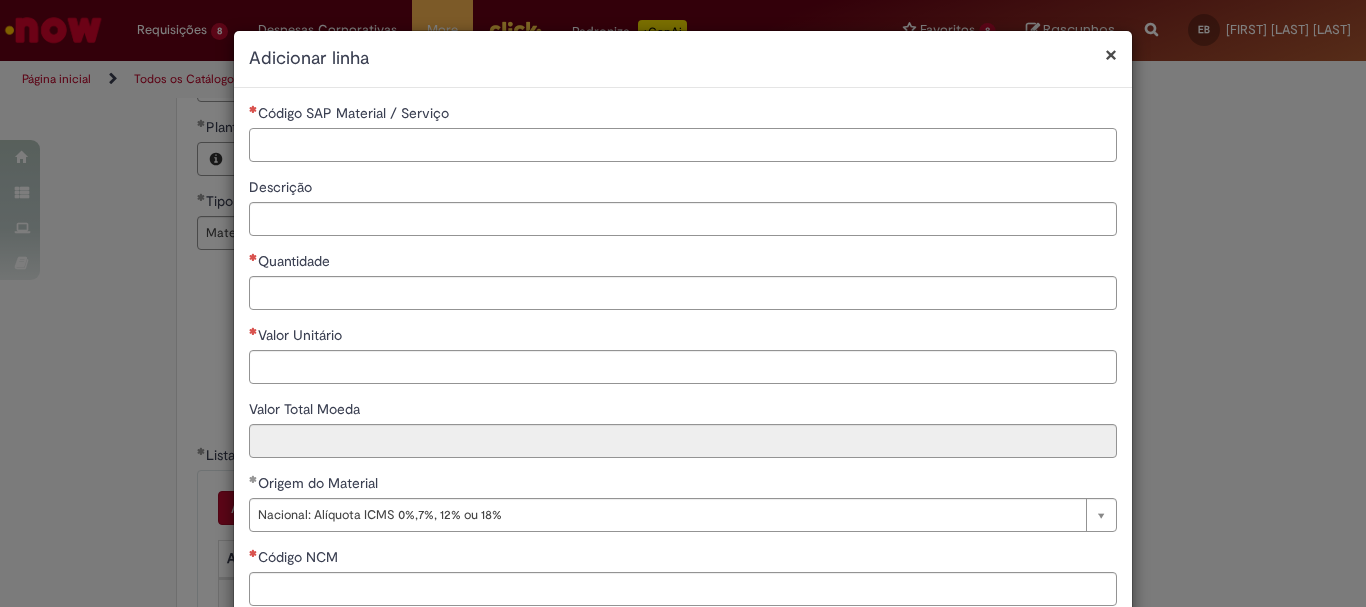 click on "Código SAP Material / Serviço" at bounding box center [683, 145] 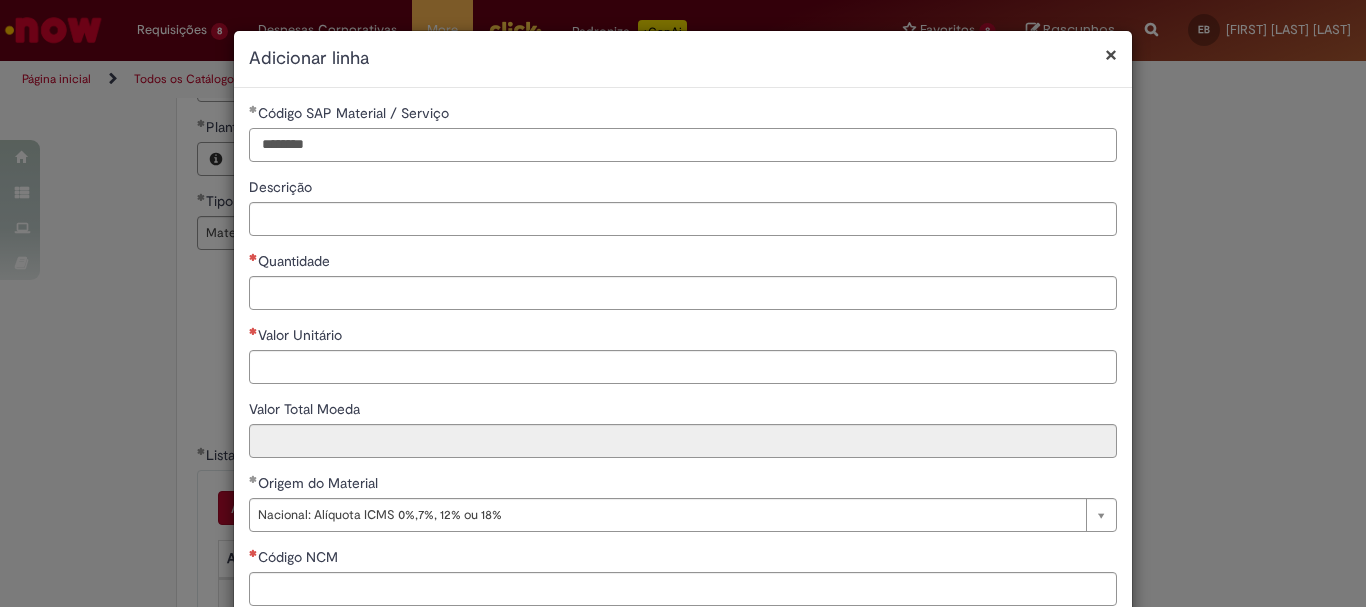 type on "********" 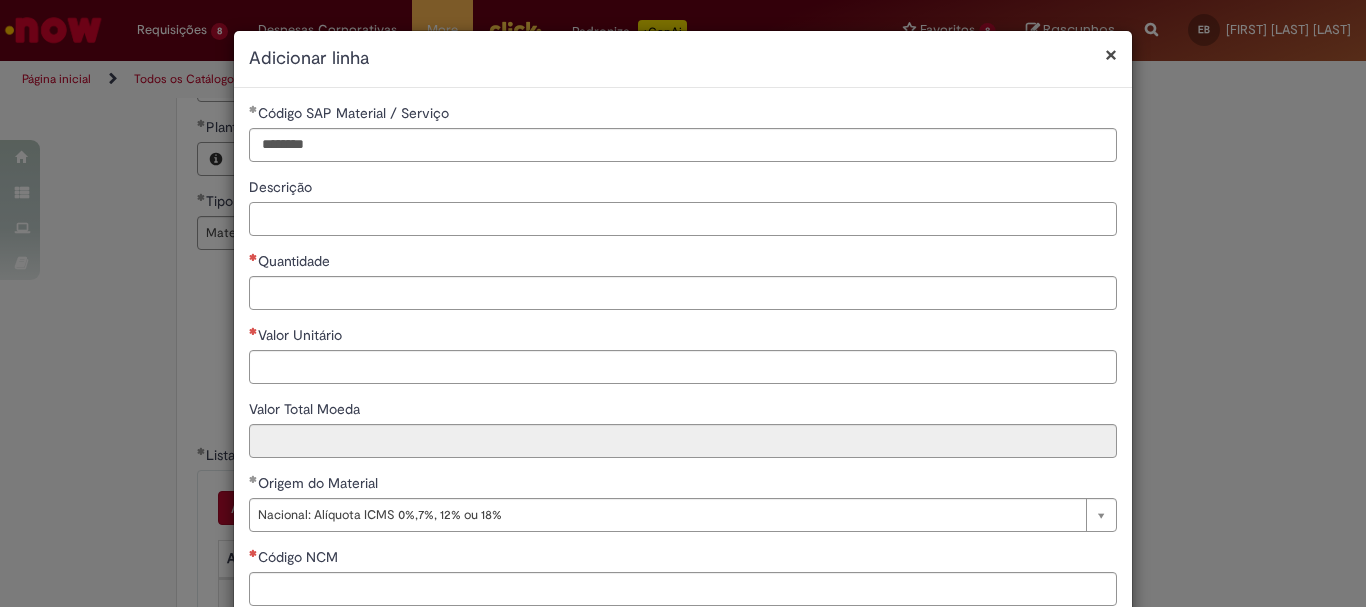 click on "Descrição" at bounding box center (683, 219) 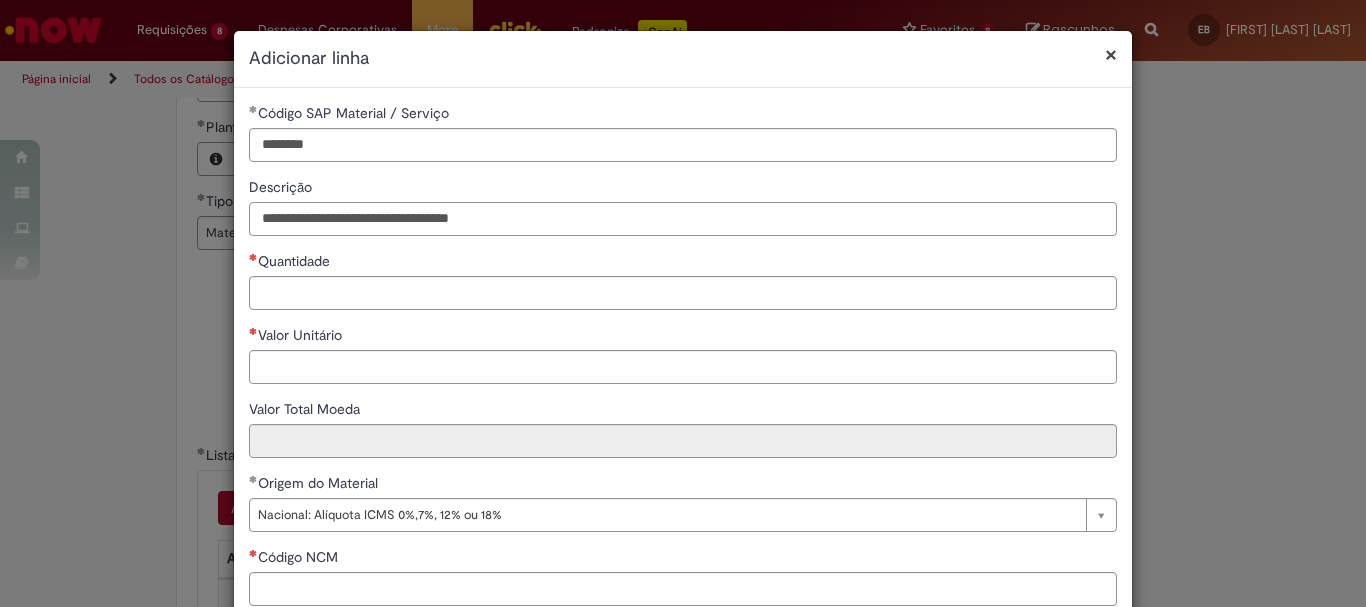 type on "**********" 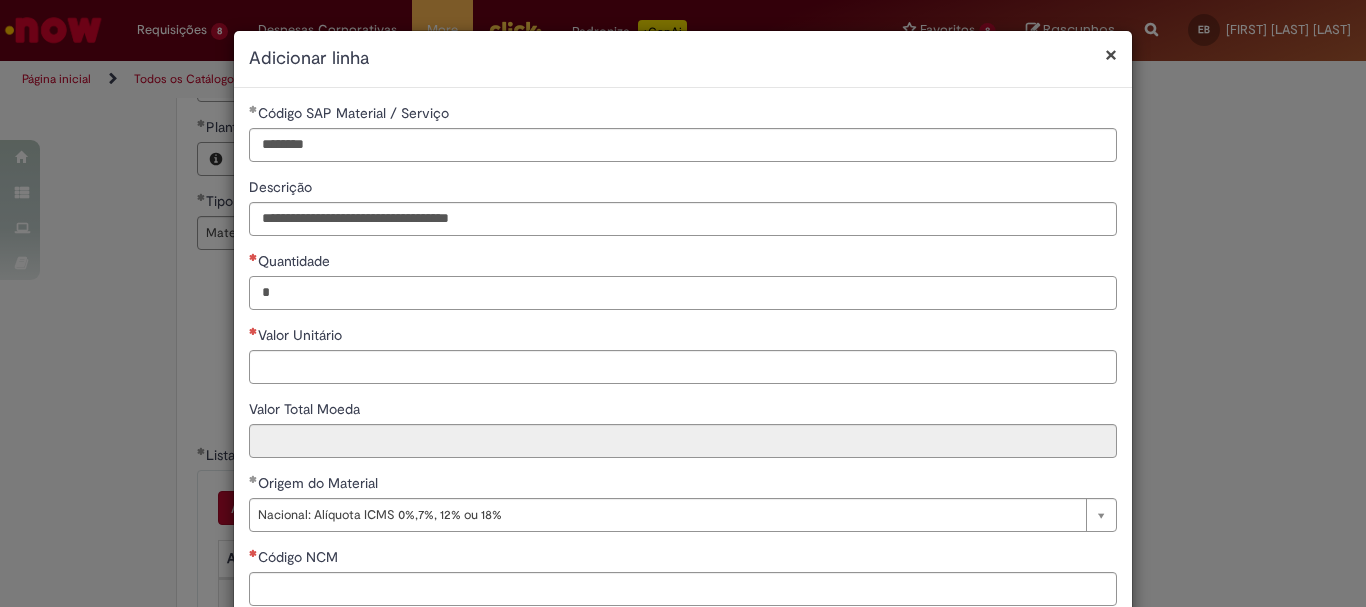 type on "*" 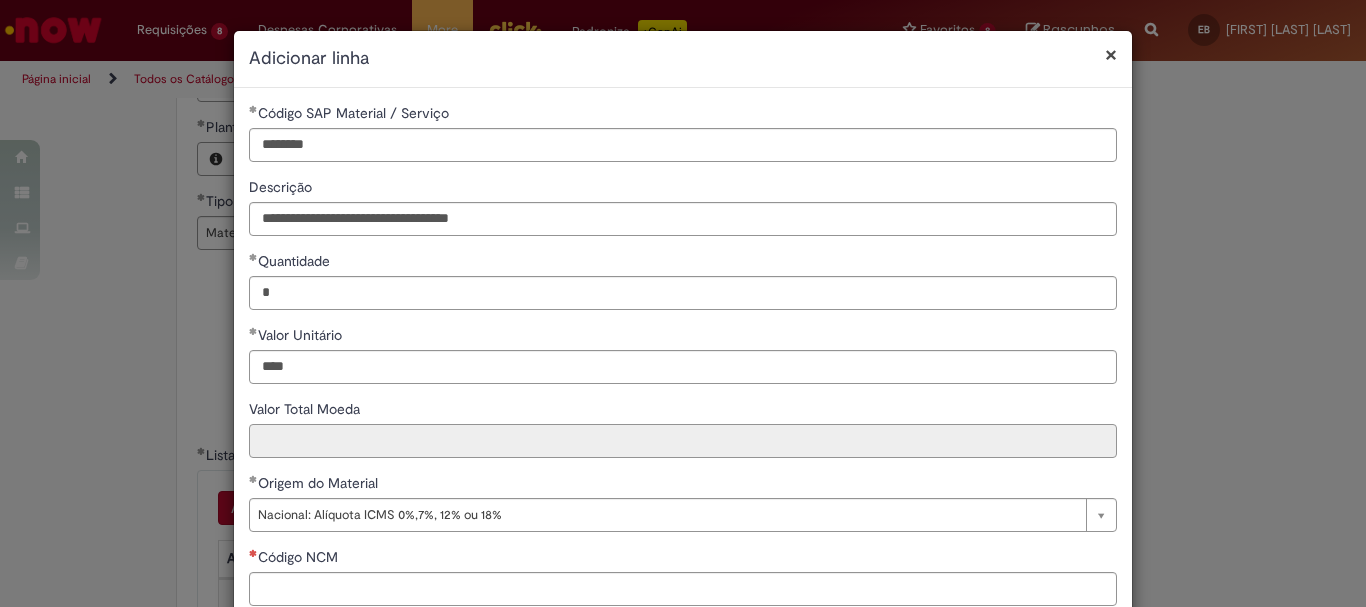 type on "********" 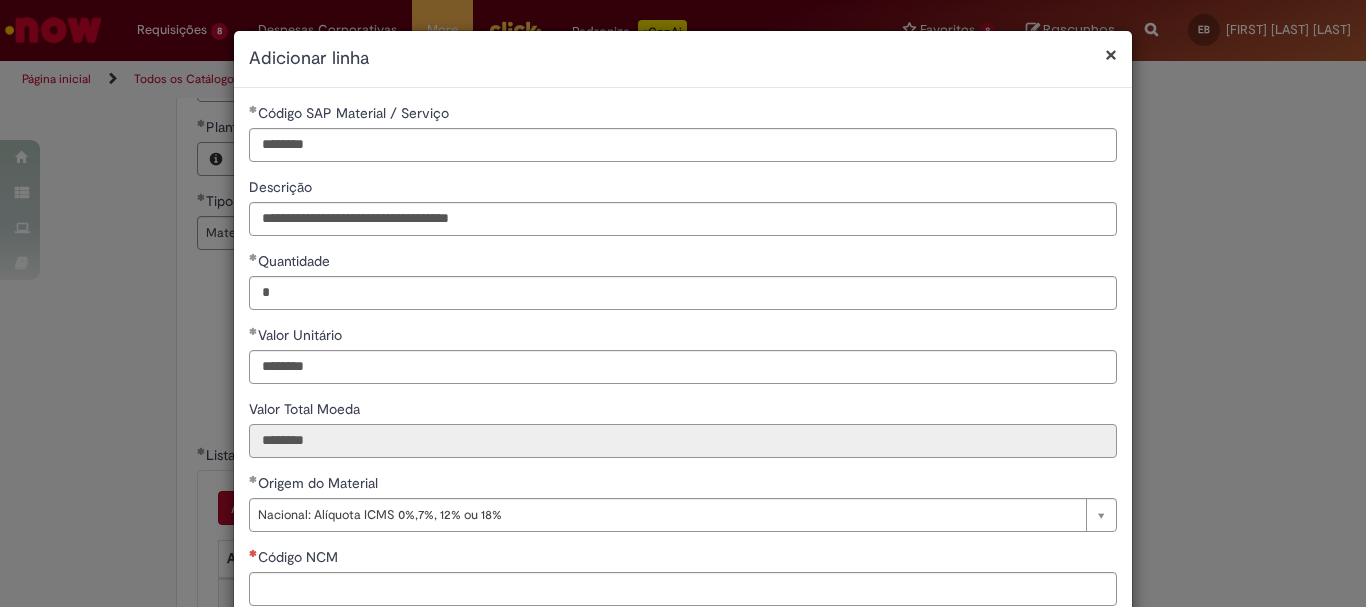 scroll, scrollTop: 100, scrollLeft: 0, axis: vertical 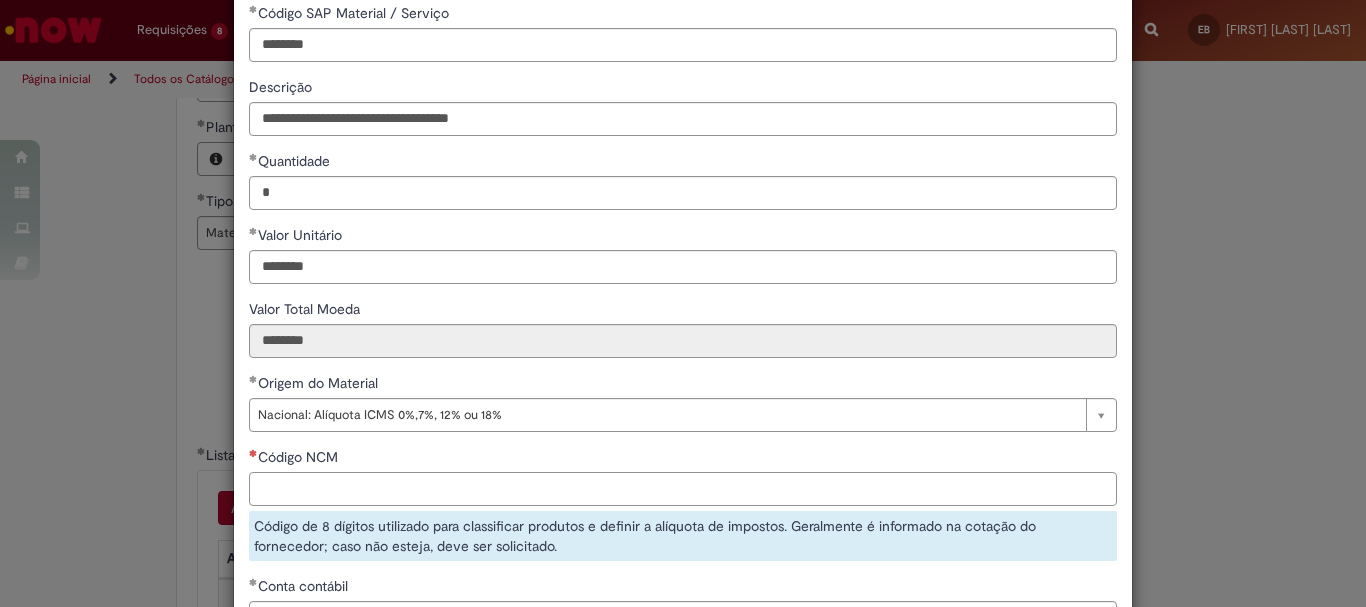 click on "Código NCM" at bounding box center (683, 489) 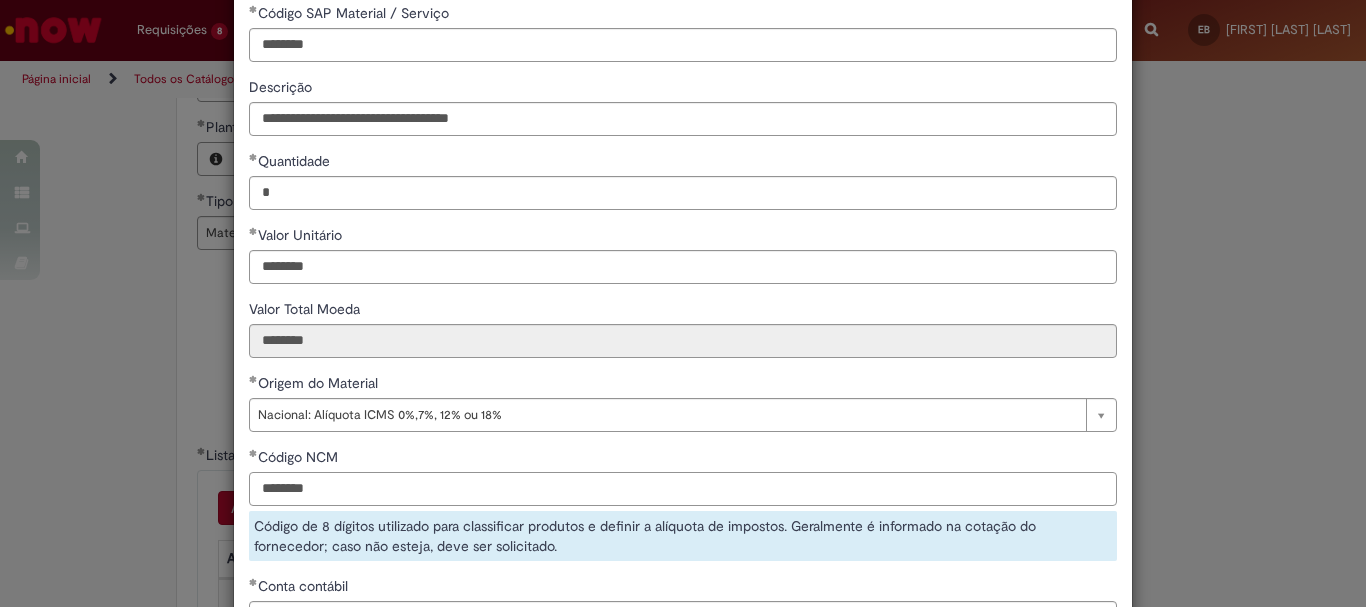 scroll, scrollTop: 400, scrollLeft: 0, axis: vertical 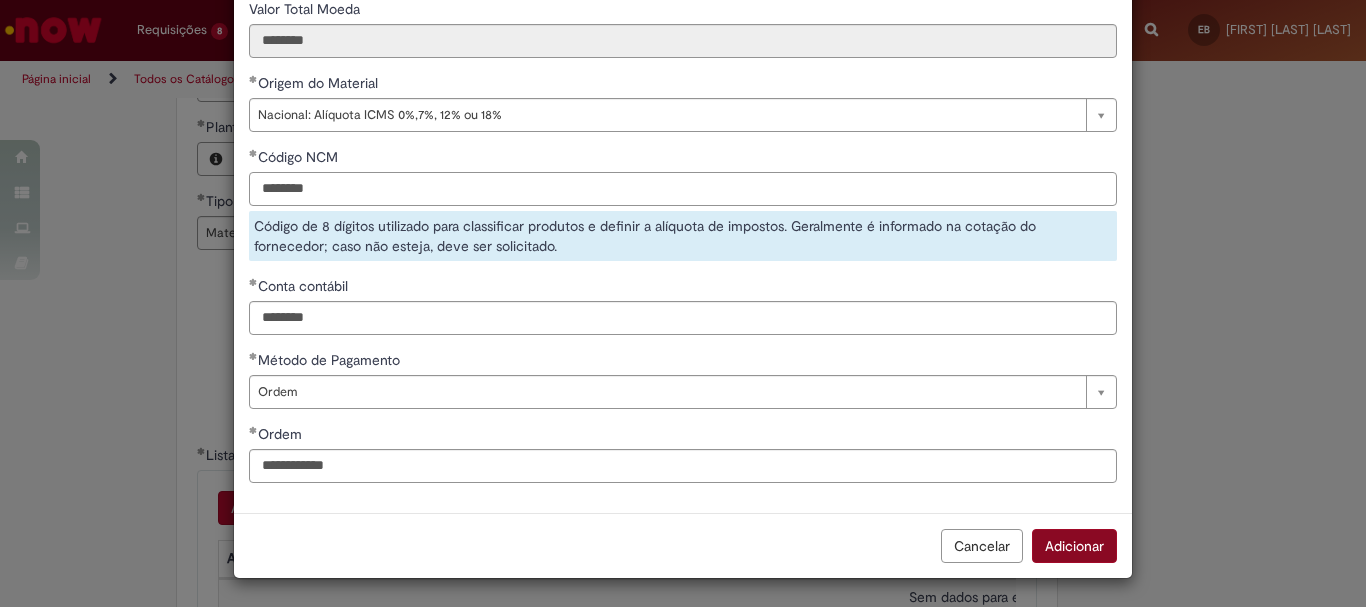 type on "********" 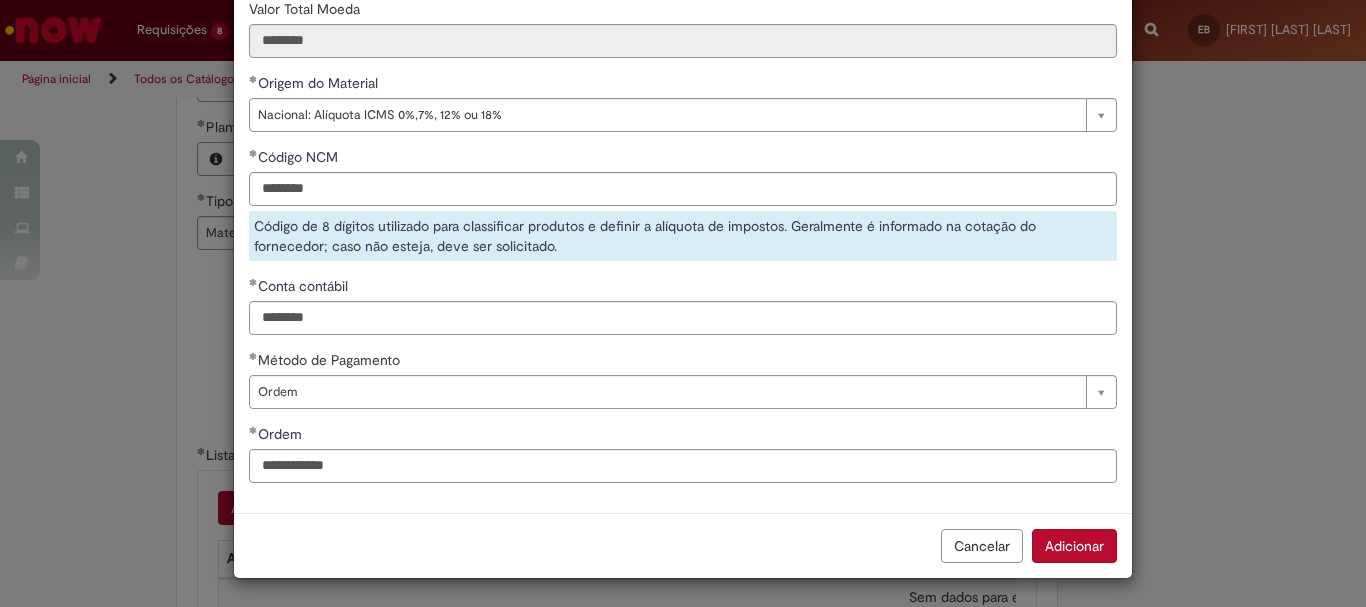 click on "Adicionar" at bounding box center [1074, 546] 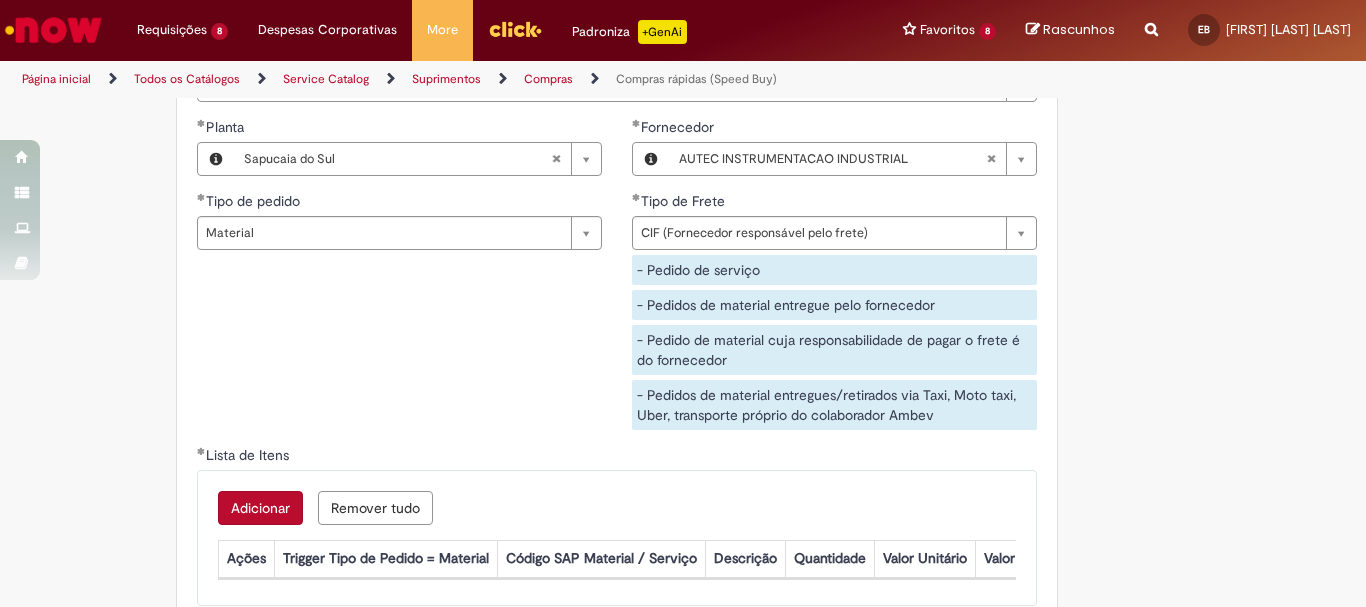 scroll, scrollTop: 347, scrollLeft: 0, axis: vertical 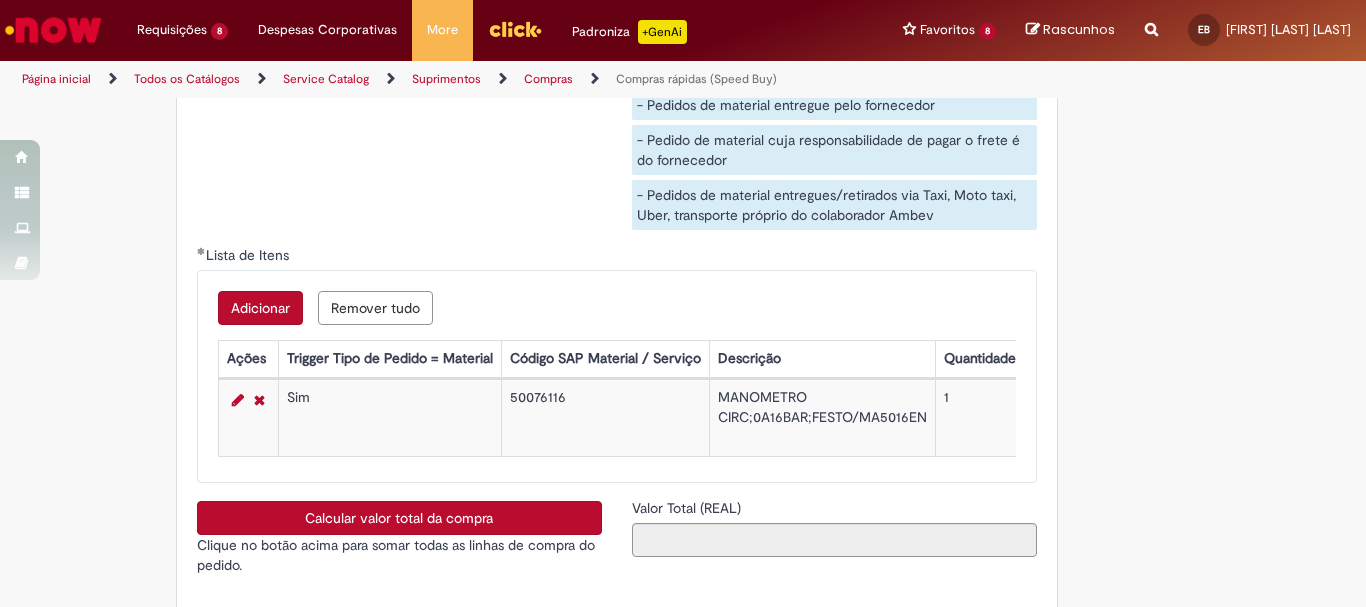 click on "Calcular valor total da compra" at bounding box center [399, 518] 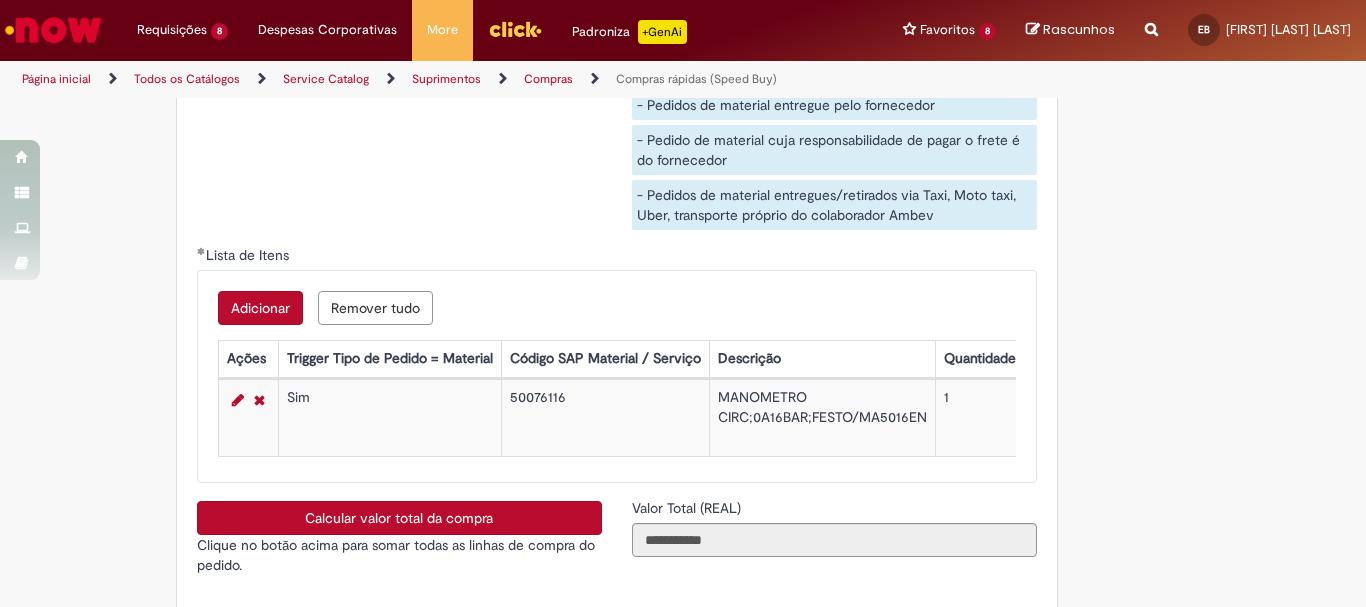 scroll, scrollTop: 3500, scrollLeft: 0, axis: vertical 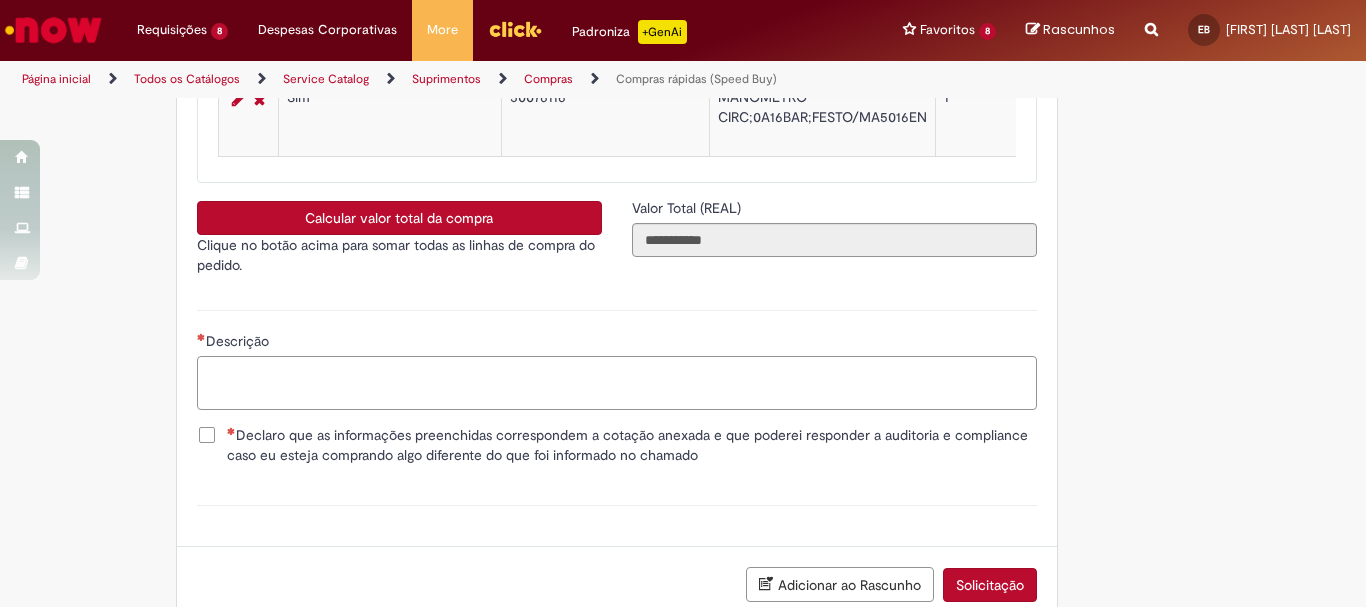 click on "Descrição" at bounding box center [617, 383] 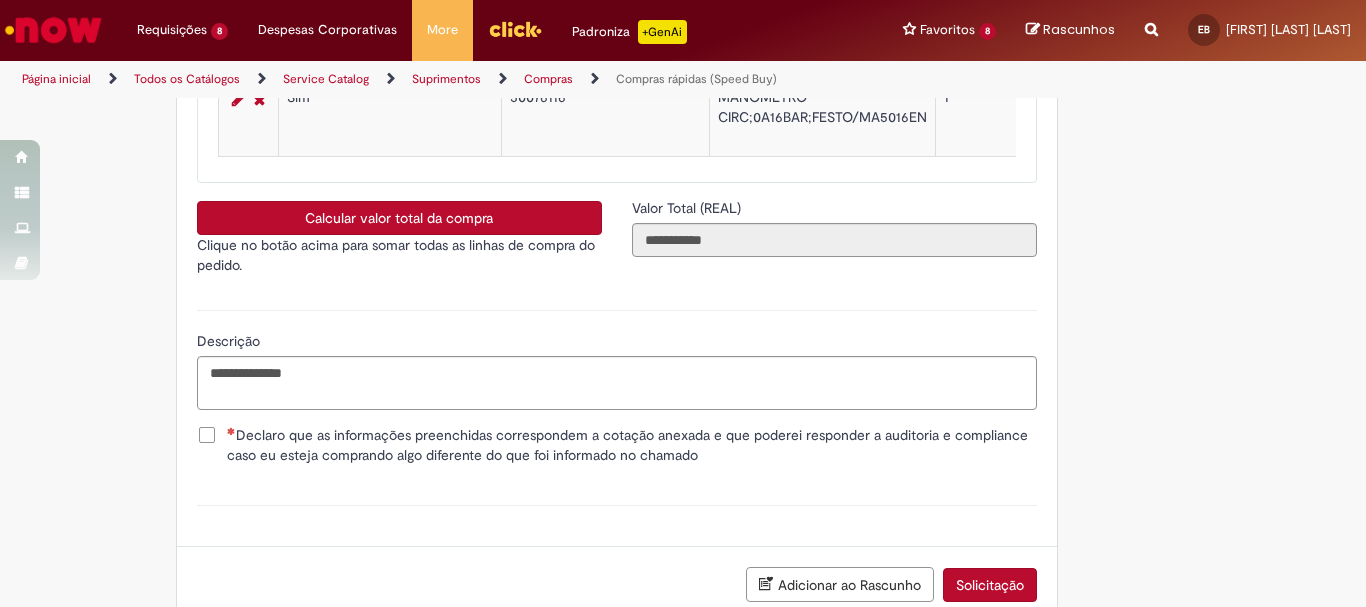 click on "Declaro que as informações preenchidas correspondem a cotação anexada e que poderei responder a auditoria e compliance caso eu esteja comprando algo diferente do que foi informado no chamado" at bounding box center (632, 445) 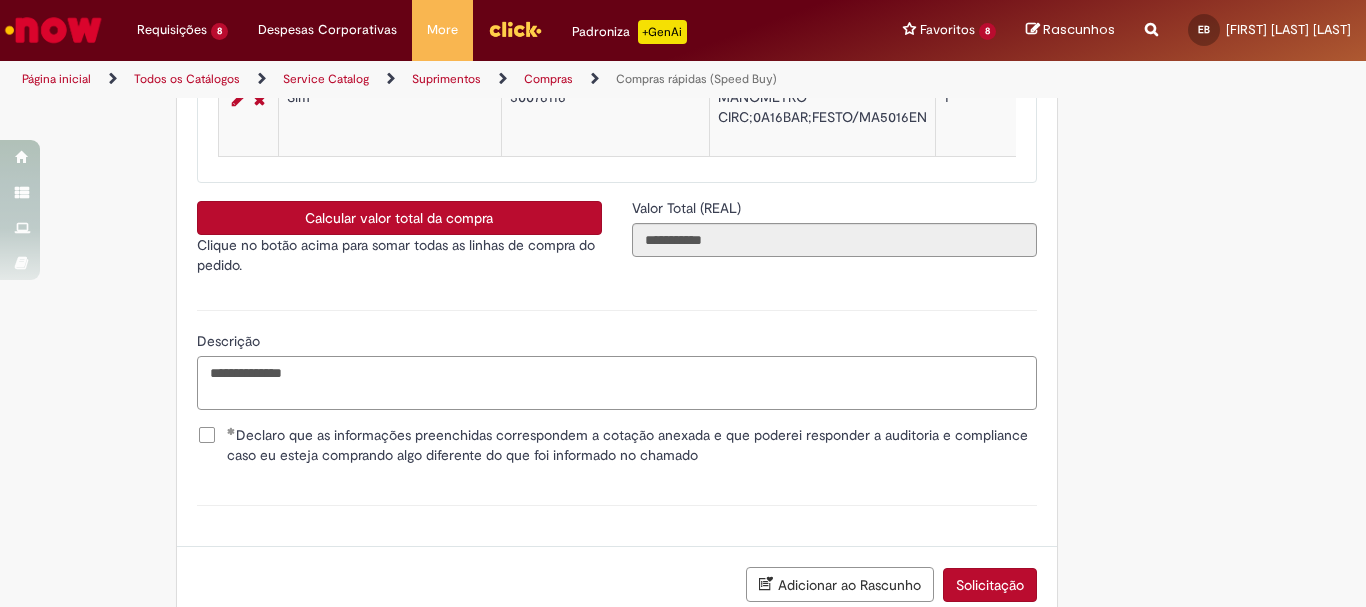 click on "**********" at bounding box center [617, 383] 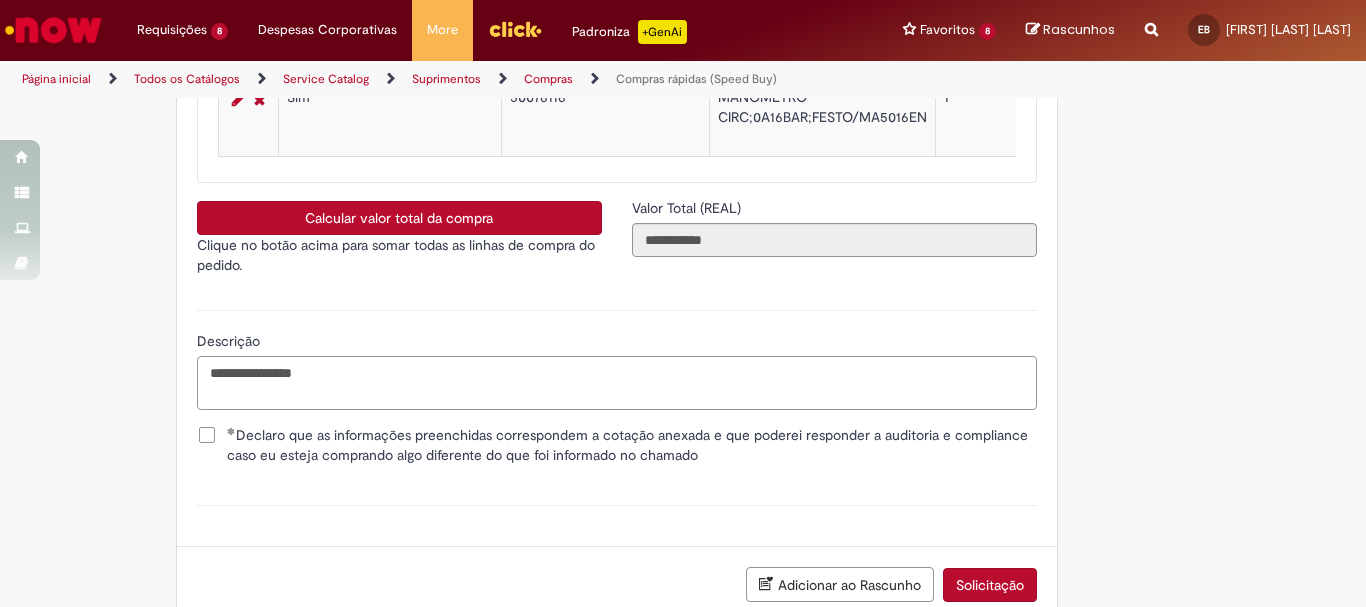 scroll, scrollTop: 3641, scrollLeft: 0, axis: vertical 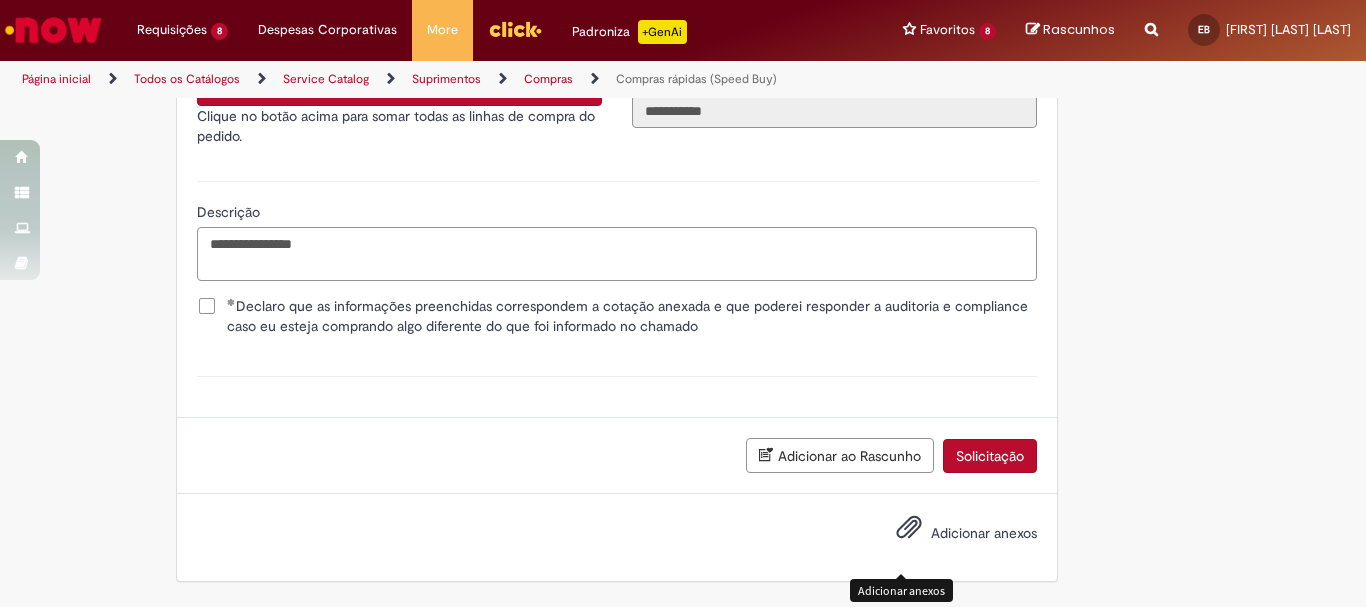 type on "**********" 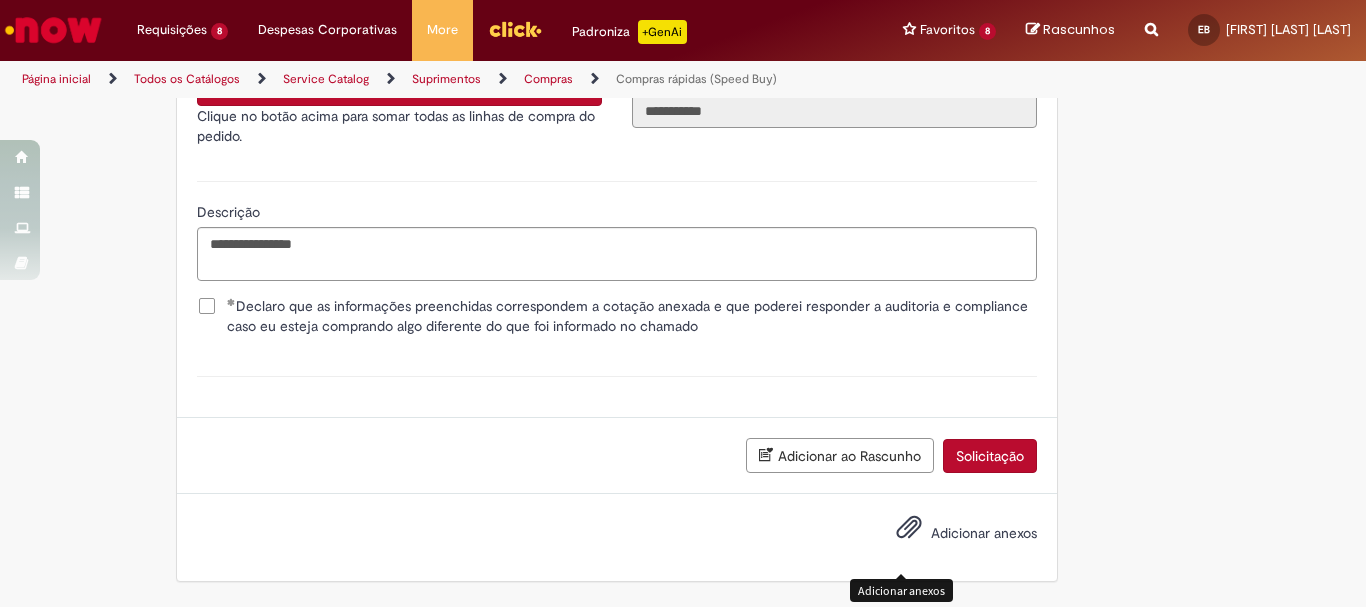 click on "Adicionar anexos" at bounding box center (909, 532) 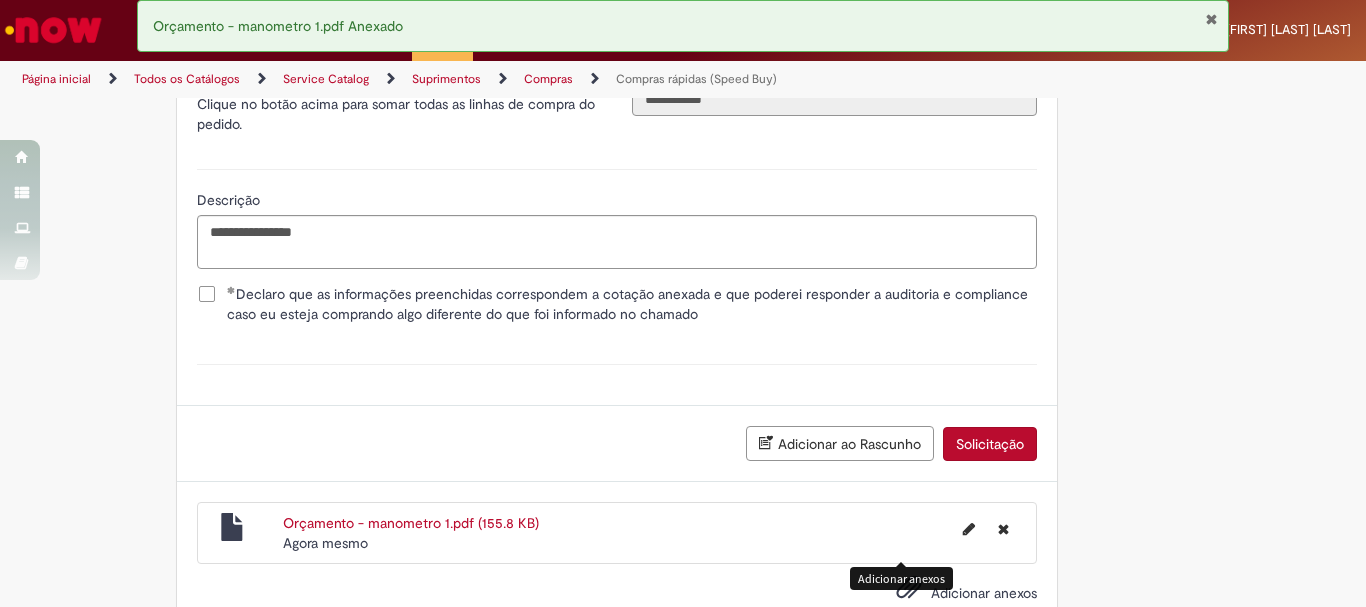 click on "Solicitação" at bounding box center [990, 444] 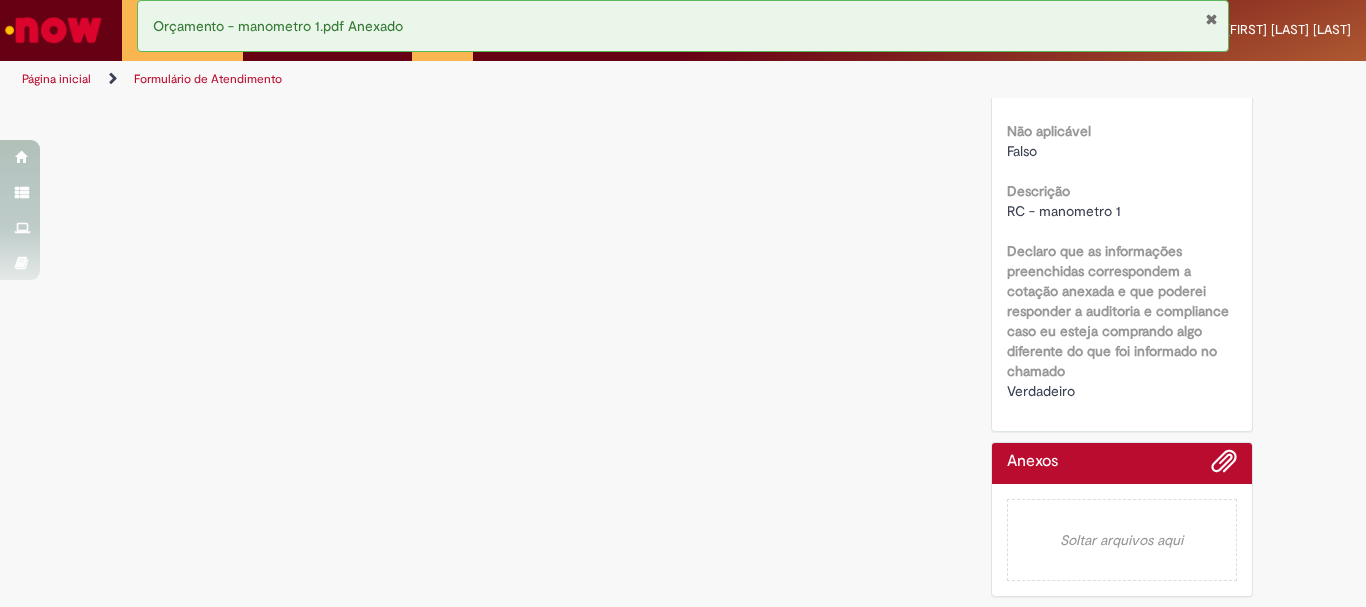 scroll, scrollTop: 0, scrollLeft: 0, axis: both 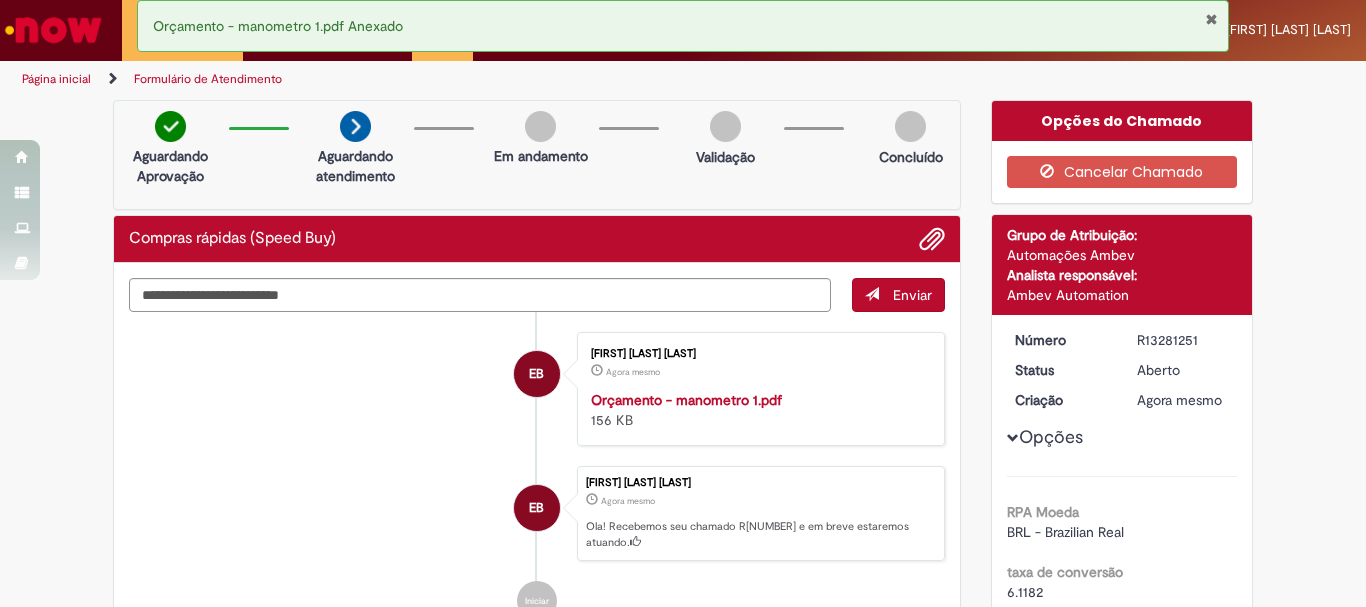 click at bounding box center (1211, 19) 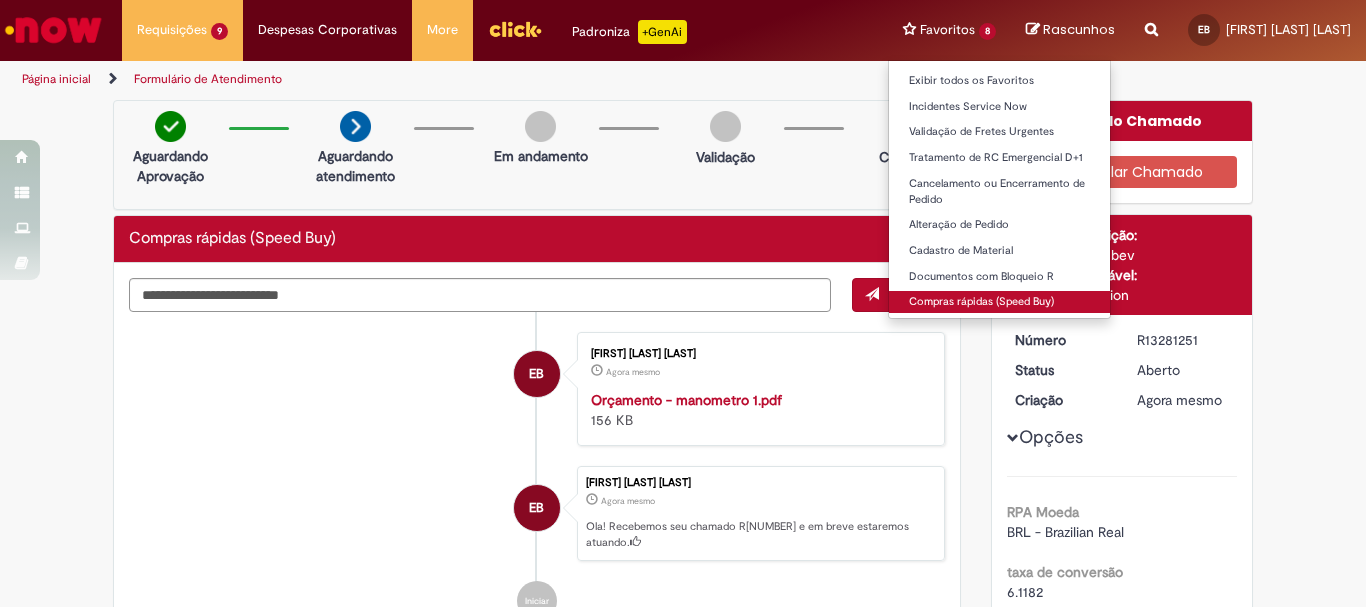 click on "Compras rápidas (Speed Buy)" at bounding box center [999, 302] 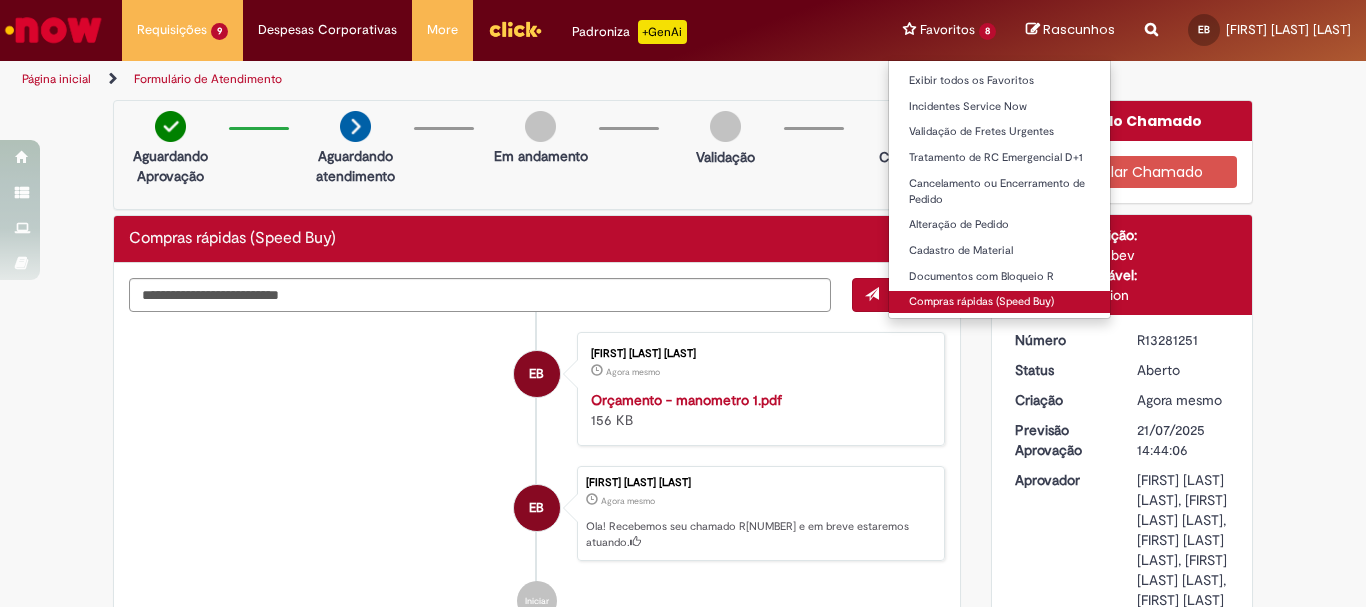 click on "Compras rápidas (Speed Buy)" at bounding box center [999, 302] 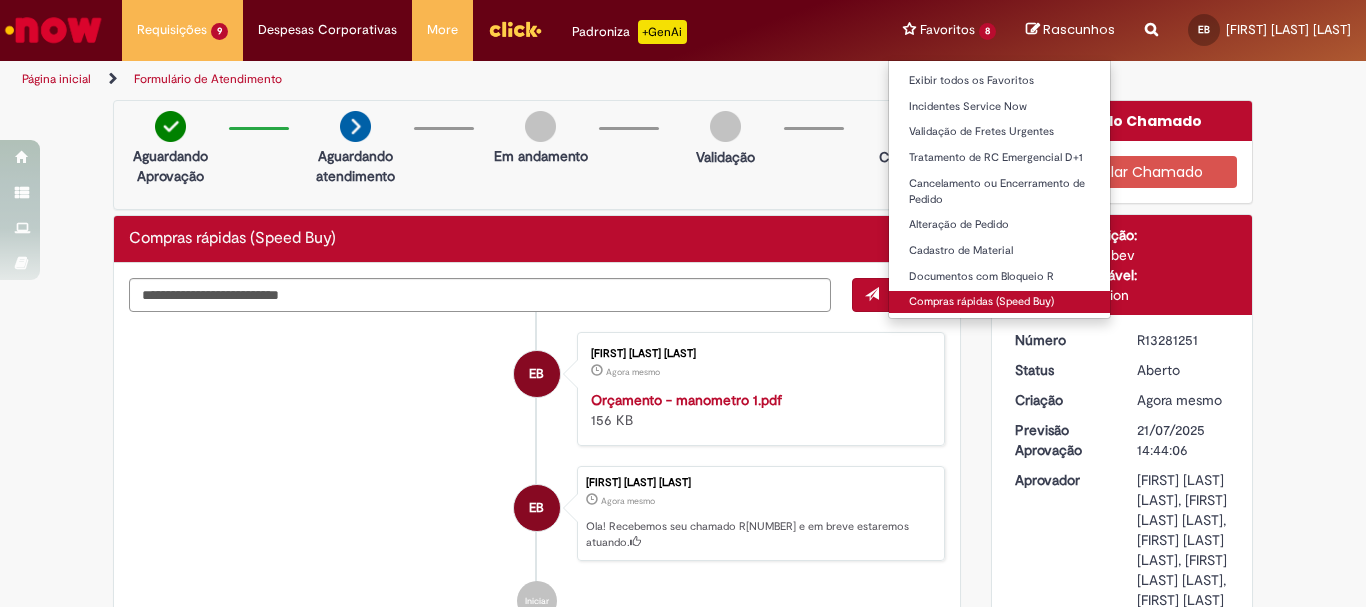 click on "Compras rápidas (Speed Buy)" at bounding box center (999, 302) 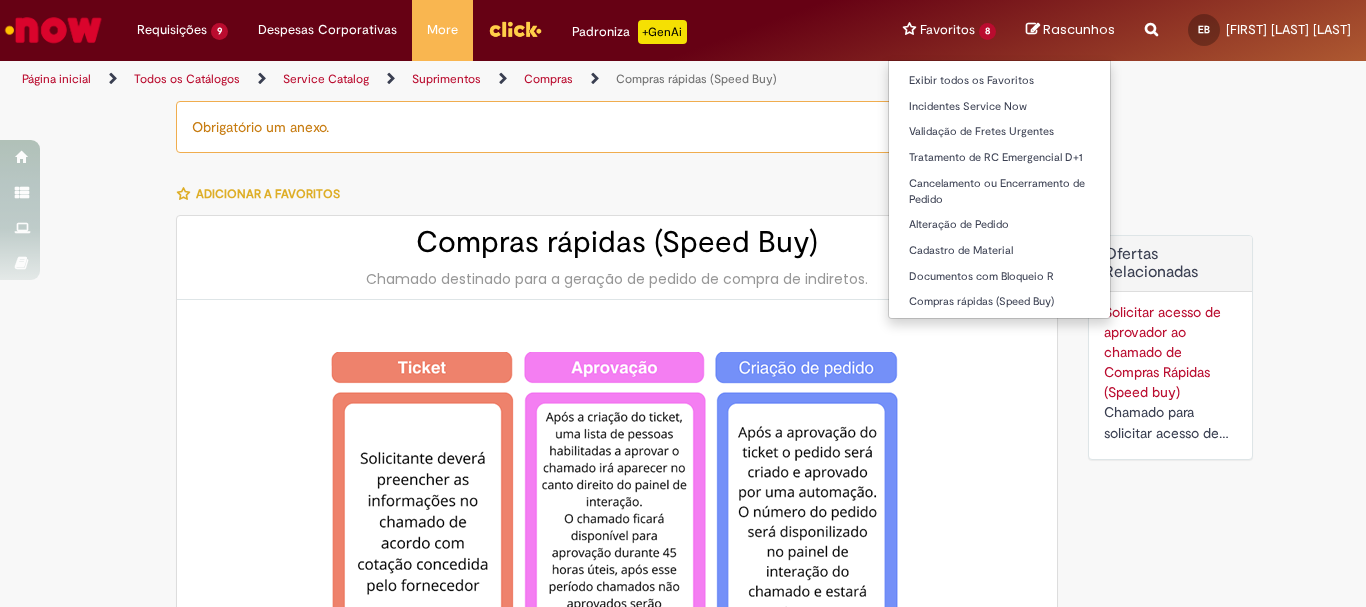 type on "********" 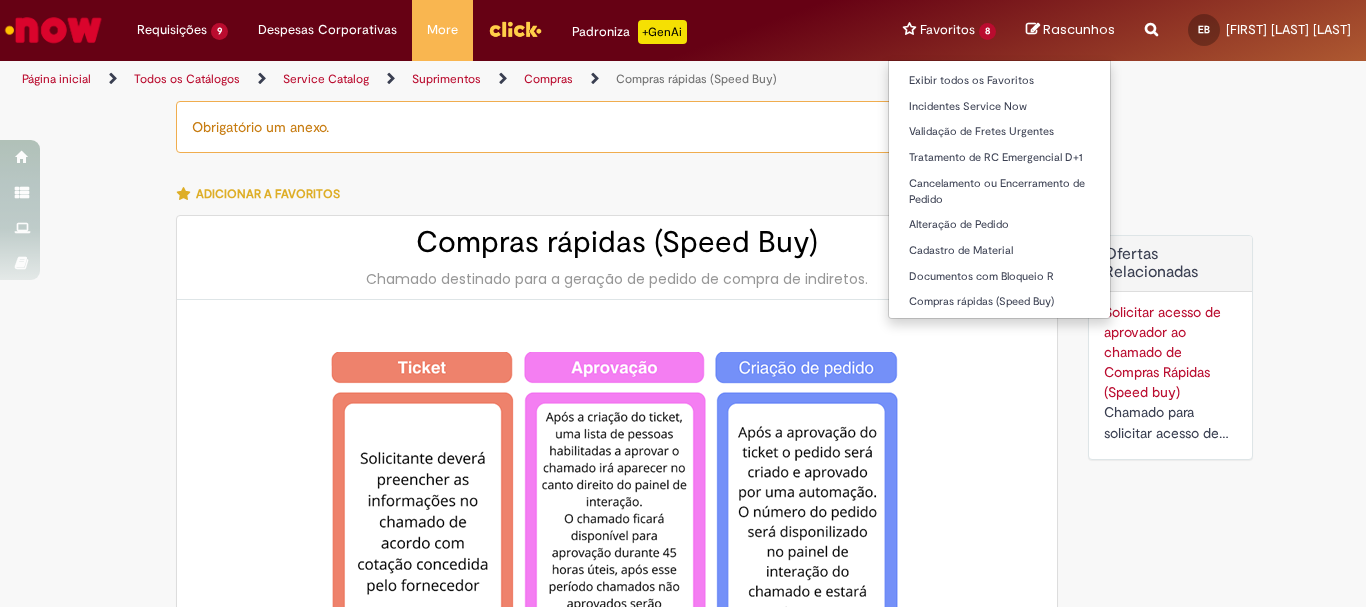 type on "**********" 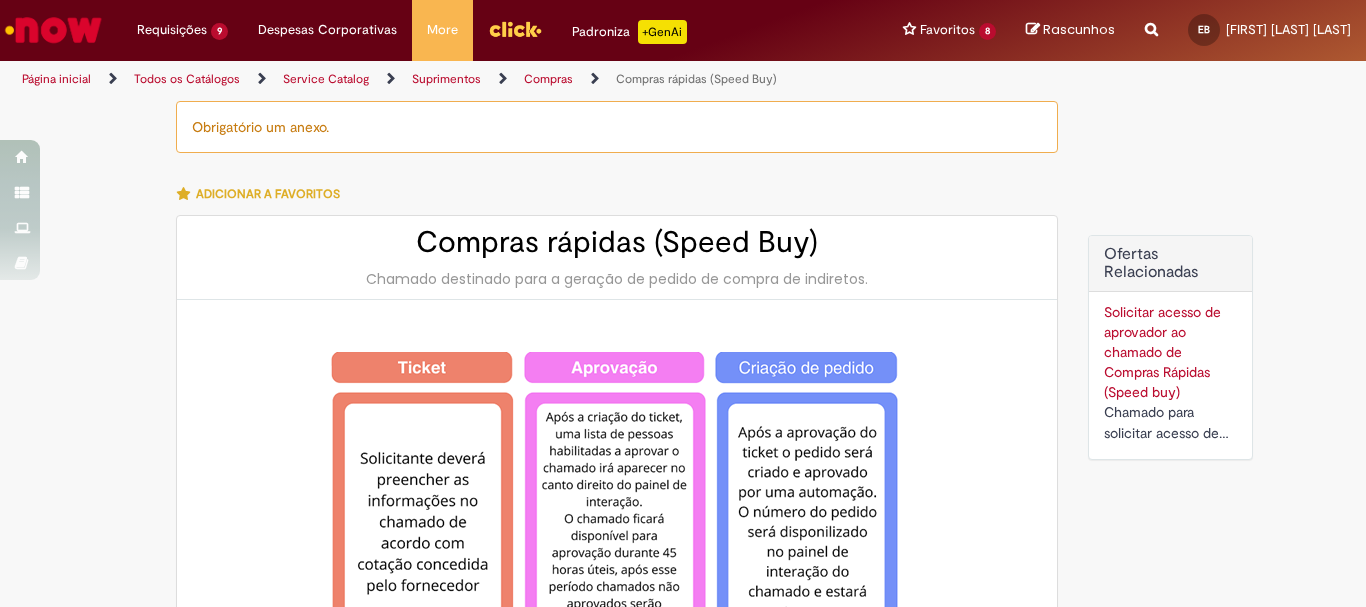 type on "**********" 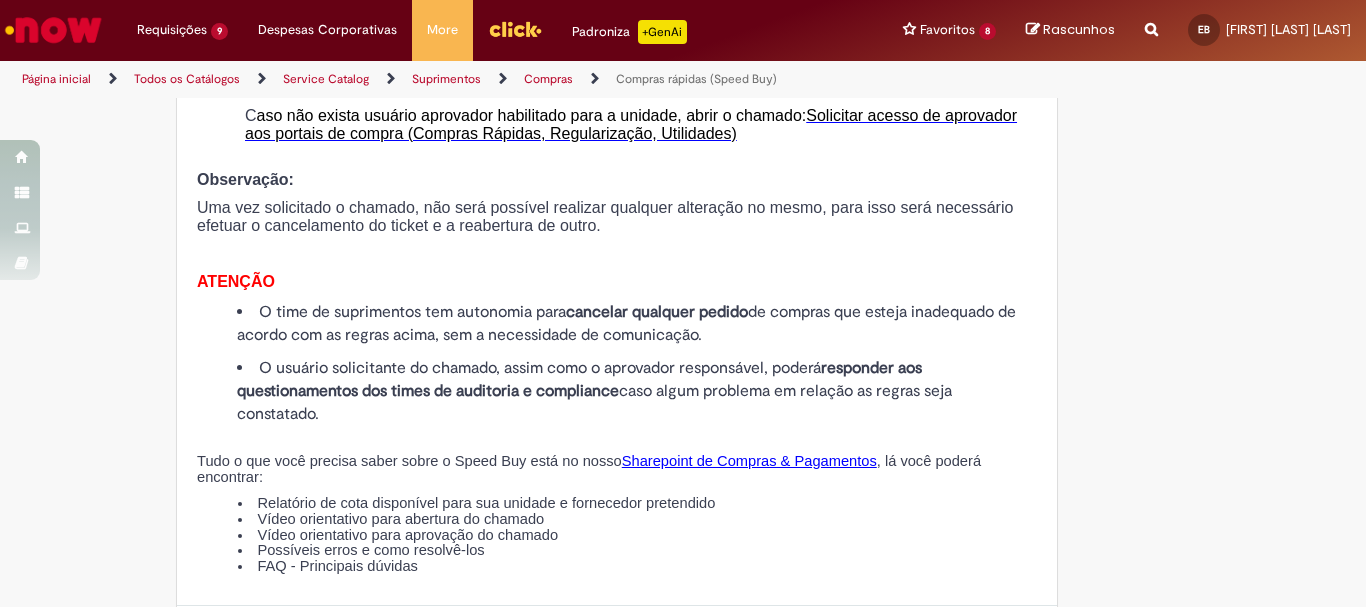 type on "**********" 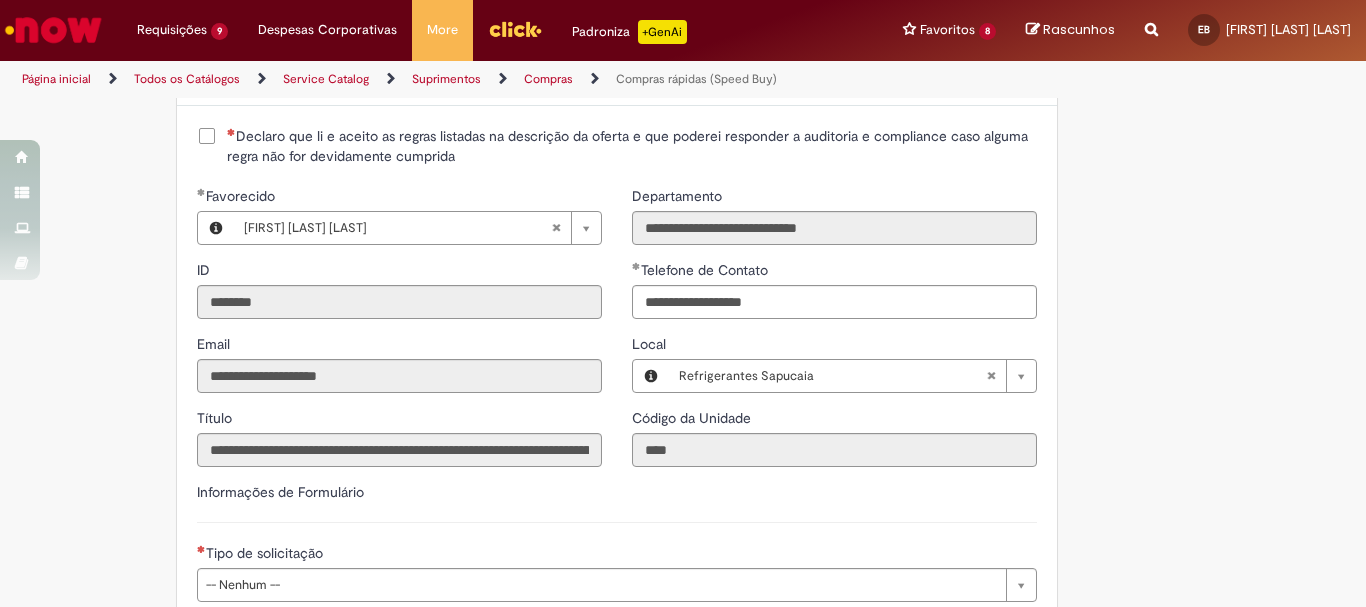 scroll, scrollTop: 2300, scrollLeft: 0, axis: vertical 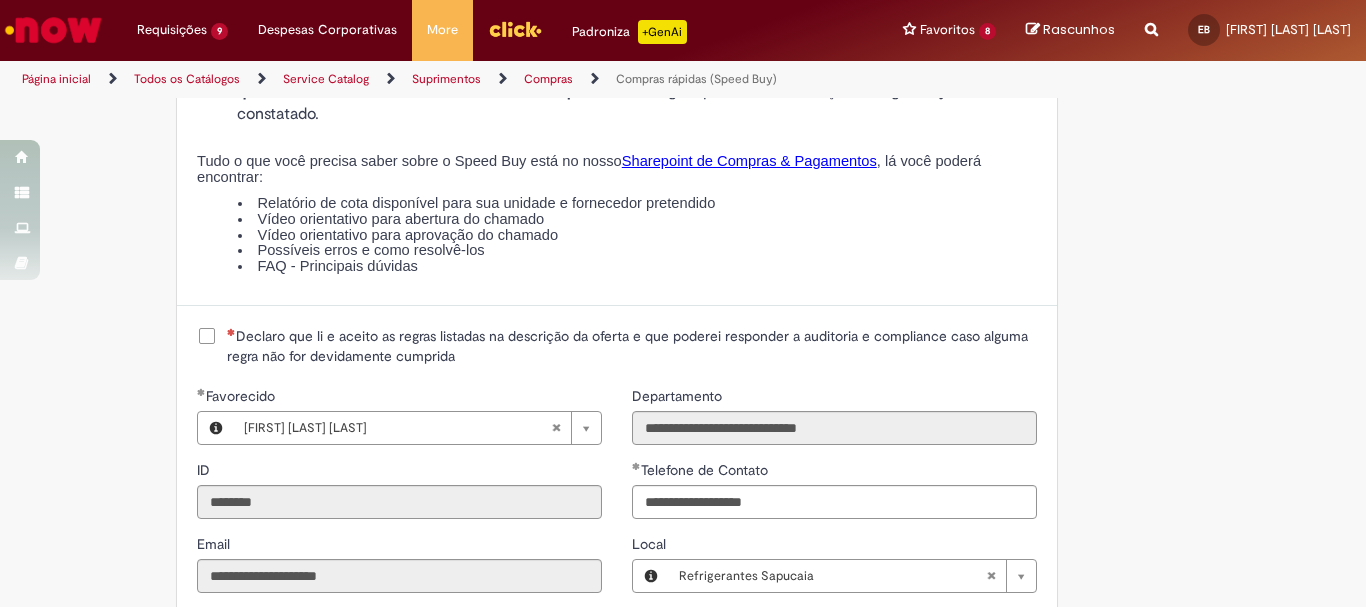 click on "**********" at bounding box center (617, 690) 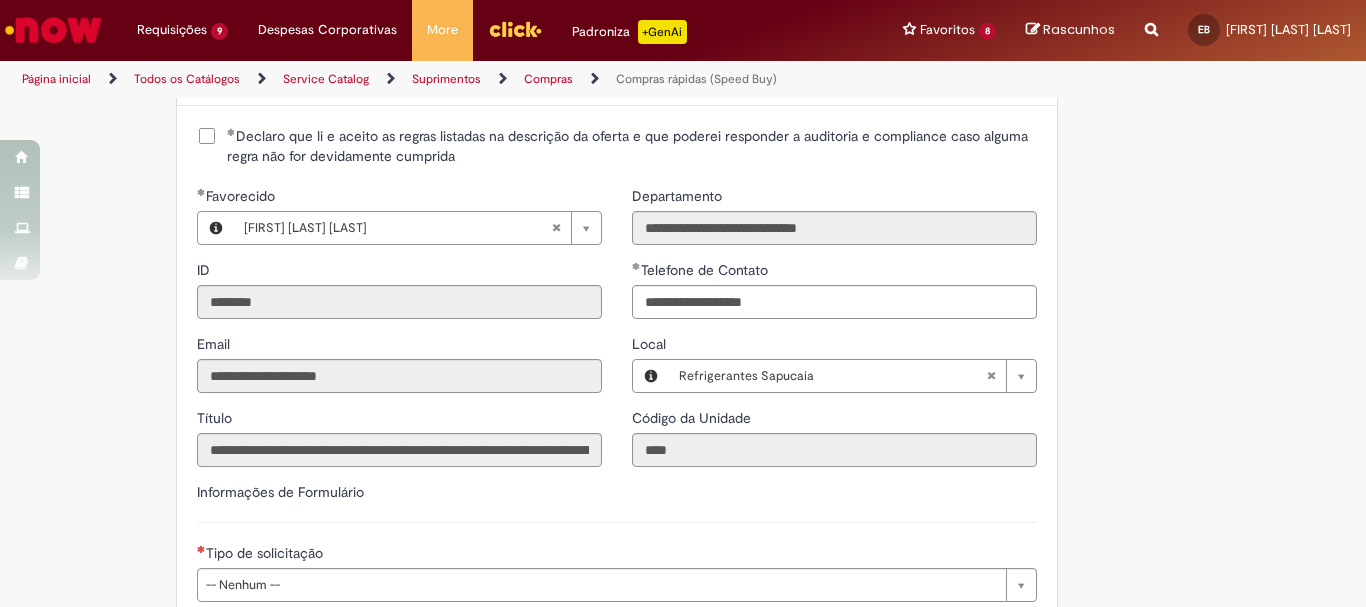 scroll, scrollTop: 2800, scrollLeft: 0, axis: vertical 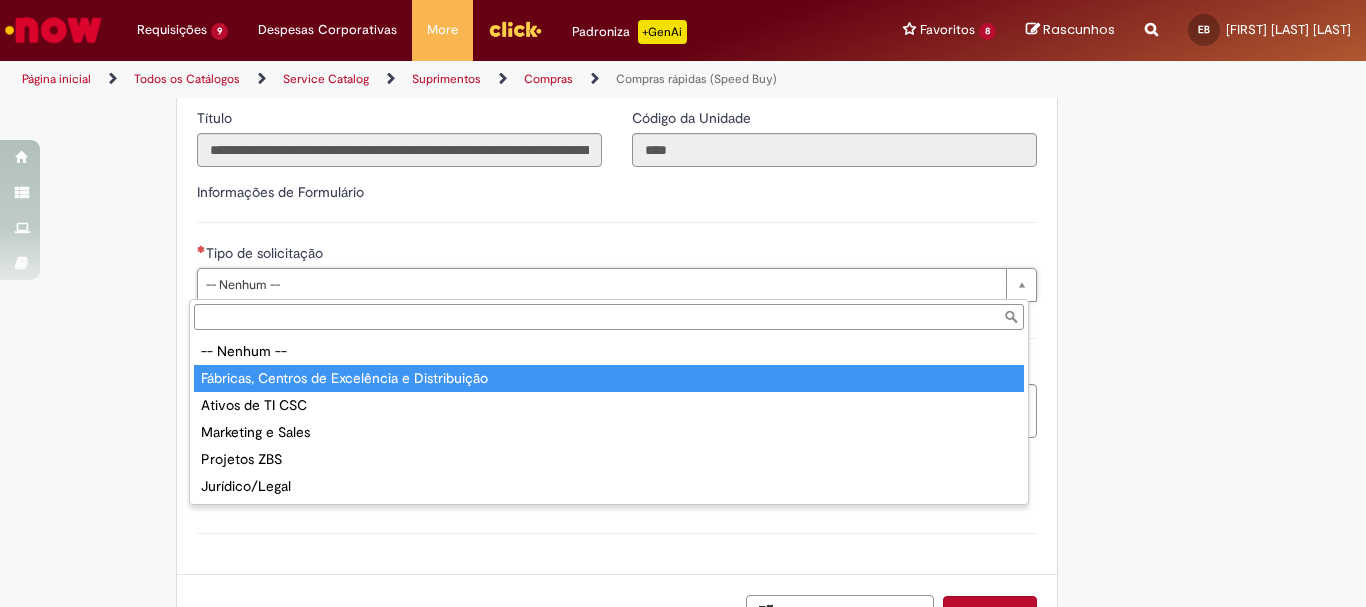 type on "**********" 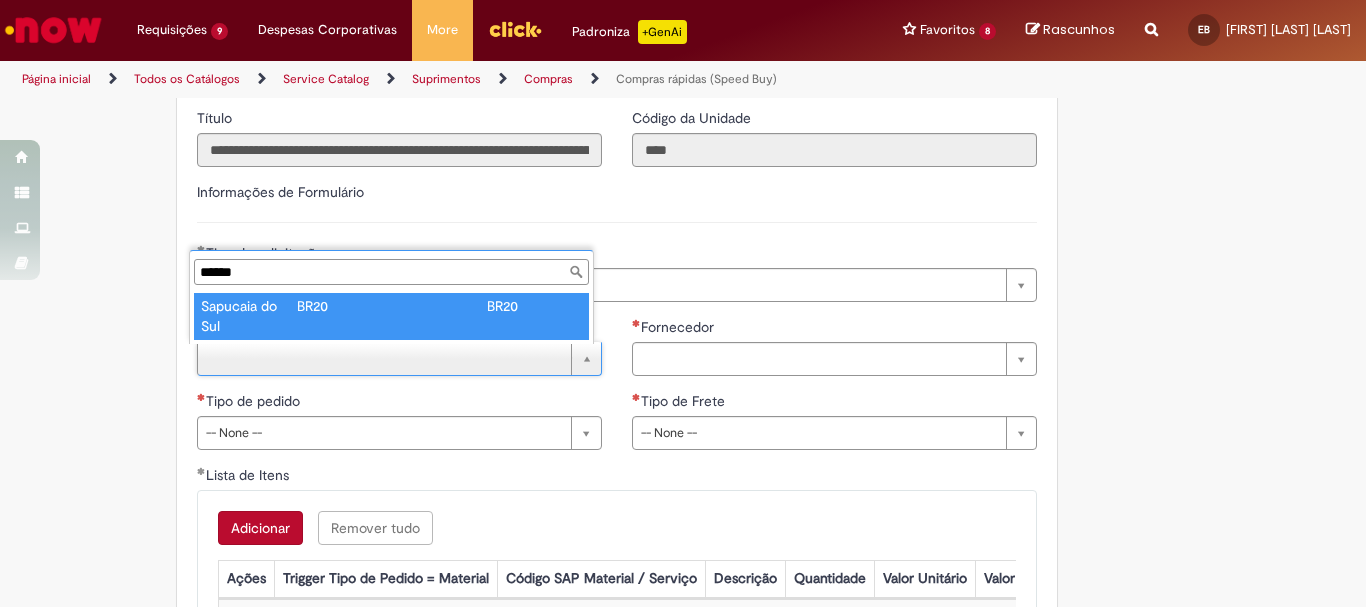 type on "******" 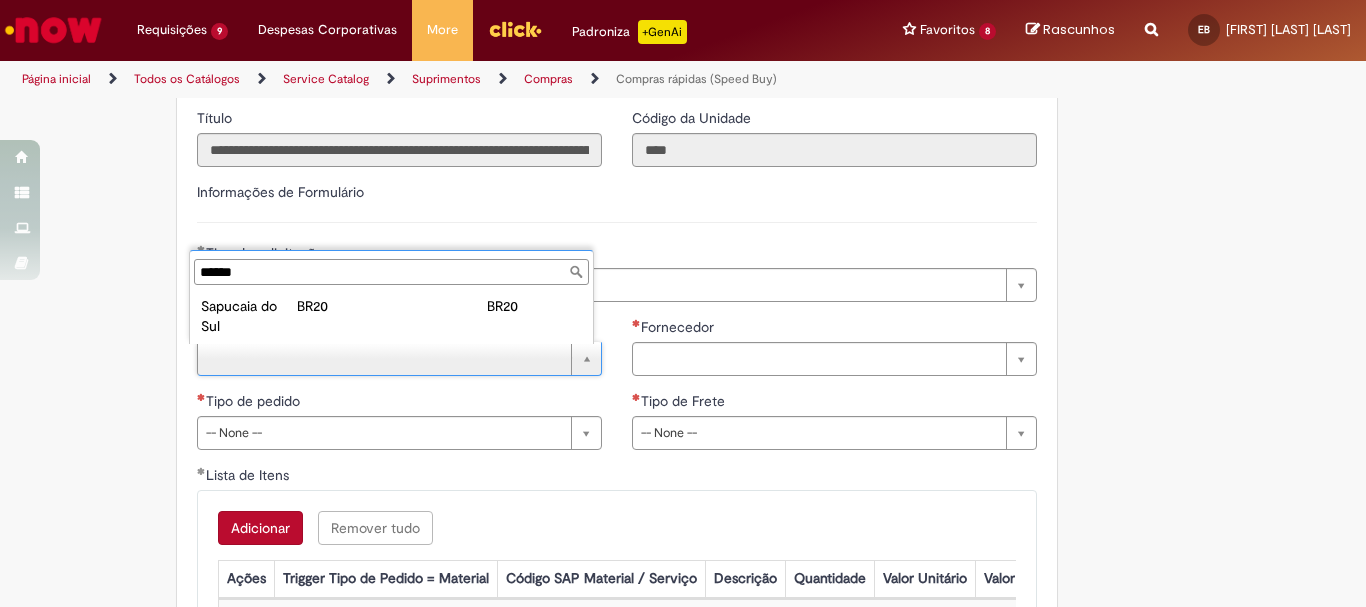 click on "Sapucaia do Sul BR20 BR20" at bounding box center (391, 316) 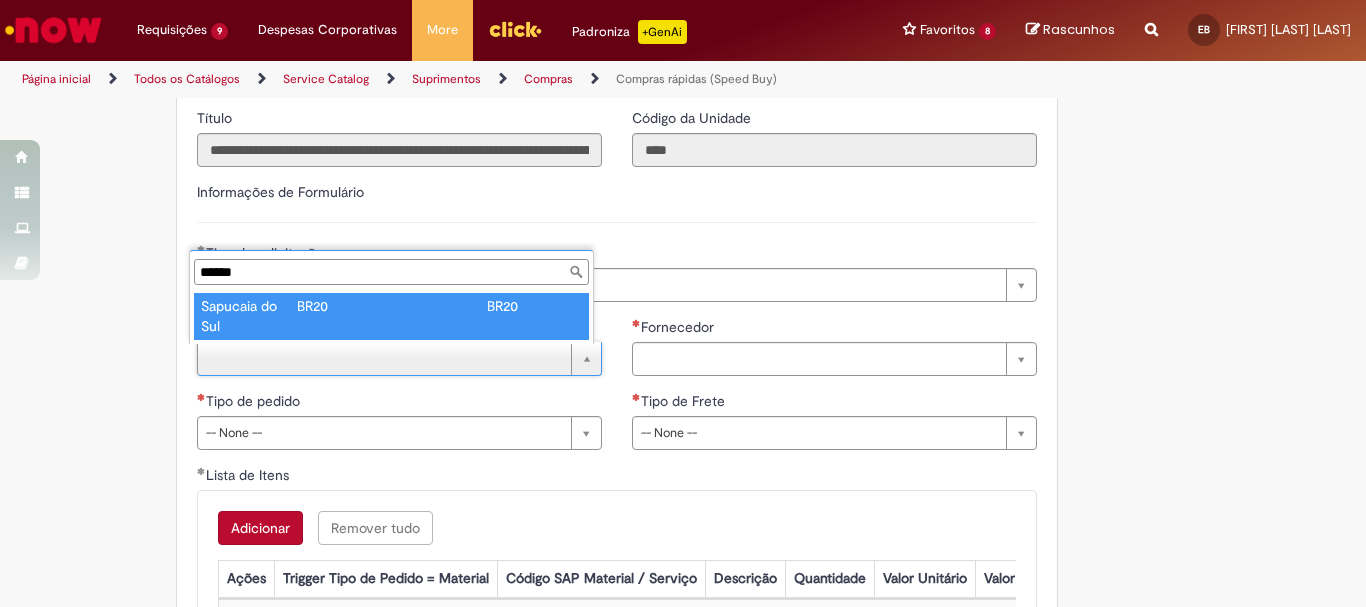 drag, startPoint x: 344, startPoint y: 311, endPoint x: 350, endPoint y: 367, distance: 56.32051 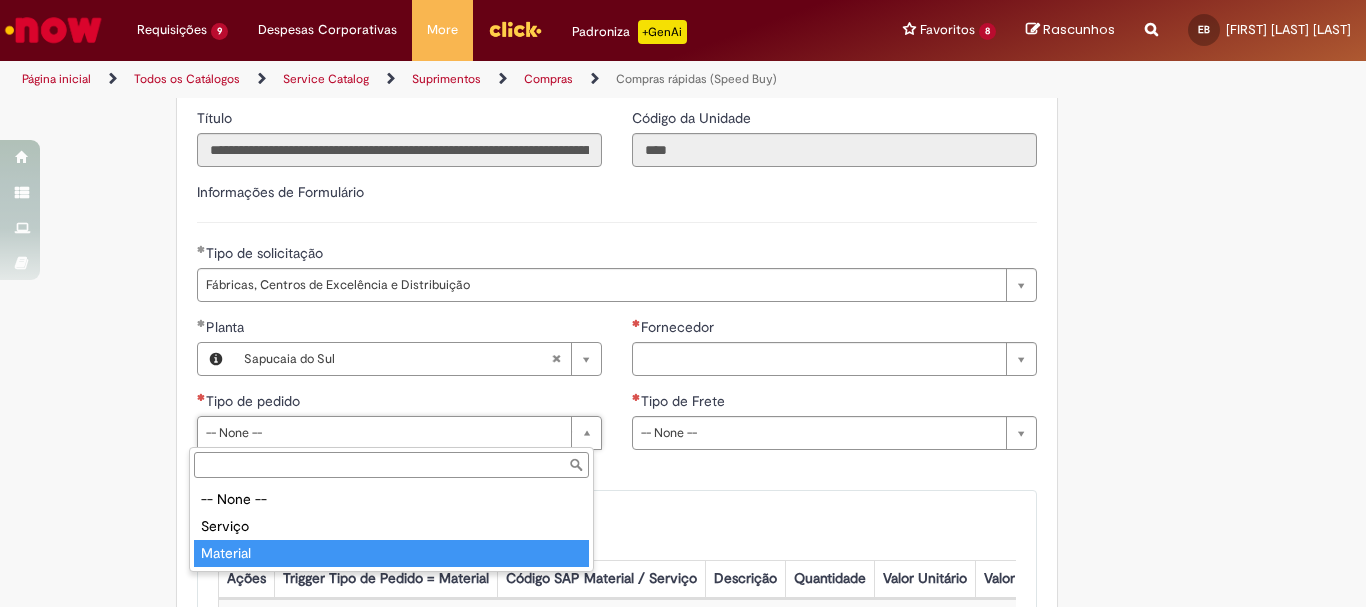 type on "********" 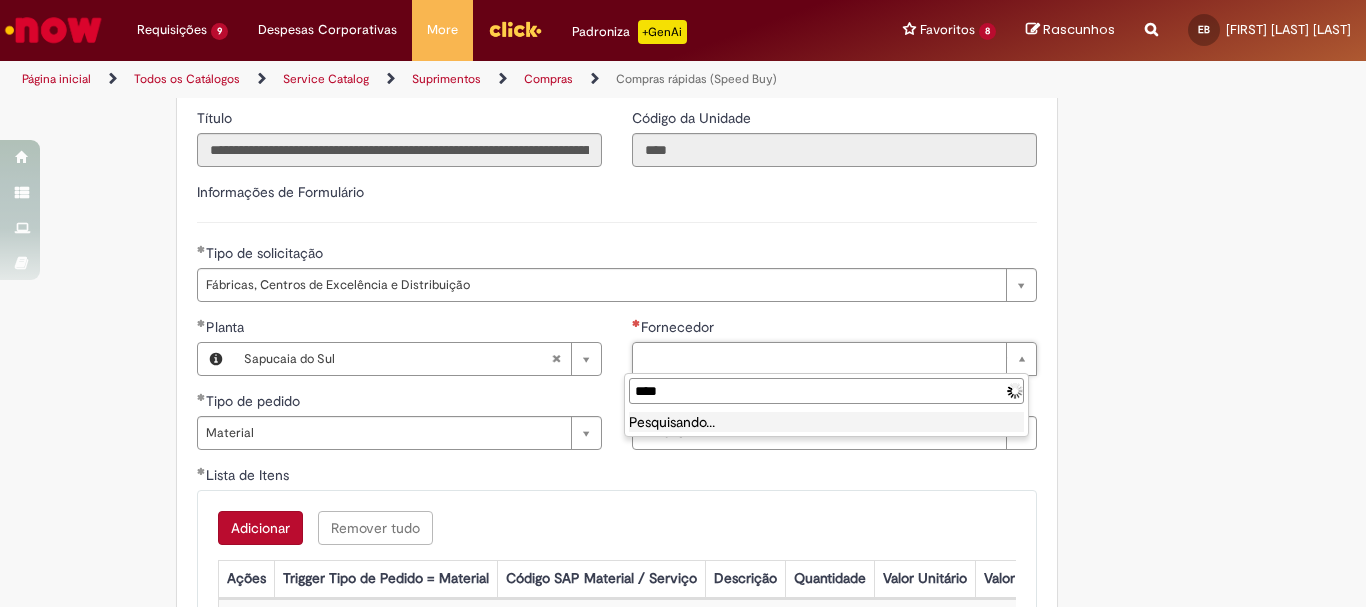 type on "*****" 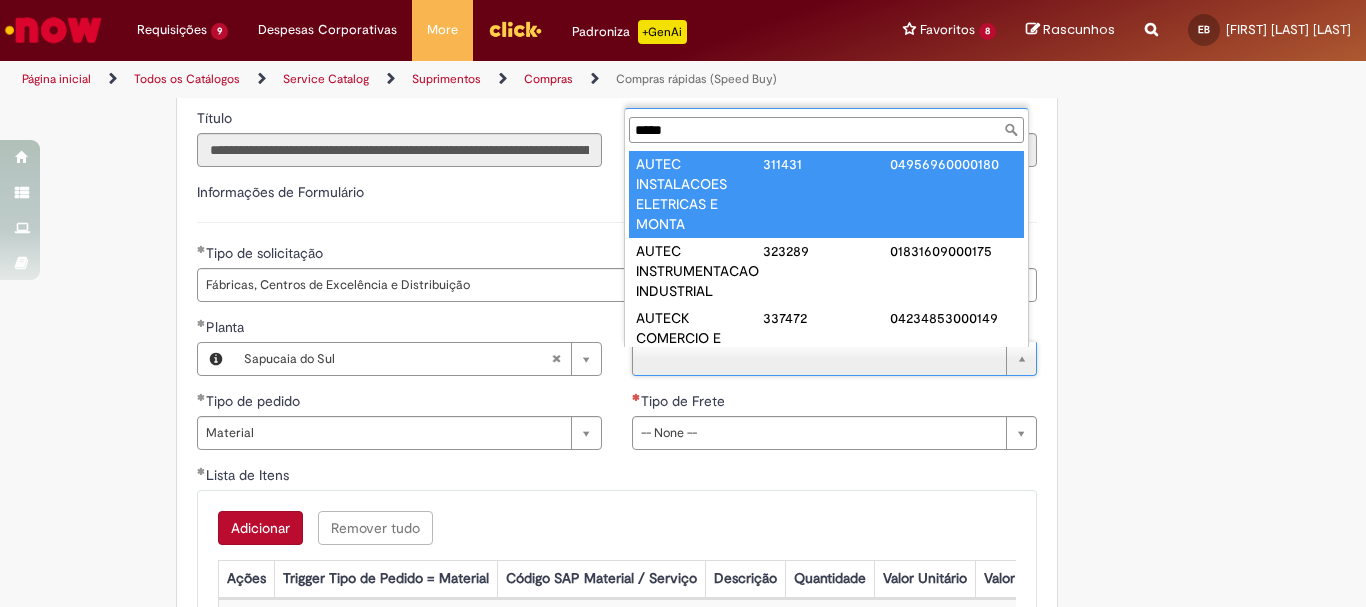 scroll, scrollTop: 41, scrollLeft: 0, axis: vertical 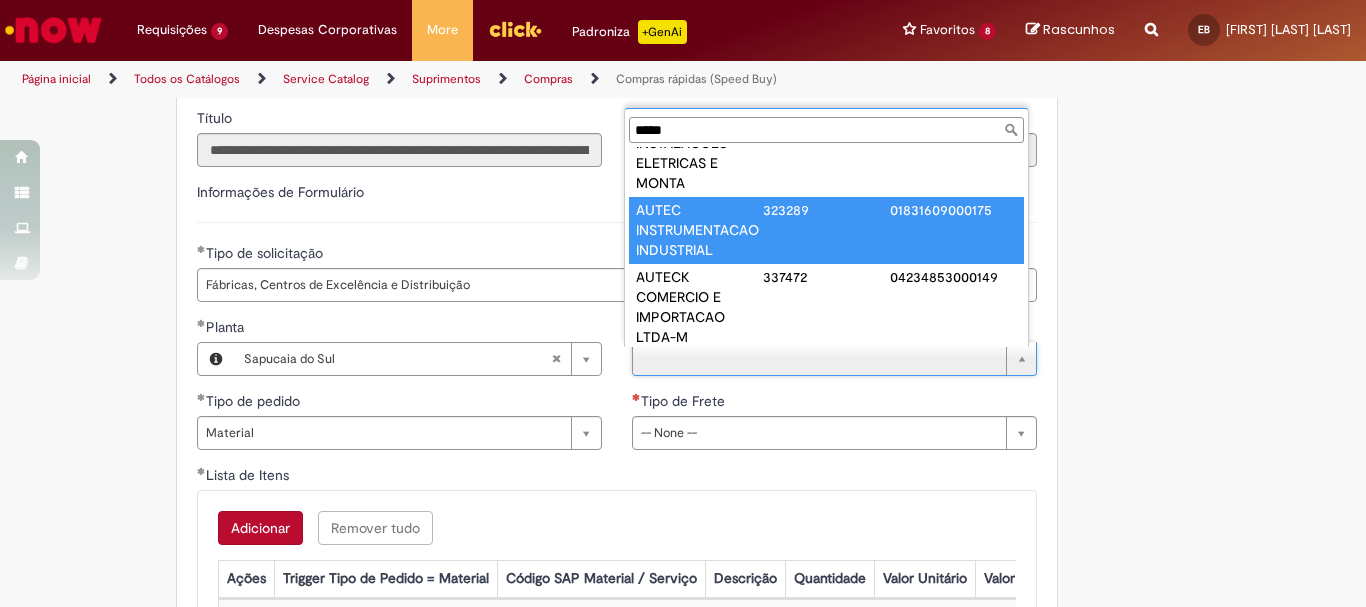 type on "**********" 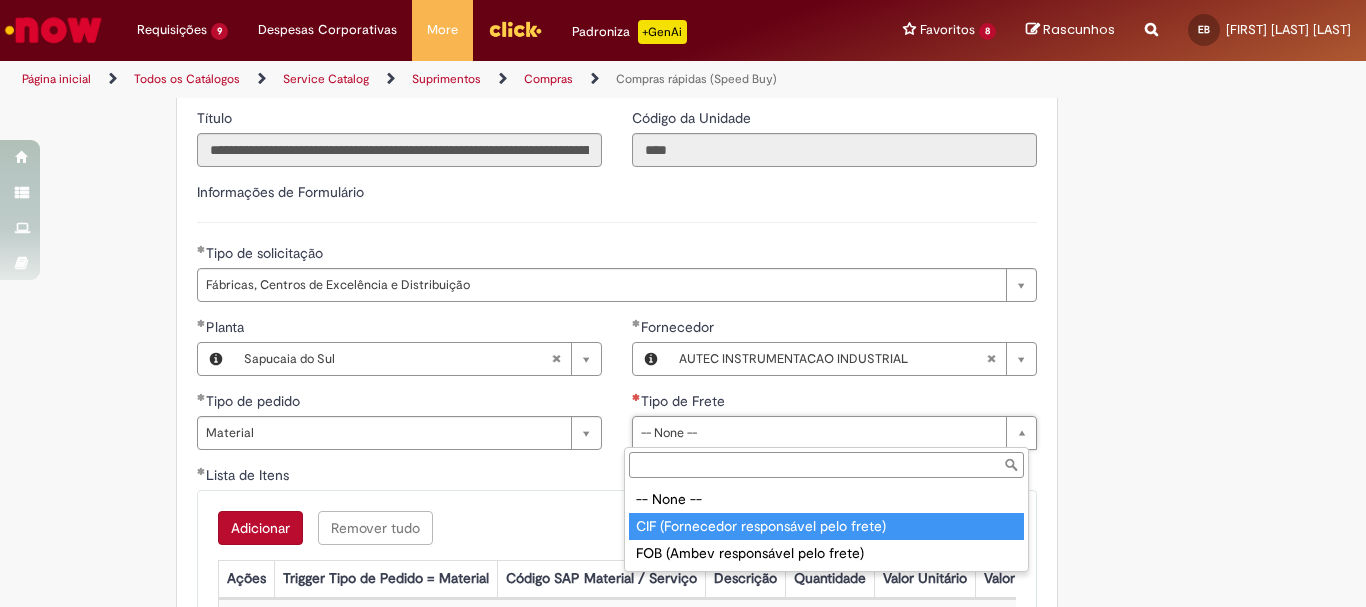 type on "**********" 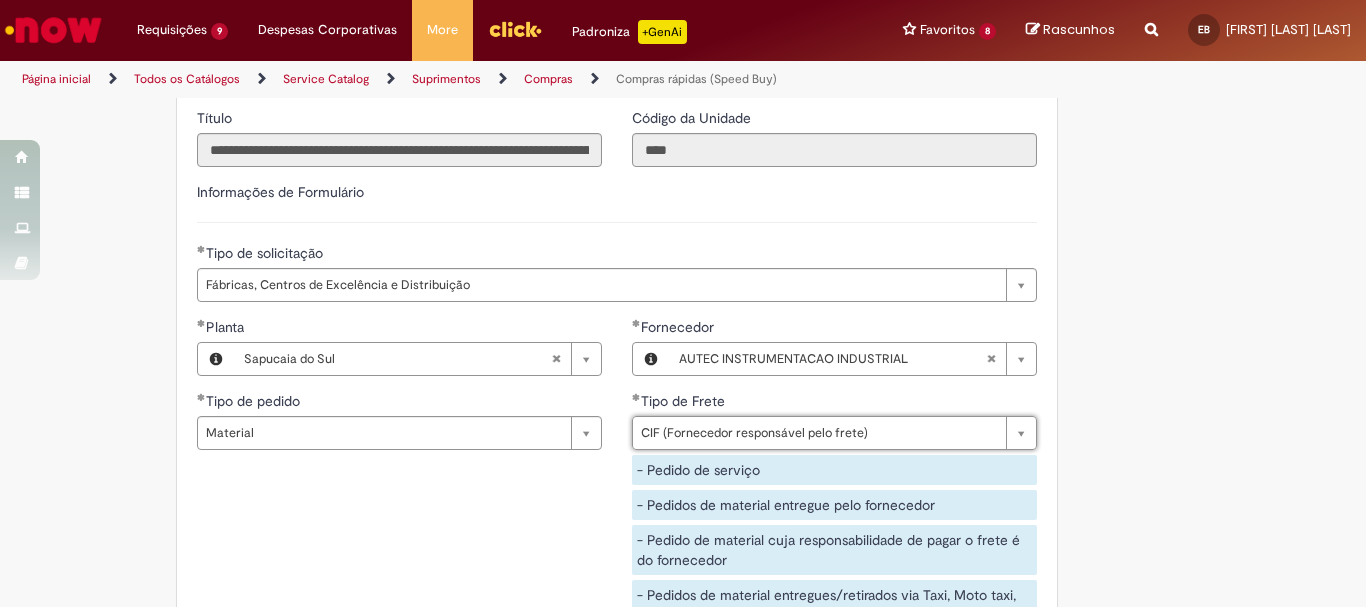 scroll, scrollTop: 3100, scrollLeft: 0, axis: vertical 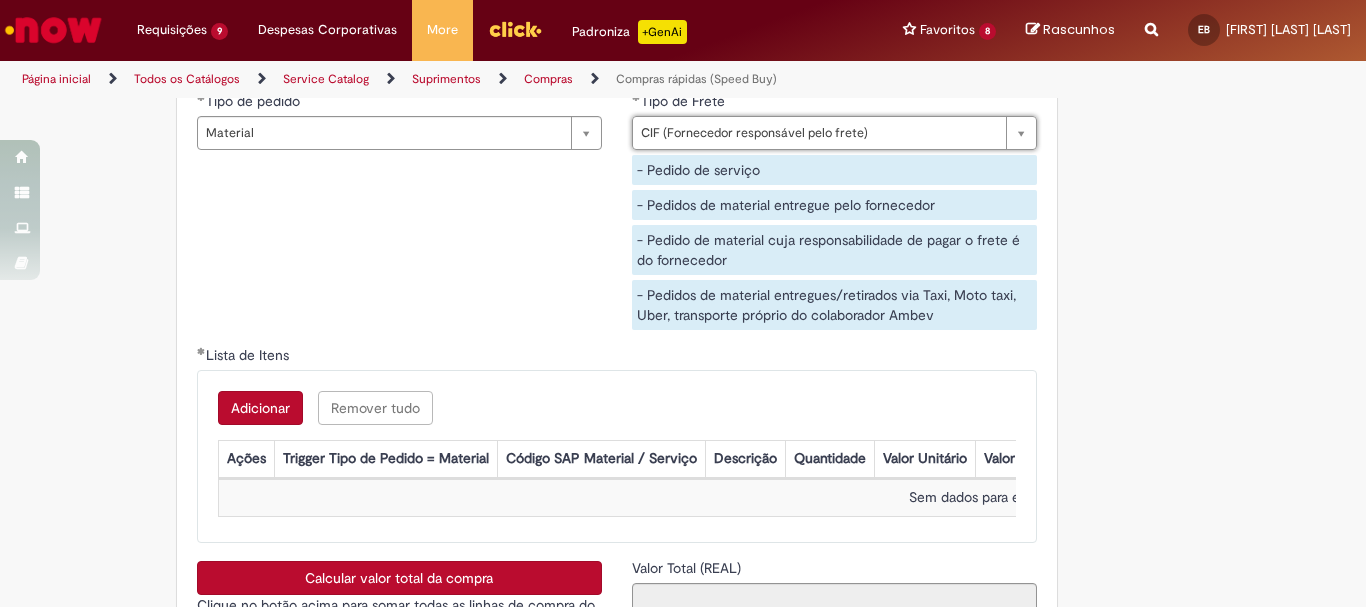 click on "Adicionar" at bounding box center [260, 408] 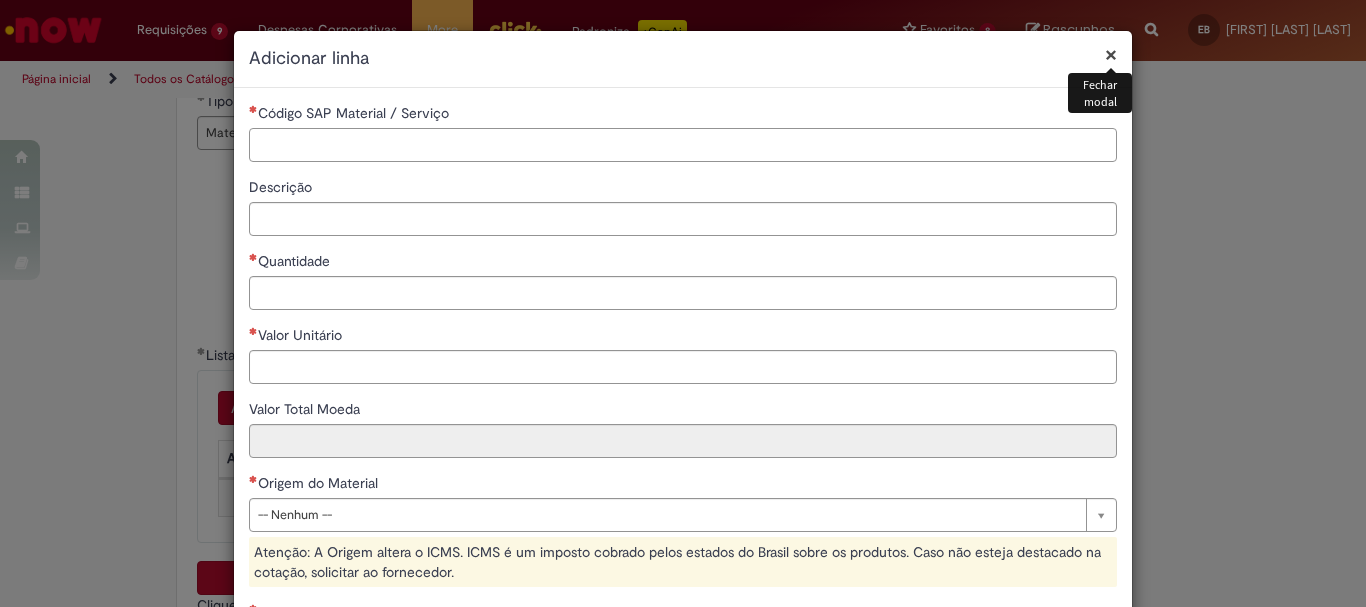 click on "Código SAP Material / Serviço" at bounding box center (683, 145) 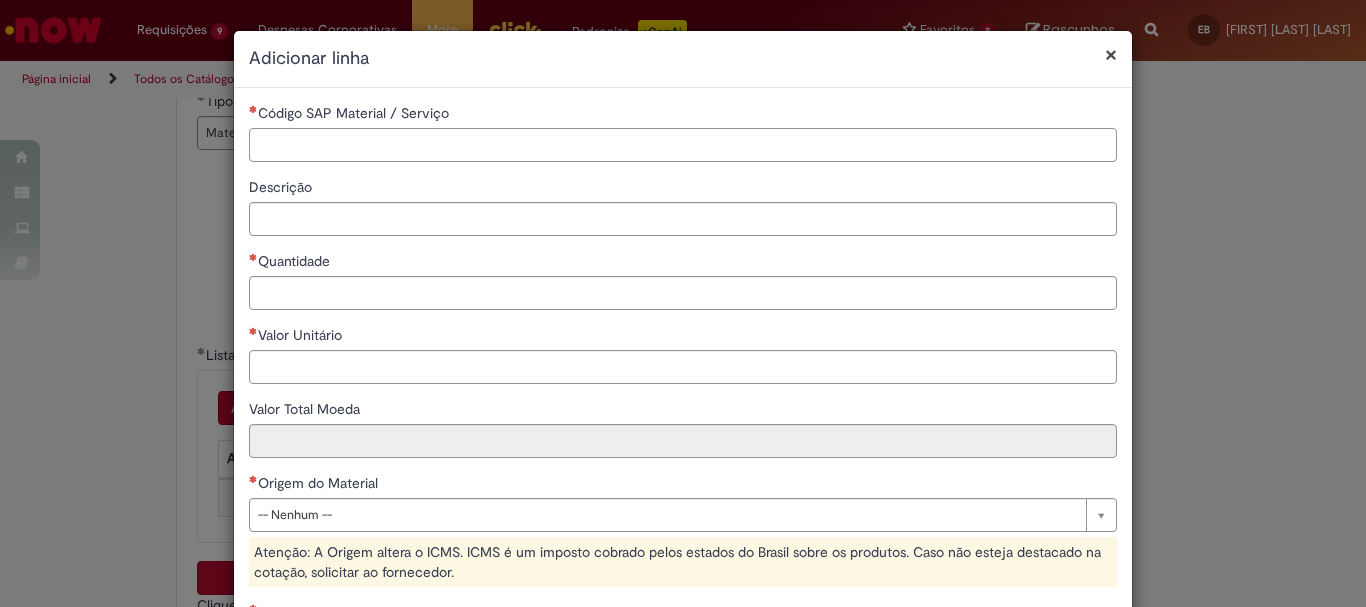 paste on "********" 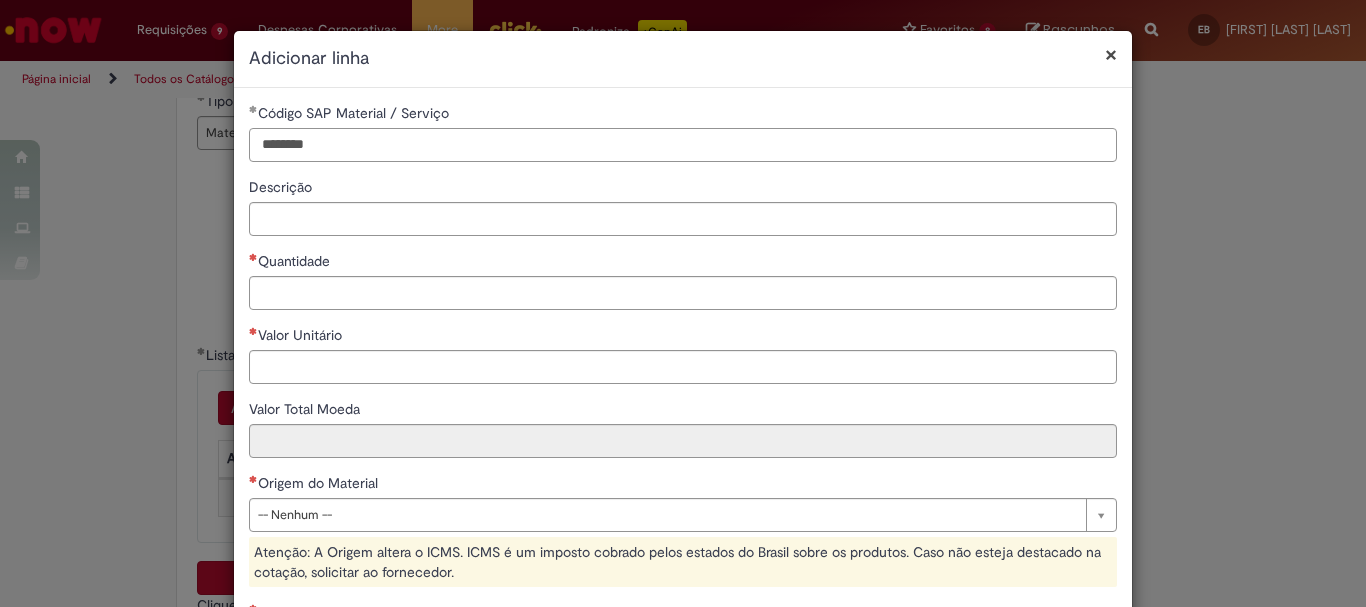 type on "********" 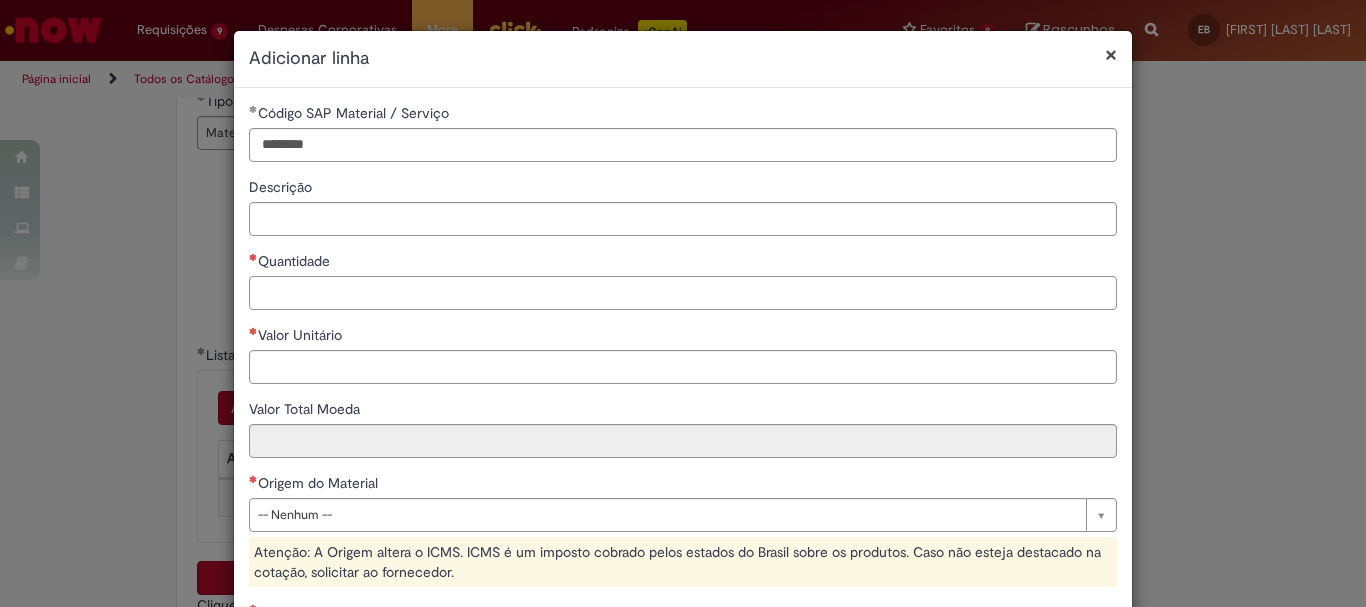 click on "Quantidade" at bounding box center [683, 293] 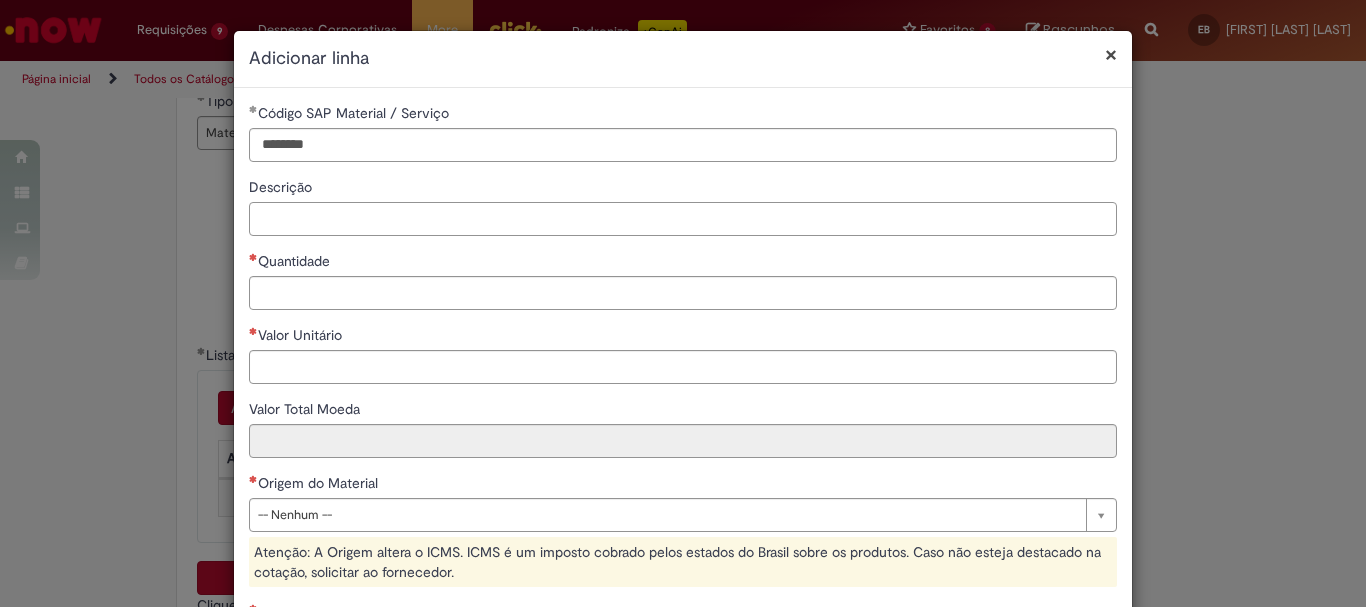 click on "Descrição" at bounding box center (683, 219) 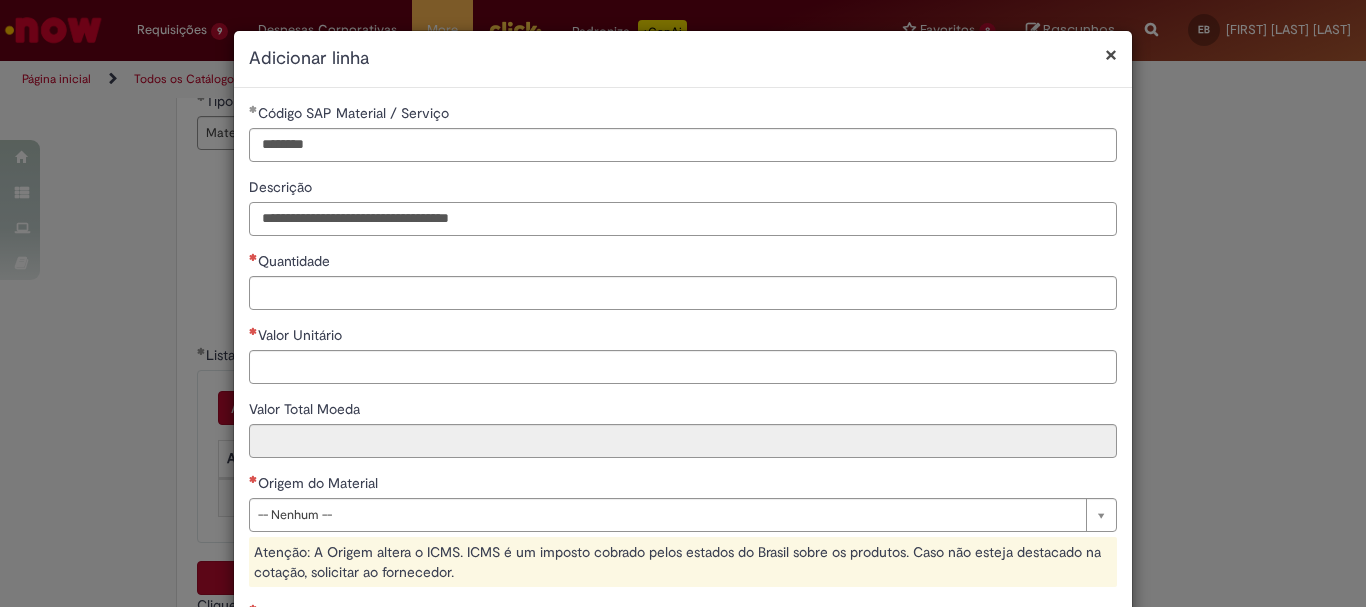 type on "**********" 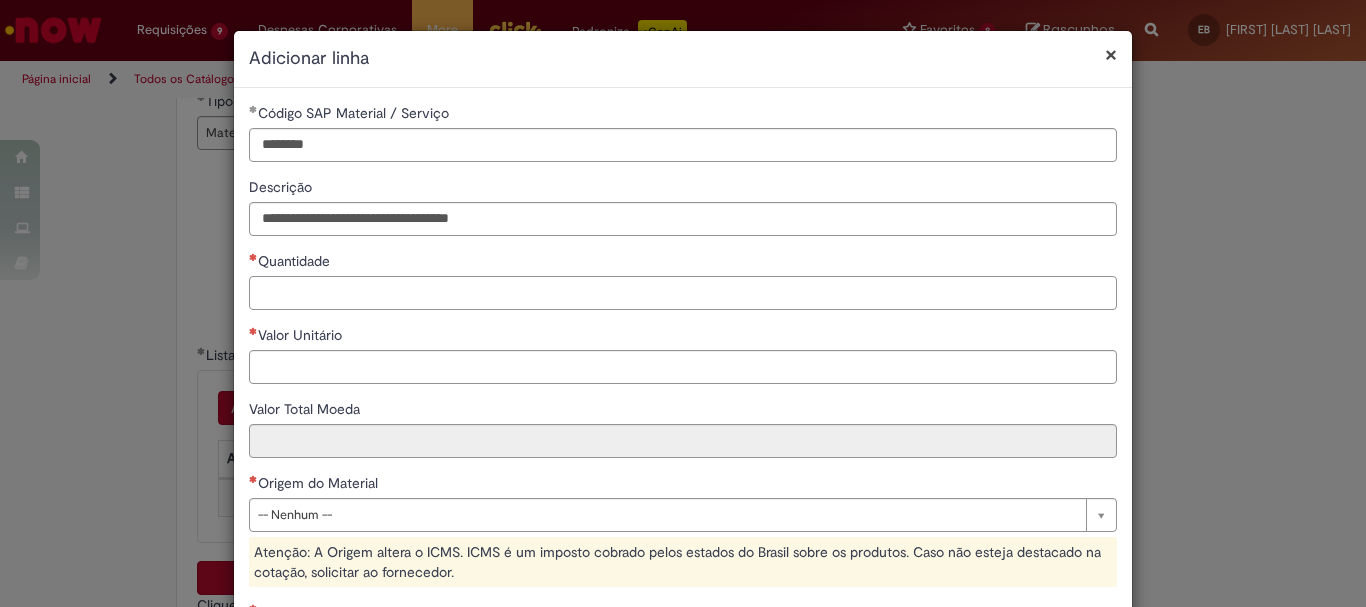 type on "*" 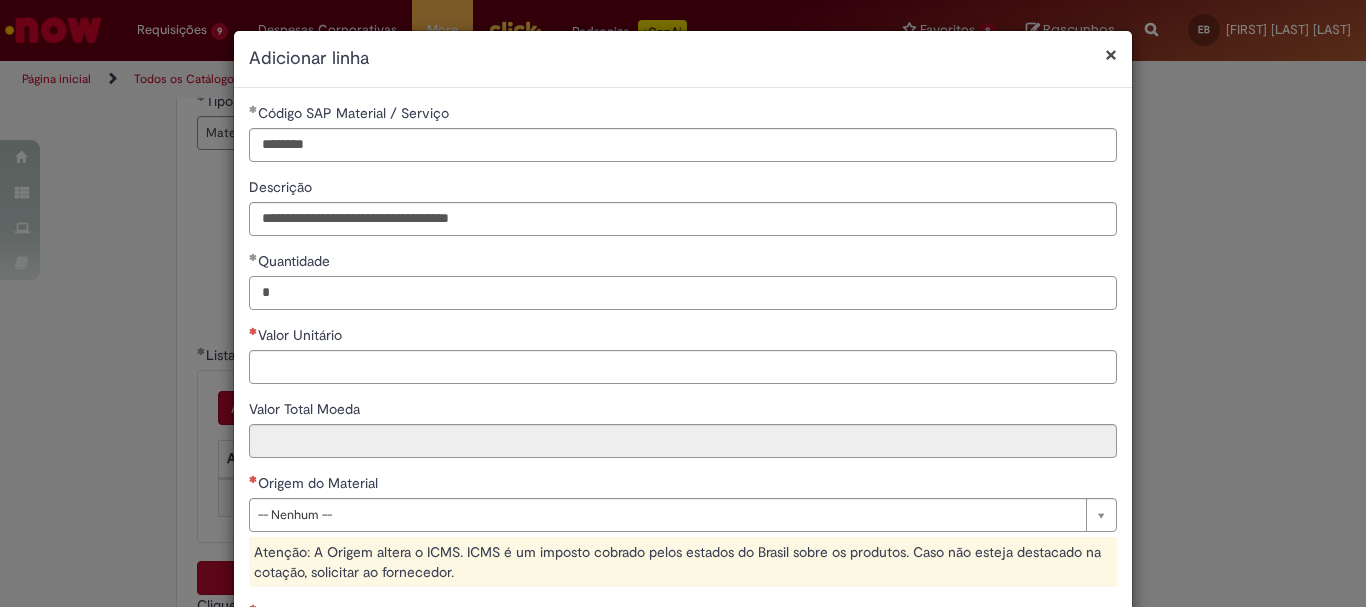 type on "*" 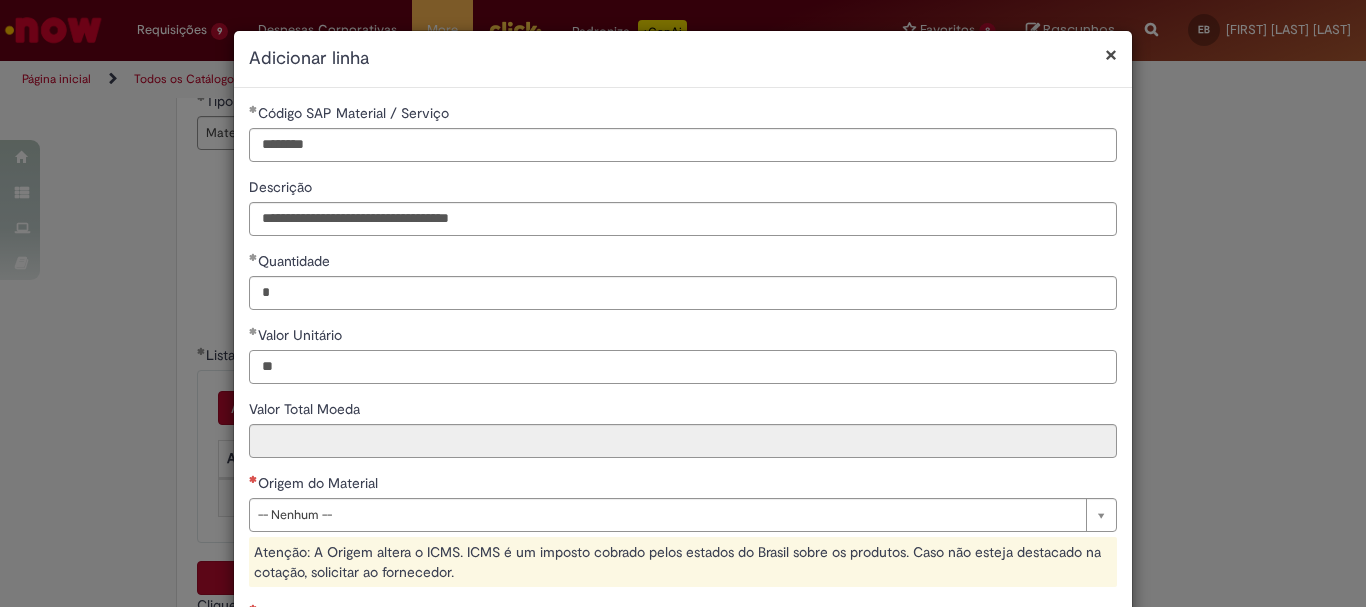 type on "*" 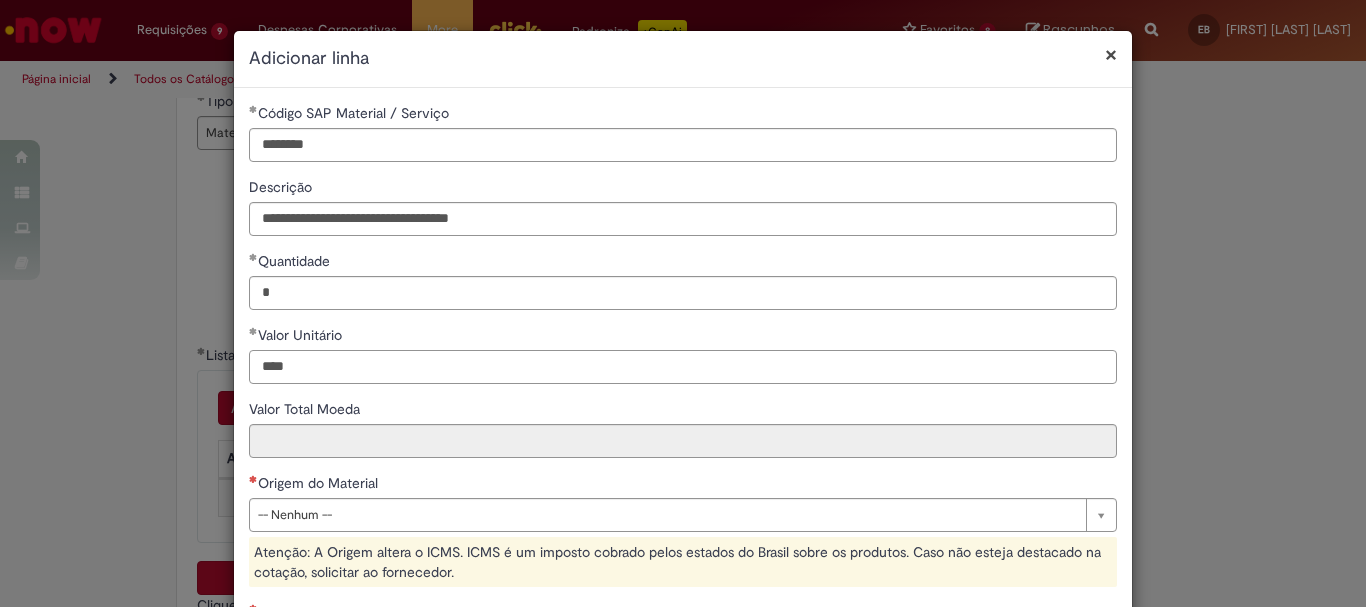 scroll, scrollTop: 200, scrollLeft: 0, axis: vertical 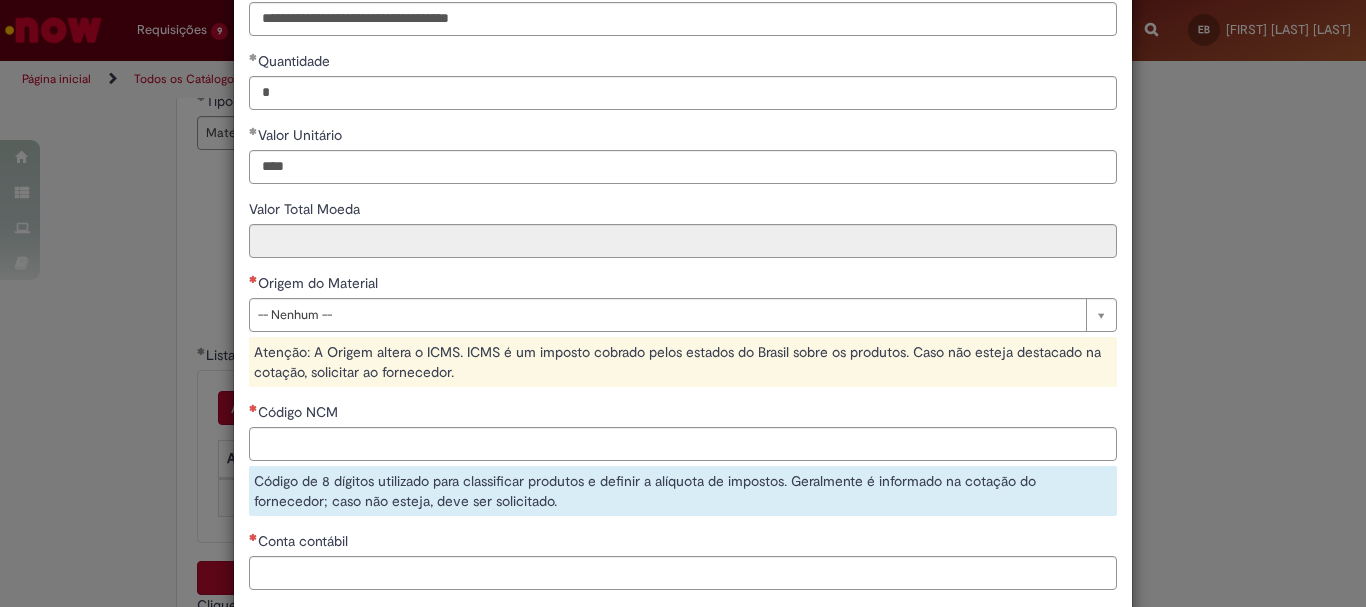 type on "********" 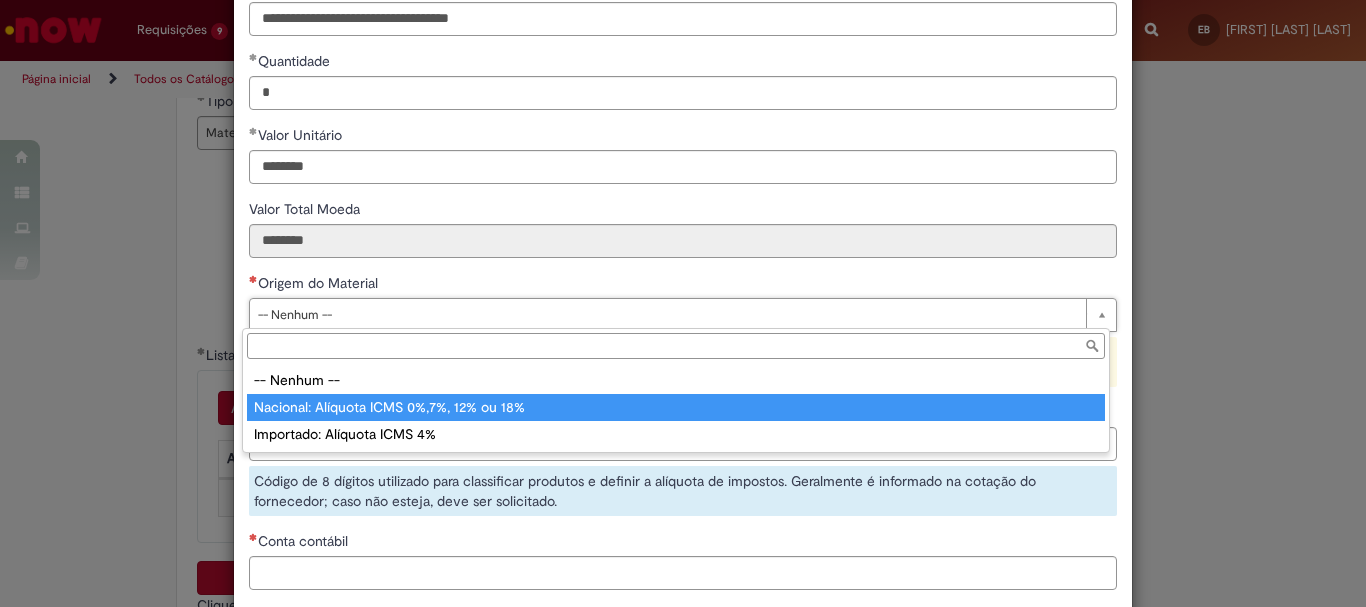 type on "**********" 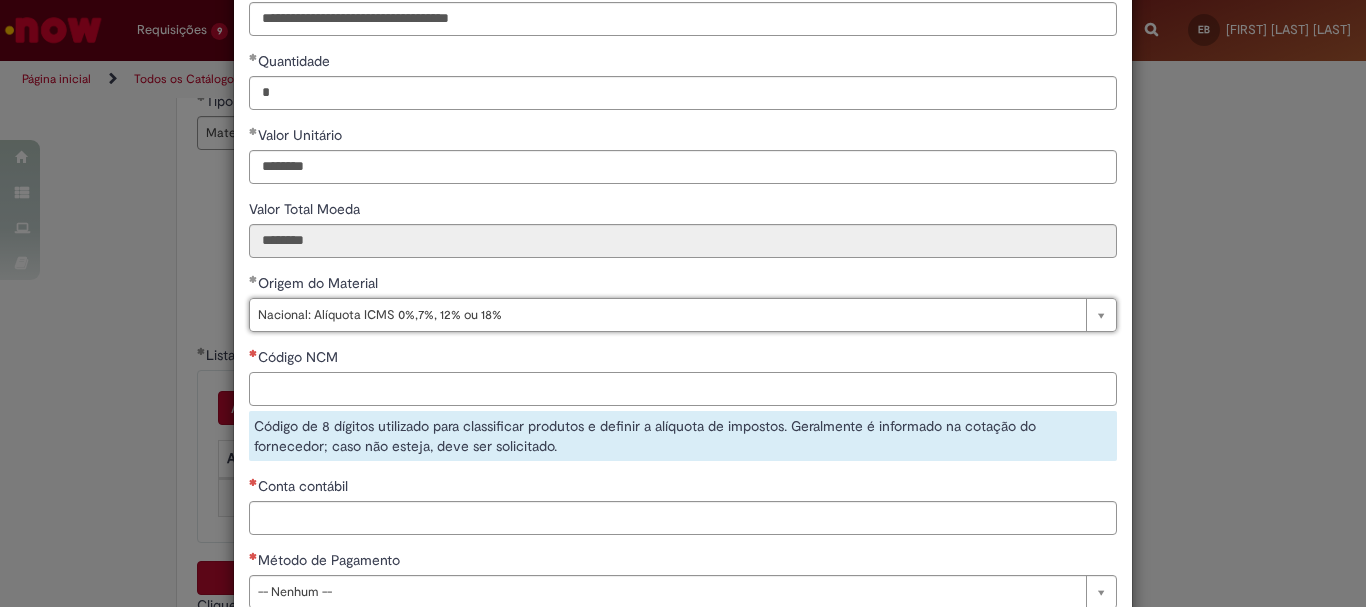 click on "Código NCM" at bounding box center [683, 389] 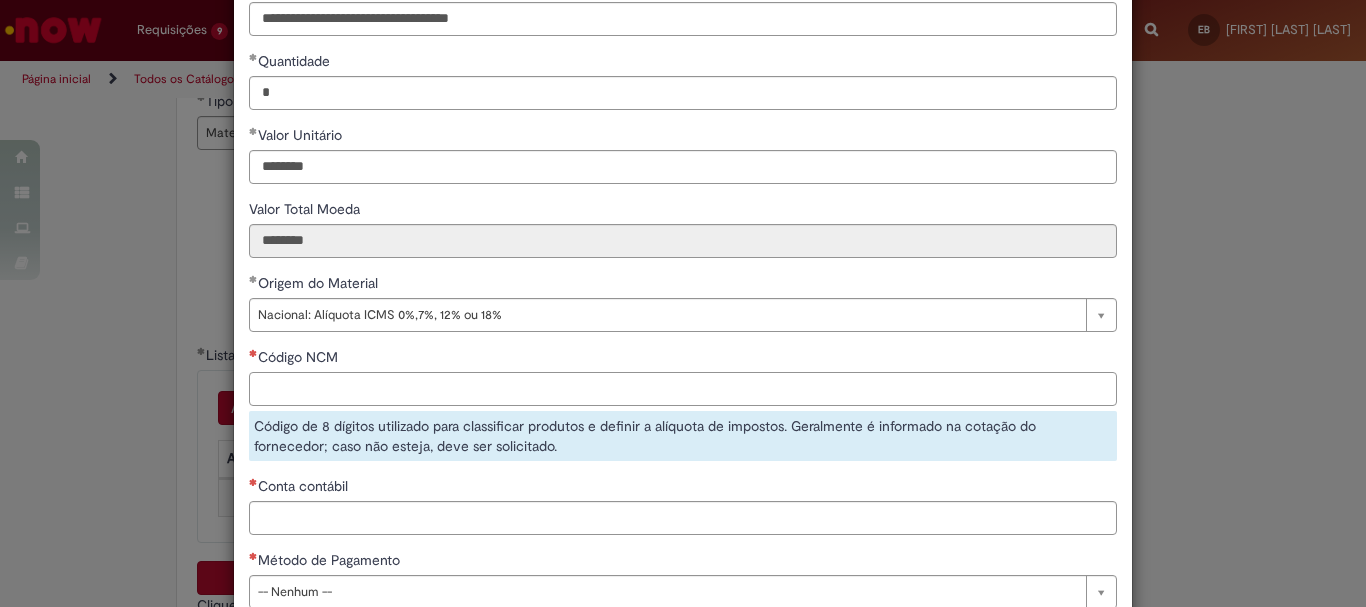 paste on "********" 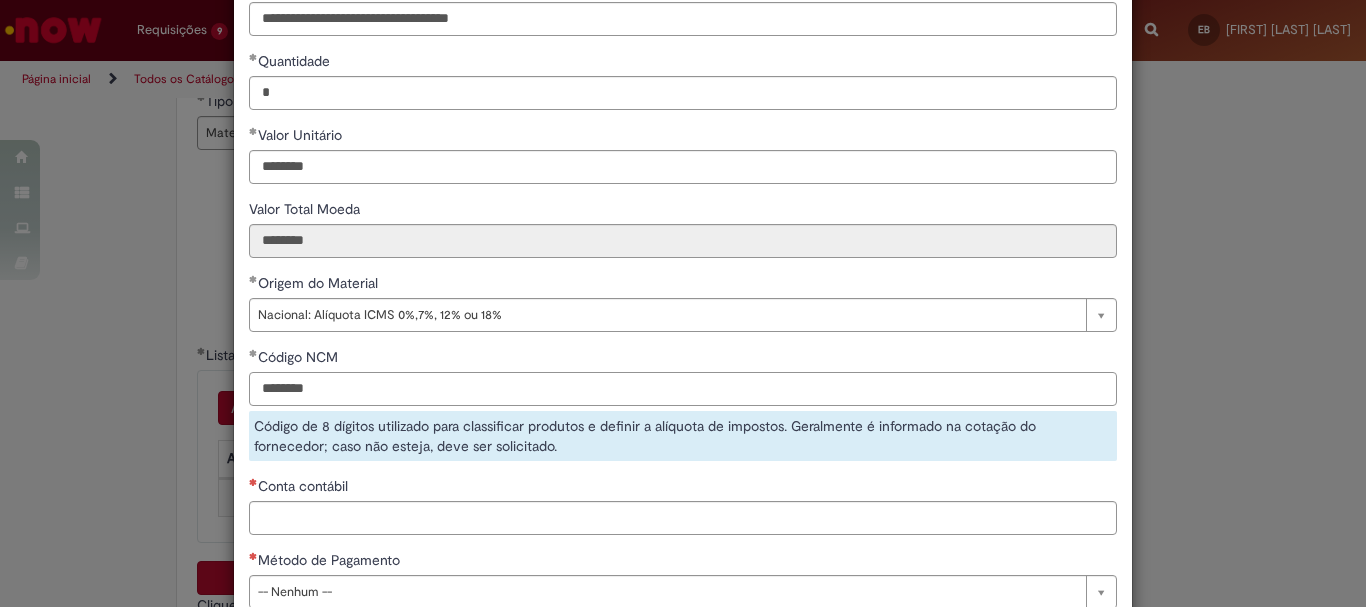 type on "********" 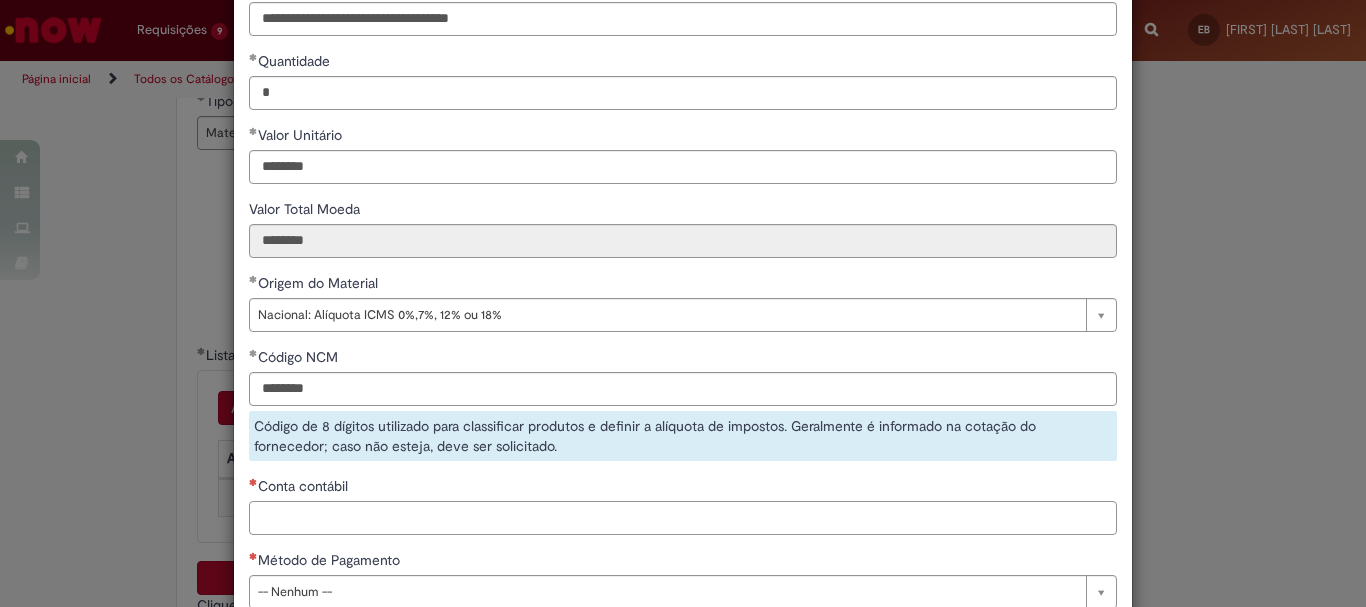 click on "**********" at bounding box center (683, 263) 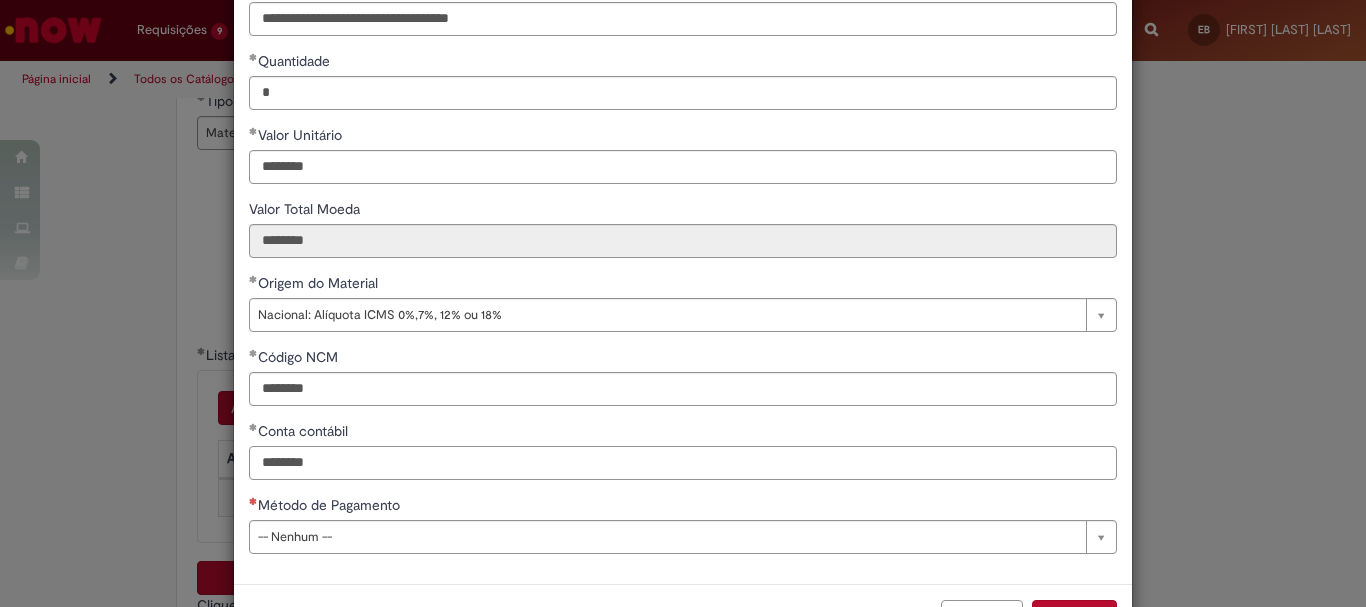 type on "********" 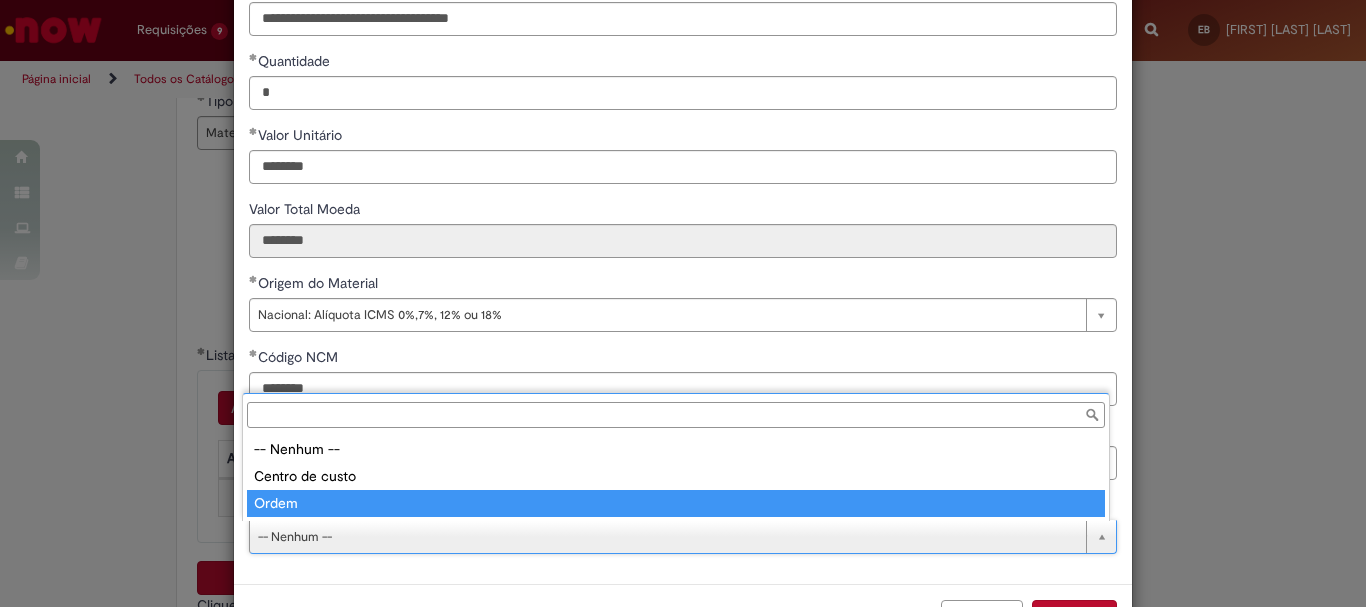 type on "*****" 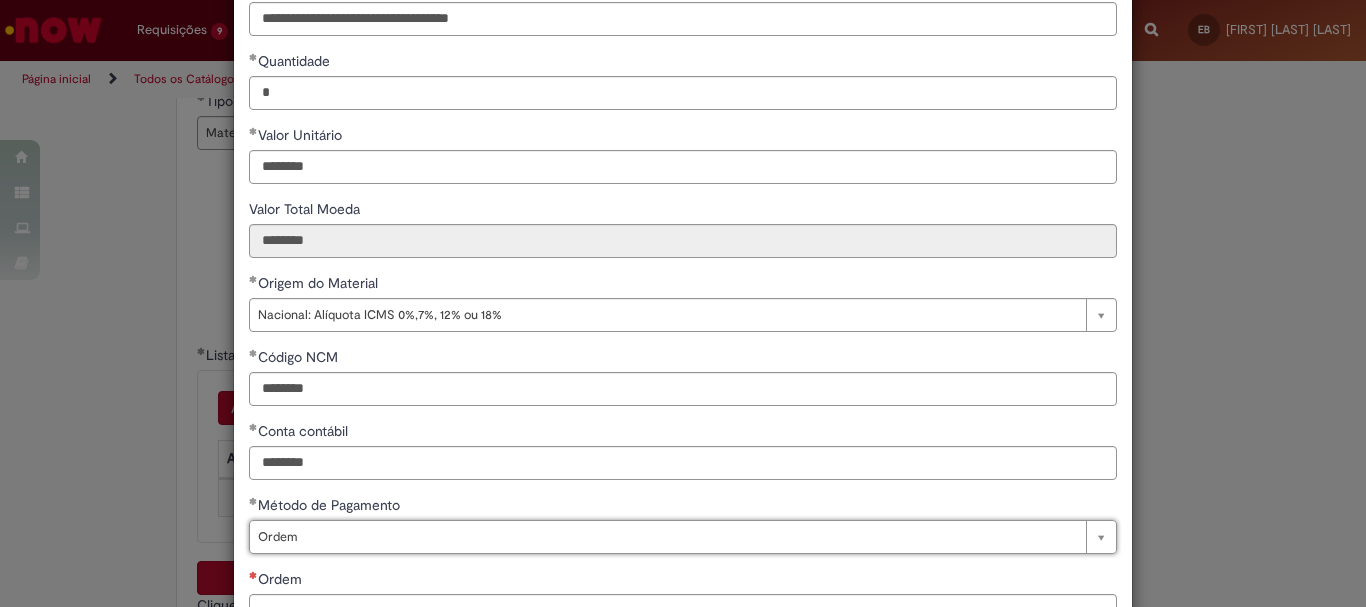 paste on "**********" 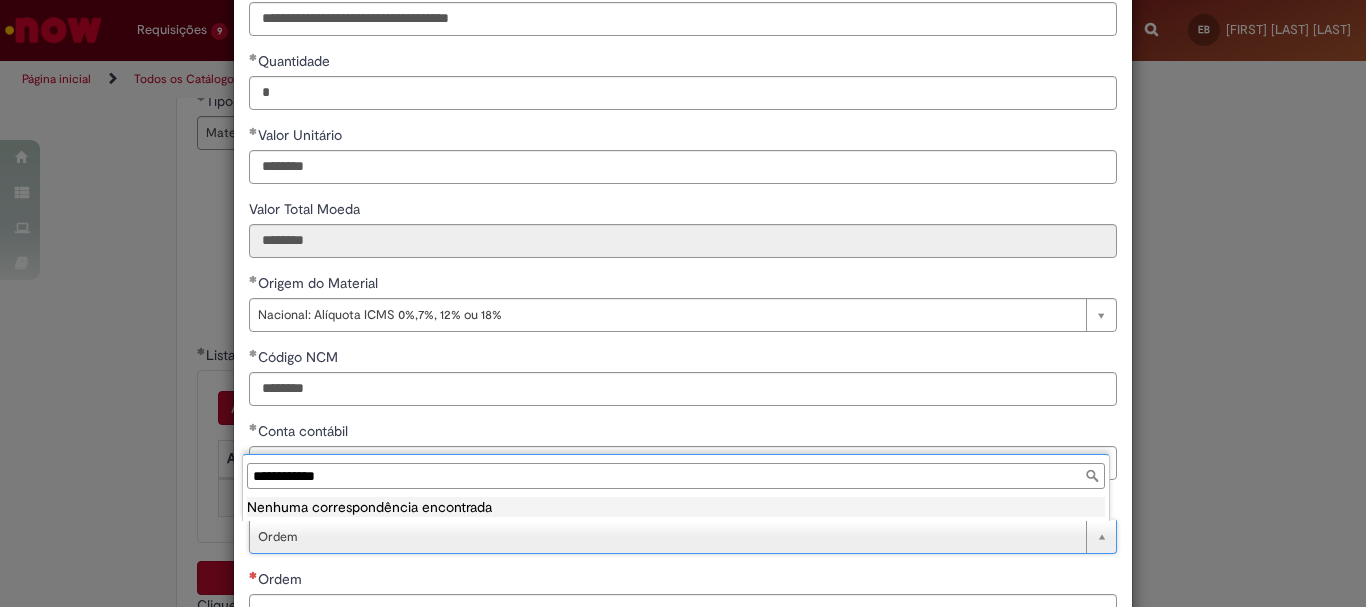 type on "*****" 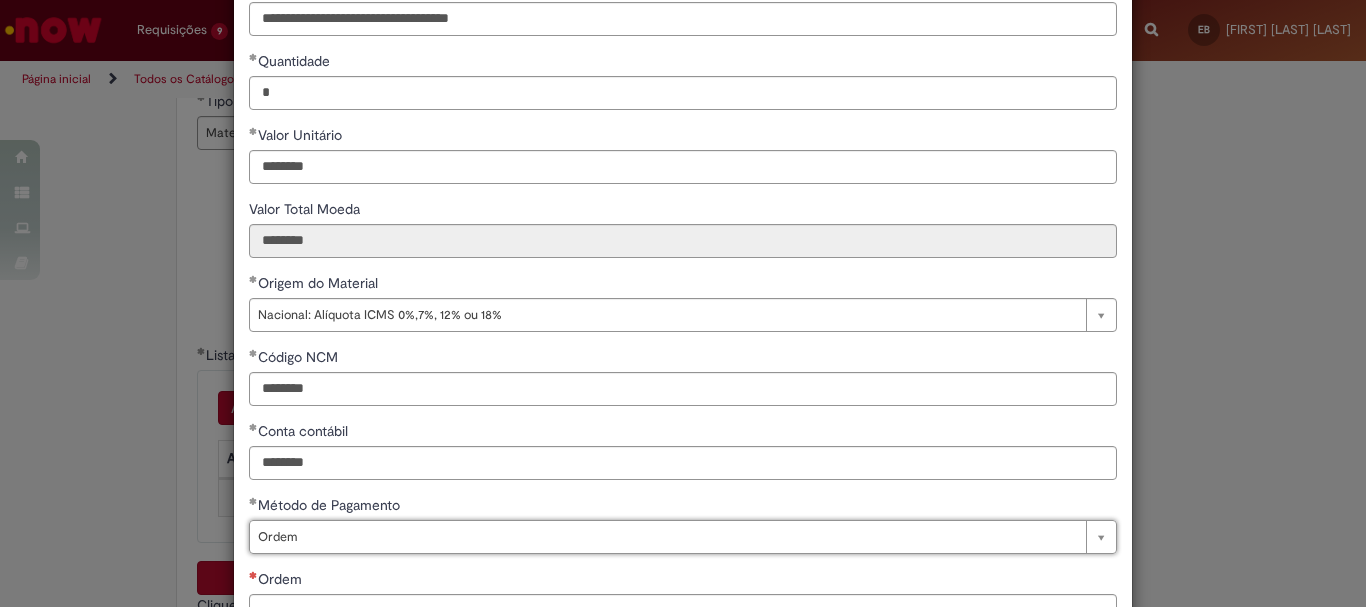 scroll, scrollTop: 0, scrollLeft: 42, axis: horizontal 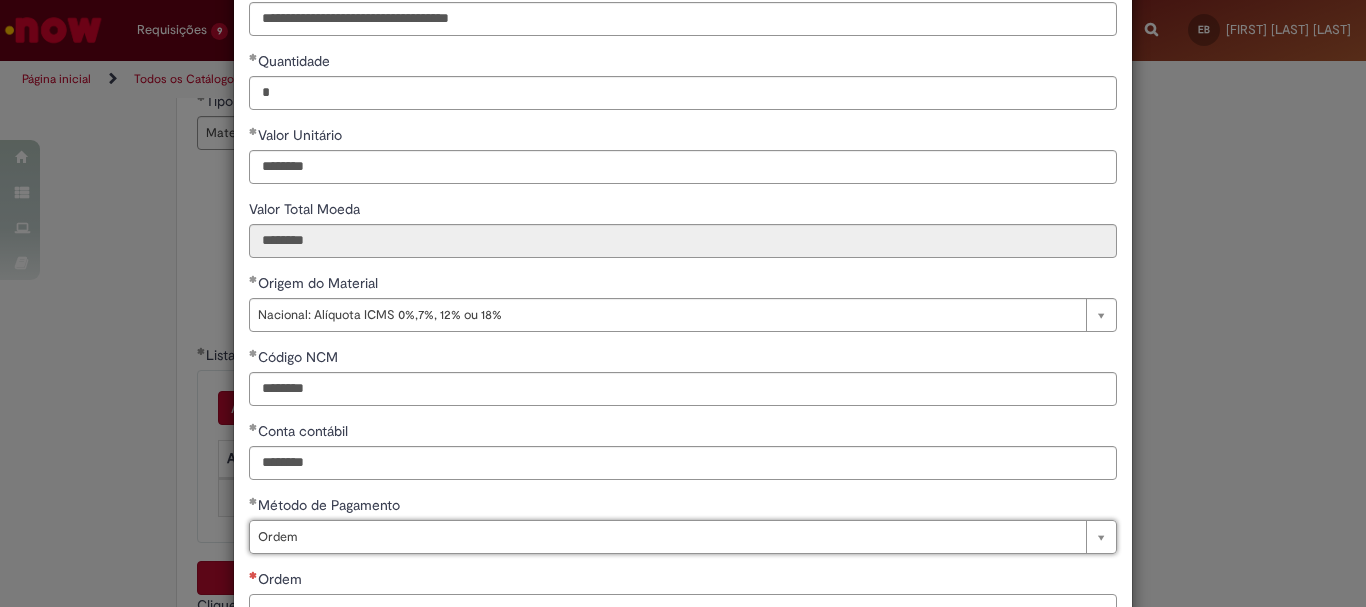 click on "Ordem" at bounding box center (683, 611) 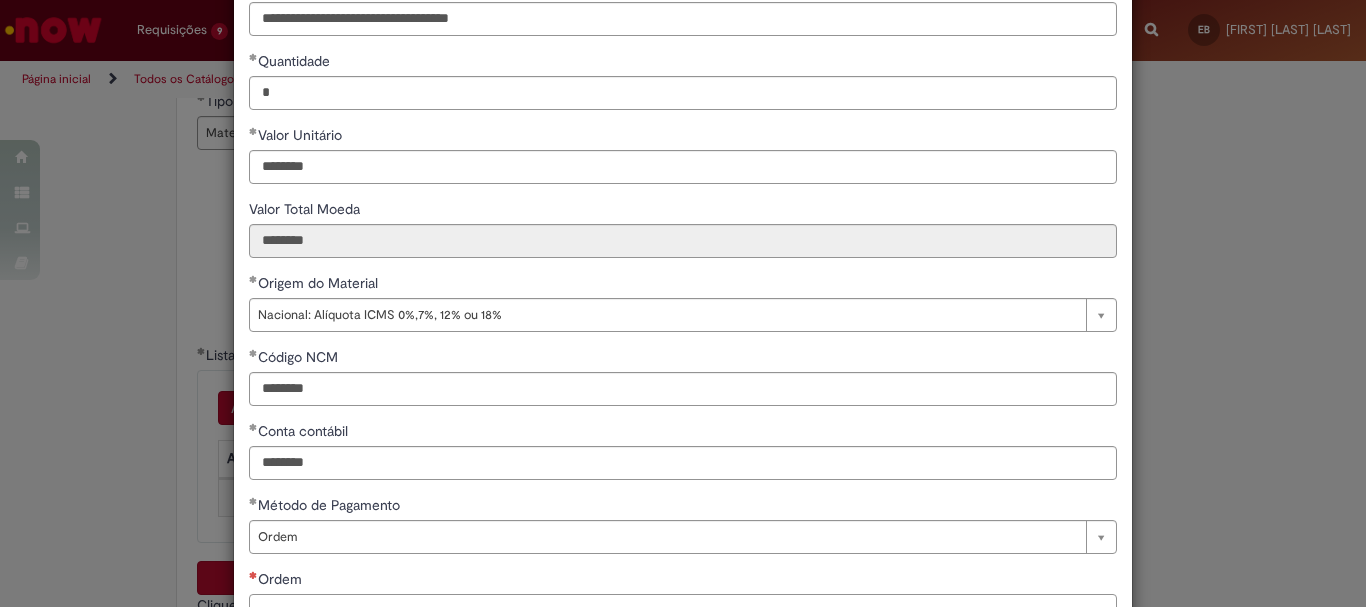 scroll, scrollTop: 0, scrollLeft: 0, axis: both 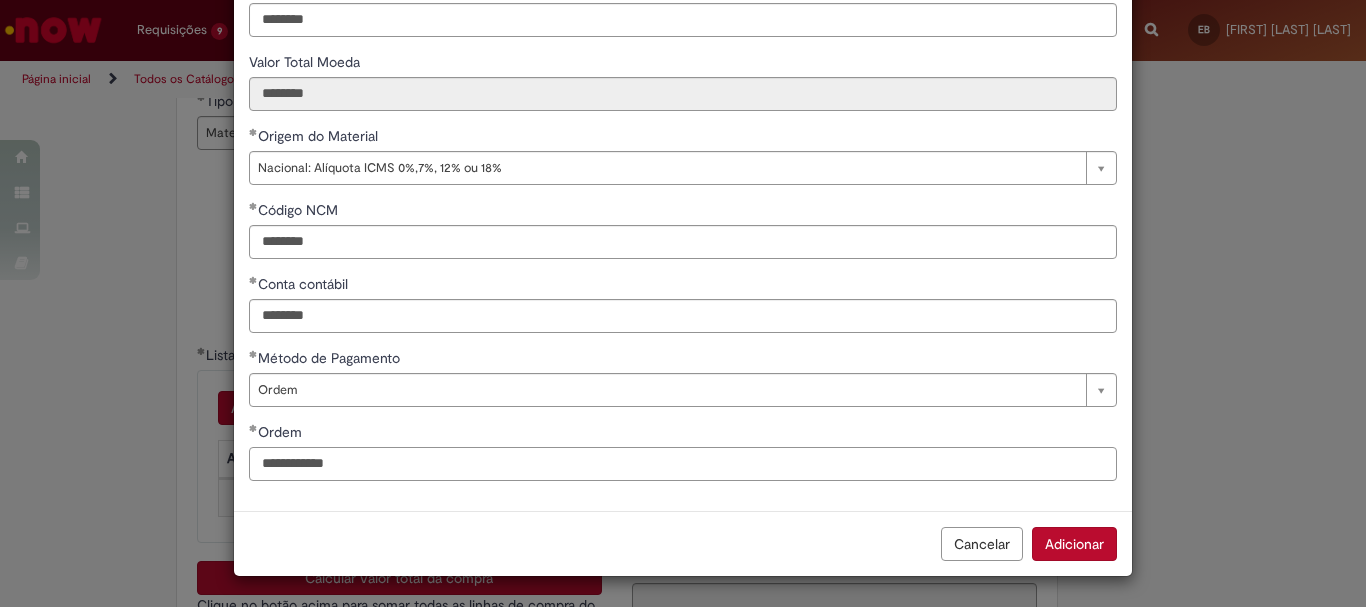type on "**********" 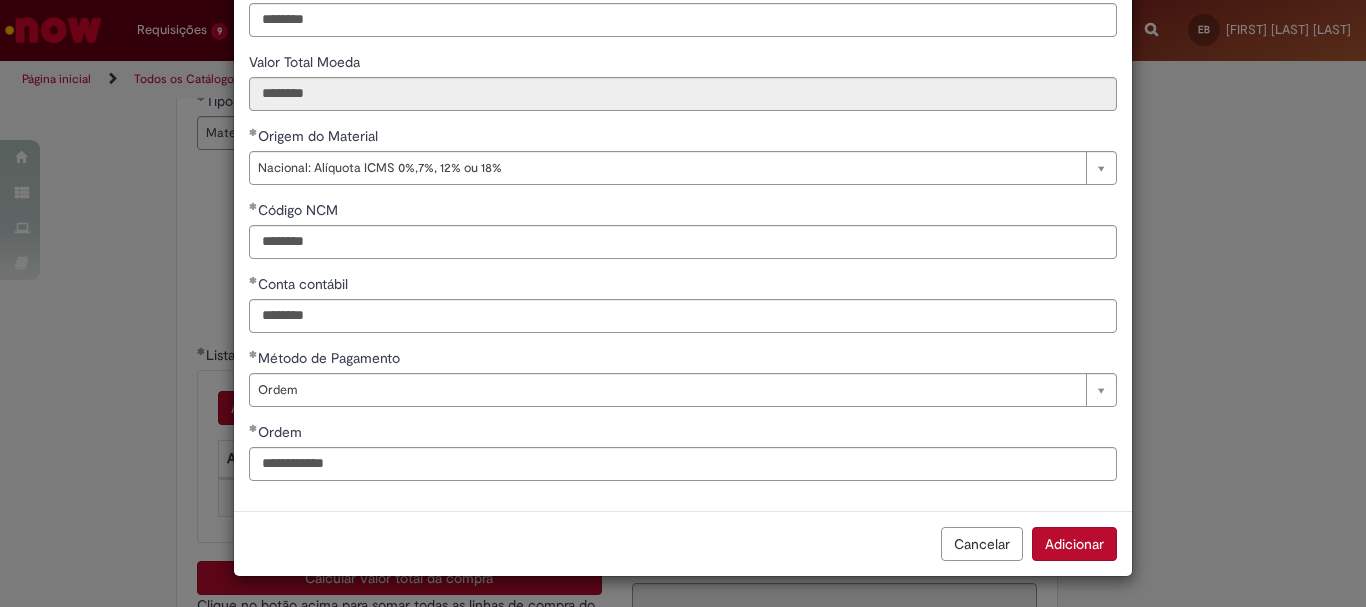 click on "Adicionar" at bounding box center [1074, 544] 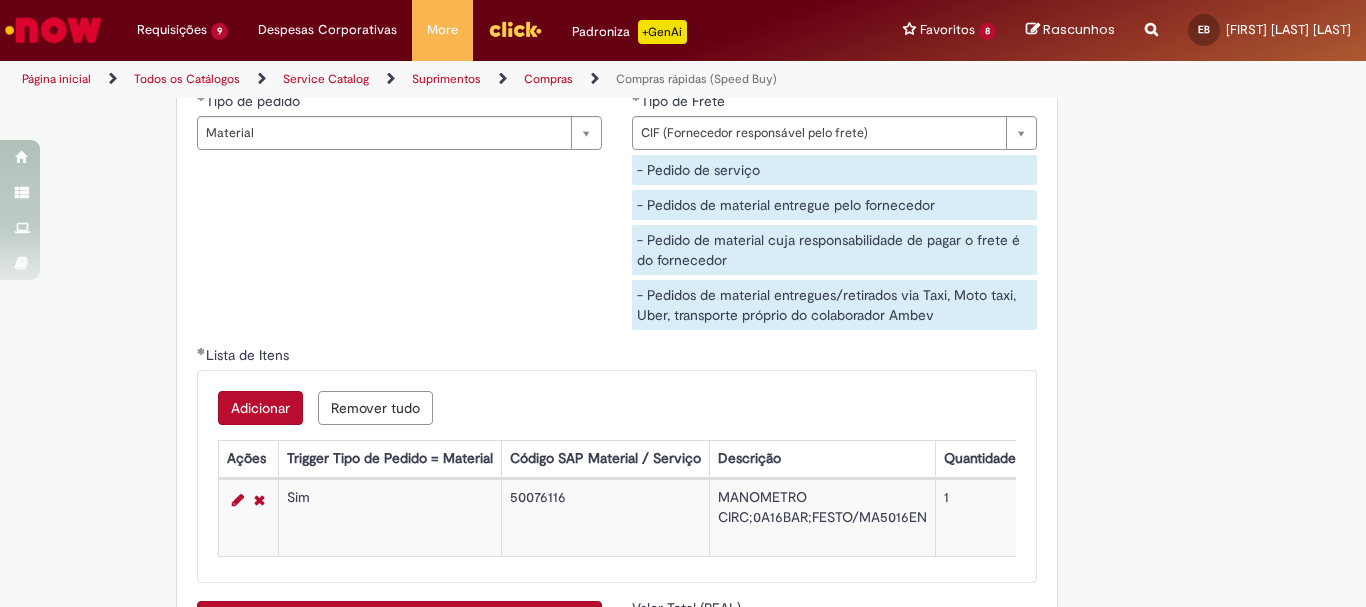 scroll, scrollTop: 3400, scrollLeft: 0, axis: vertical 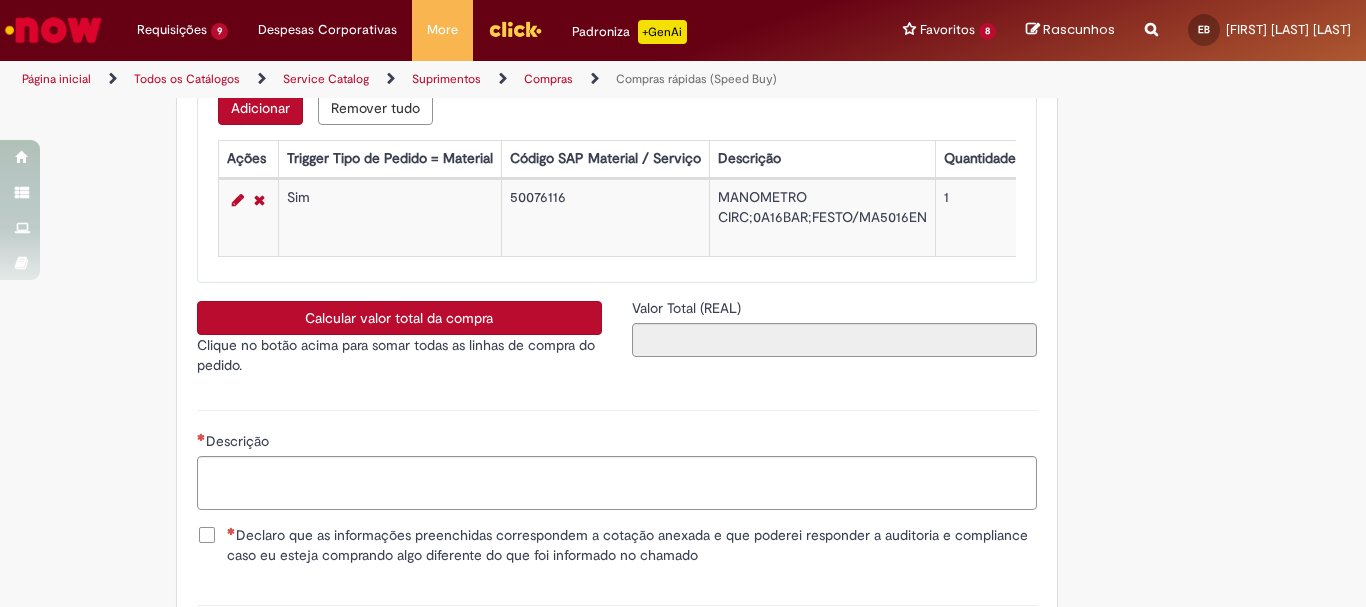 click on "Calcular valor total da compra" at bounding box center [399, 318] 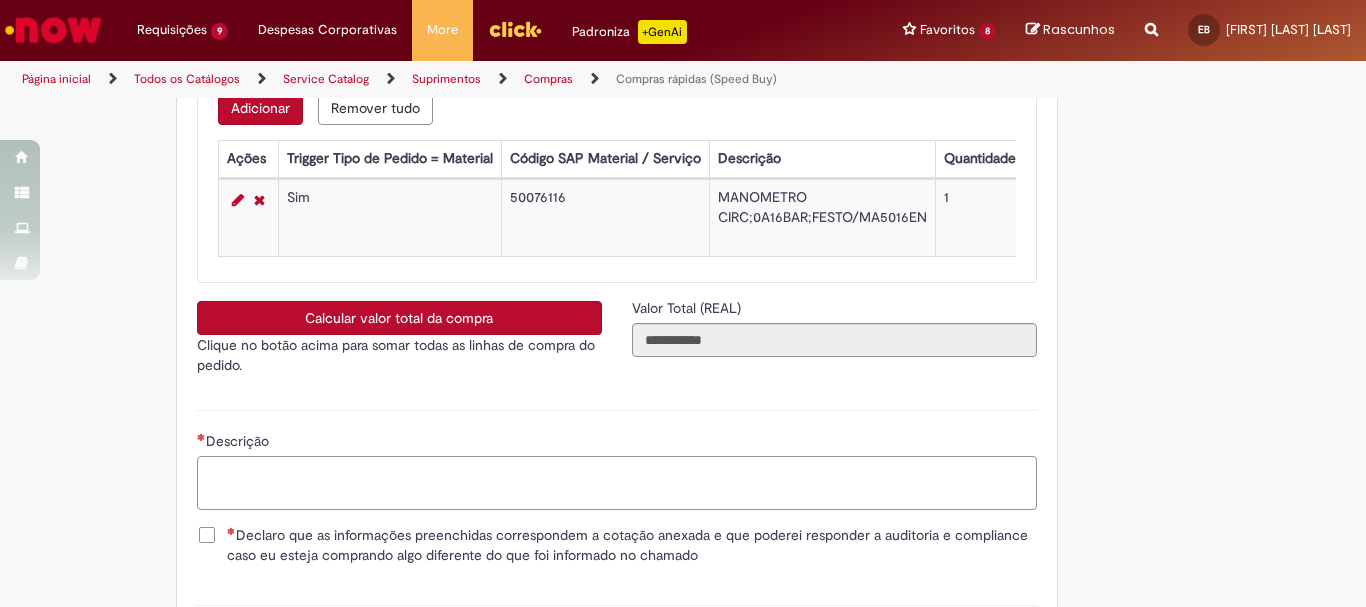 click on "Descrição" at bounding box center (617, 483) 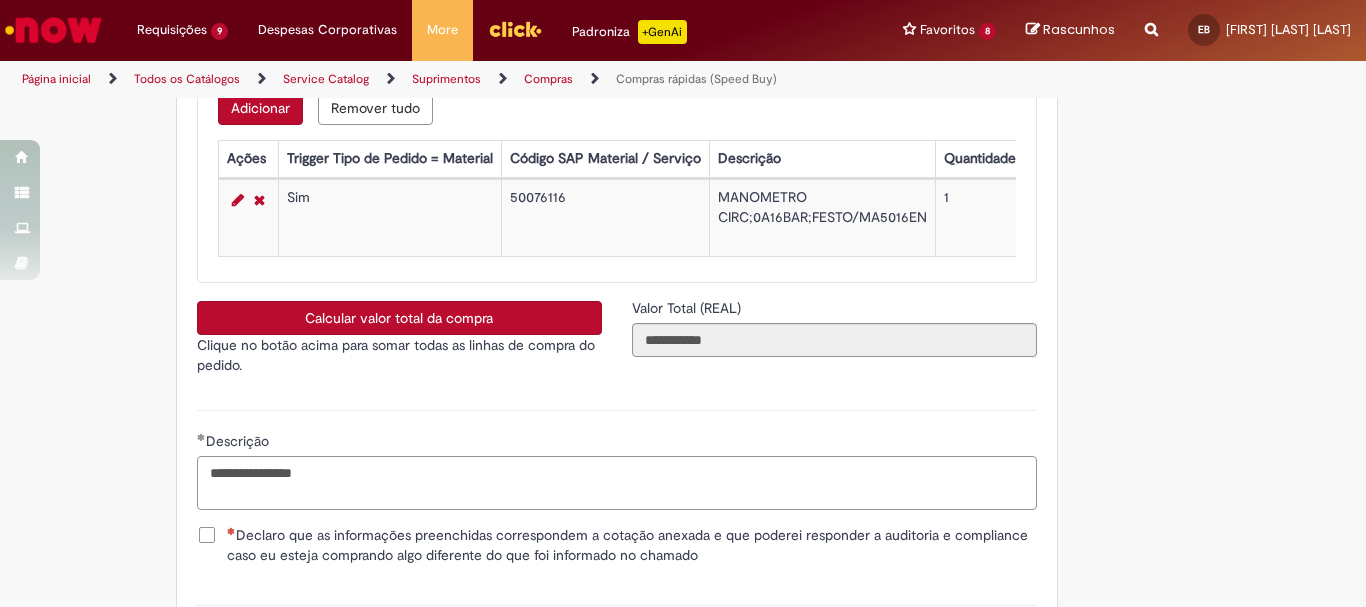 scroll, scrollTop: 3600, scrollLeft: 0, axis: vertical 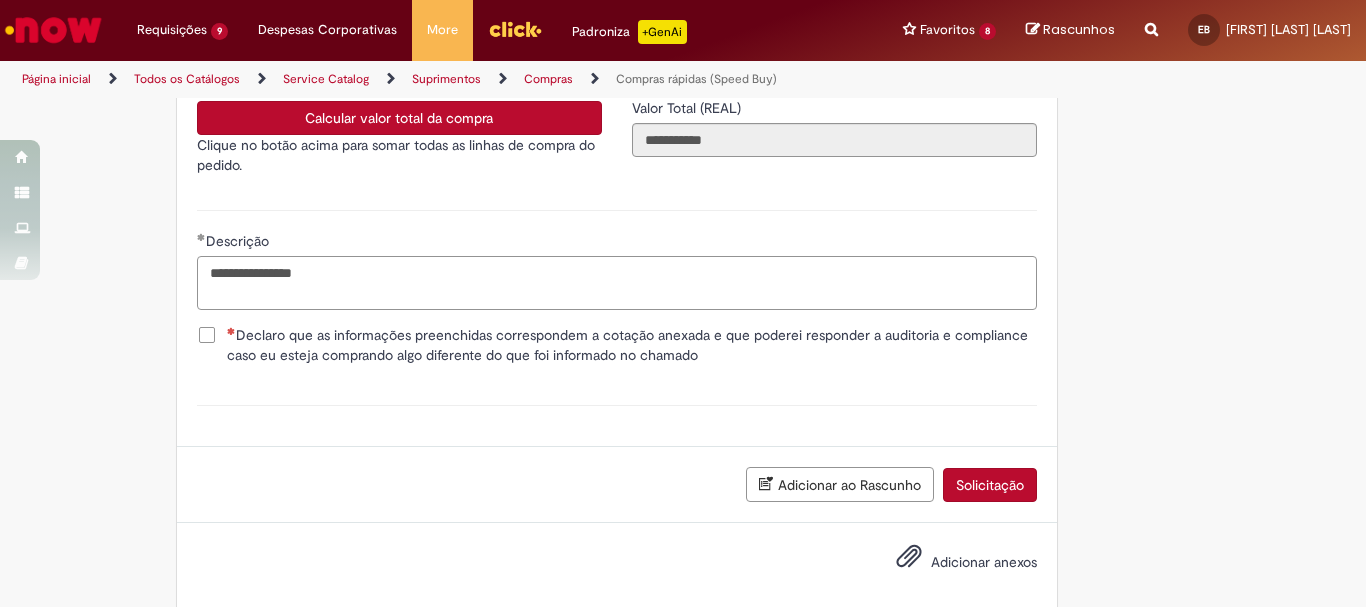 type on "**********" 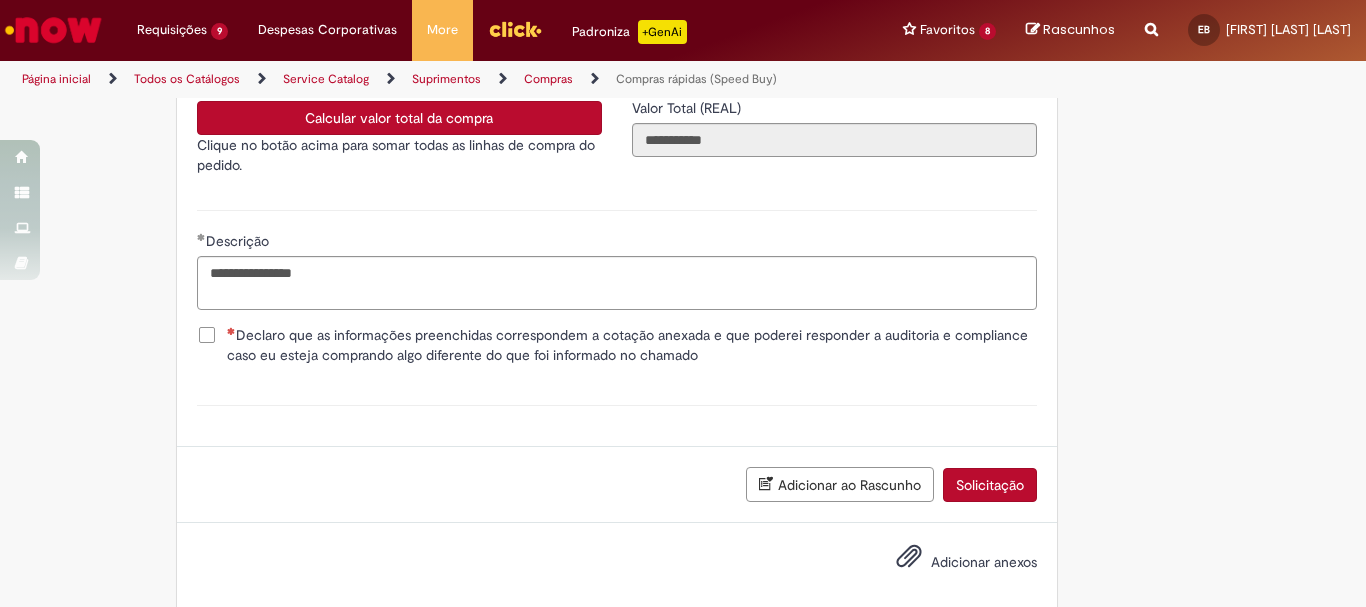 click on "Declaro que as informações preenchidas correspondem a cotação anexada e que poderei responder a auditoria e compliance caso eu esteja comprando algo diferente do que foi informado no chamado" at bounding box center (632, 345) 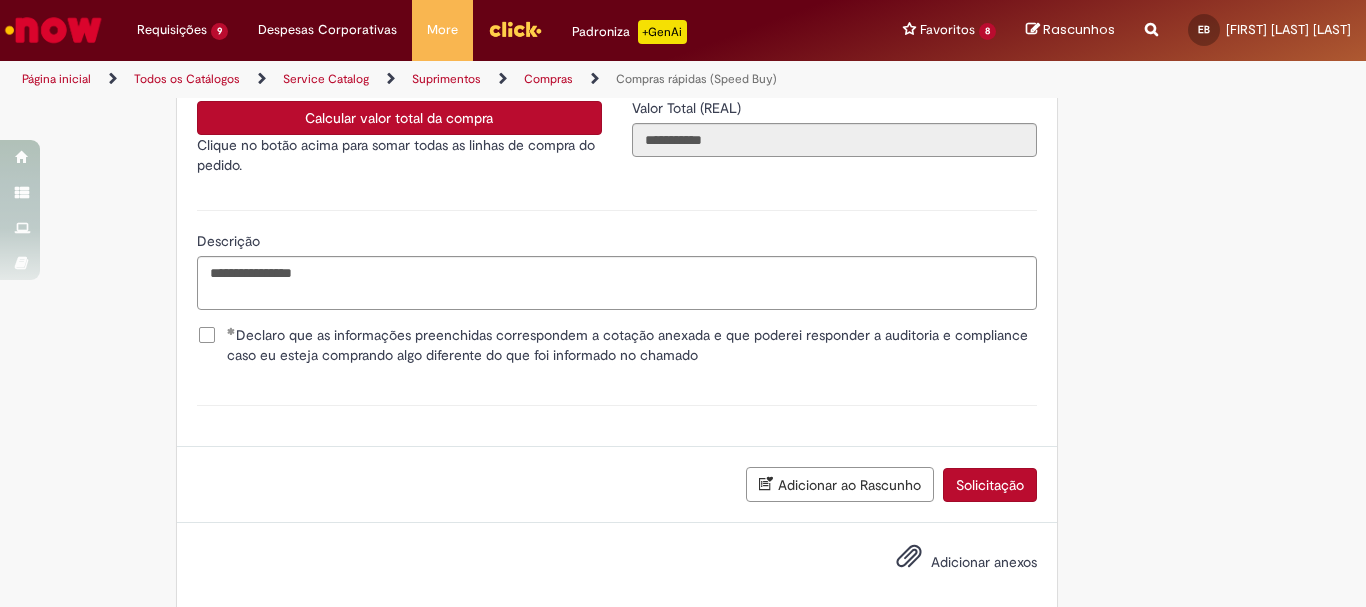 click on "Adicionar anexos" at bounding box center [984, 562] 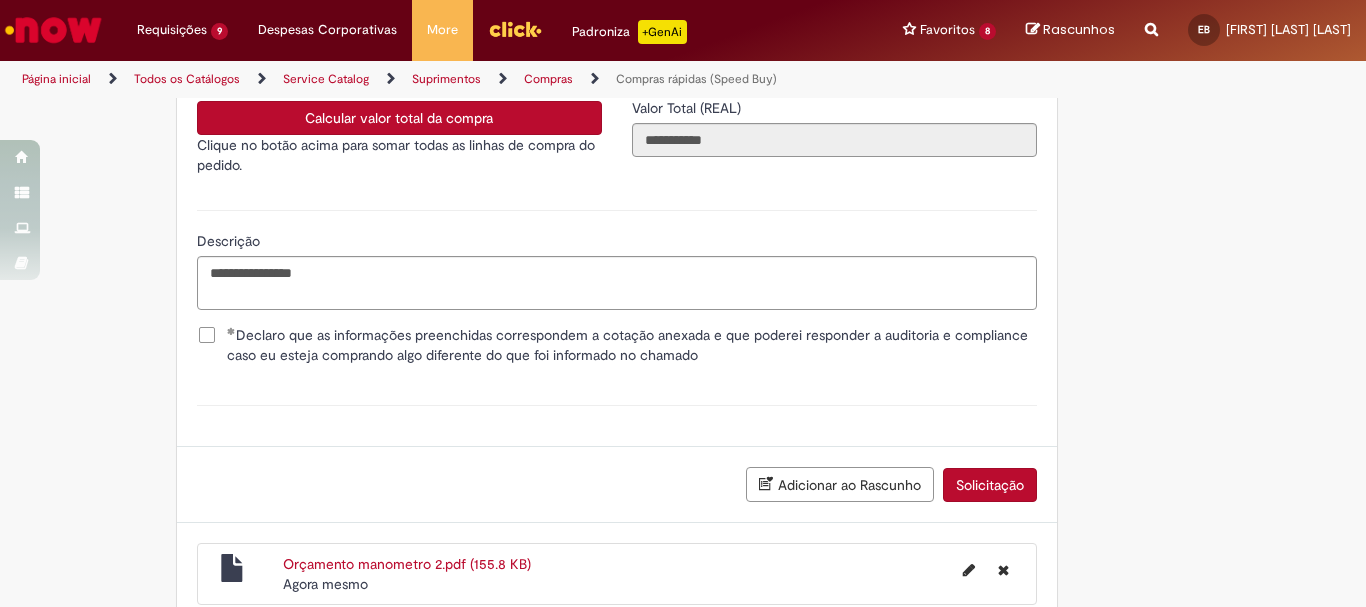 click on "Solicitação" at bounding box center [990, 485] 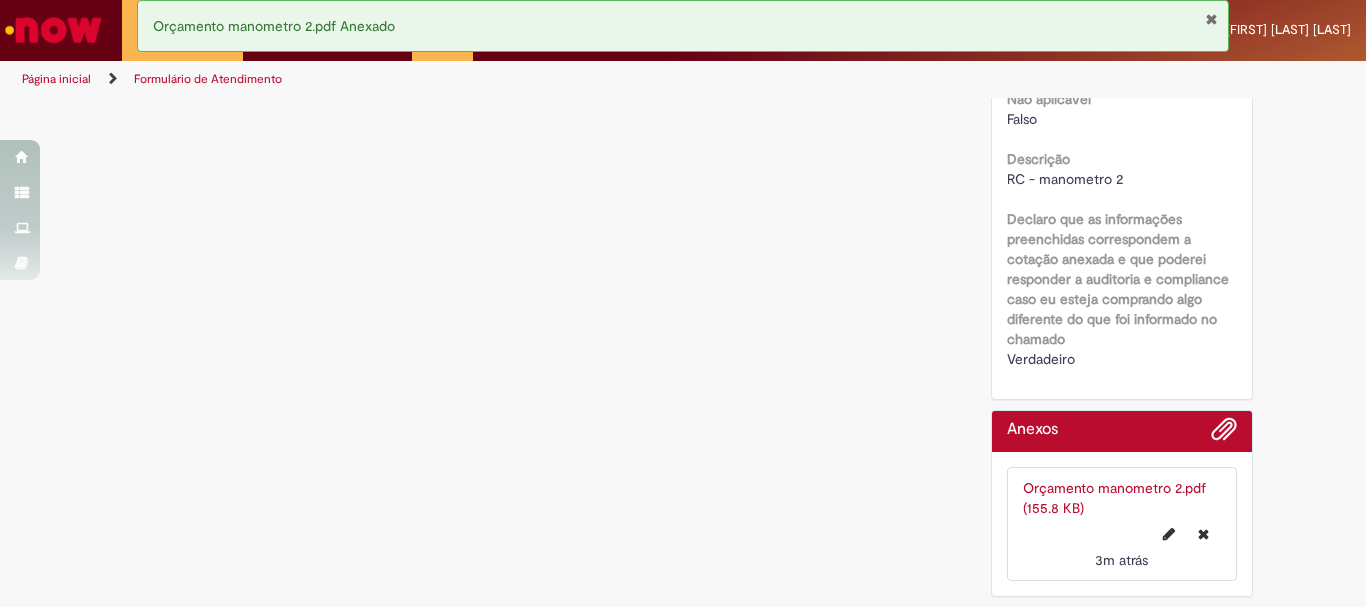 scroll, scrollTop: 0, scrollLeft: 0, axis: both 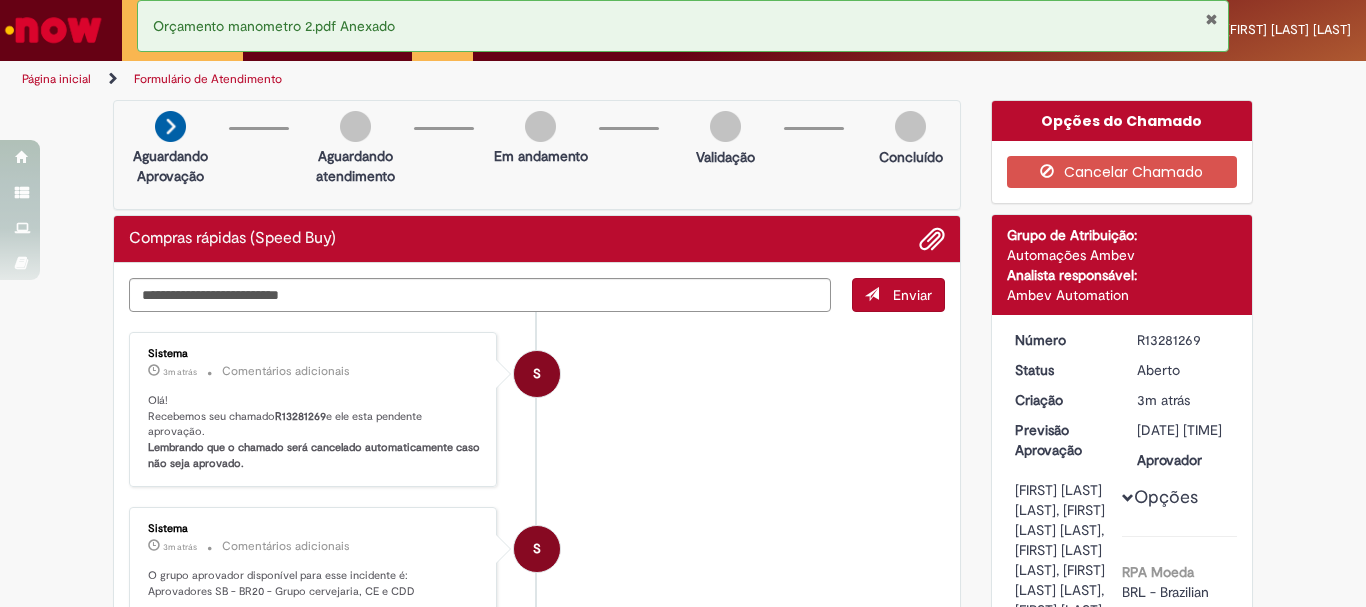 click at bounding box center (1211, 19) 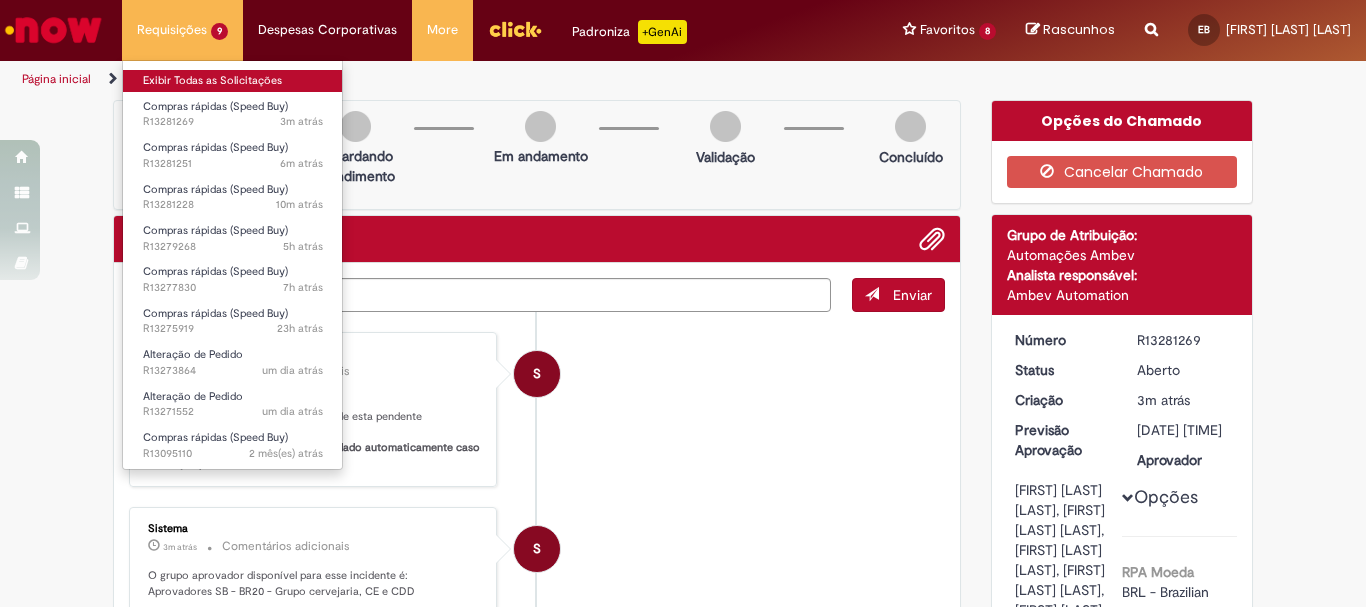 click on "Exibir Todas as Solicitações" at bounding box center [233, 81] 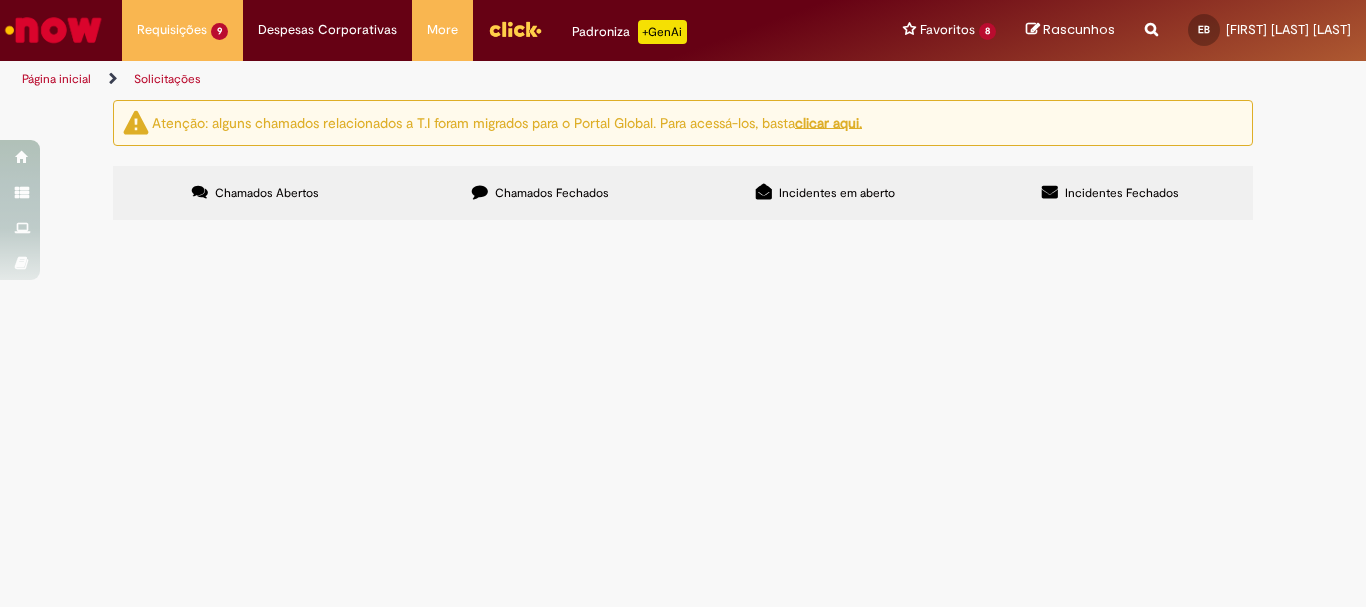 click on "RC - parede cel a" at bounding box center [0, 0] 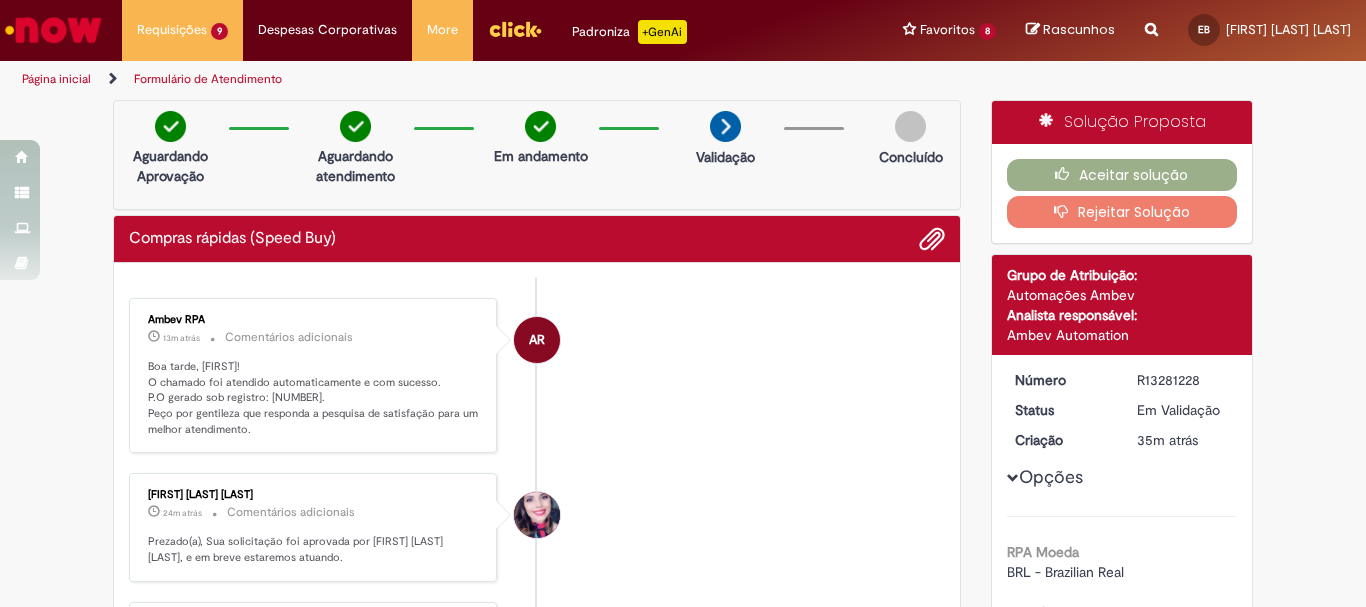 click on "Boa tarde, Eduarda!
O chamado foi atendido automaticamente e com sucesso.
P.O gerado sob registro: 4501239310.
Peço por gentileza que responda a pesquisa de satisfação para um melhor atendimento." at bounding box center [314, 398] 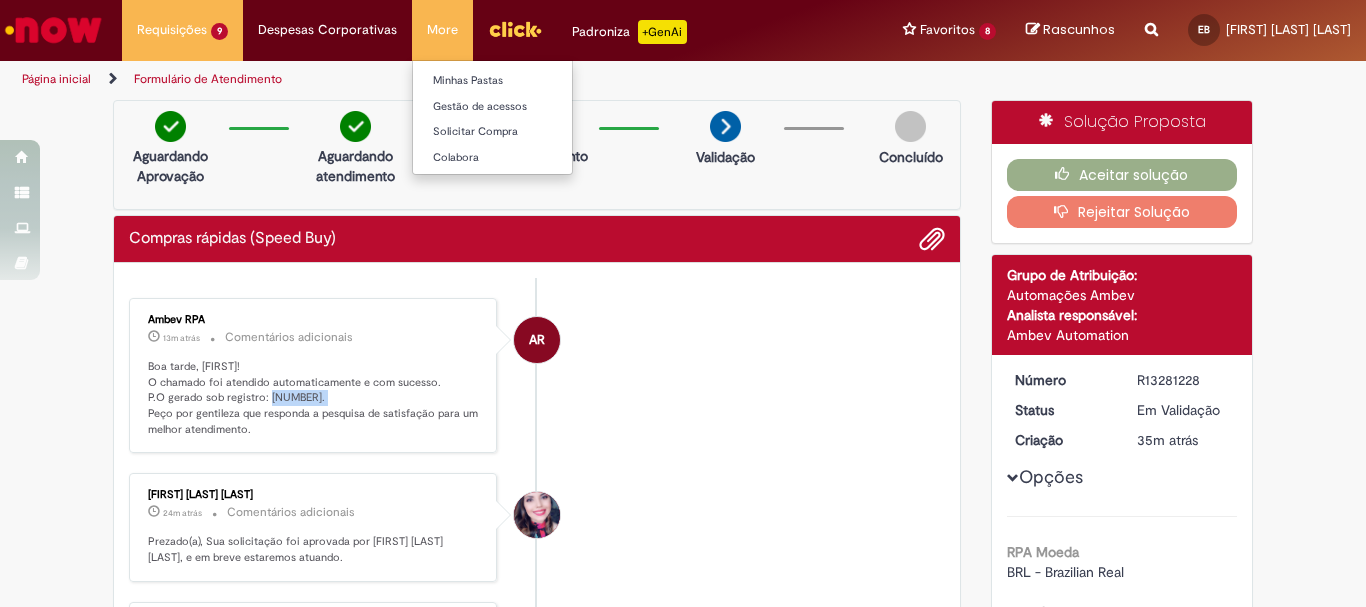 copy on "4501239310" 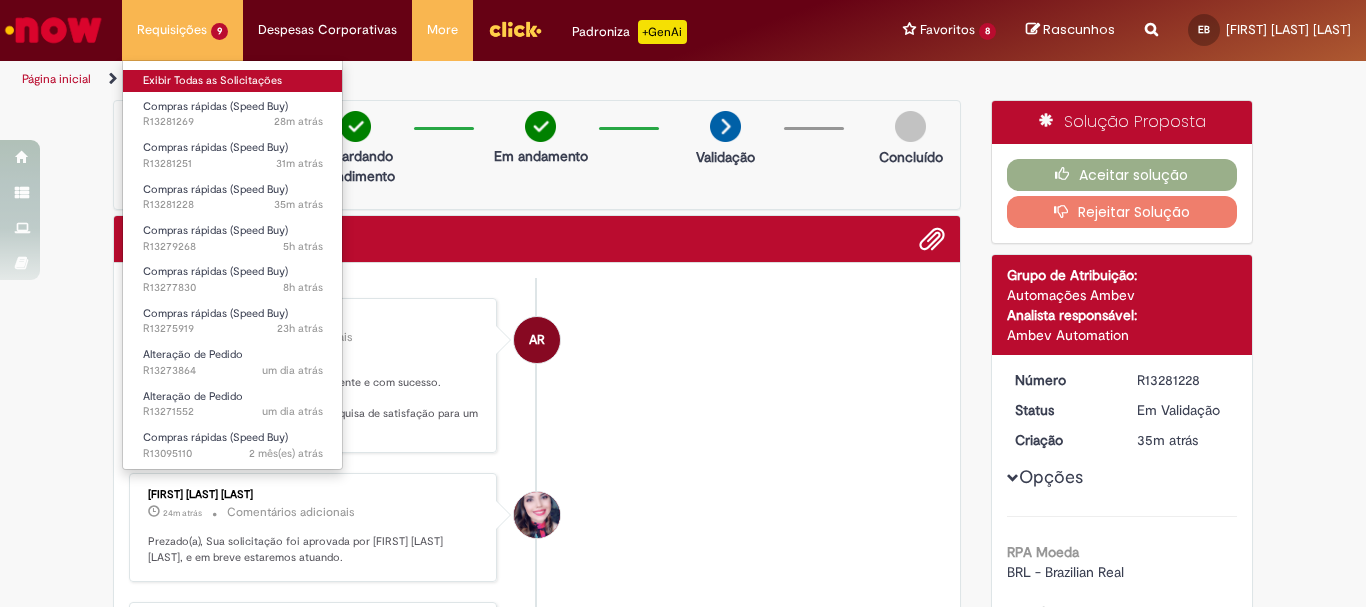 click on "Exibir Todas as Solicitações" at bounding box center (233, 81) 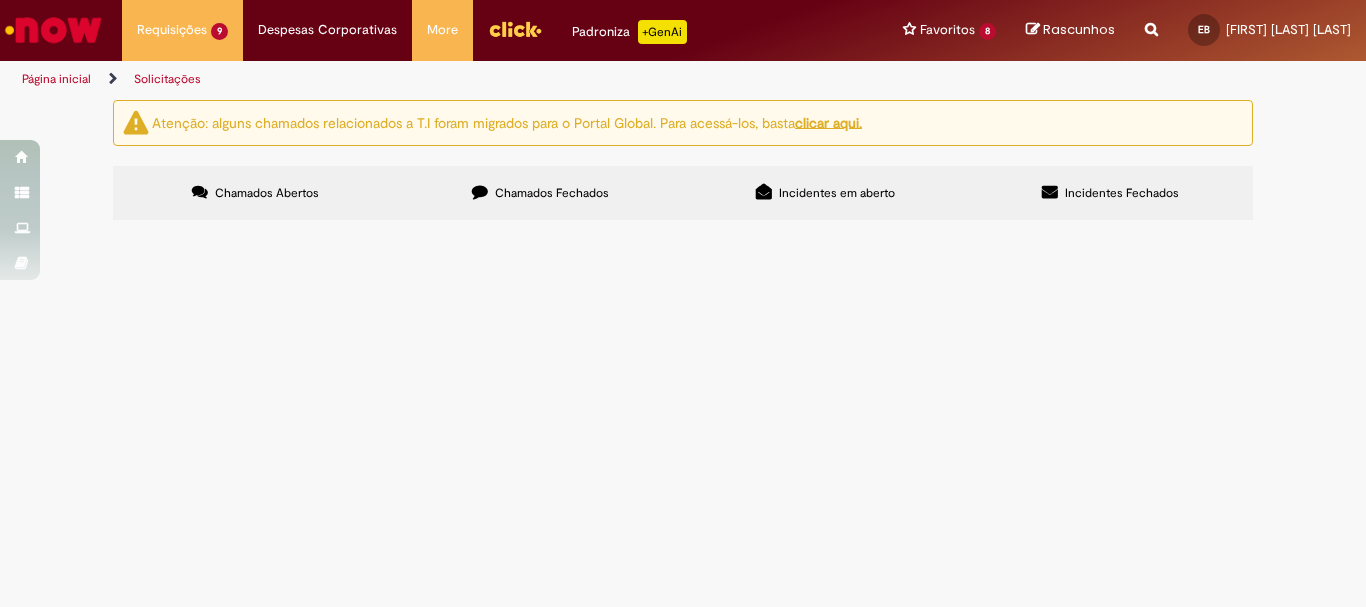 click on "RC - manometro 1" at bounding box center (0, 0) 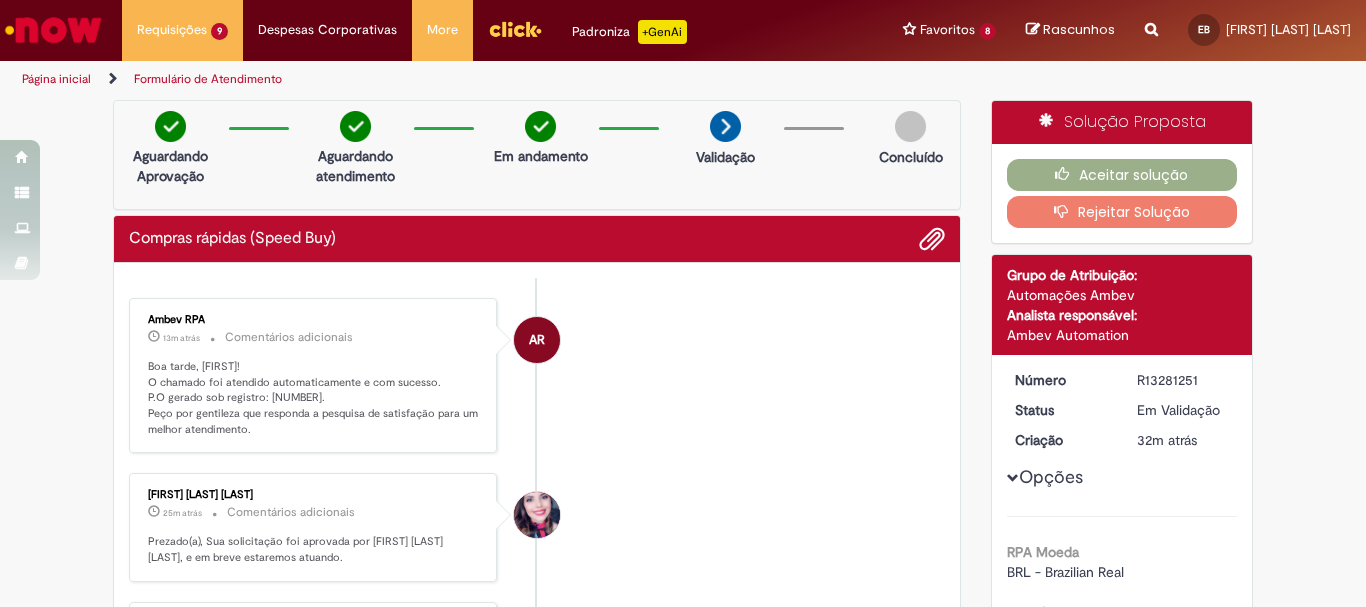 click on "Boa tarde, Eduarda!
O chamado foi atendido automaticamente e com sucesso.
P.O gerado sob registro: 4501239312.
Peço por gentileza que responda a pesquisa de satisfação para um melhor atendimento." at bounding box center (314, 398) 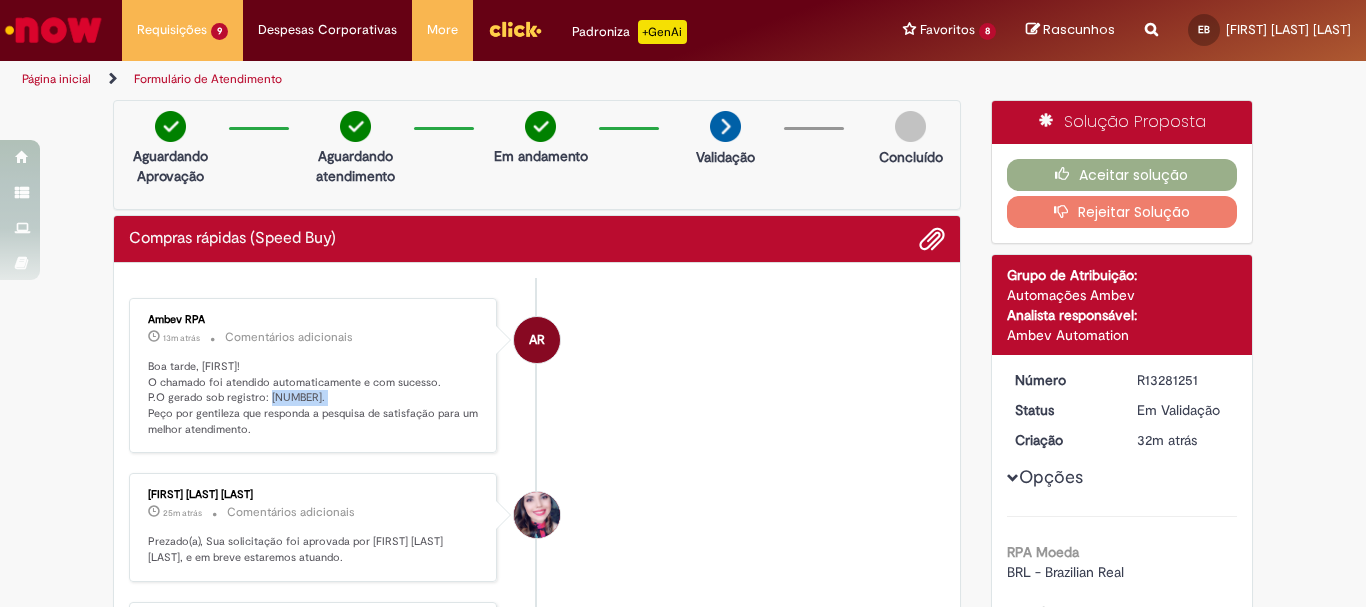 click on "Boa tarde, Eduarda!
O chamado foi atendido automaticamente e com sucesso.
P.O gerado sob registro: 4501239312.
Peço por gentileza que responda a pesquisa de satisfação para um melhor atendimento." at bounding box center [314, 398] 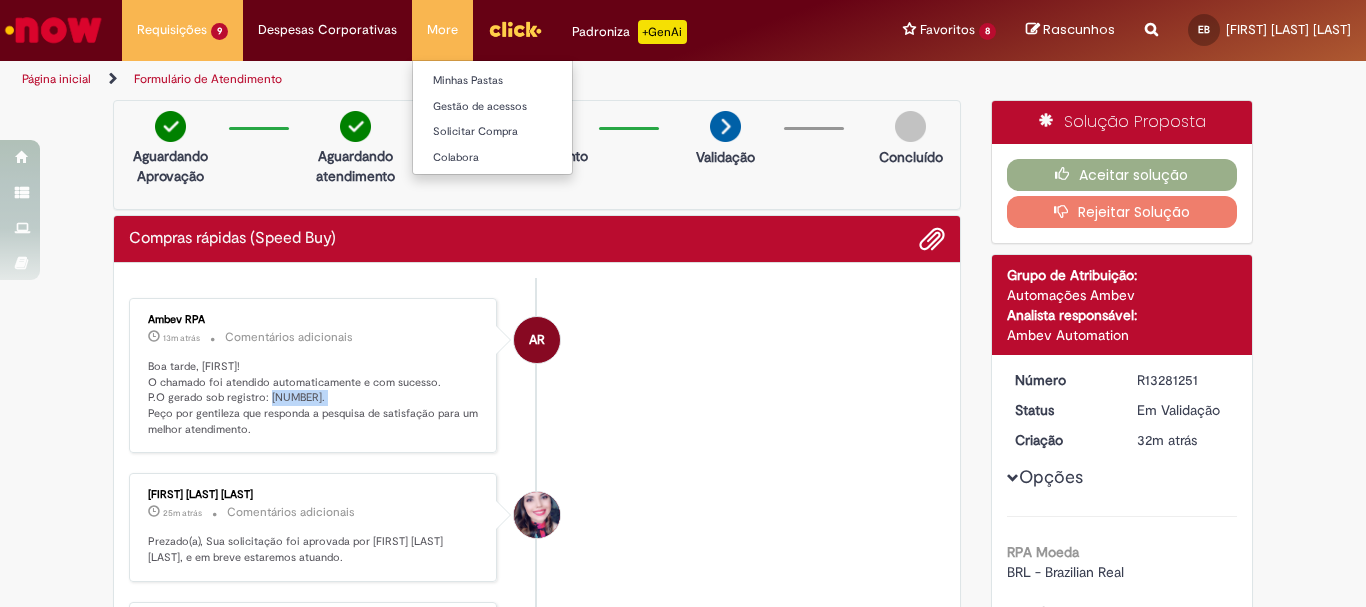 copy on "4501239312" 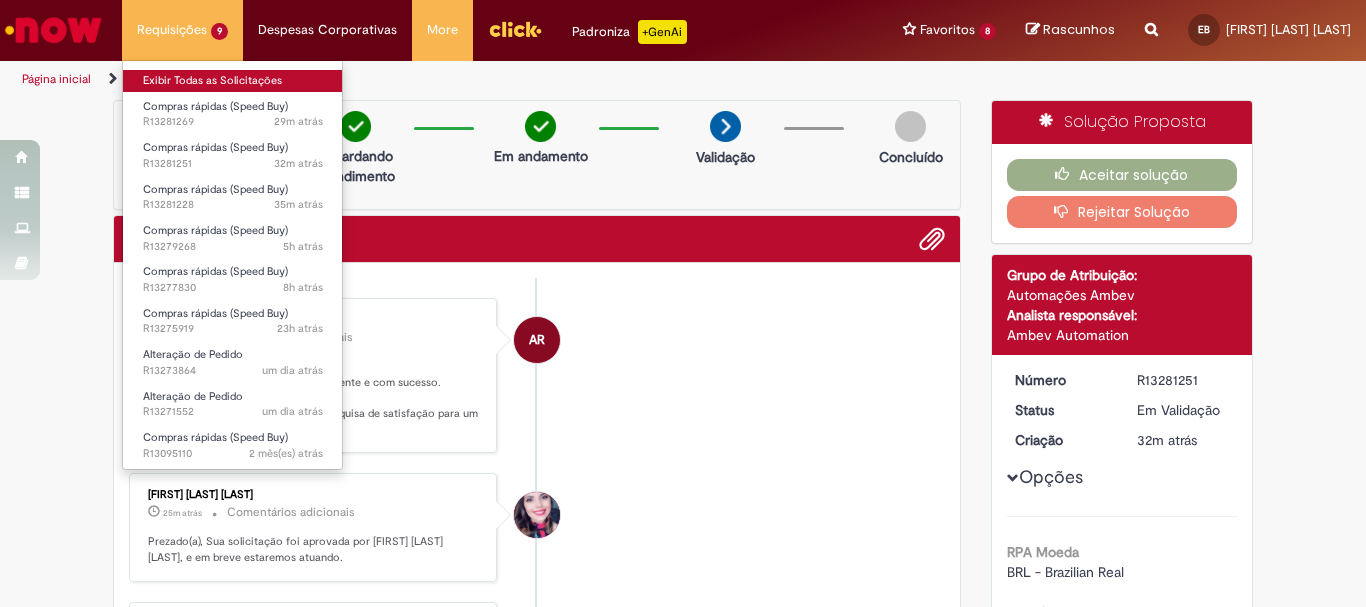 click on "Exibir Todas as Solicitações" at bounding box center [233, 81] 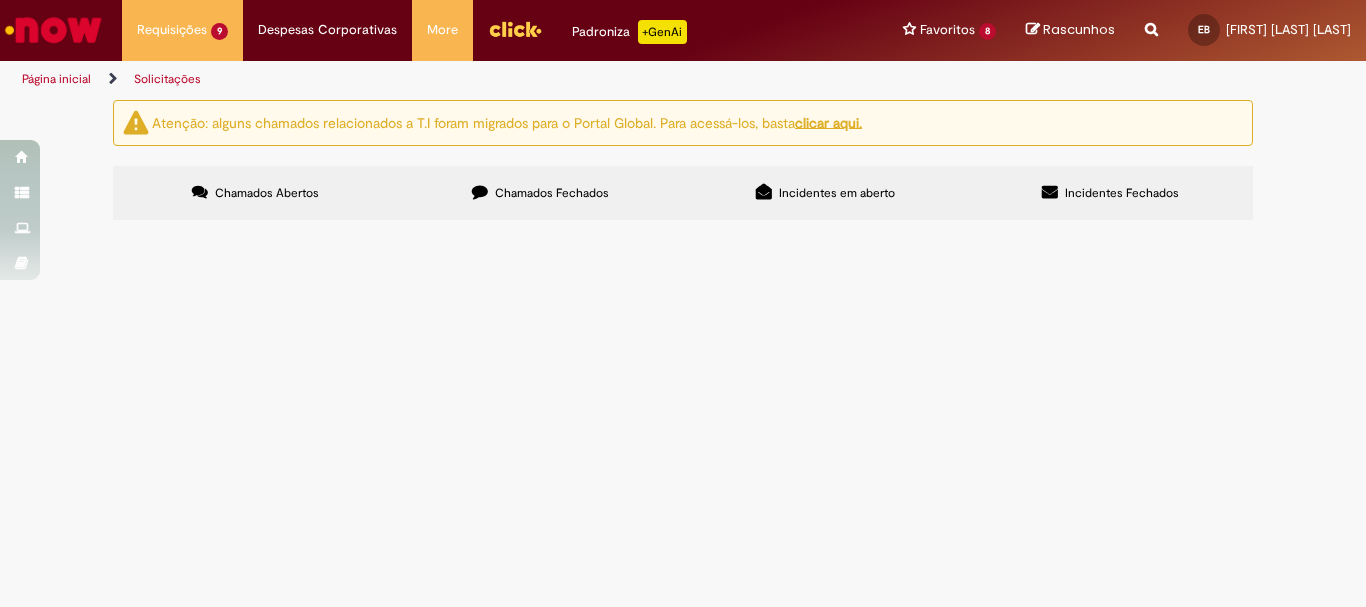click on "RC - manometro 2" at bounding box center [0, 0] 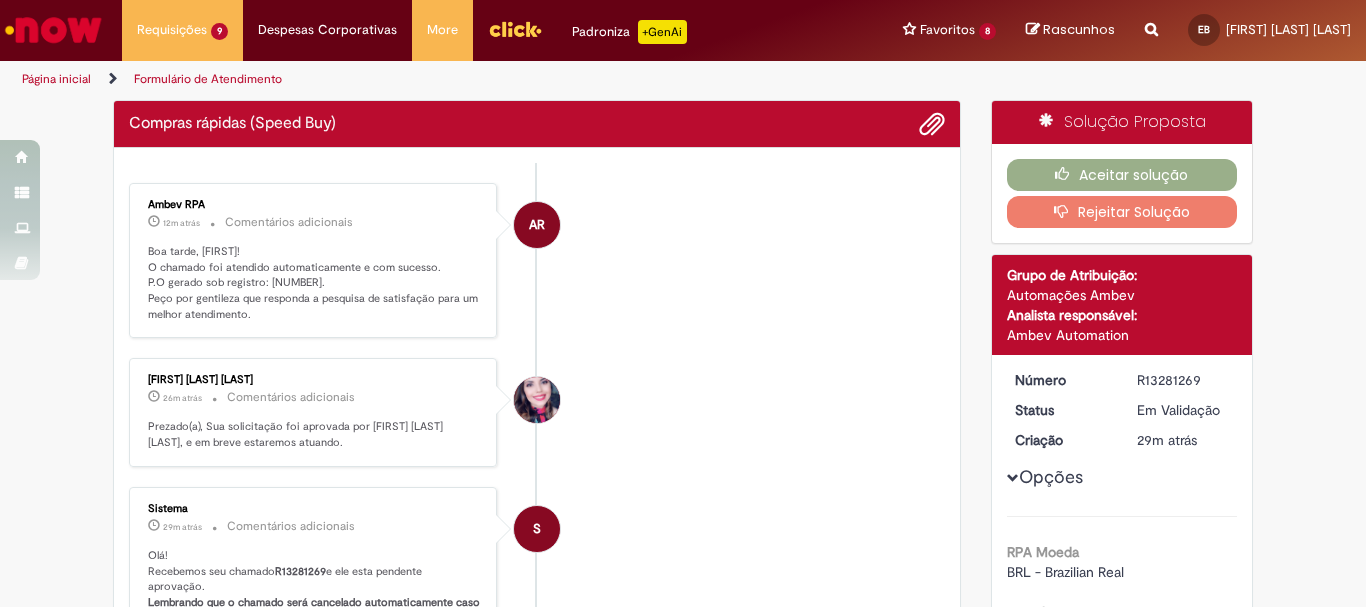 drag, startPoint x: 515, startPoint y: 360, endPoint x: 521, endPoint y: 344, distance: 17.088007 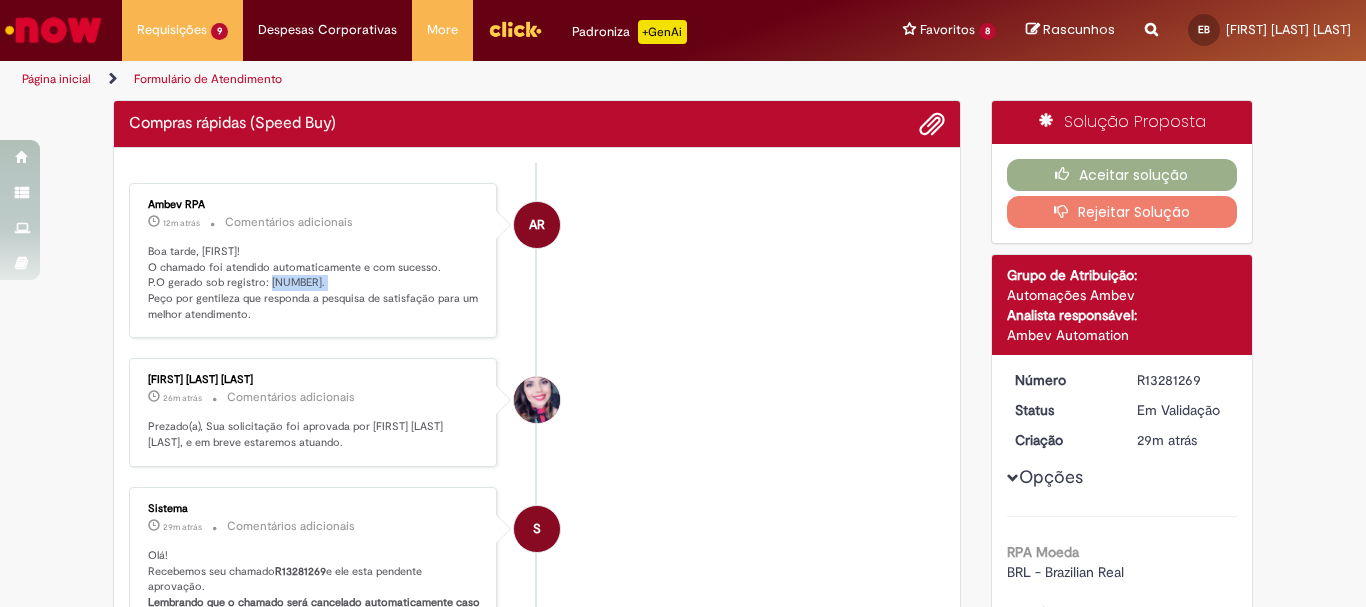 click on "Boa tarde, Eduarda!
O chamado foi atendido automaticamente e com sucesso.
P.O gerado sob registro: 4501239339.
Peço por gentileza que responda a pesquisa de satisfação para um melhor atendimento." at bounding box center (314, 283) 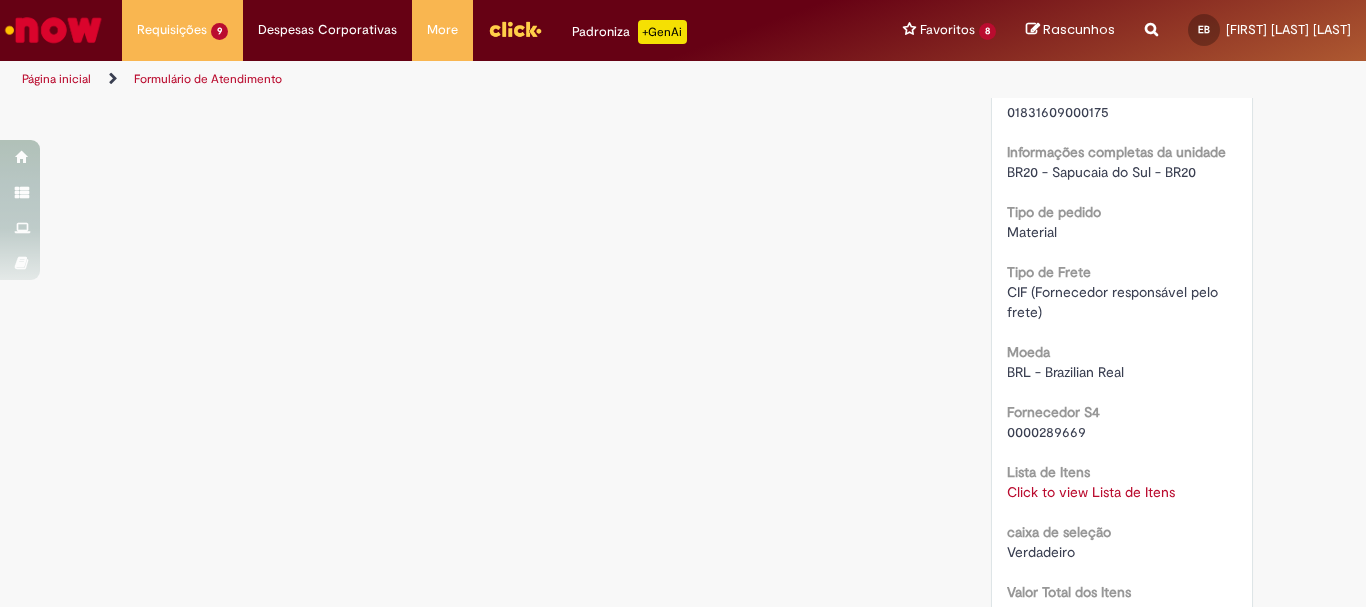 scroll, scrollTop: 2100, scrollLeft: 0, axis: vertical 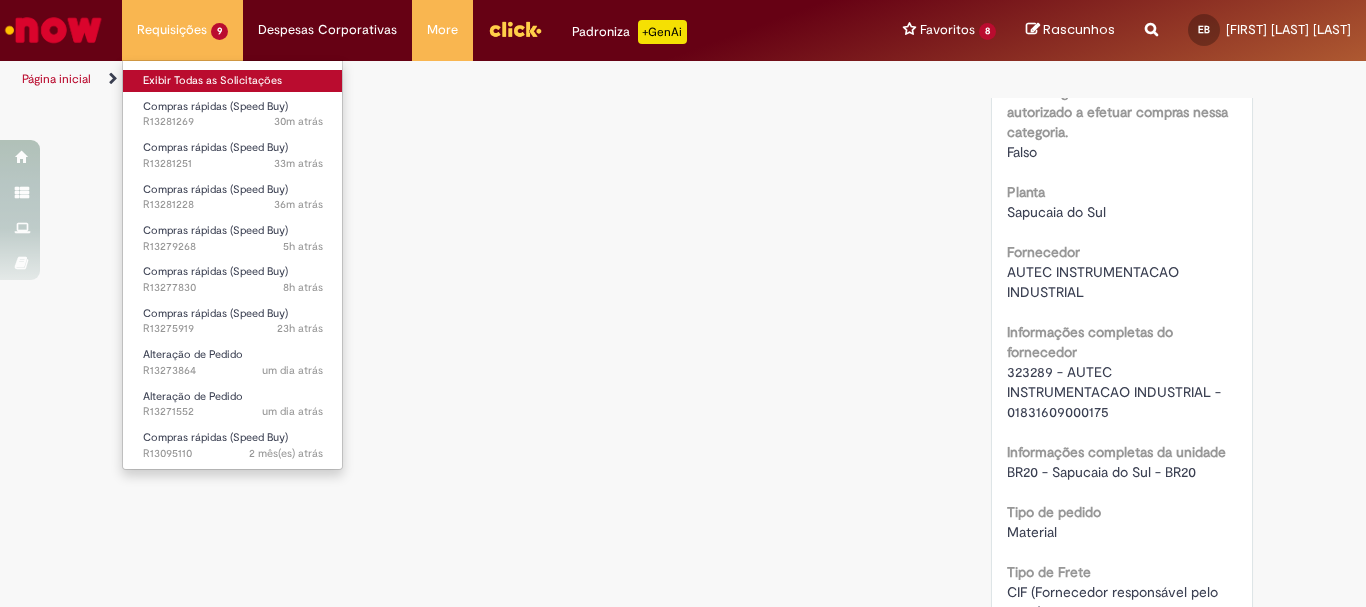 click on "Exibir Todas as Solicitações" at bounding box center [233, 81] 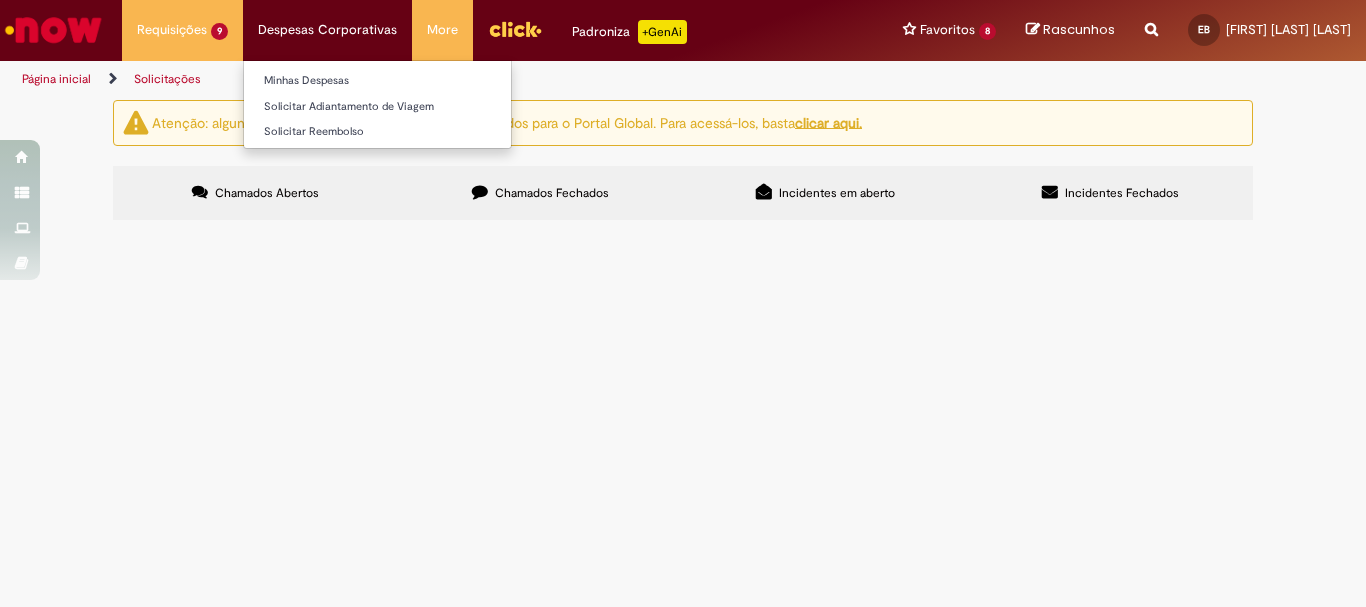 scroll, scrollTop: 0, scrollLeft: 0, axis: both 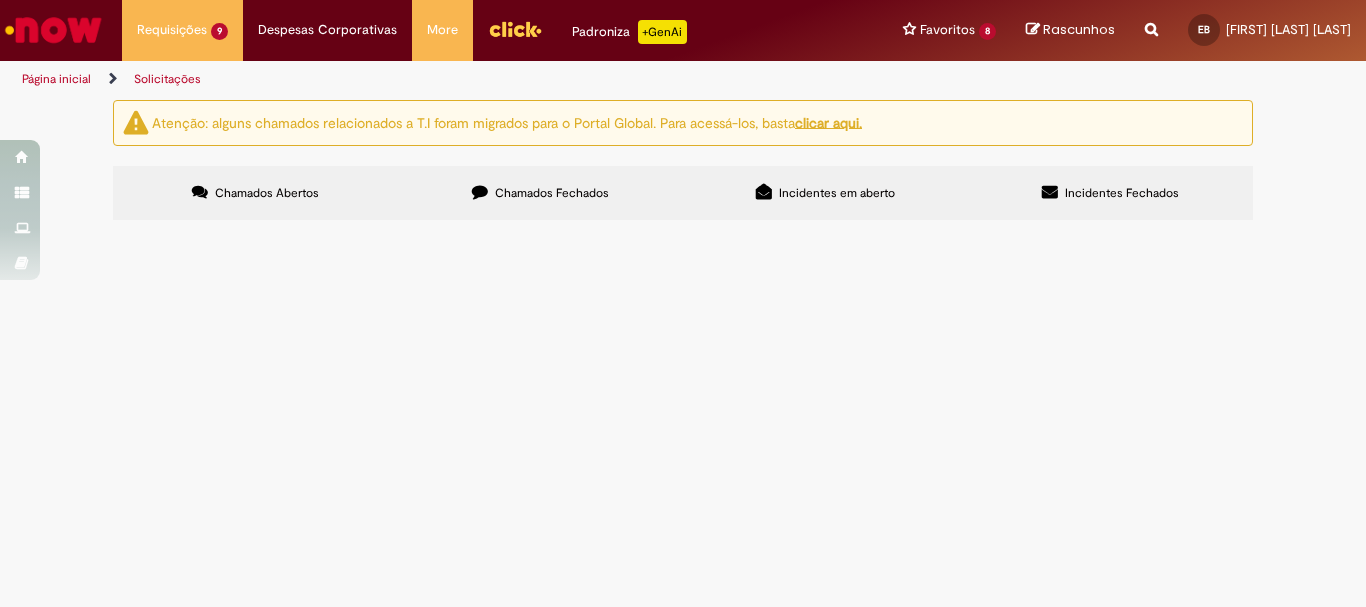 click on "RC - caps sinal" at bounding box center [0, 0] 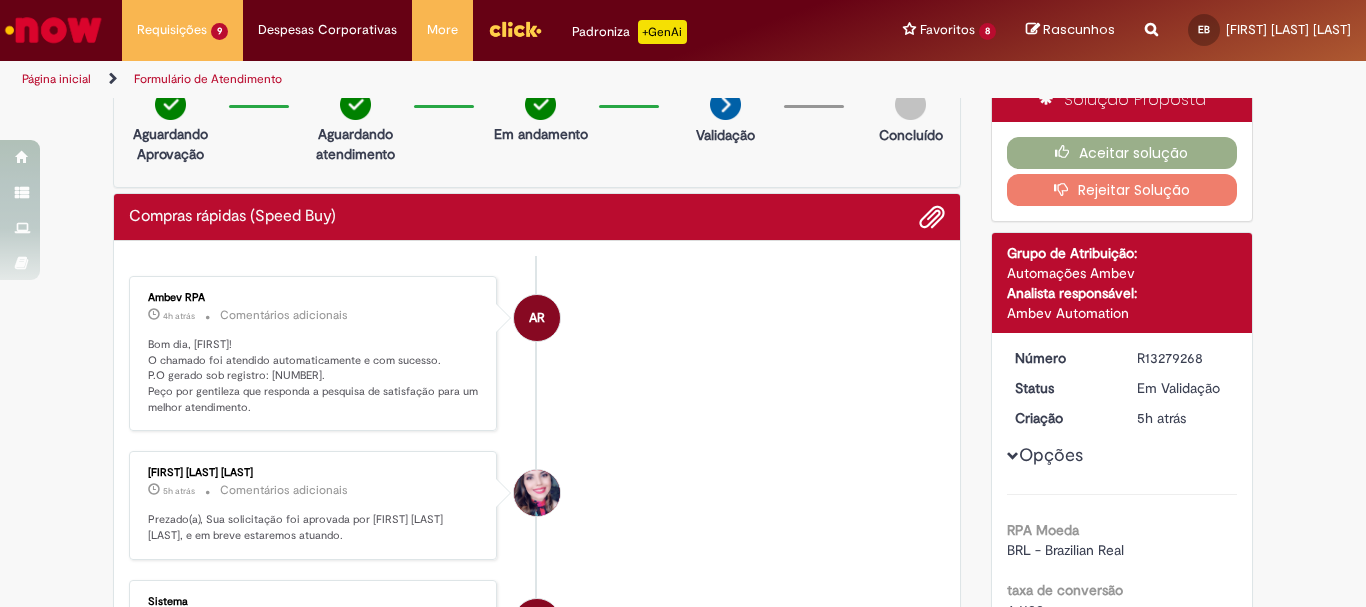 scroll, scrollTop: 0, scrollLeft: 0, axis: both 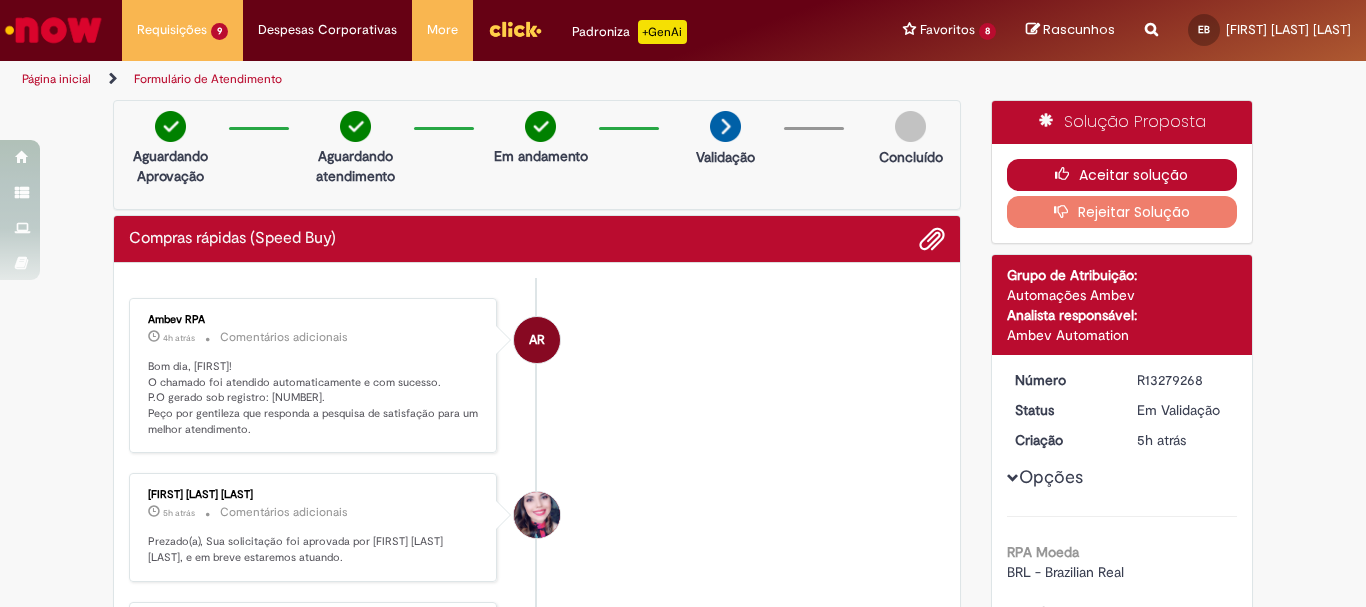 click on "Aceitar solução" at bounding box center [1122, 175] 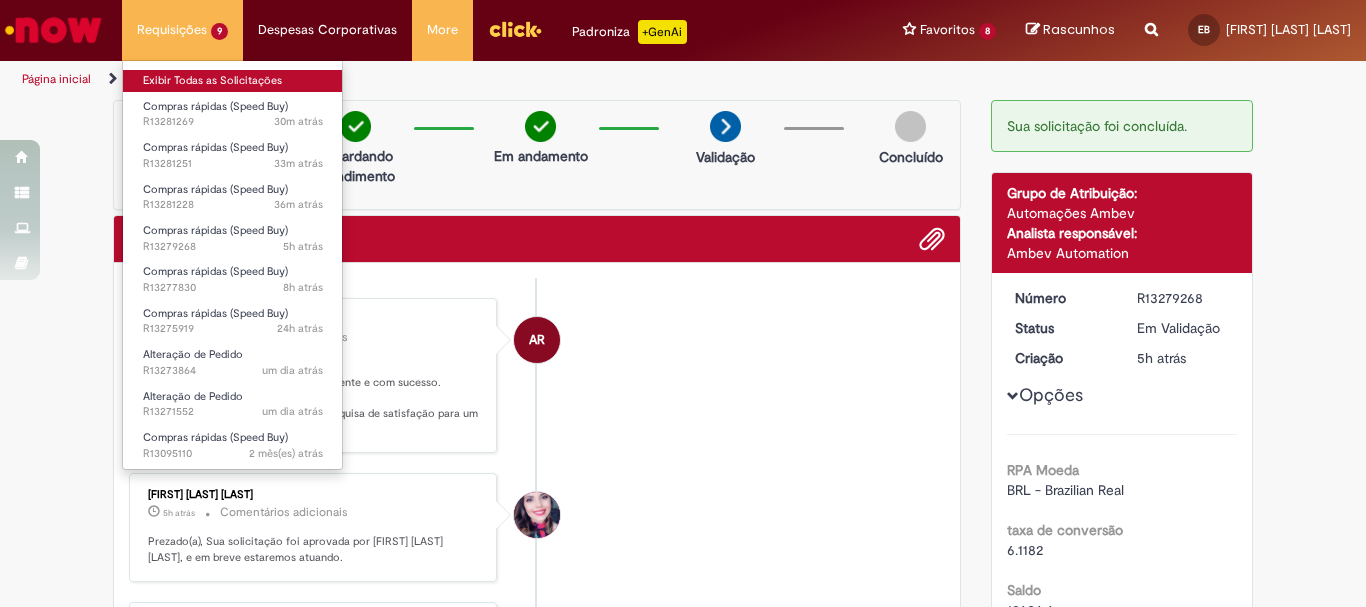click on "Exibir Todas as Solicitações" at bounding box center [233, 81] 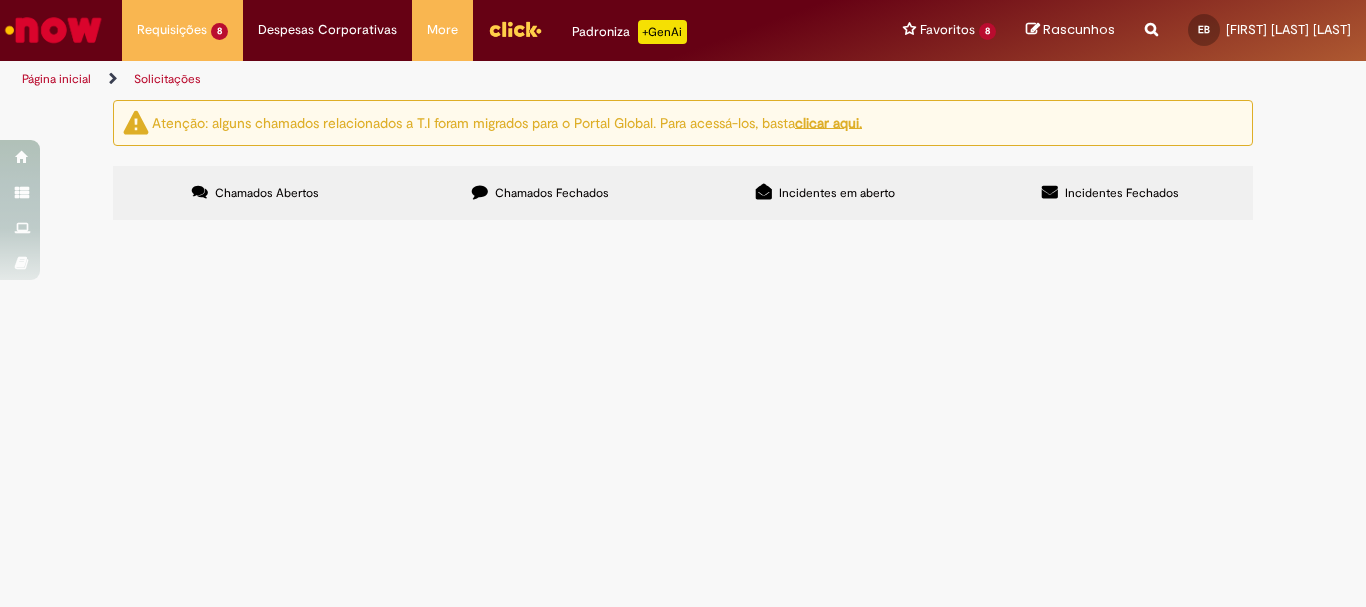 click on "RC - capsulador" at bounding box center (0, 0) 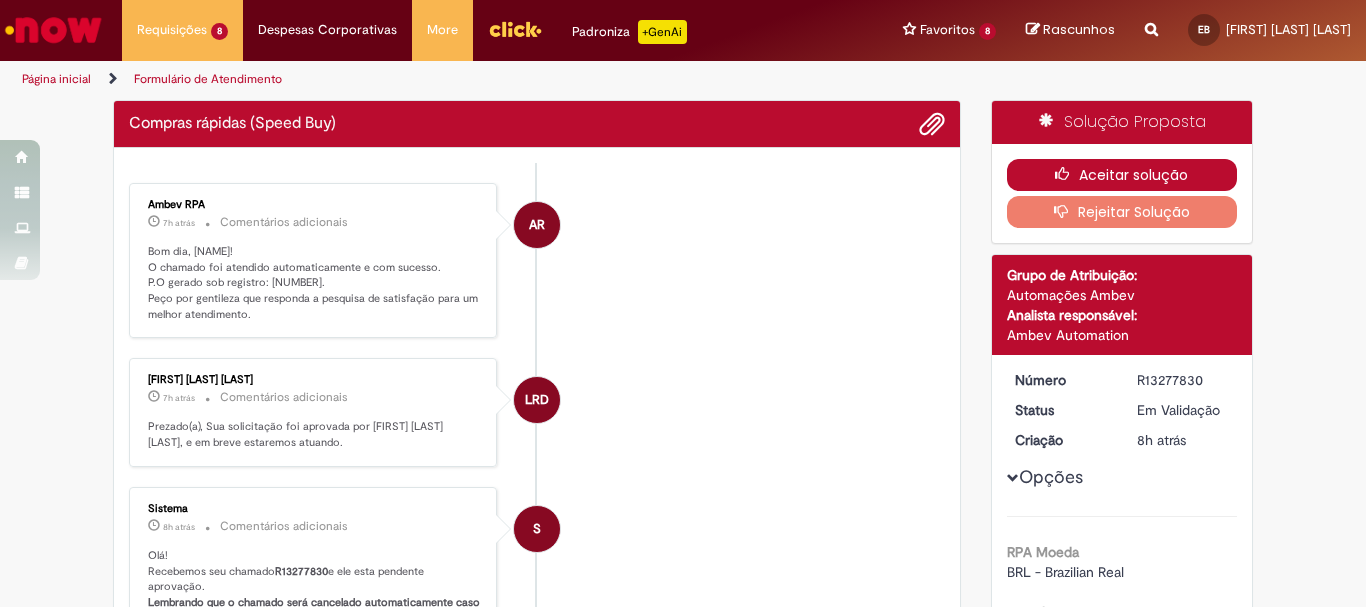 click on "Aceitar solução" at bounding box center [1122, 175] 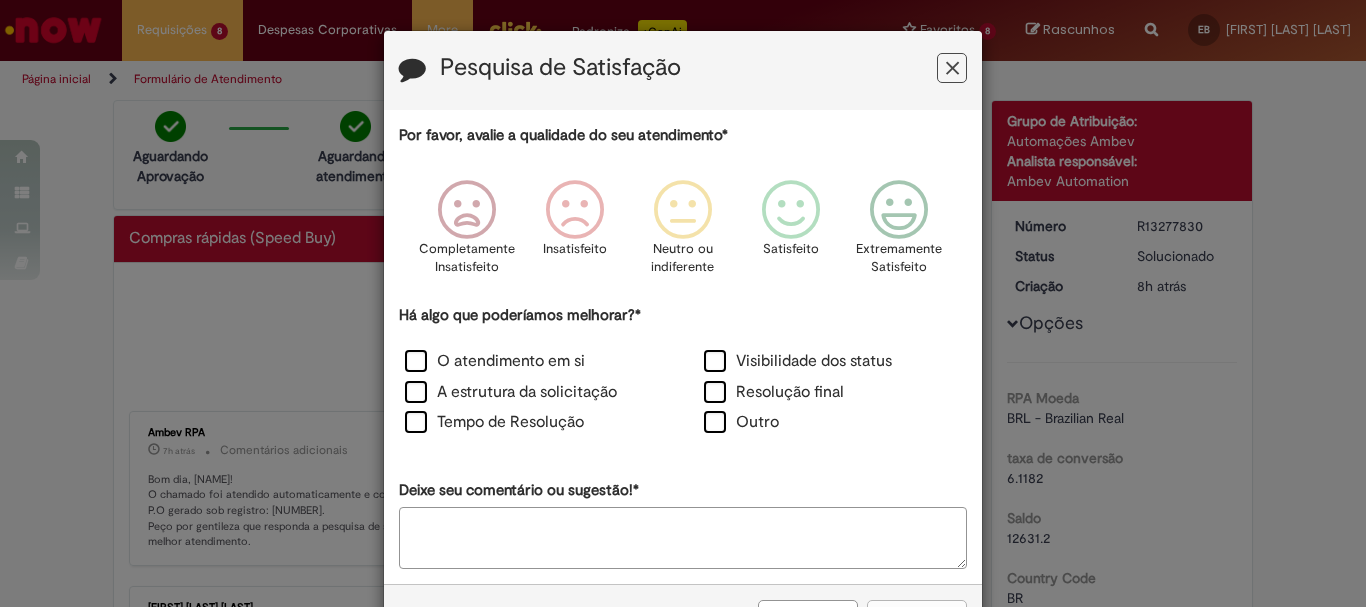 click at bounding box center [952, 68] 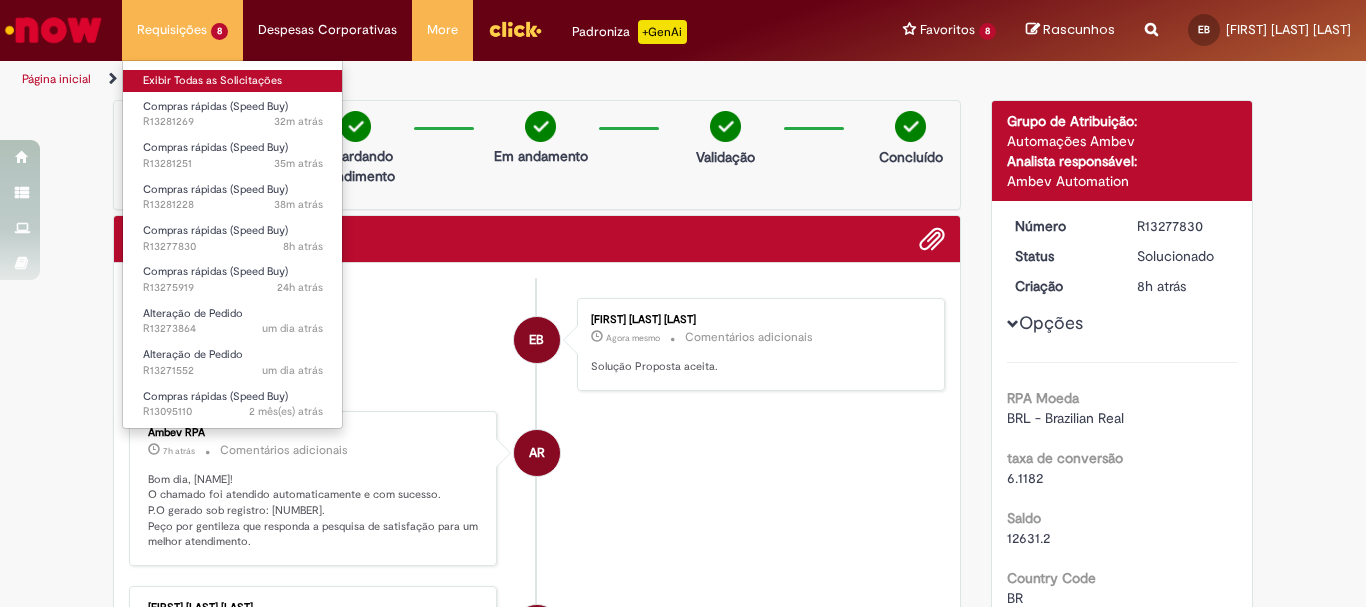 click on "Exibir Todas as Solicitações" at bounding box center [233, 81] 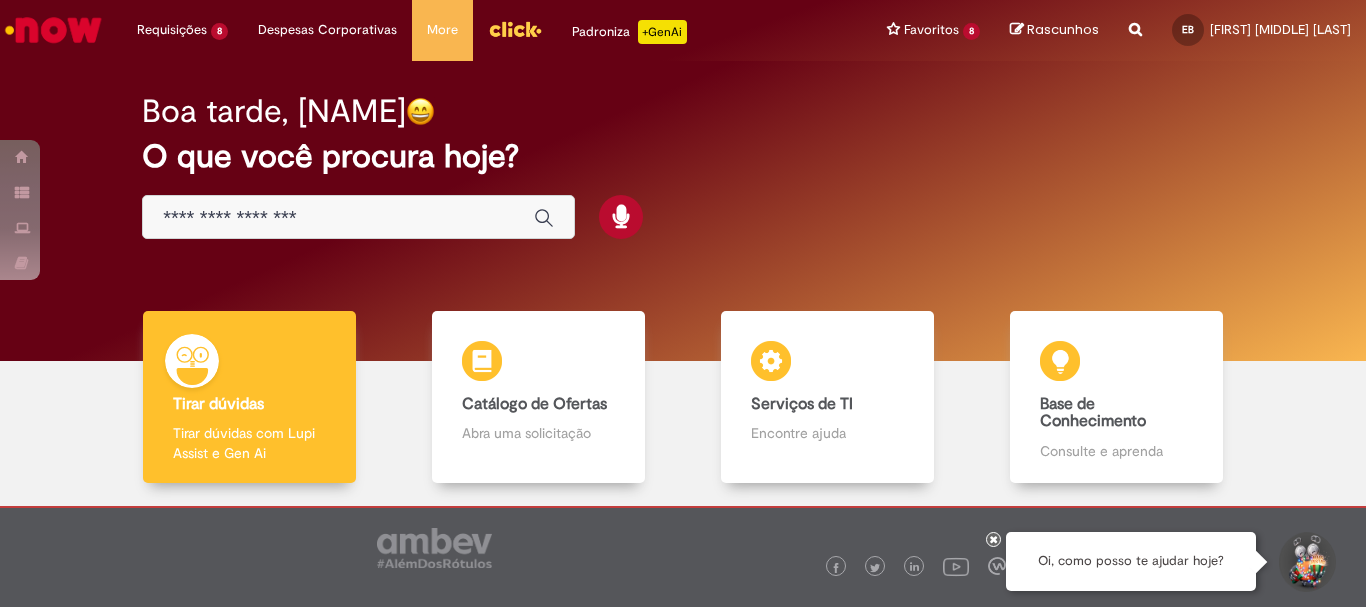 scroll, scrollTop: 0, scrollLeft: 0, axis: both 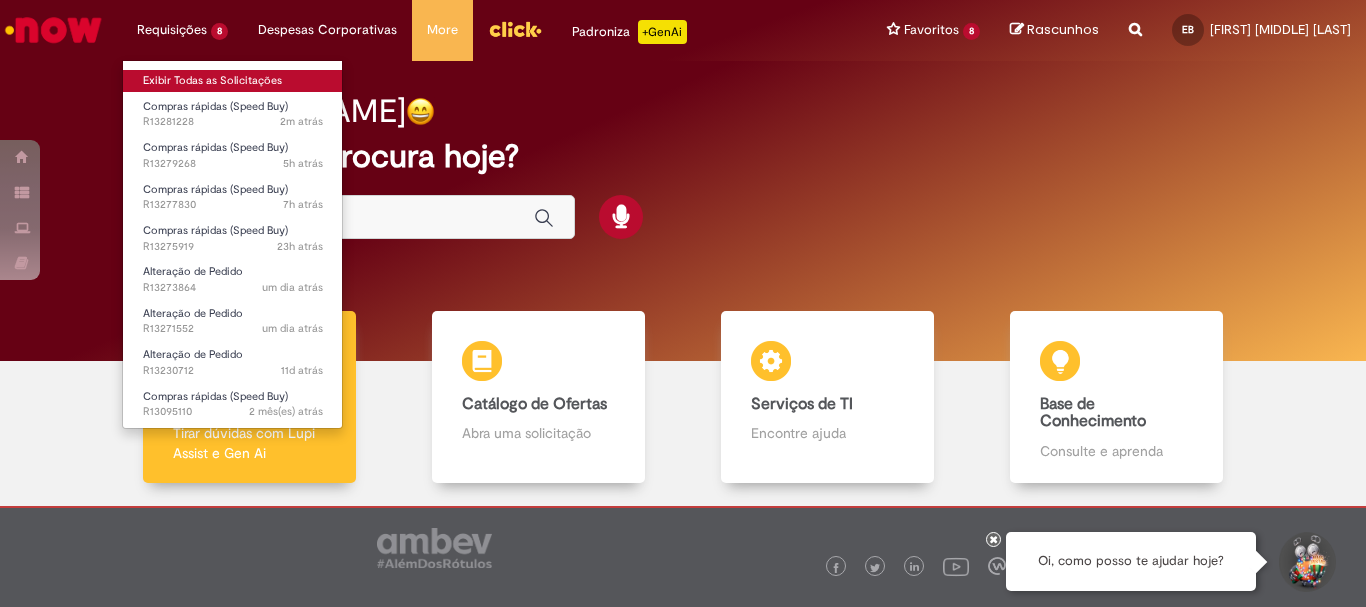 click on "Exibir Todas as Solicitações" at bounding box center [233, 81] 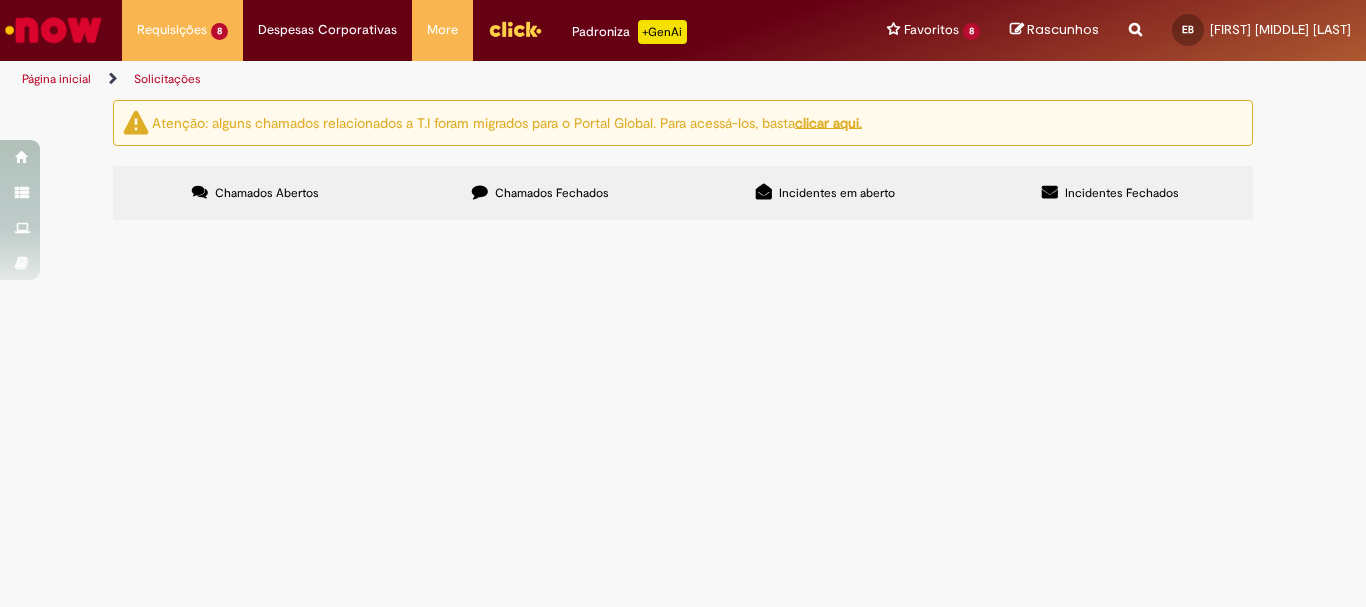 scroll, scrollTop: 0, scrollLeft: 0, axis: both 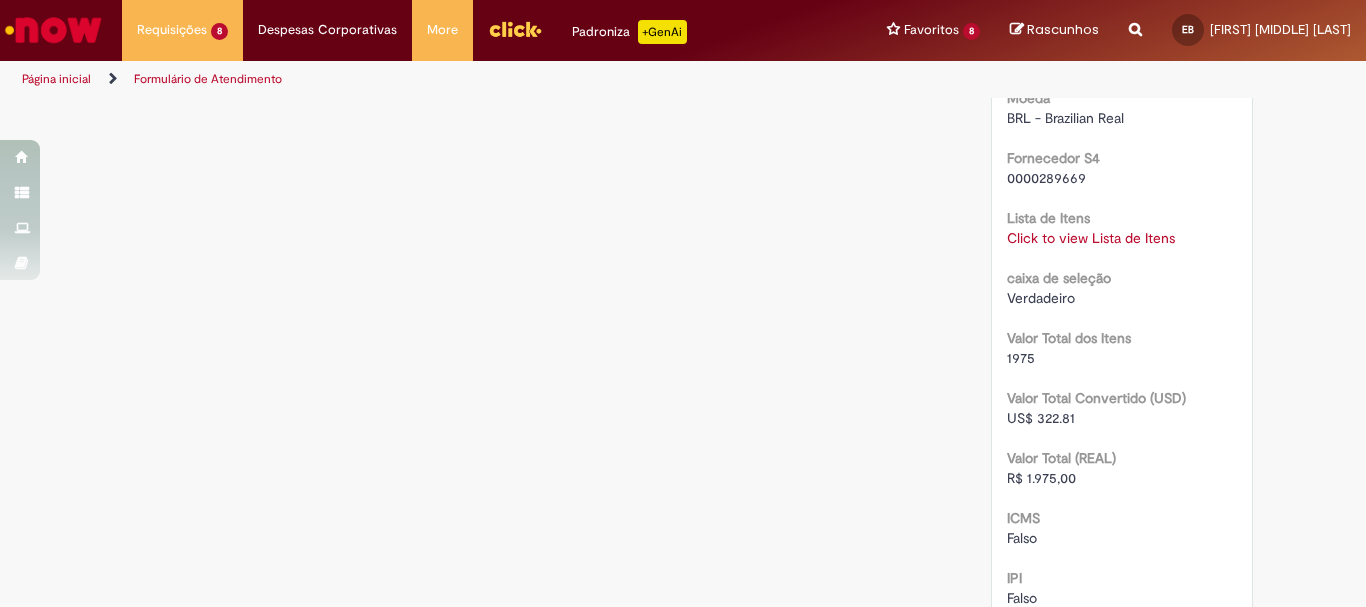 click on "Click to view Lista de Itens   Click to view Lista de Itens" at bounding box center [1122, 238] 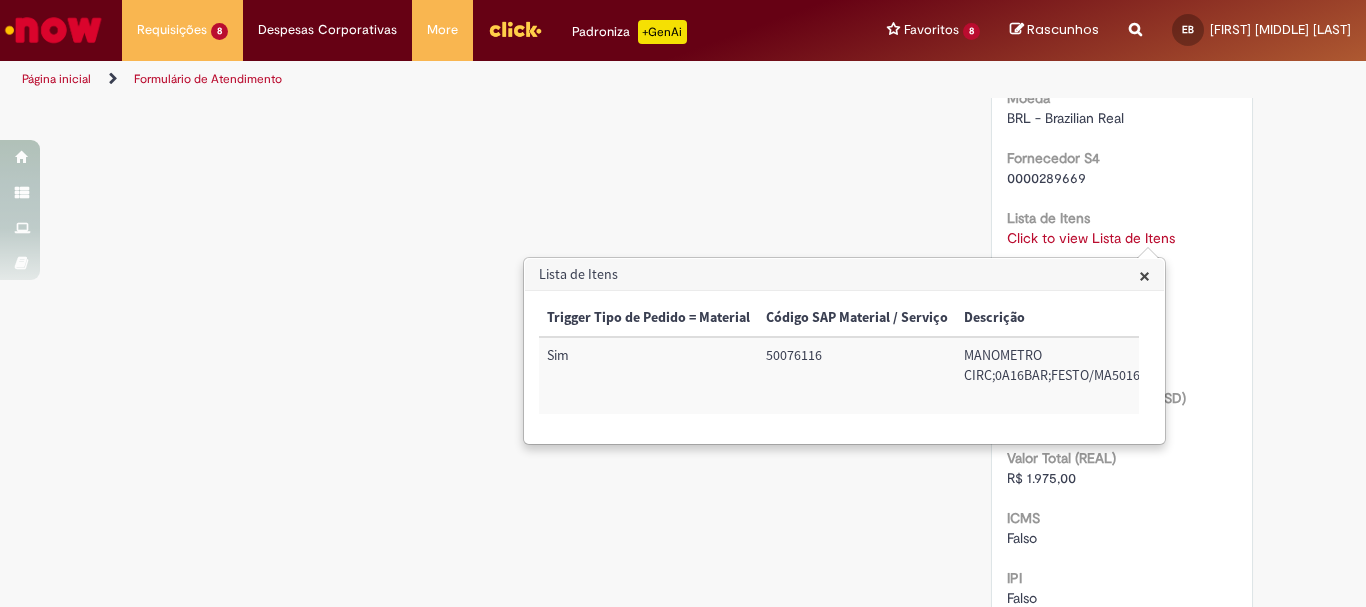 click on "50076116" at bounding box center [857, 375] 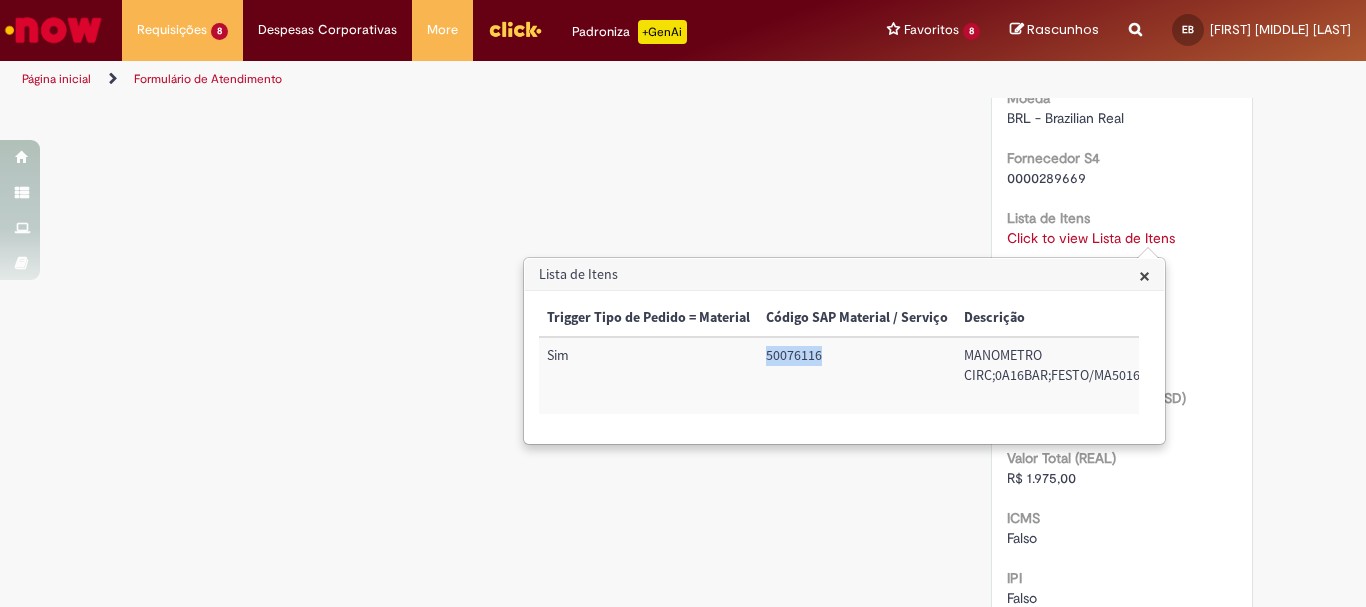 click on "50076116" at bounding box center (857, 375) 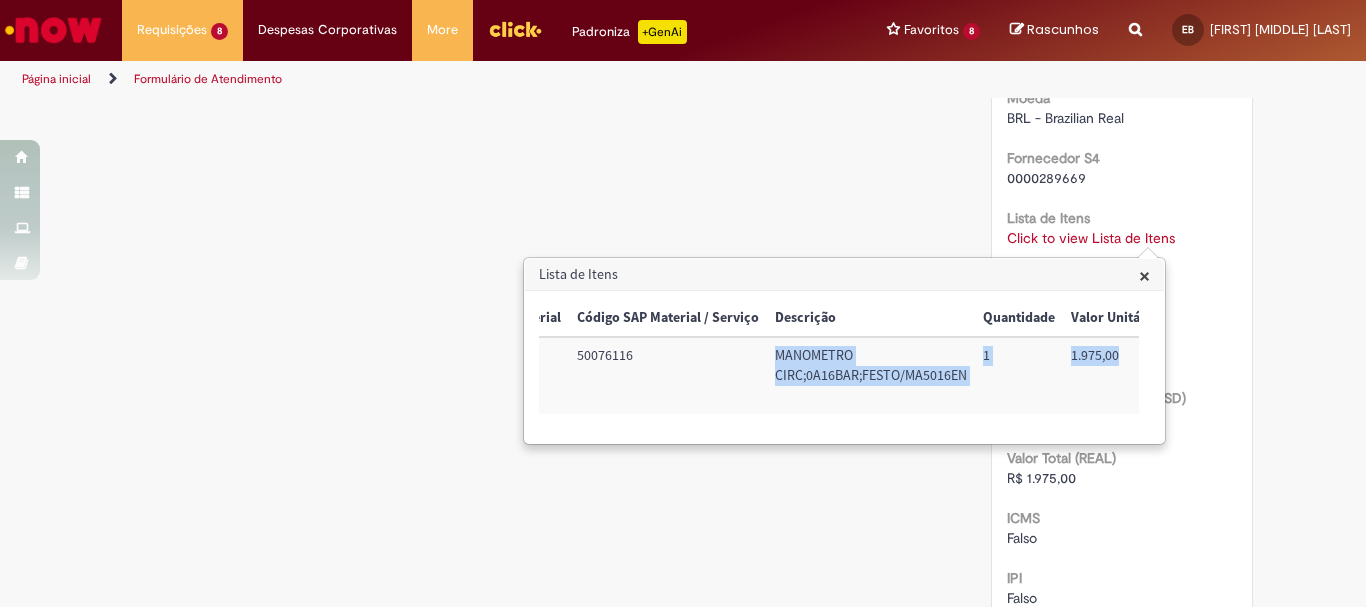 scroll, scrollTop: 0, scrollLeft: 218, axis: horizontal 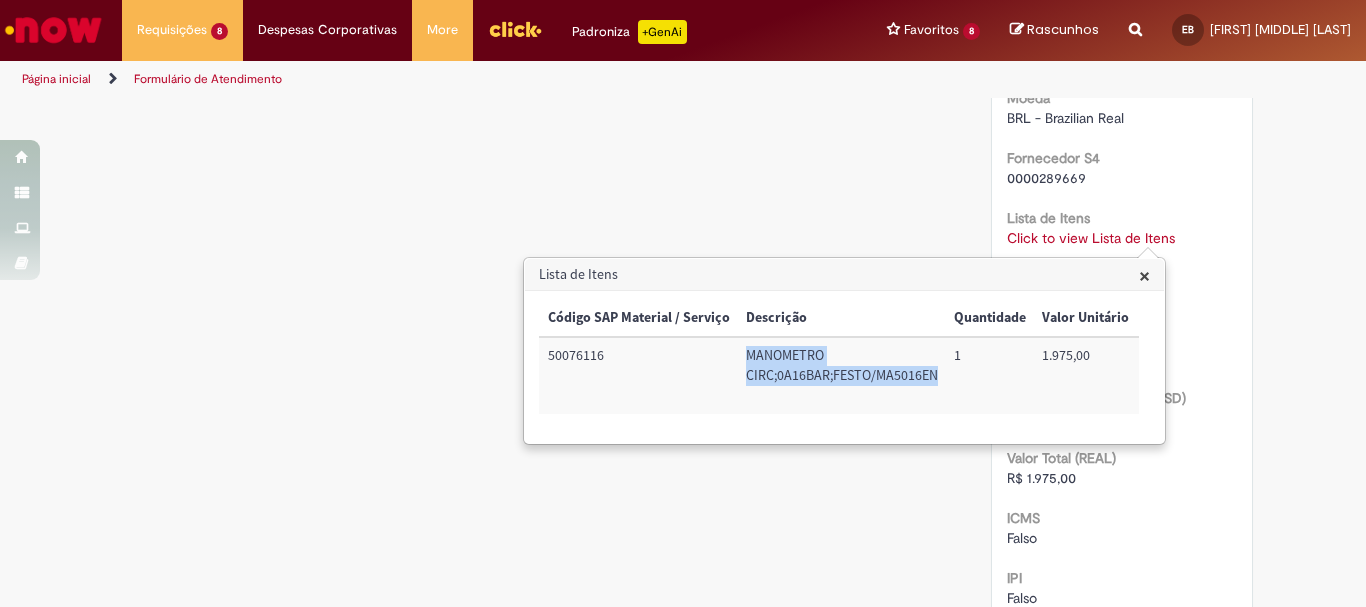 drag, startPoint x: 962, startPoint y: 346, endPoint x: 939, endPoint y: 393, distance: 52.3259 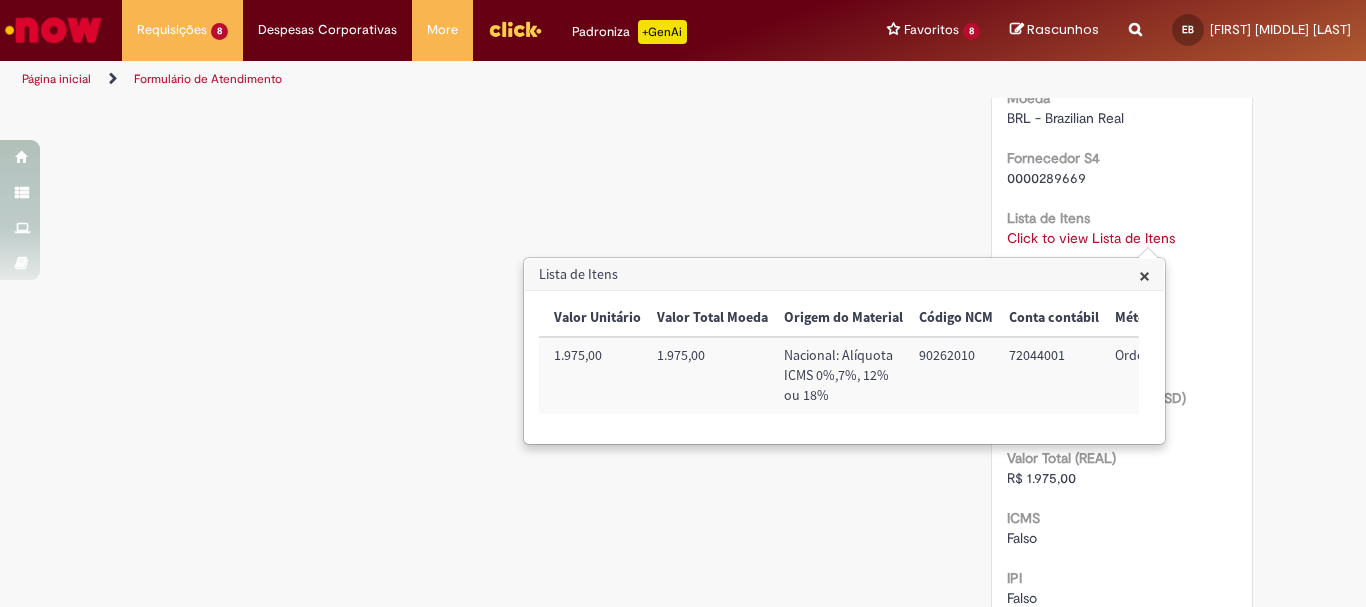 scroll, scrollTop: 0, scrollLeft: 763, axis: horizontal 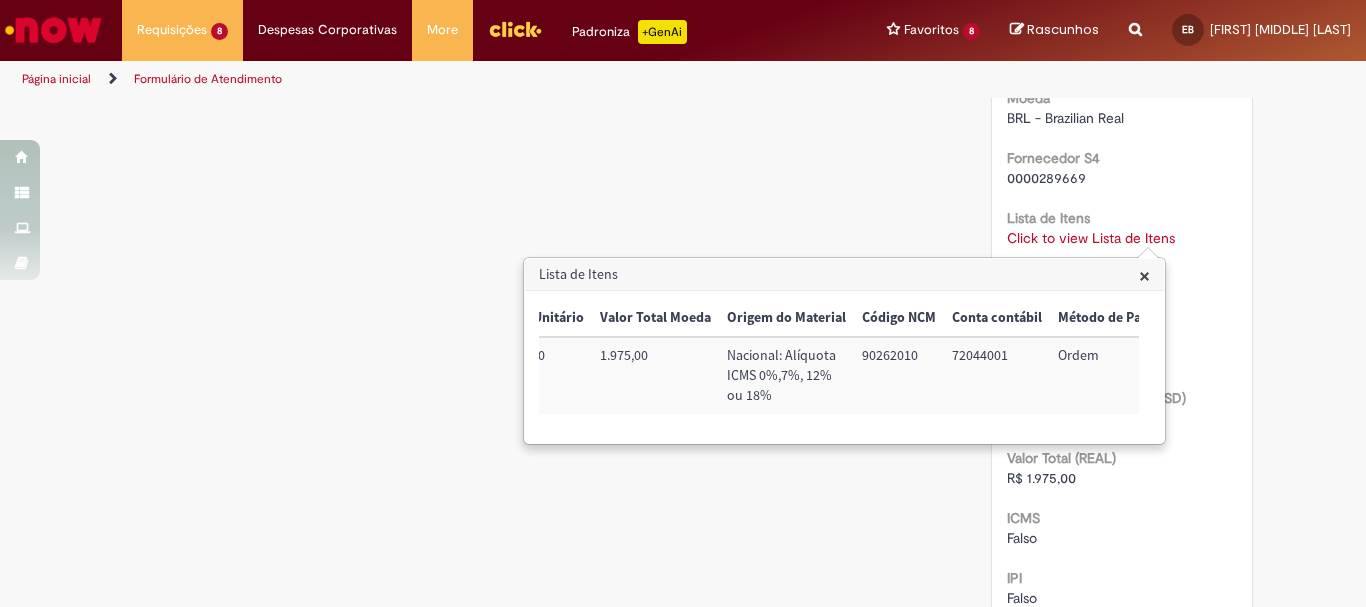 click on "72044001" at bounding box center (997, 375) 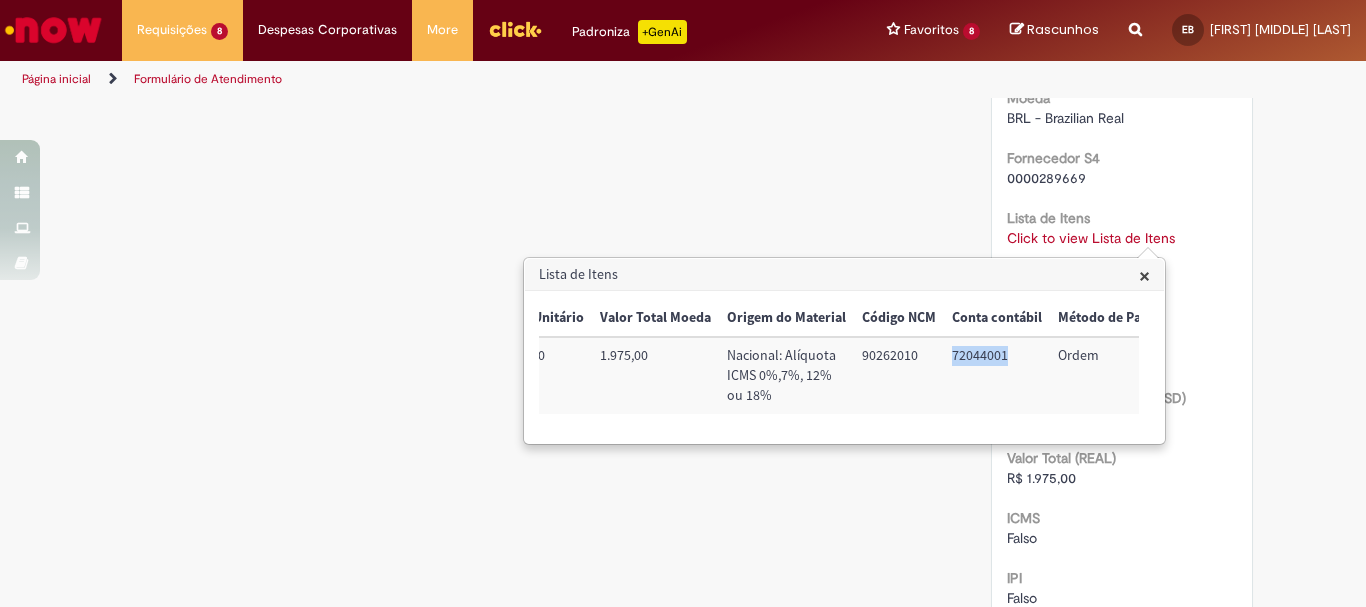 click on "90262010" at bounding box center [899, 375] 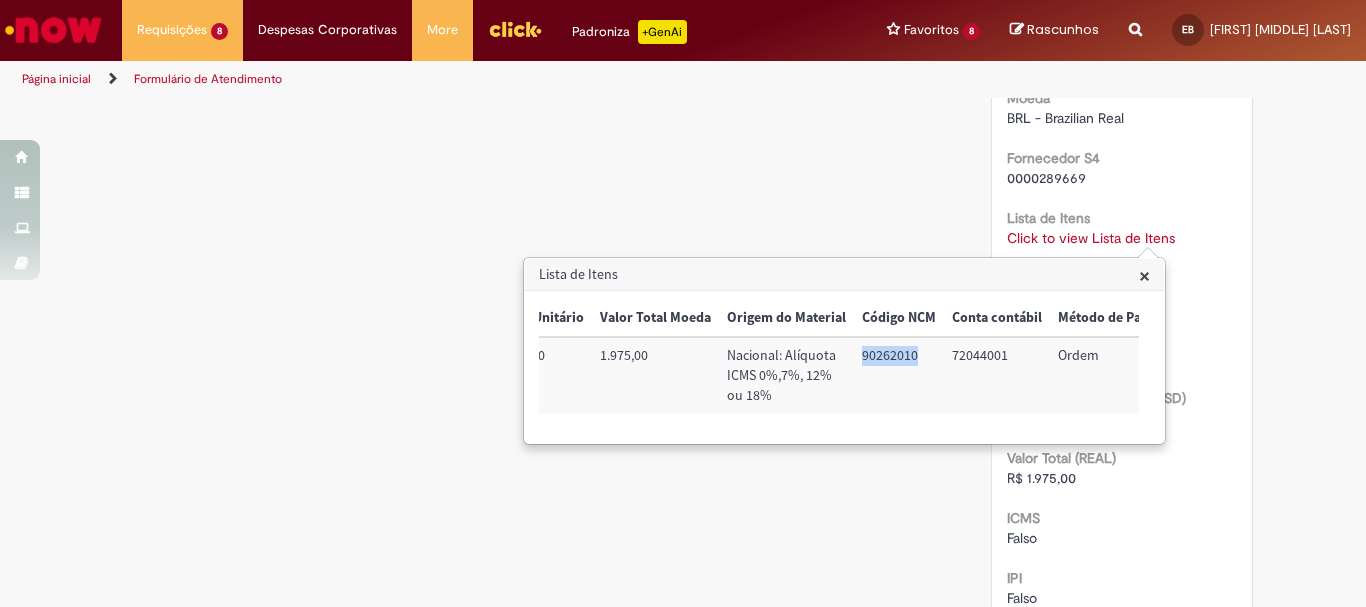 click on "90262010" at bounding box center [899, 375] 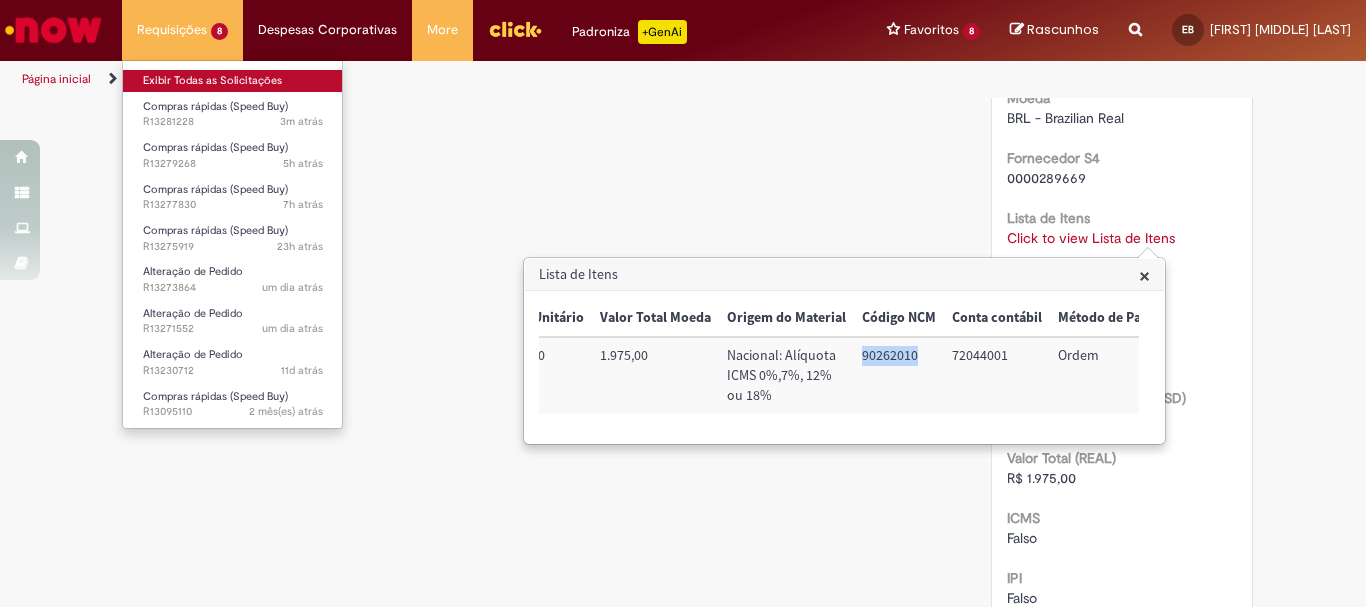 click on "Exibir Todas as Solicitações" at bounding box center [233, 81] 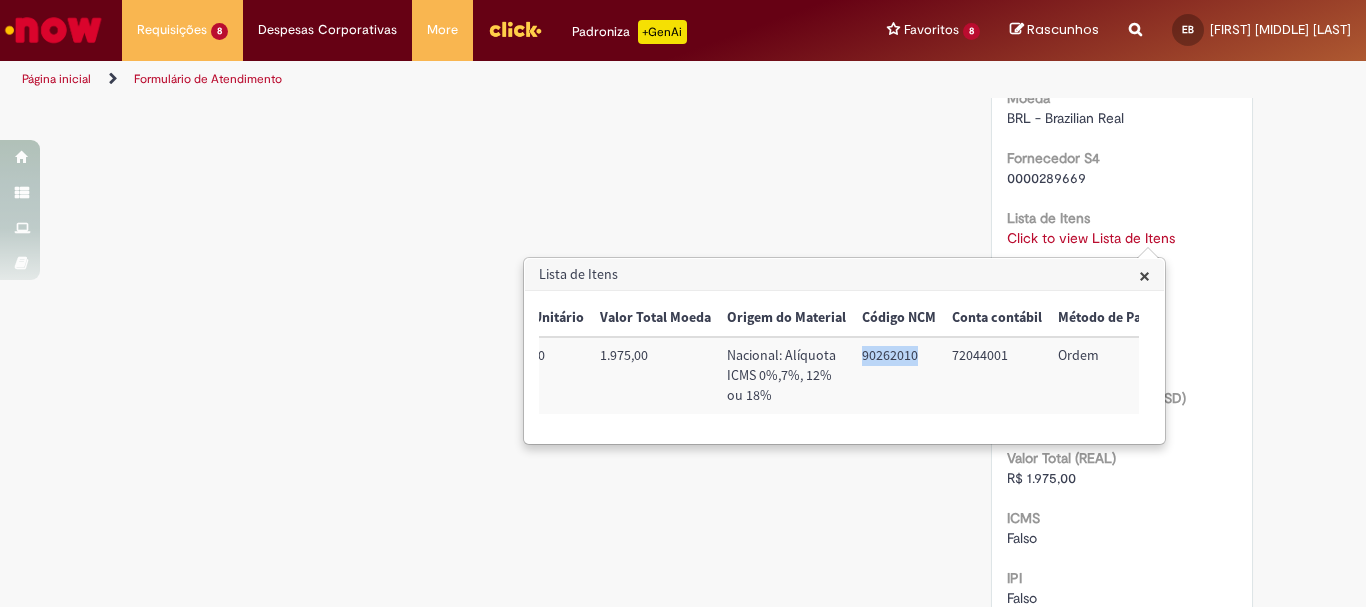 scroll, scrollTop: 1794, scrollLeft: 0, axis: vertical 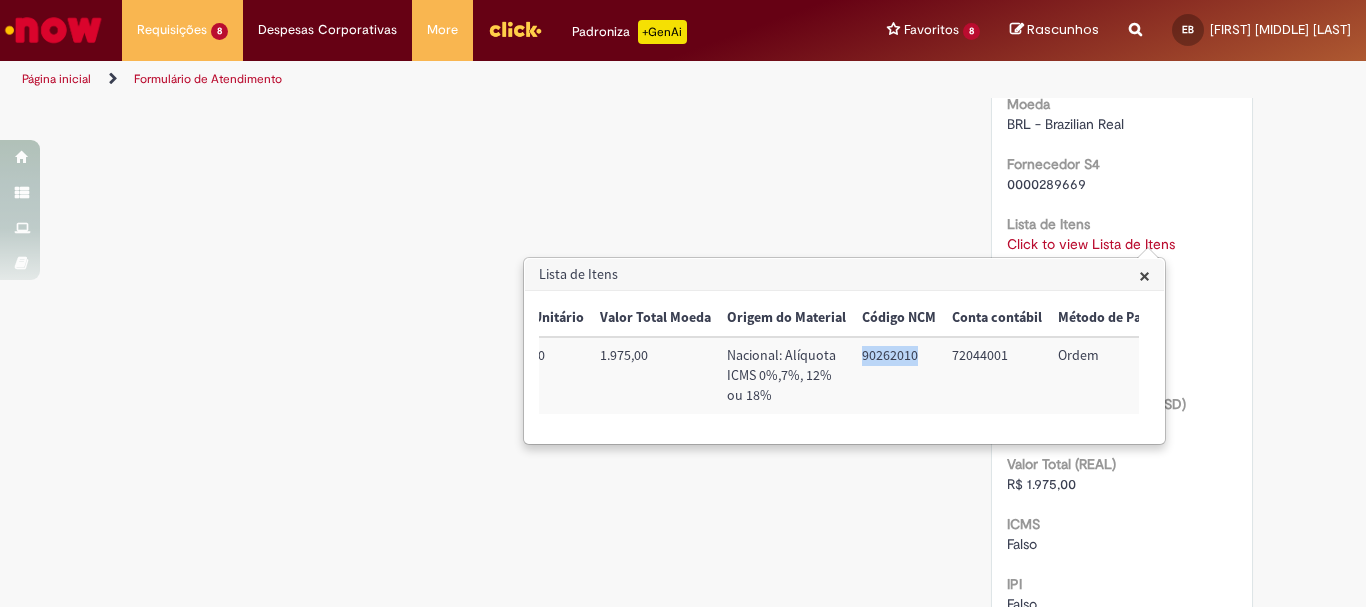 click on "×" at bounding box center [1144, 275] 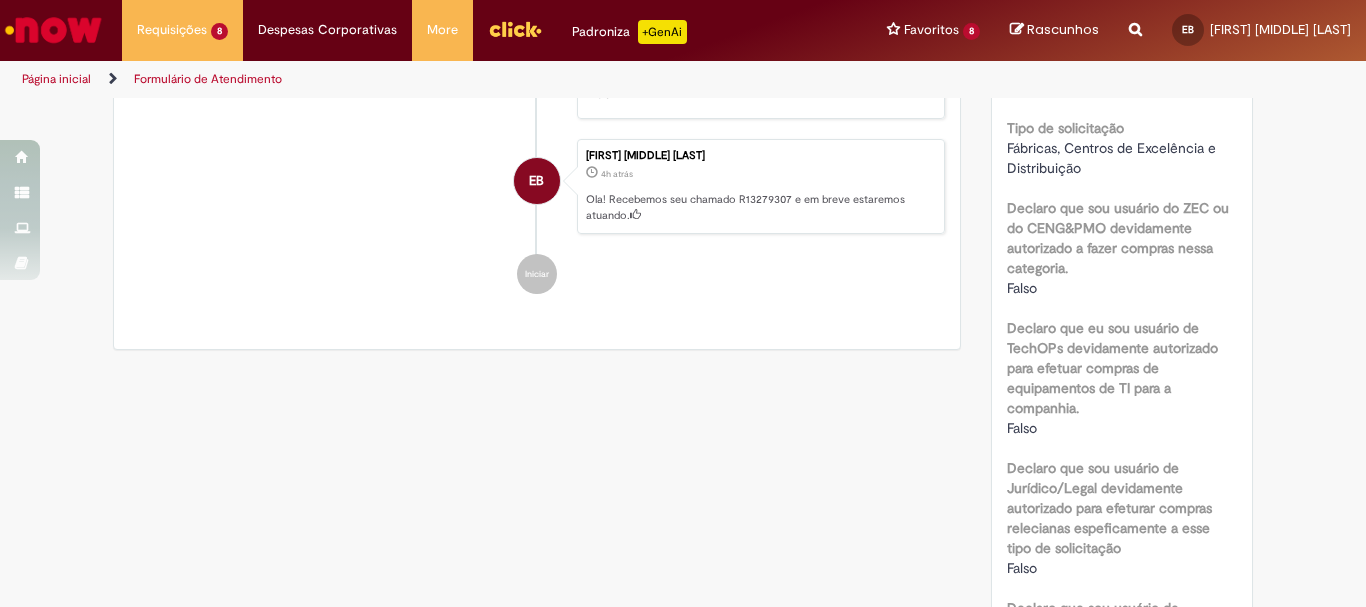 scroll, scrollTop: 0, scrollLeft: 0, axis: both 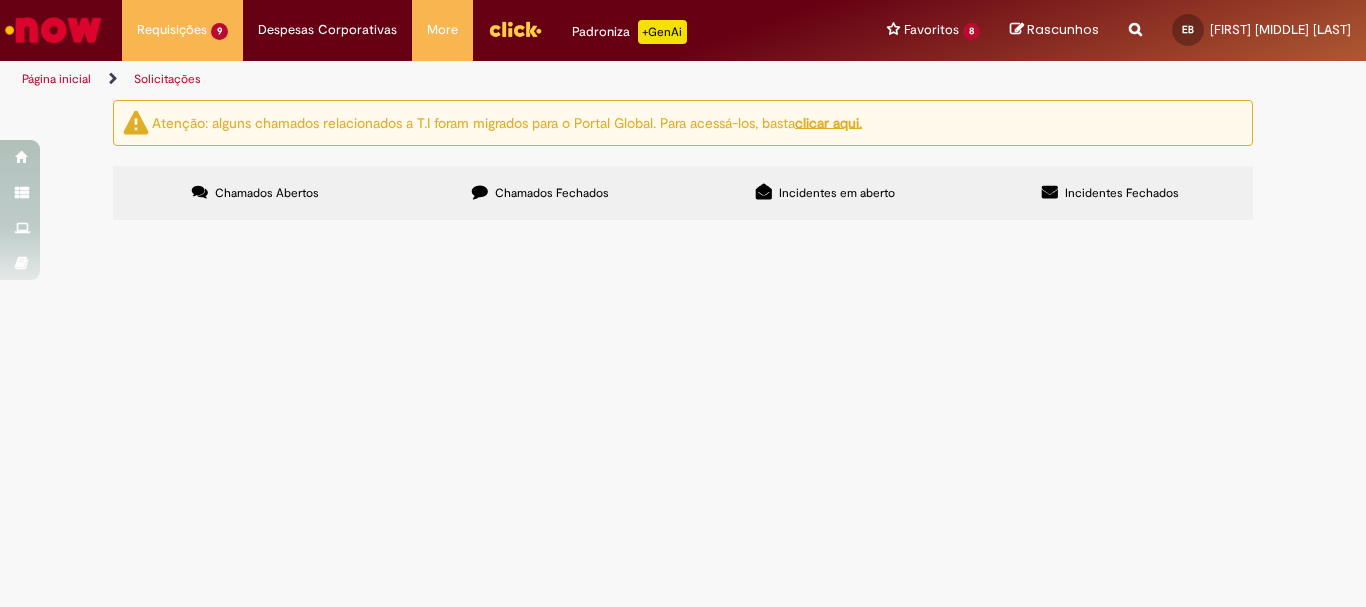 click on "Chamados Fechados" at bounding box center [540, 193] 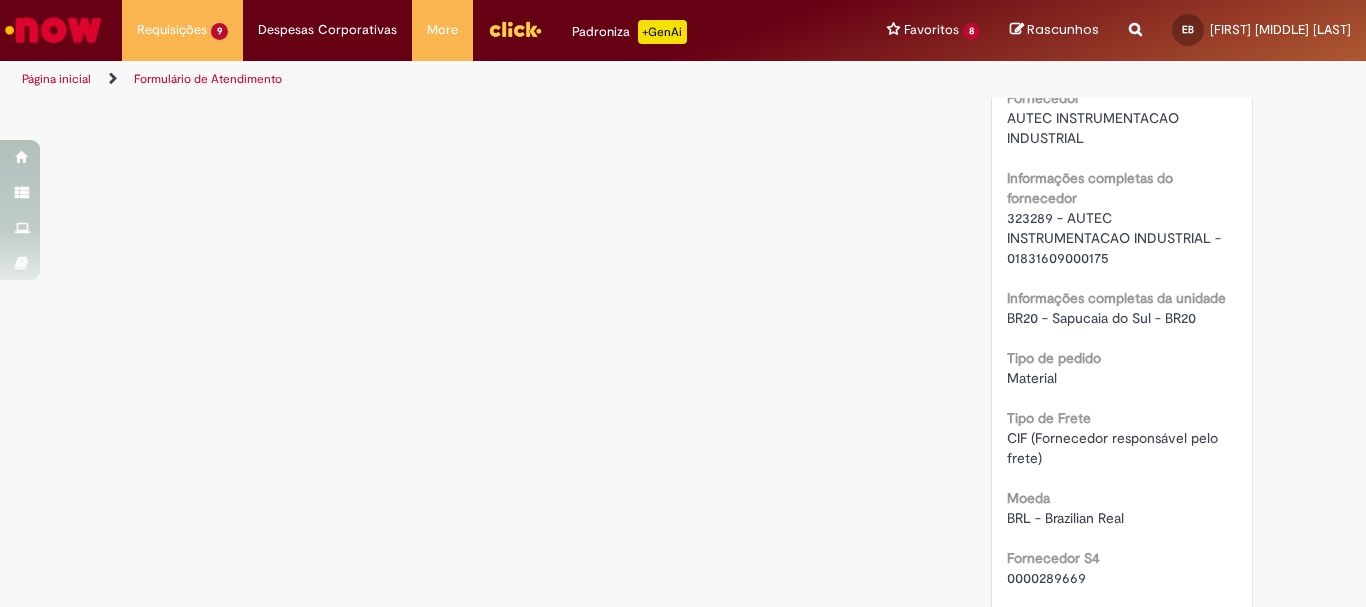 scroll, scrollTop: 1700, scrollLeft: 0, axis: vertical 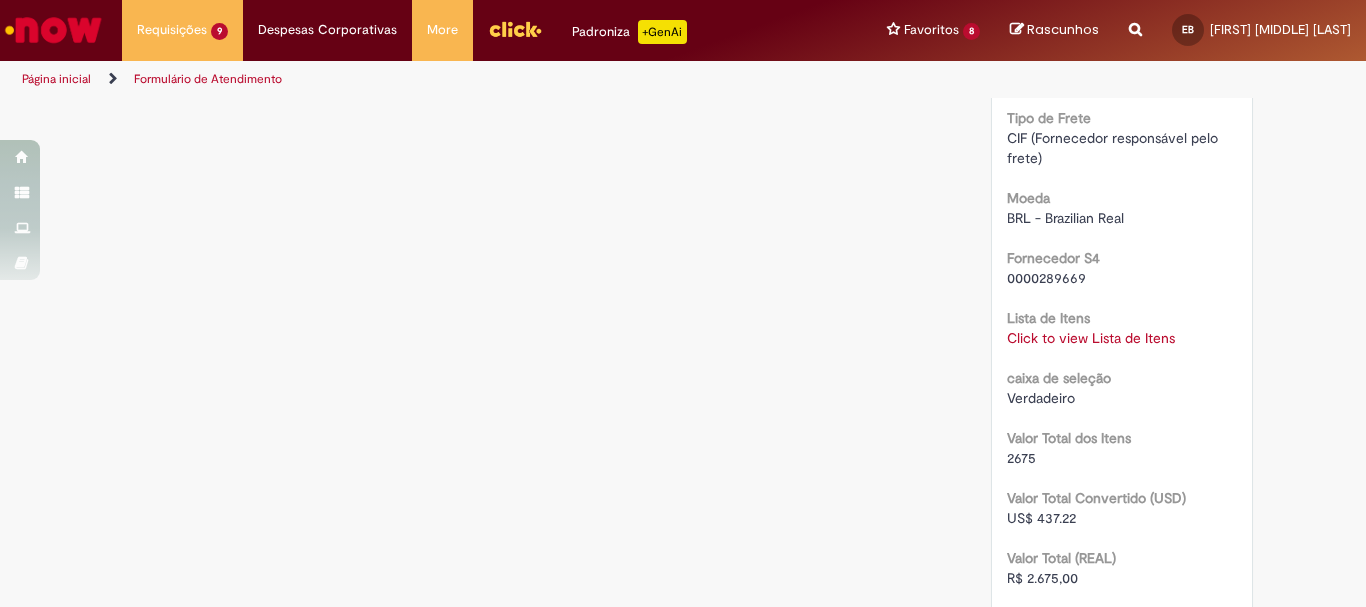 click on "RPA Moeda
BRL - Brazilian Real
taxa de conversão
6.1182
Saldo
8350
Country Code
BR
SAP Interim
s4
Declaro que li e aceito as regras listadas na descrição da oferta e que poderei responder a auditoria e compliance caso alguma regra não for devidamente cumprida
Verdadeiro
Tipo de solicitação
Fábricas, Centros de Excelência e Distribuição
Declaro que sou usuário do ZEC ou do CENG&PMO devidamente autorizado a fazer compras nessa categoria.
Falso
Declaro que eu sou usuário de TechOPs devidamente autorizado para efetuar compras de equipamentos de TI para a companhia.
Falso
Falso
Falso
Planta" at bounding box center [1122, -75] 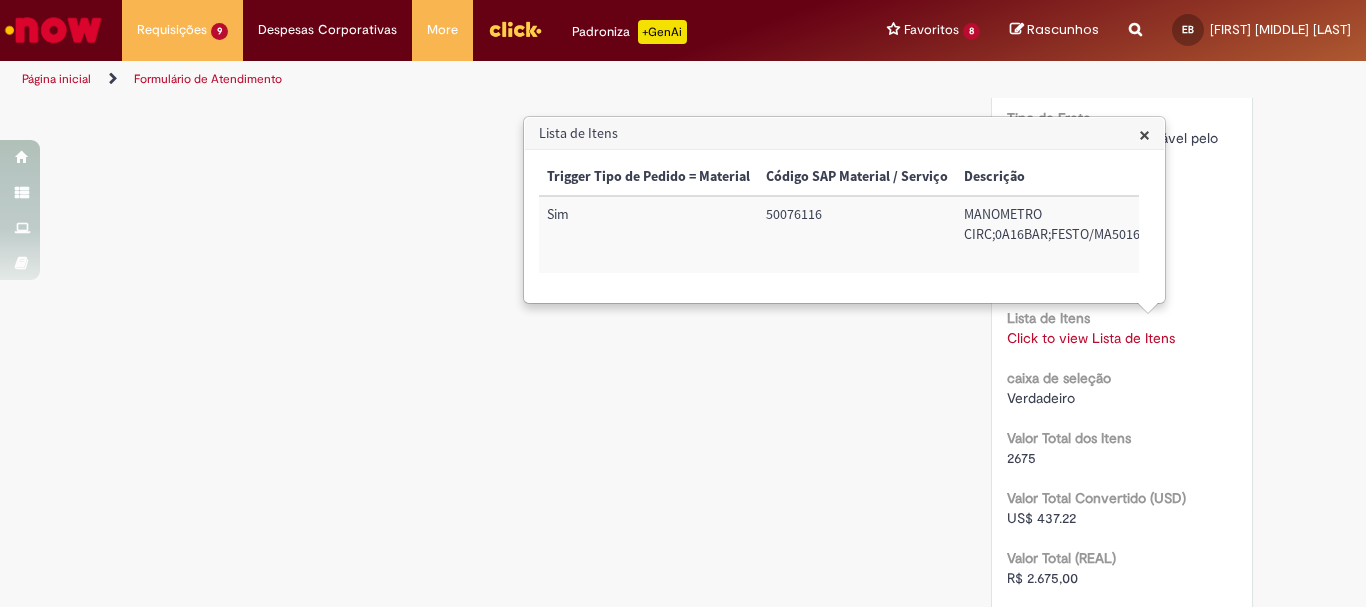 click on "50076116" at bounding box center (857, 234) 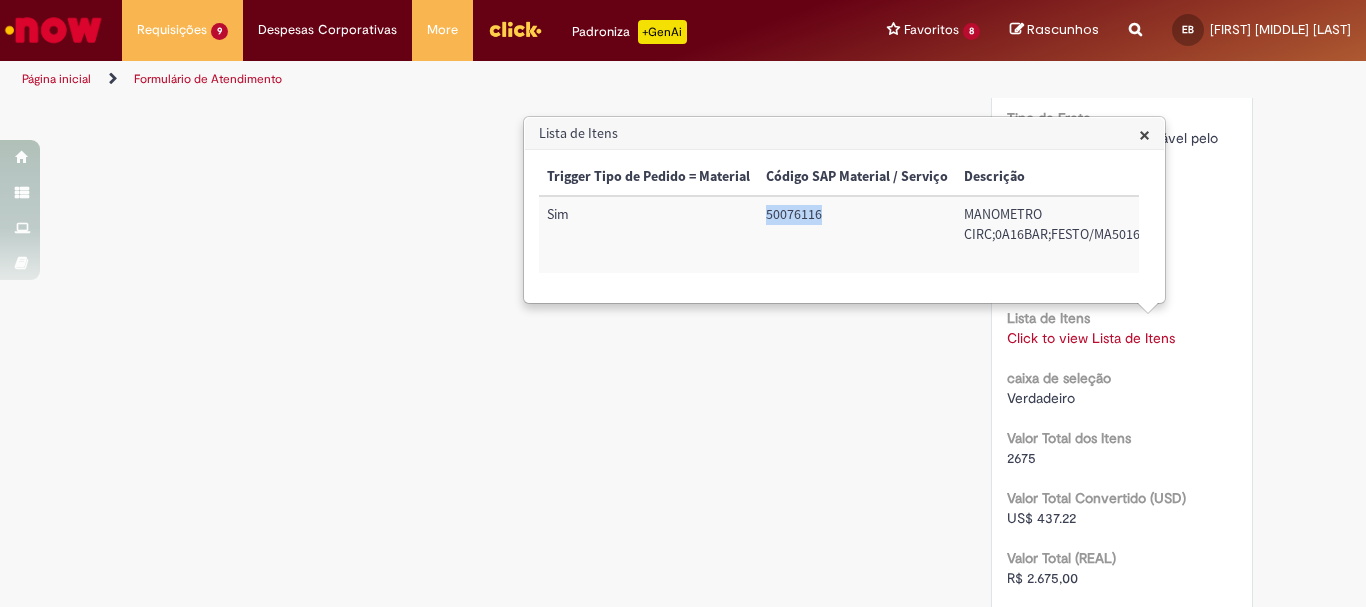click on "50076116" at bounding box center [857, 234] 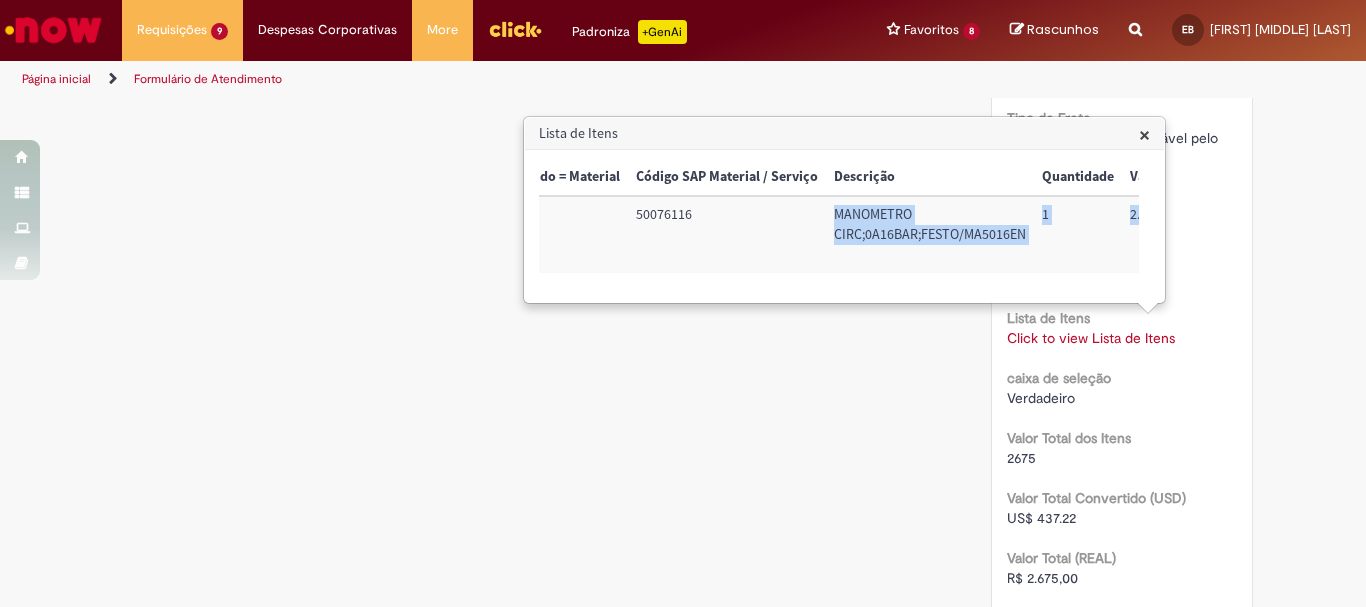 scroll, scrollTop: 0, scrollLeft: 396, axis: horizontal 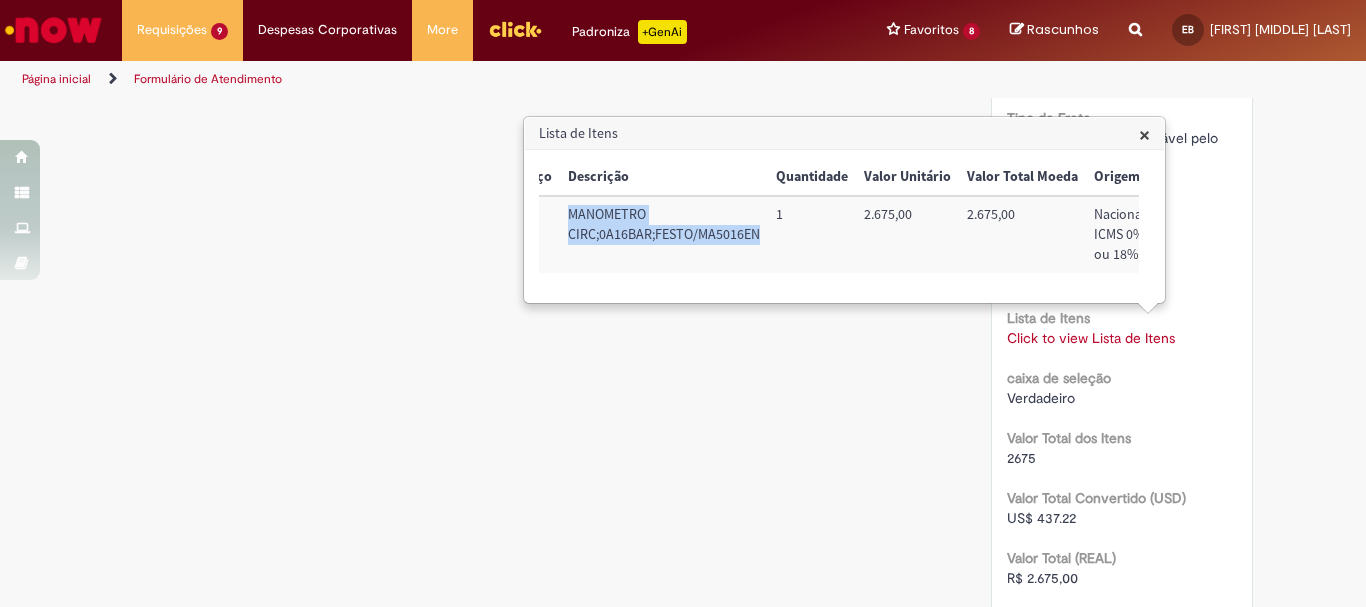drag, startPoint x: 960, startPoint y: 210, endPoint x: 755, endPoint y: 232, distance: 206.17711 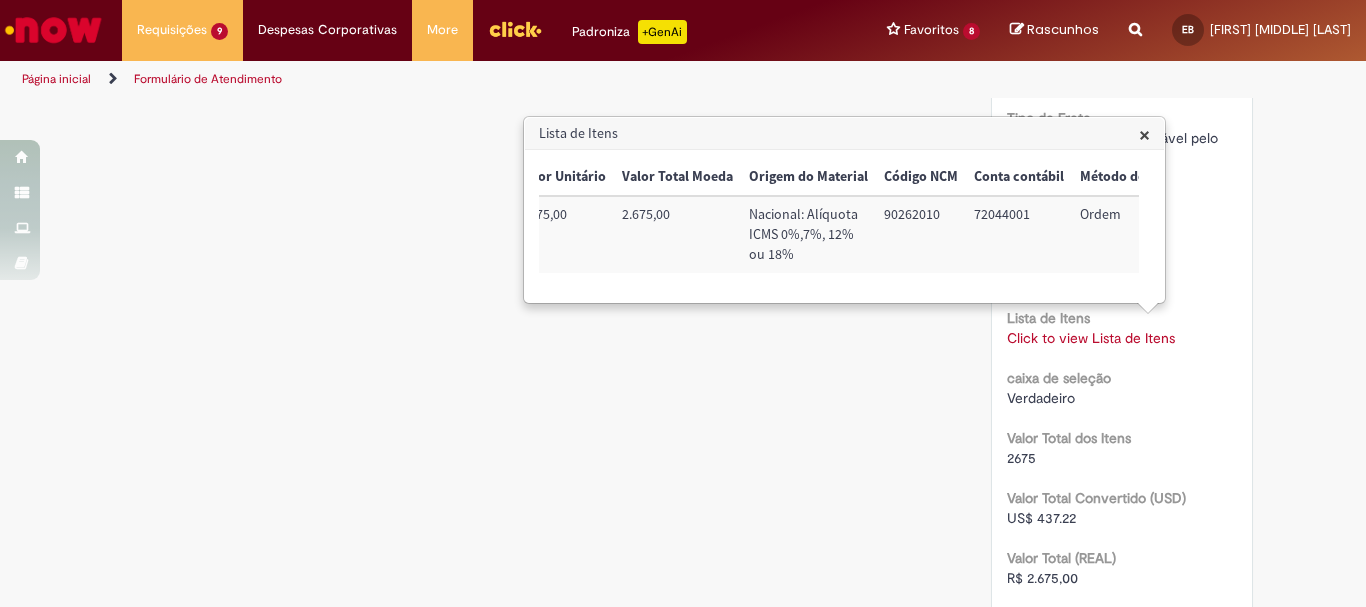 scroll, scrollTop: 0, scrollLeft: 747, axis: horizontal 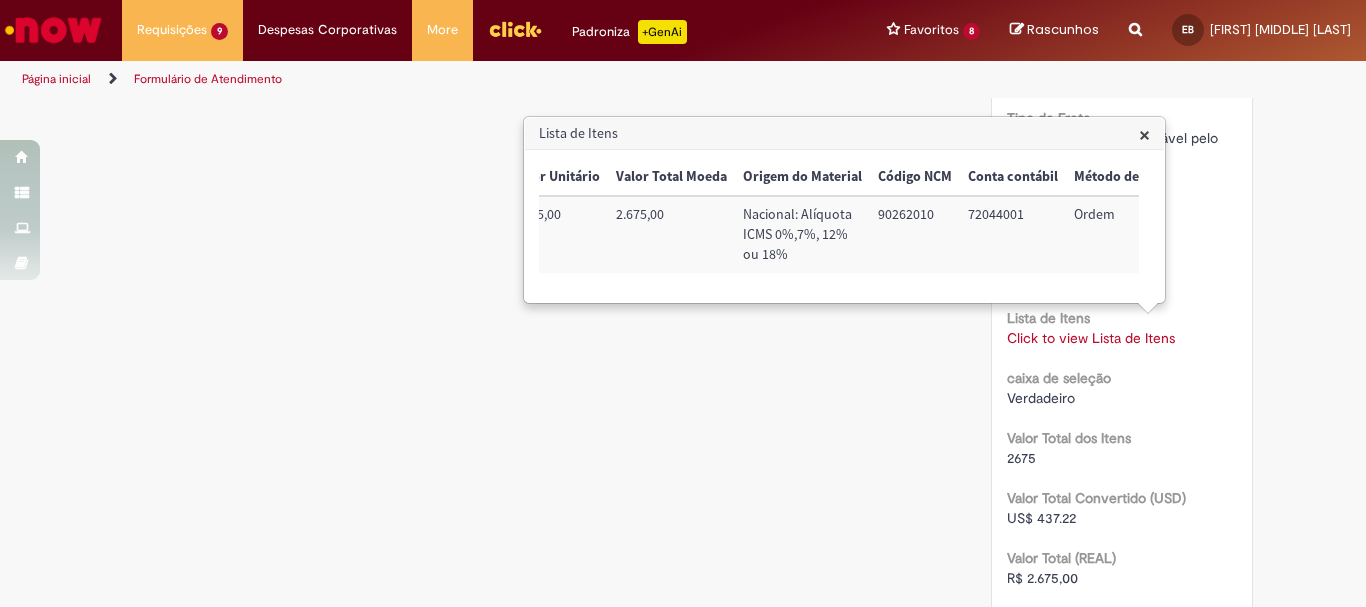 click on "90262010" at bounding box center (915, 234) 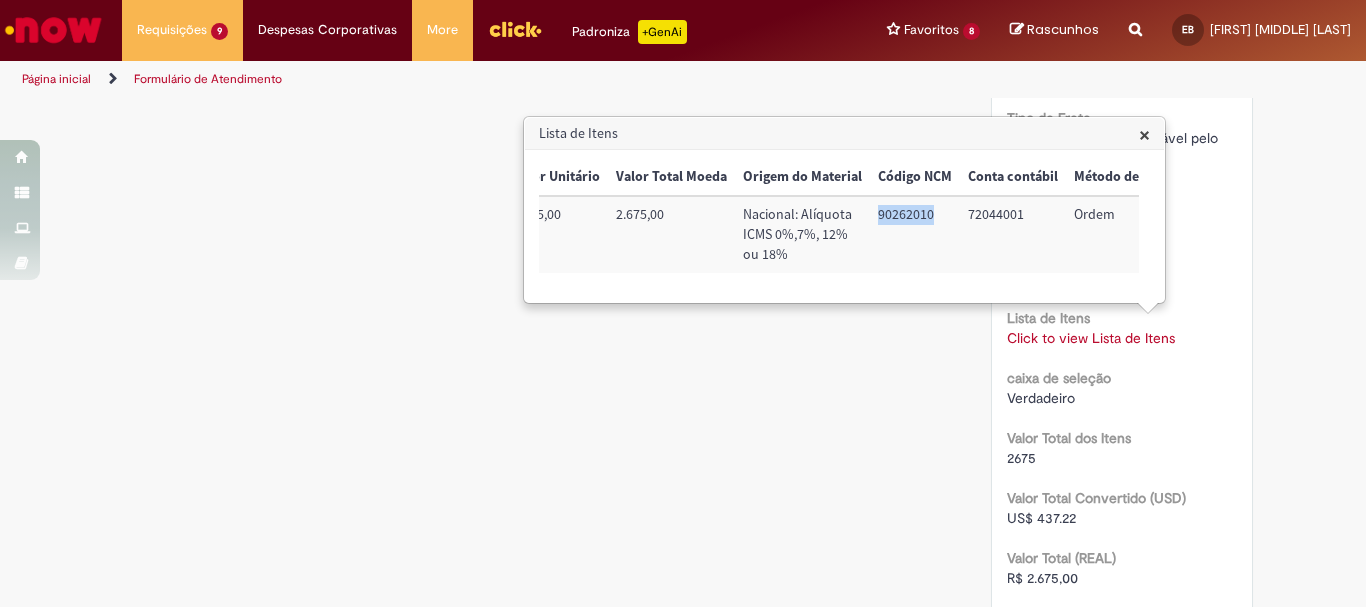 click on "90262010" at bounding box center [915, 234] 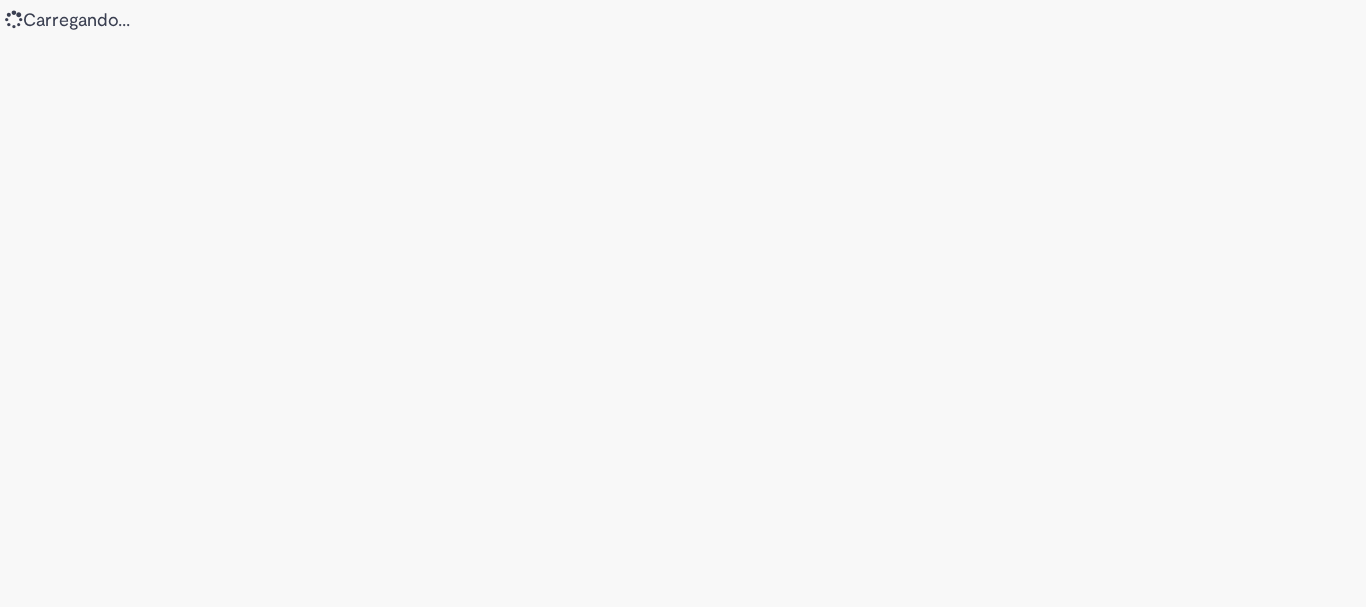 scroll, scrollTop: 0, scrollLeft: 0, axis: both 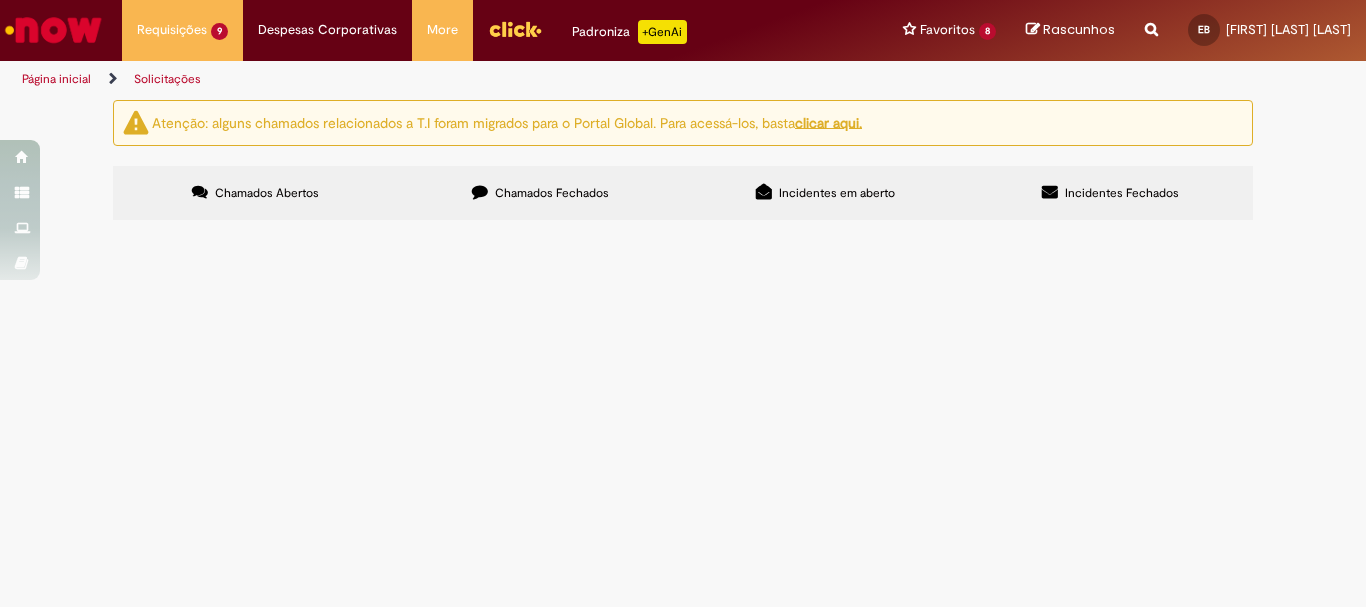click on "Solicito alteração do CNPJ de Kaizen equipamentos para KAIZEN AUTOMAÇÃO (22693197000124)" at bounding box center (0, 0) 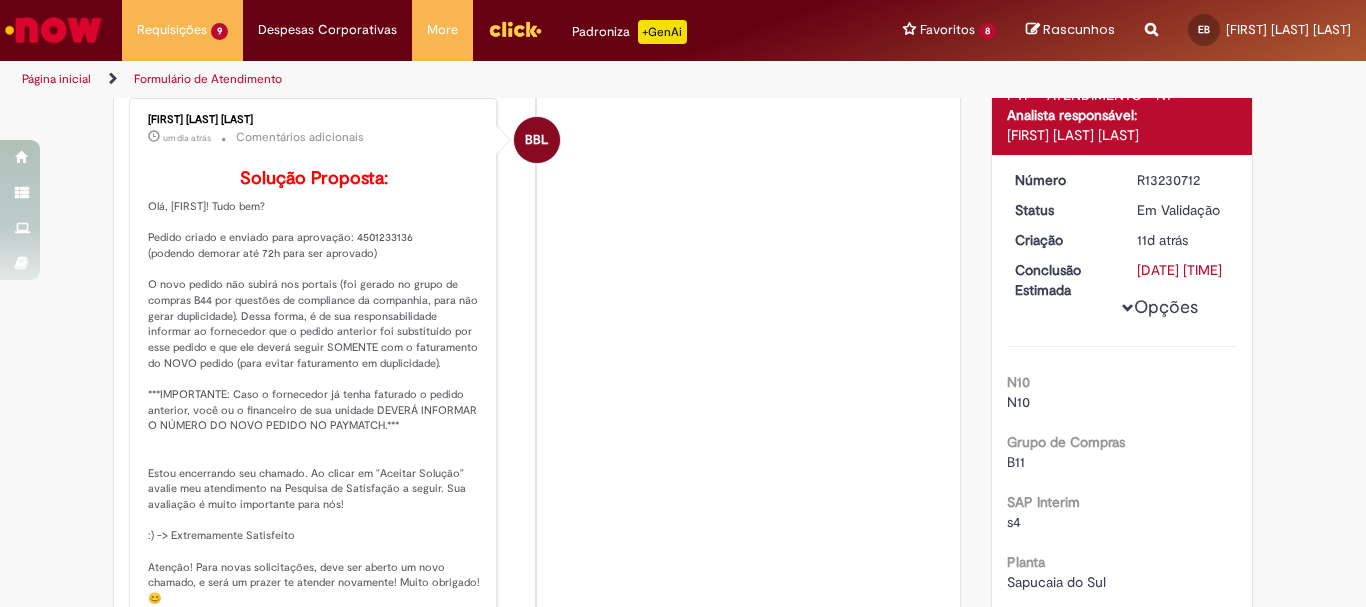 scroll, scrollTop: 315, scrollLeft: 0, axis: vertical 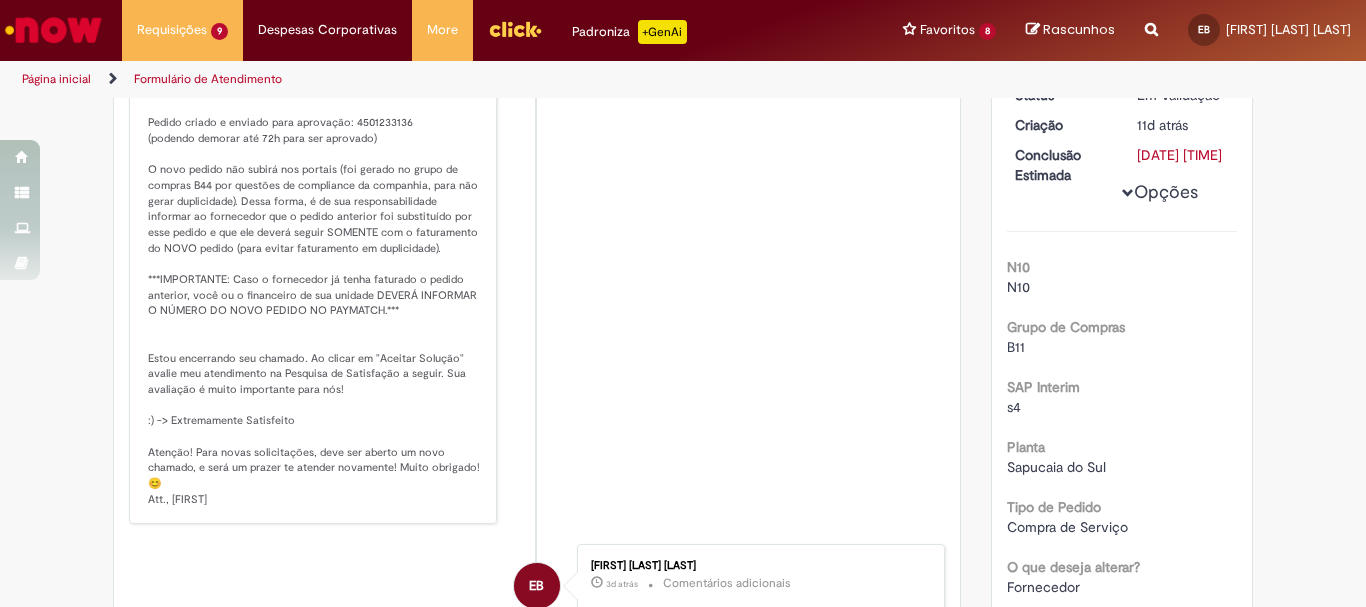 click on "Solução Proposta:" at bounding box center (314, 281) 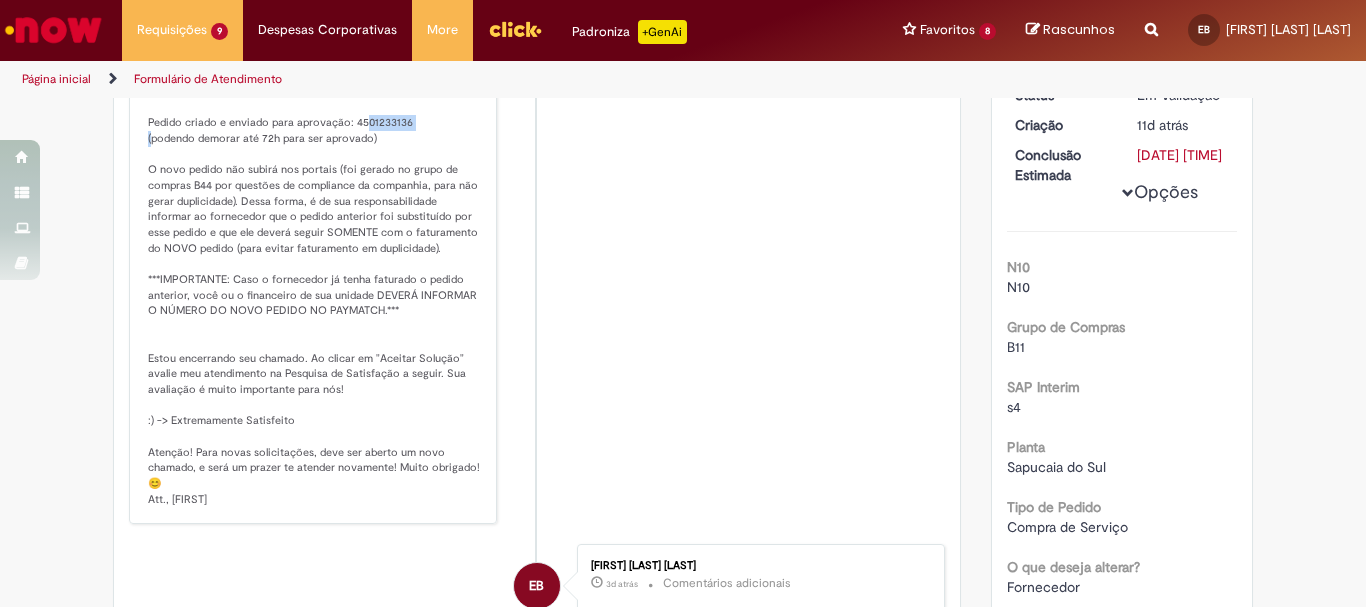 click on "Solução Proposta:" at bounding box center [314, 281] 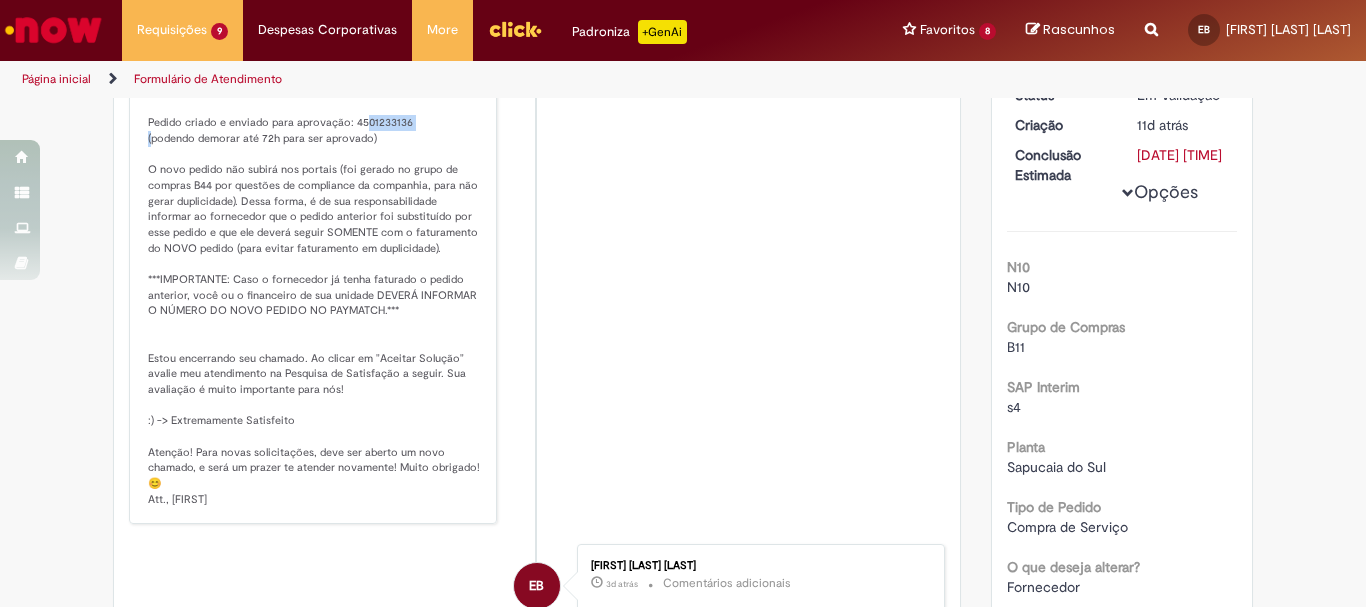 scroll, scrollTop: 0, scrollLeft: 0, axis: both 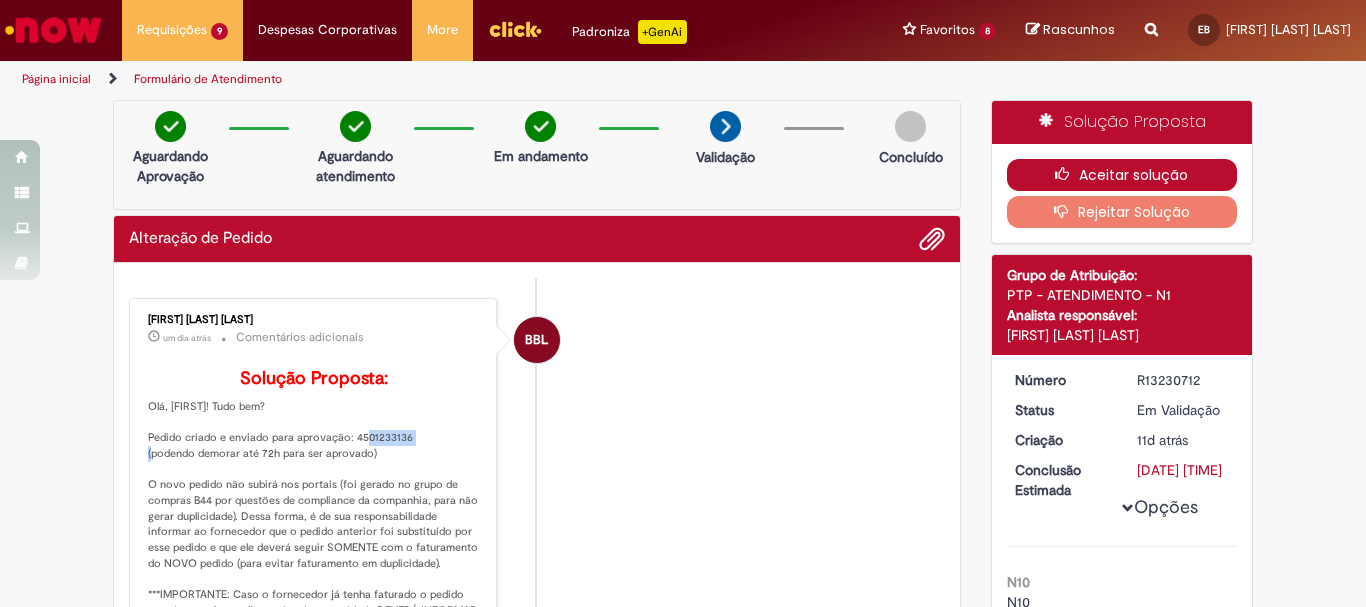 click on "Aceitar solução" at bounding box center [1122, 175] 